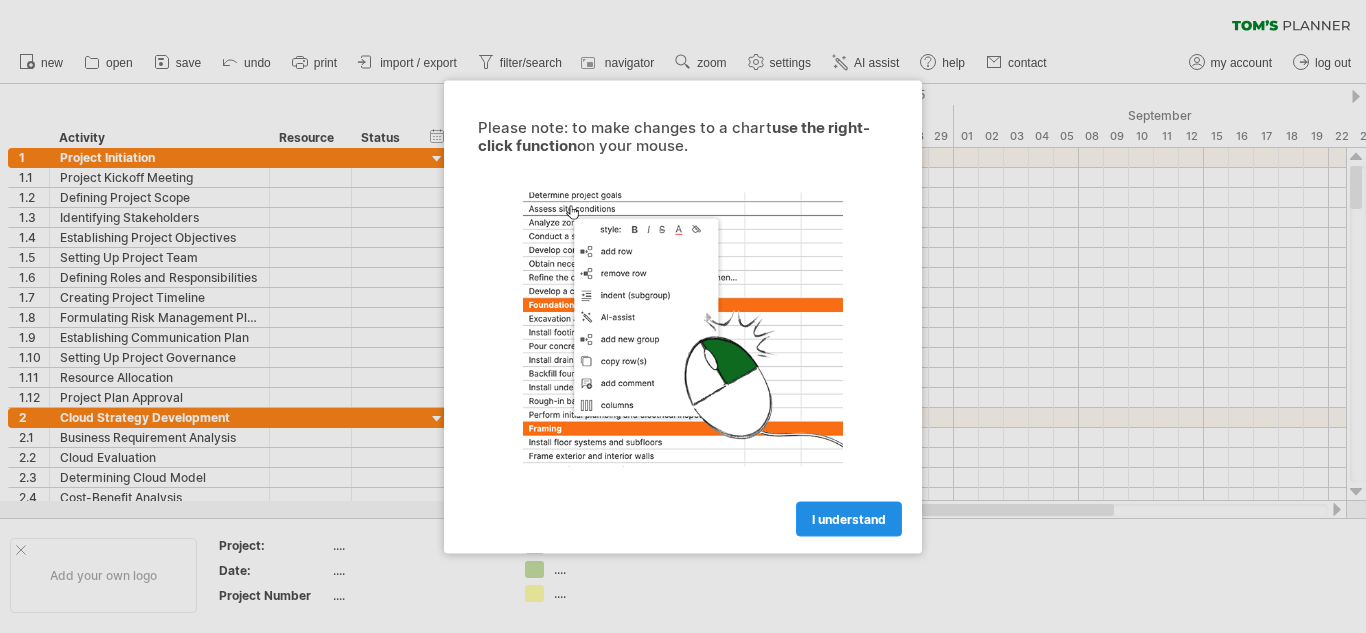 scroll, scrollTop: 0, scrollLeft: 0, axis: both 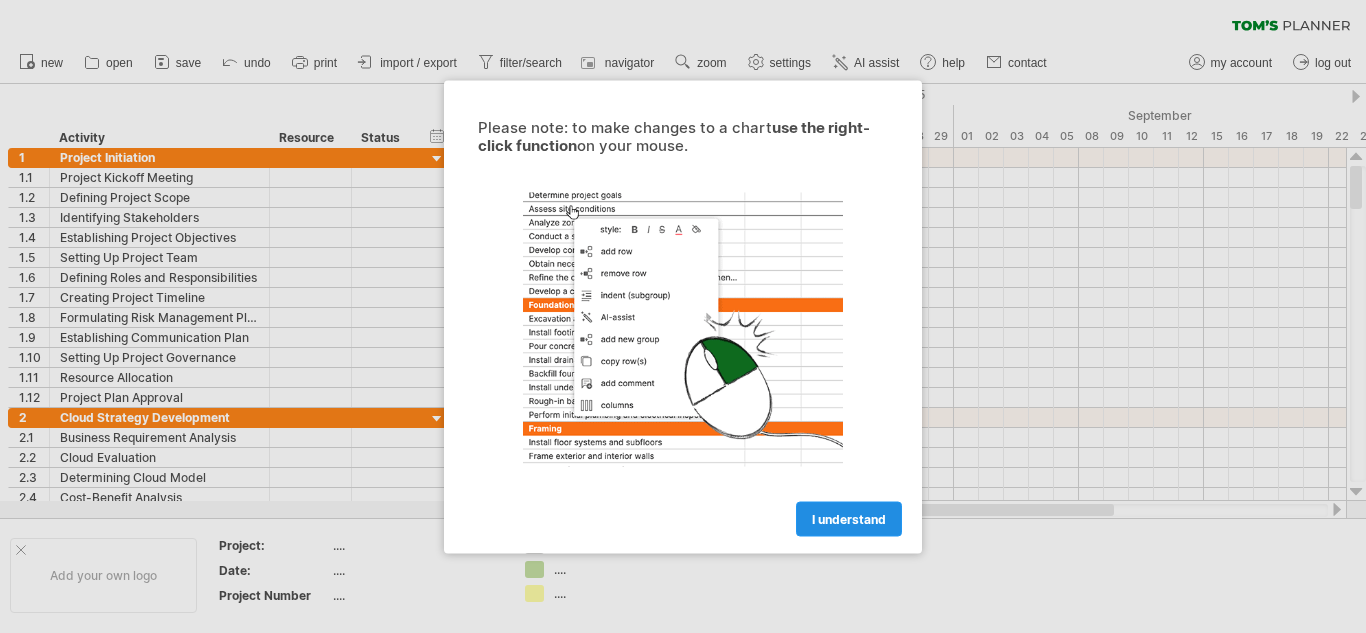 click on "I understand" at bounding box center (849, 518) 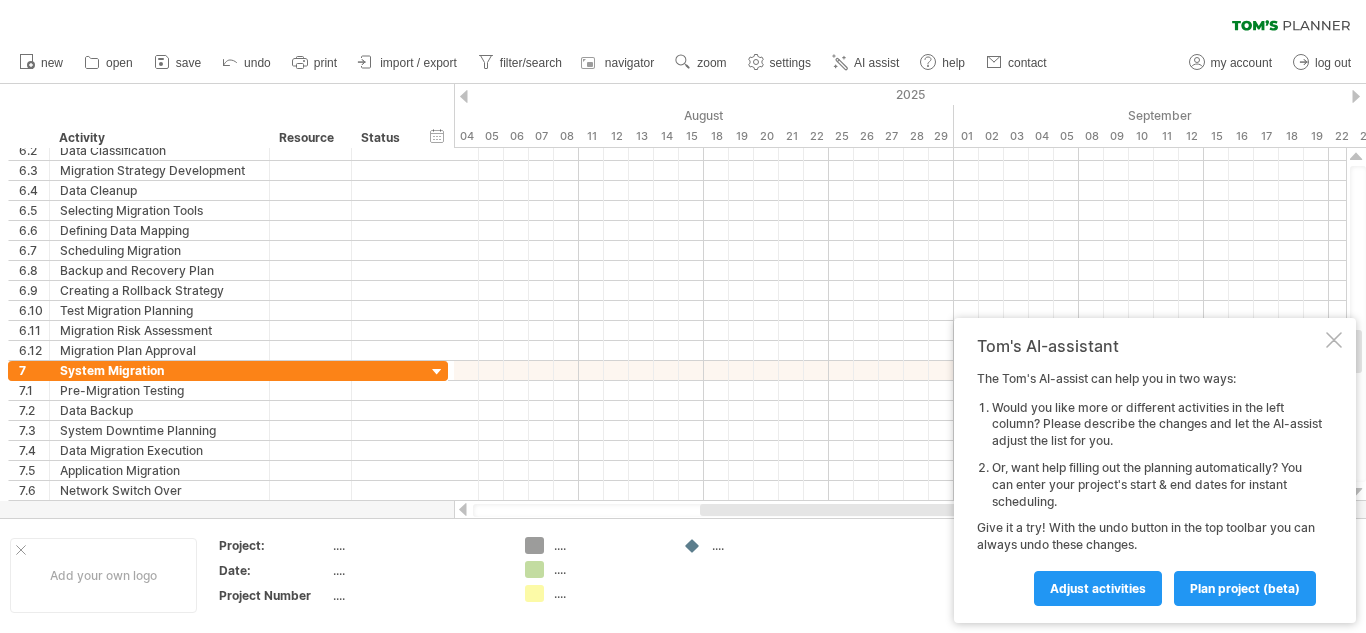 click 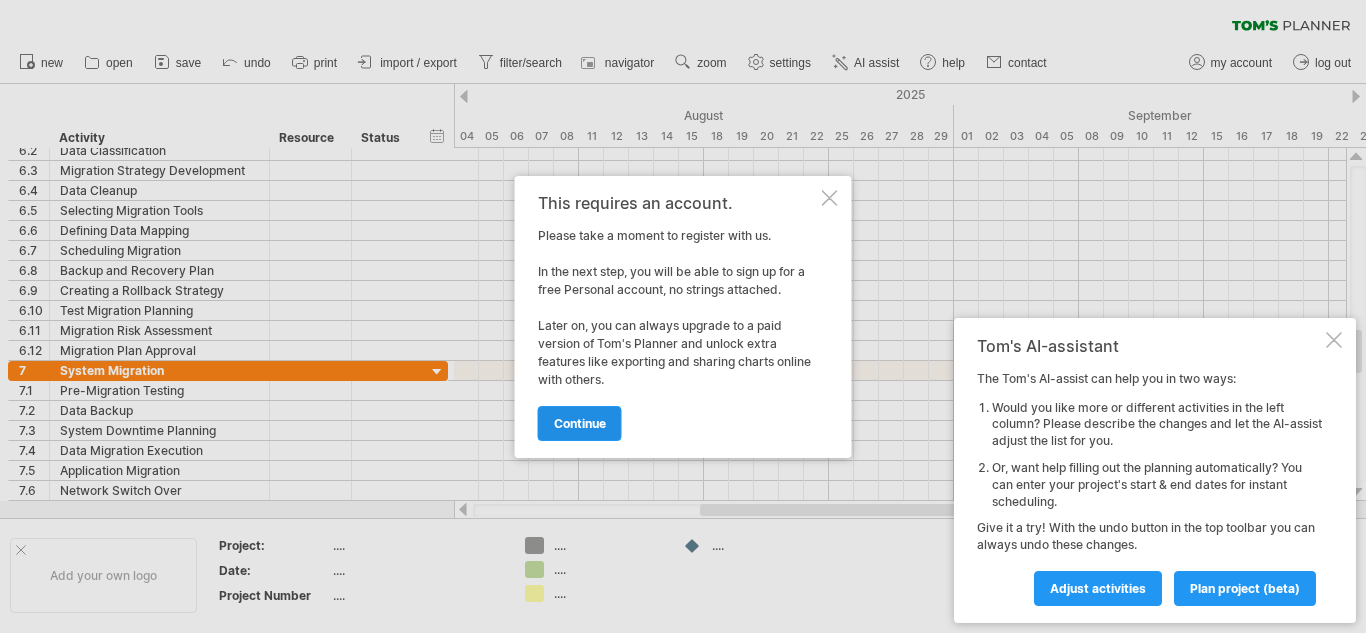 click on "continue" at bounding box center (580, 423) 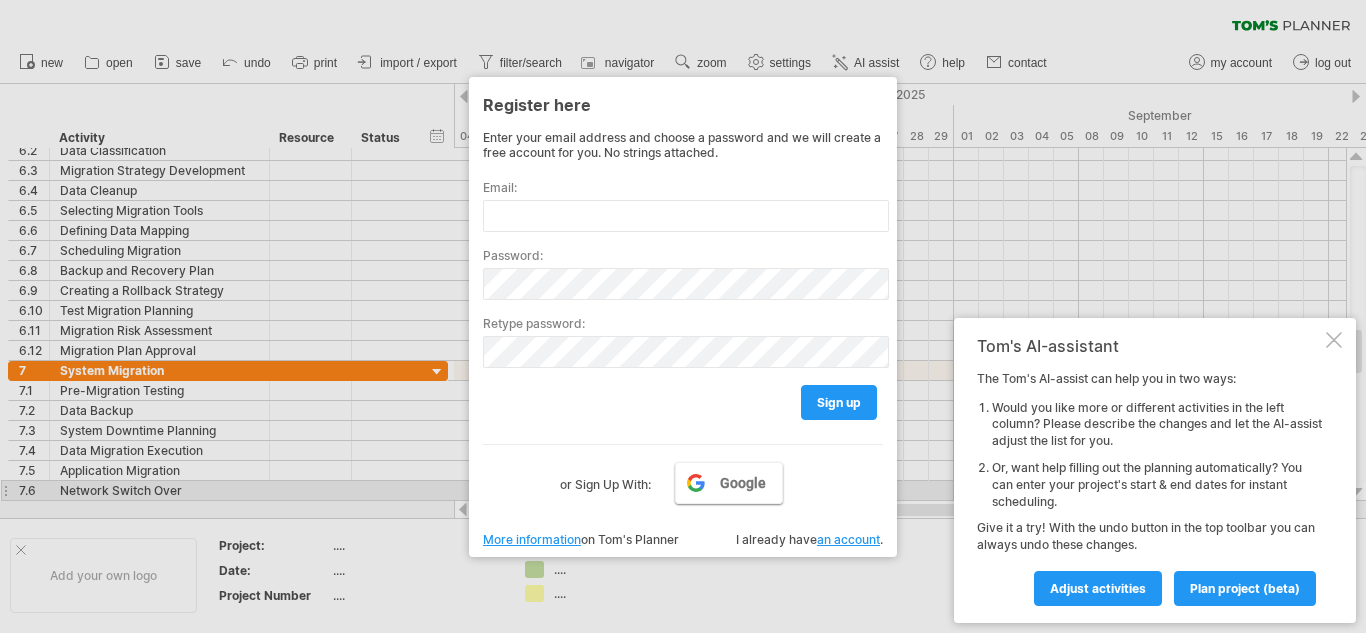 click on "Google" at bounding box center (743, 483) 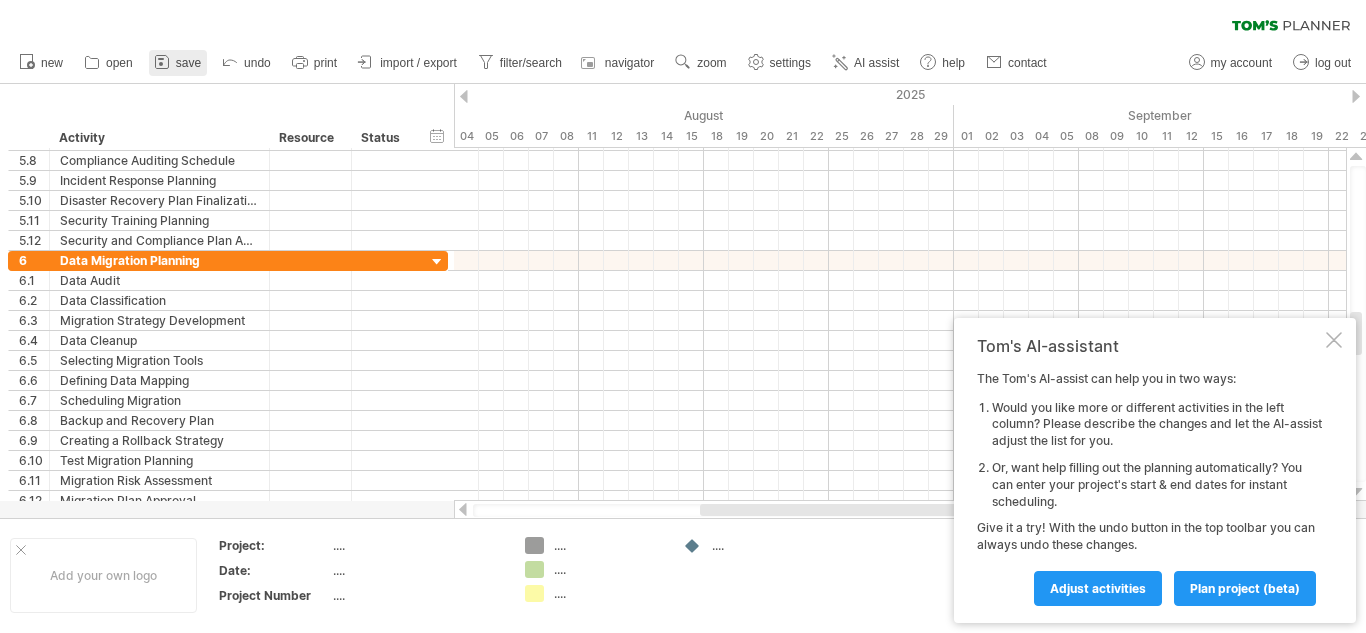 click on "save" at bounding box center (178, 63) 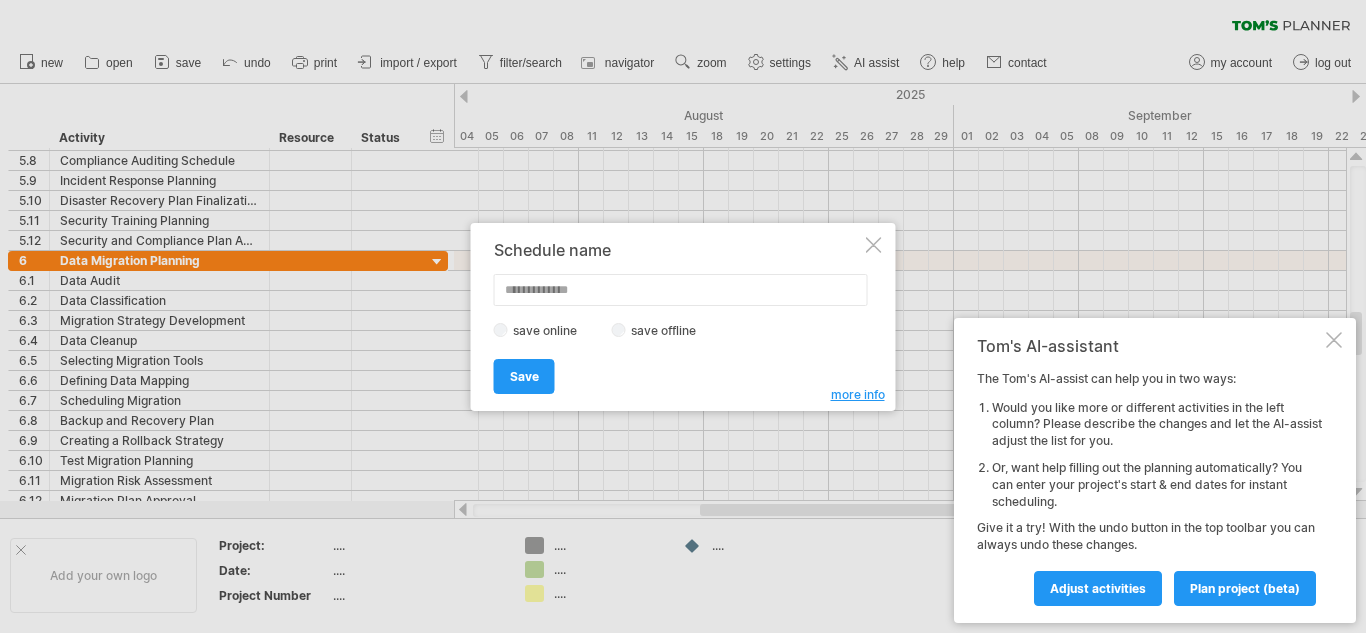 click at bounding box center (681, 290) 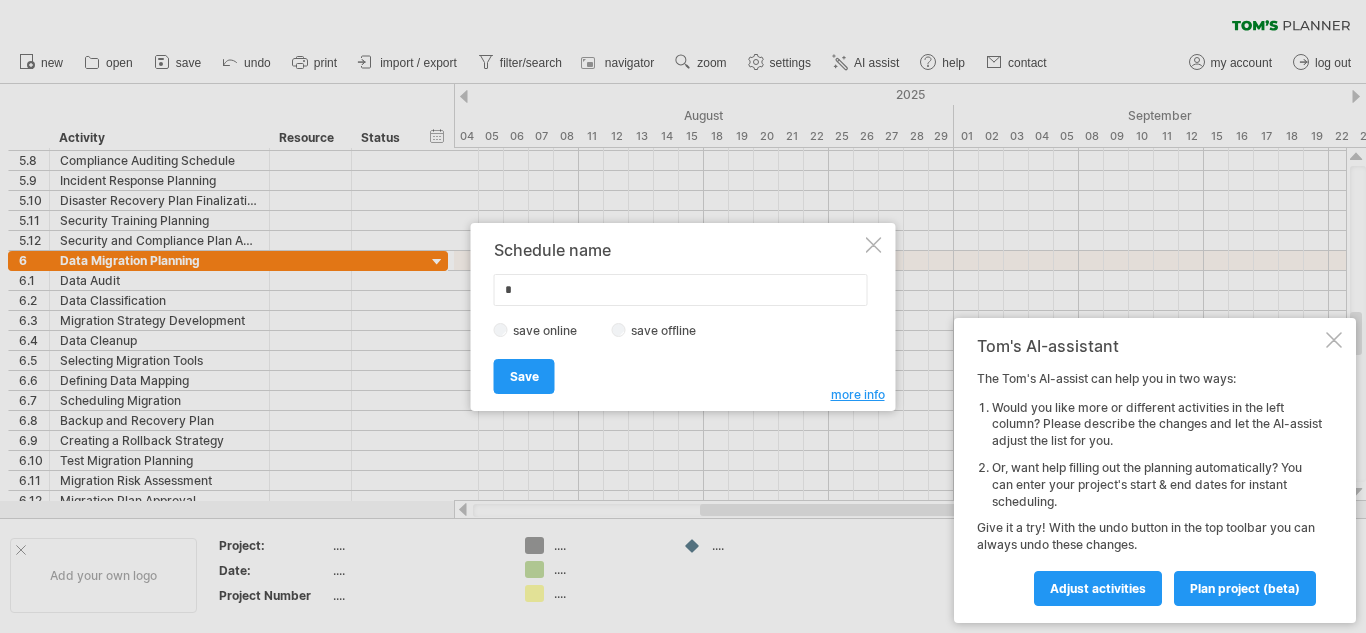 click on "*" at bounding box center (681, 290) 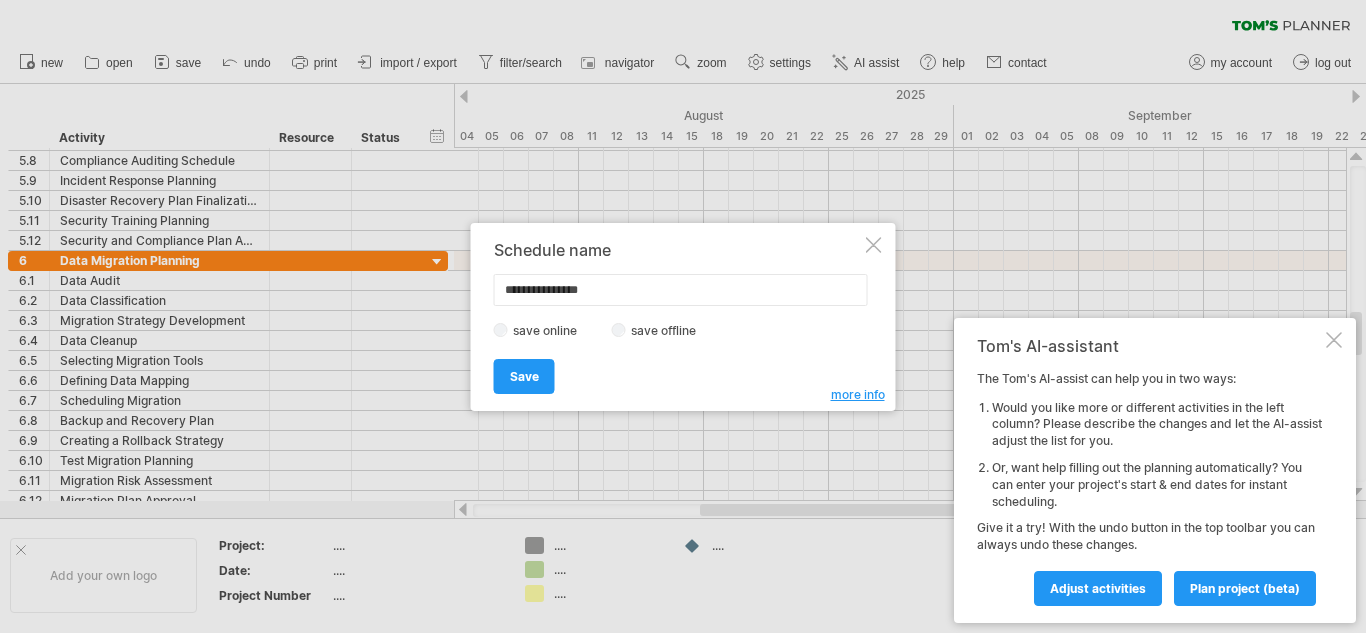type on "**********" 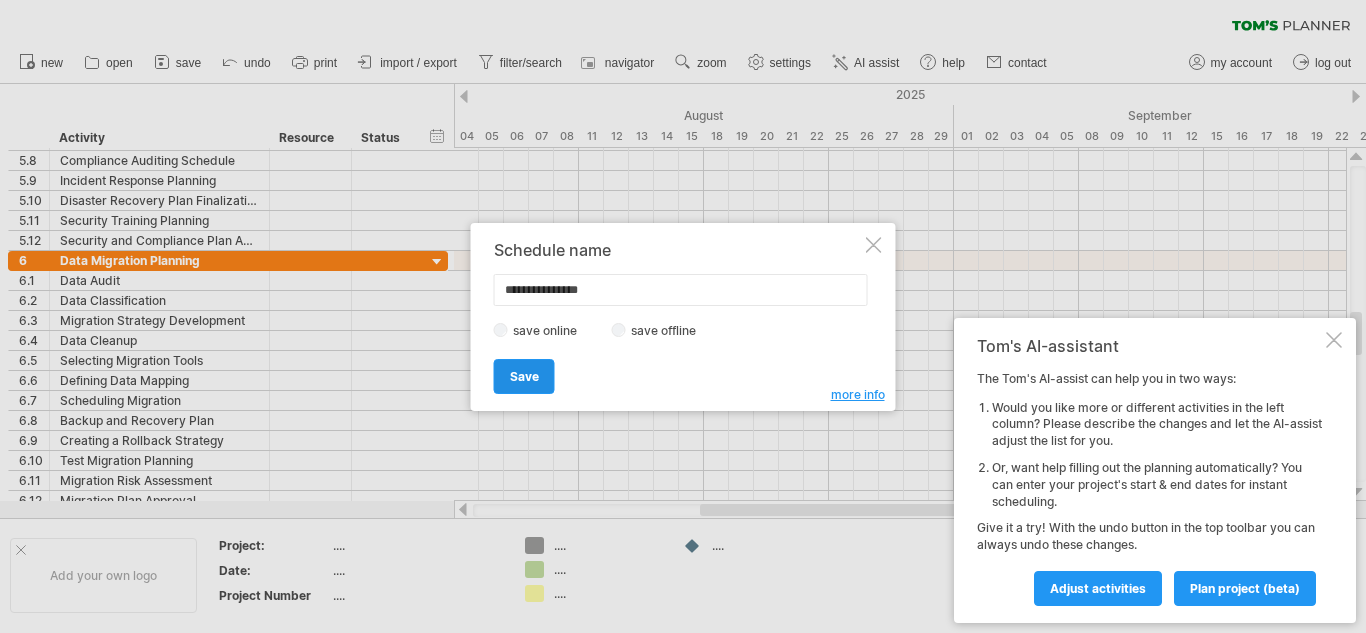 click on "Save" at bounding box center [524, 376] 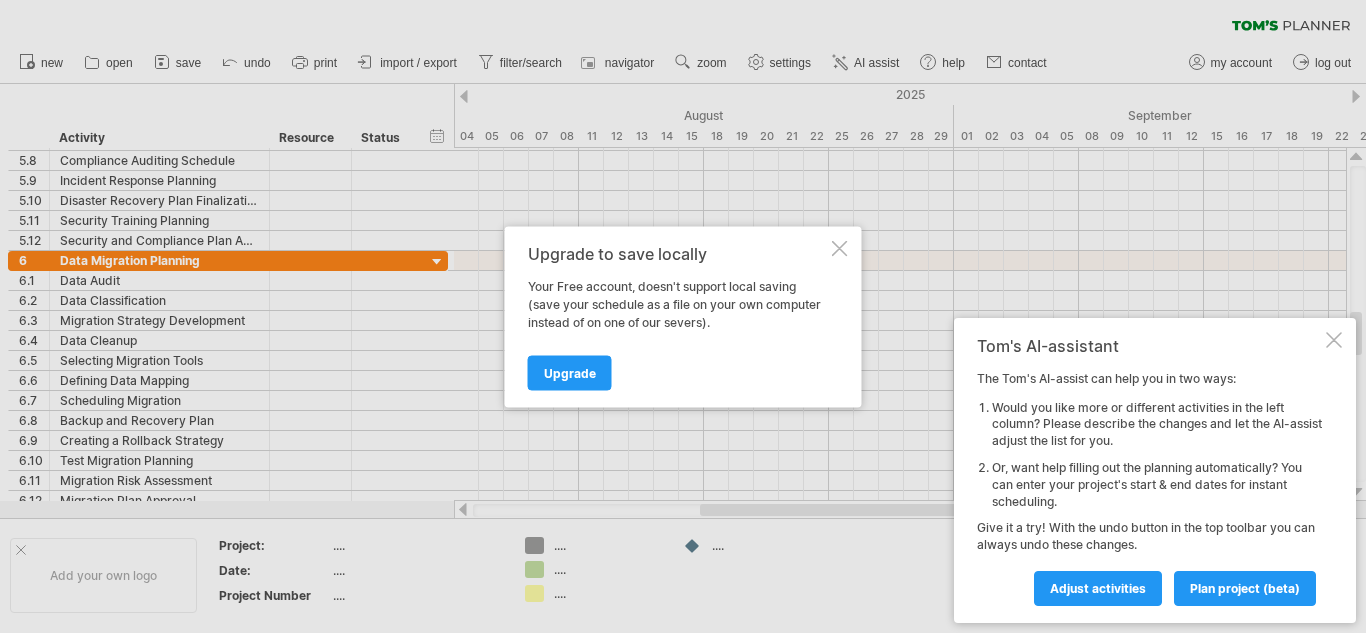 click at bounding box center [840, 248] 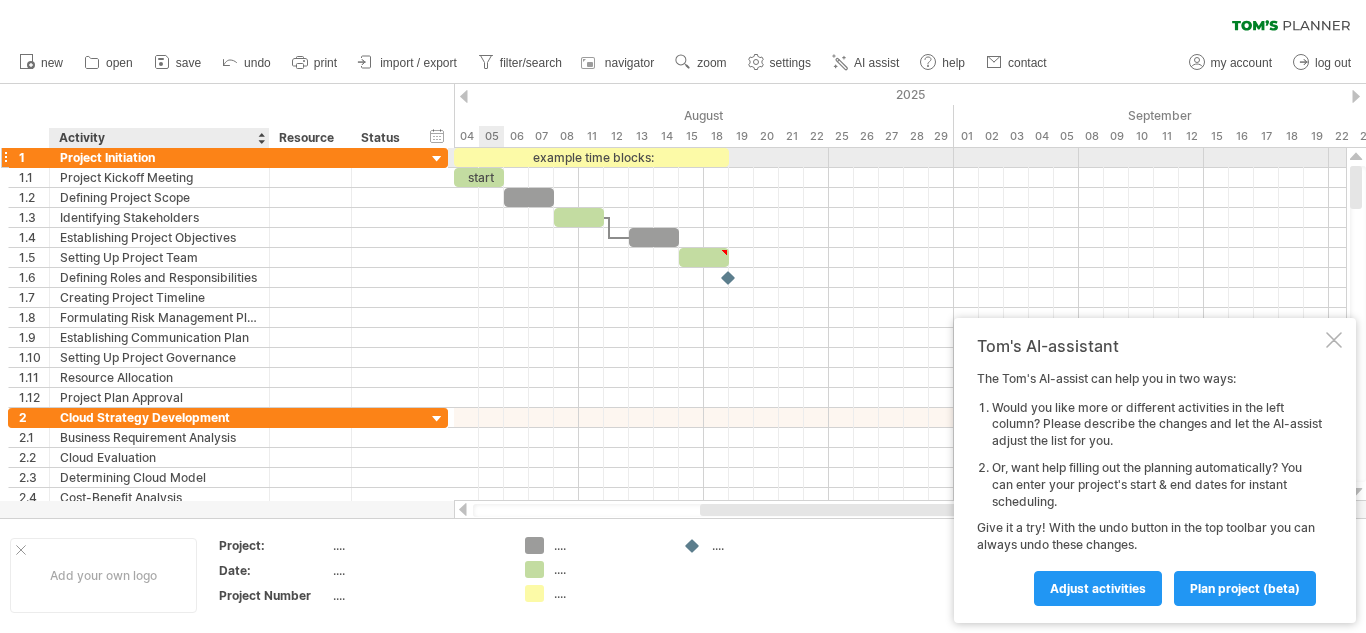 click on "Project Initiation" at bounding box center [159, 157] 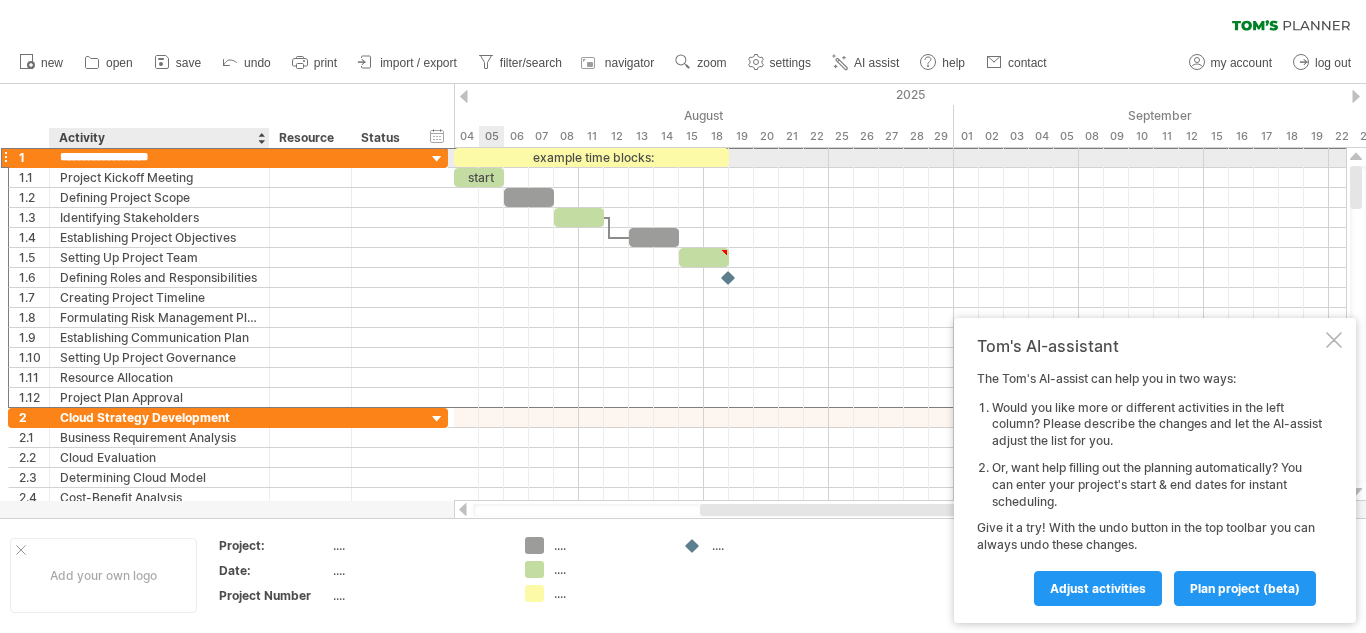 click on "**********" at bounding box center [159, 157] 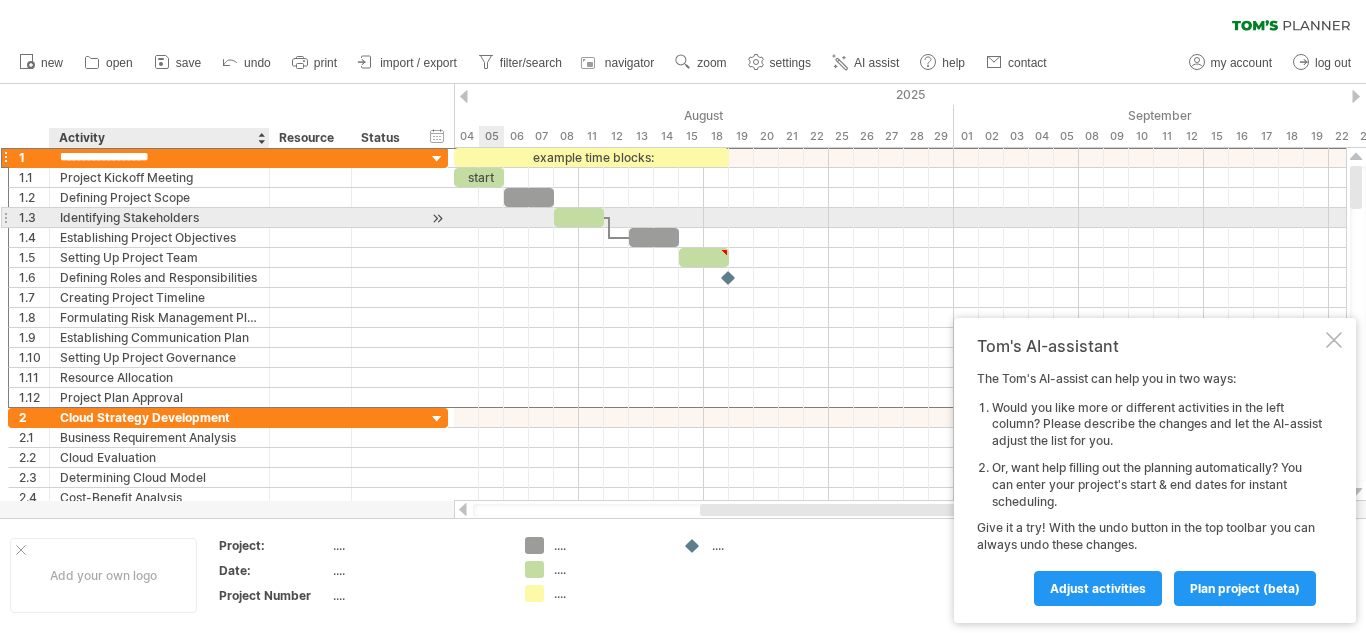 drag, startPoint x: 102, startPoint y: 154, endPoint x: 119, endPoint y: 221, distance: 69.12308 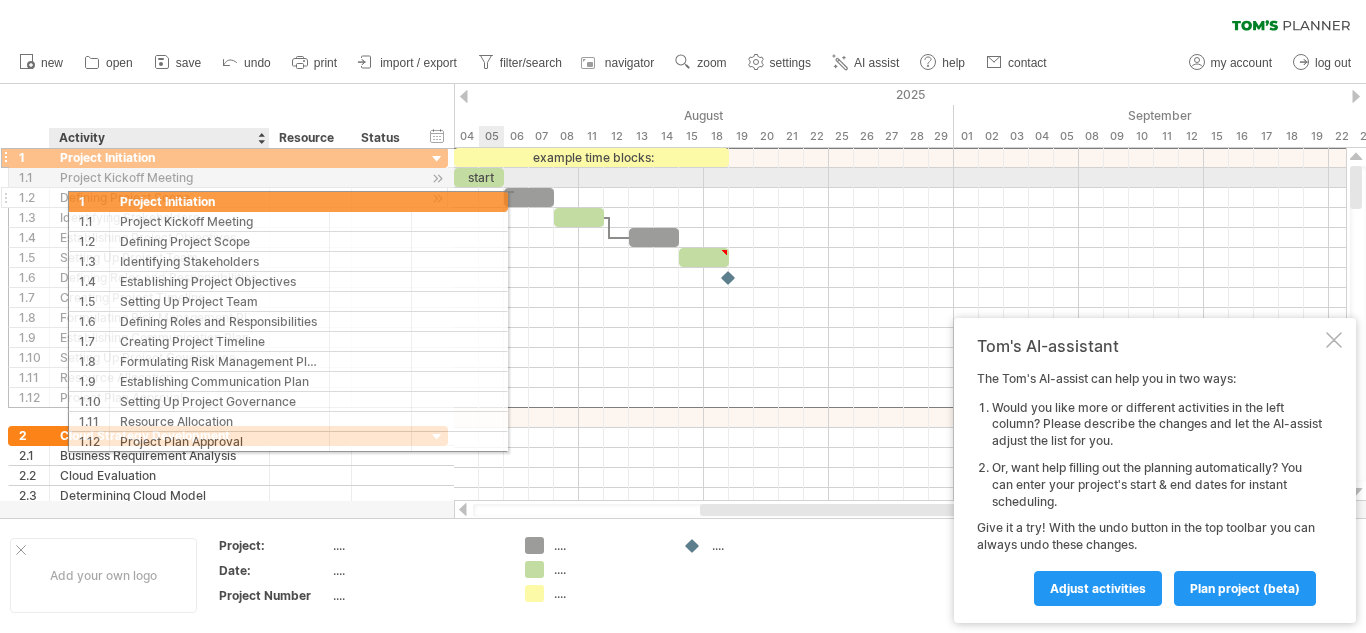 drag, startPoint x: 31, startPoint y: 159, endPoint x: 105, endPoint y: 198, distance: 83.64807 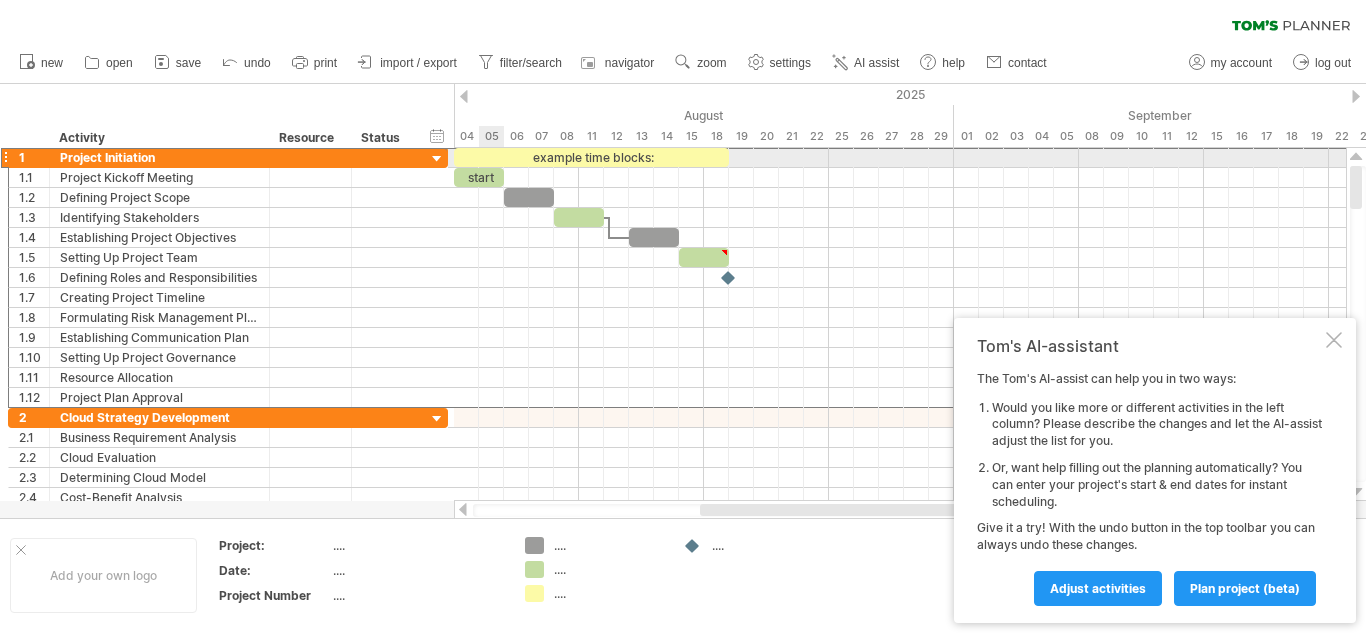 click at bounding box center [5, 157] 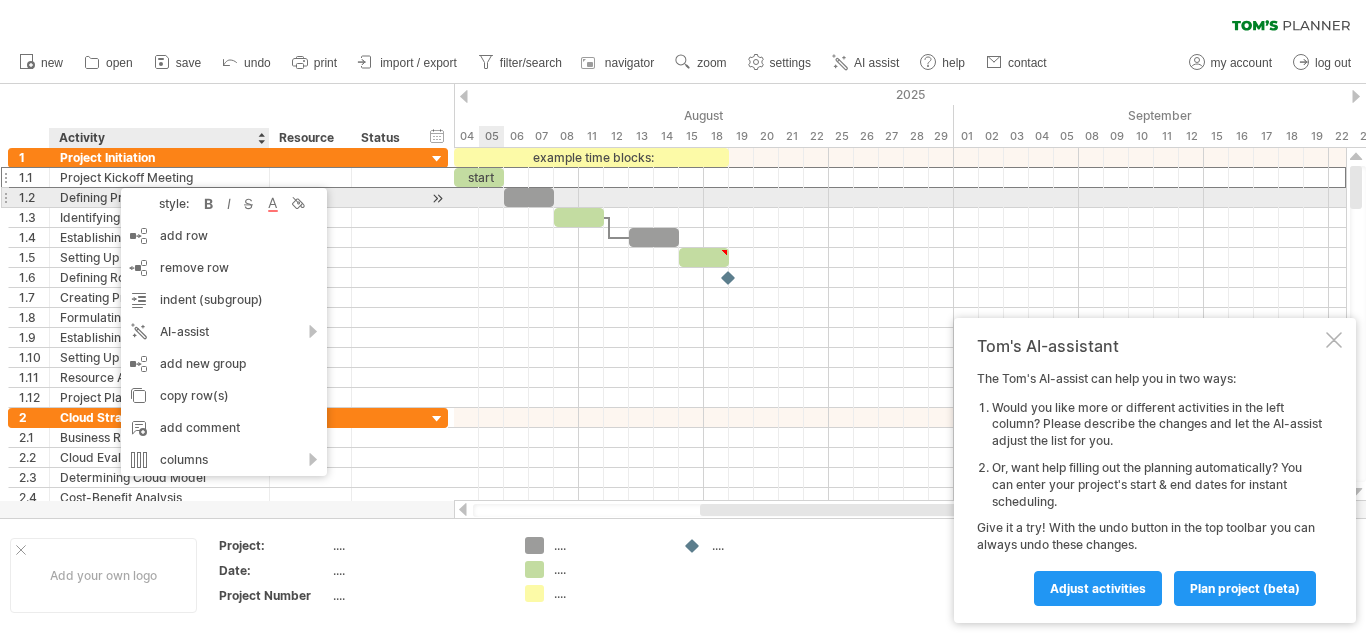 click on "Defining Project Scope" at bounding box center [159, 197] 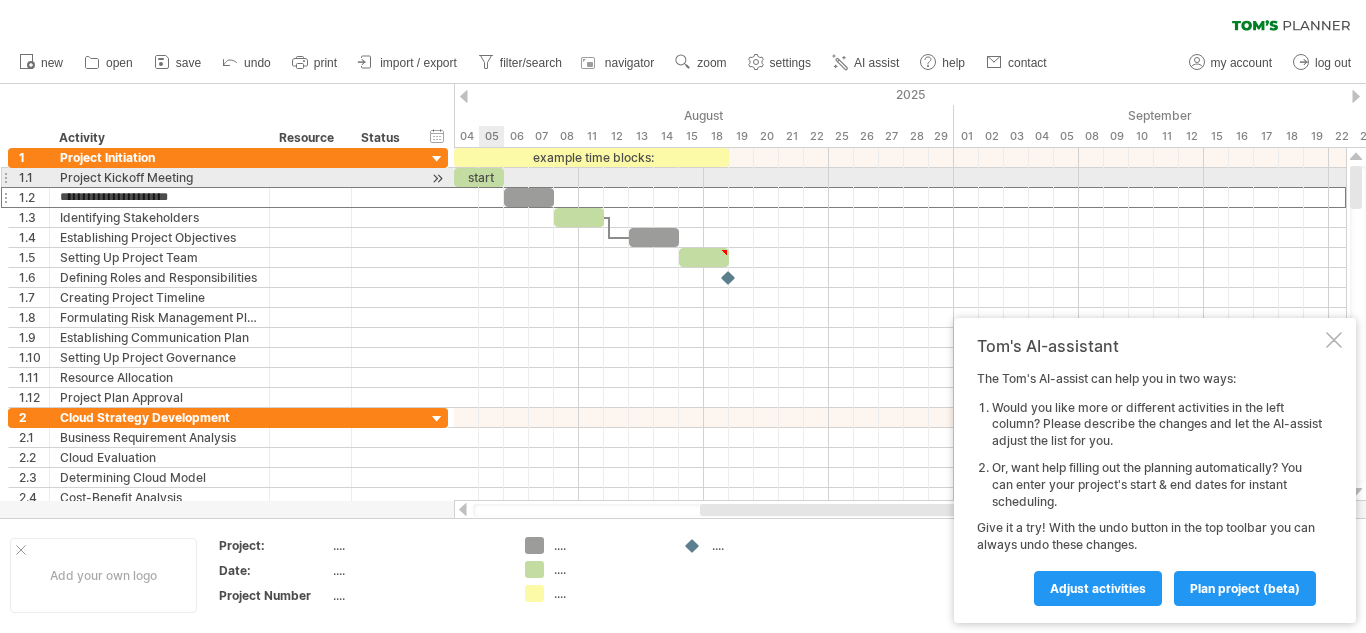 click at bounding box center [5, 177] 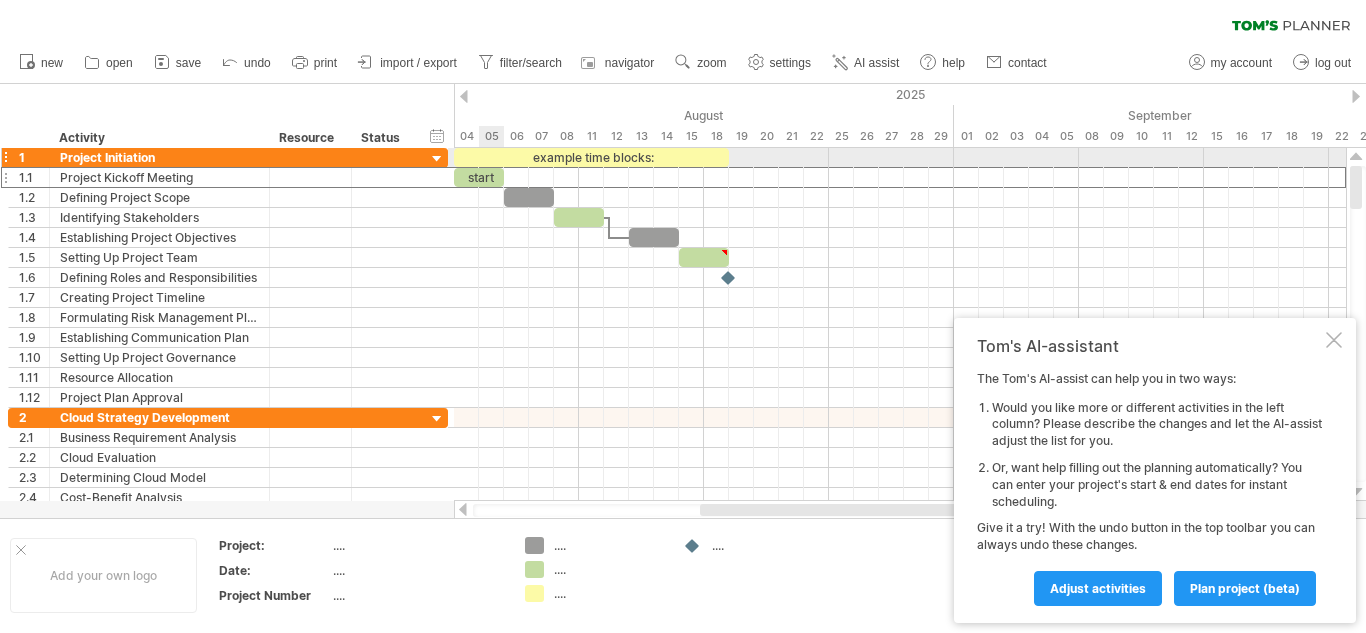 click at bounding box center (5, 157) 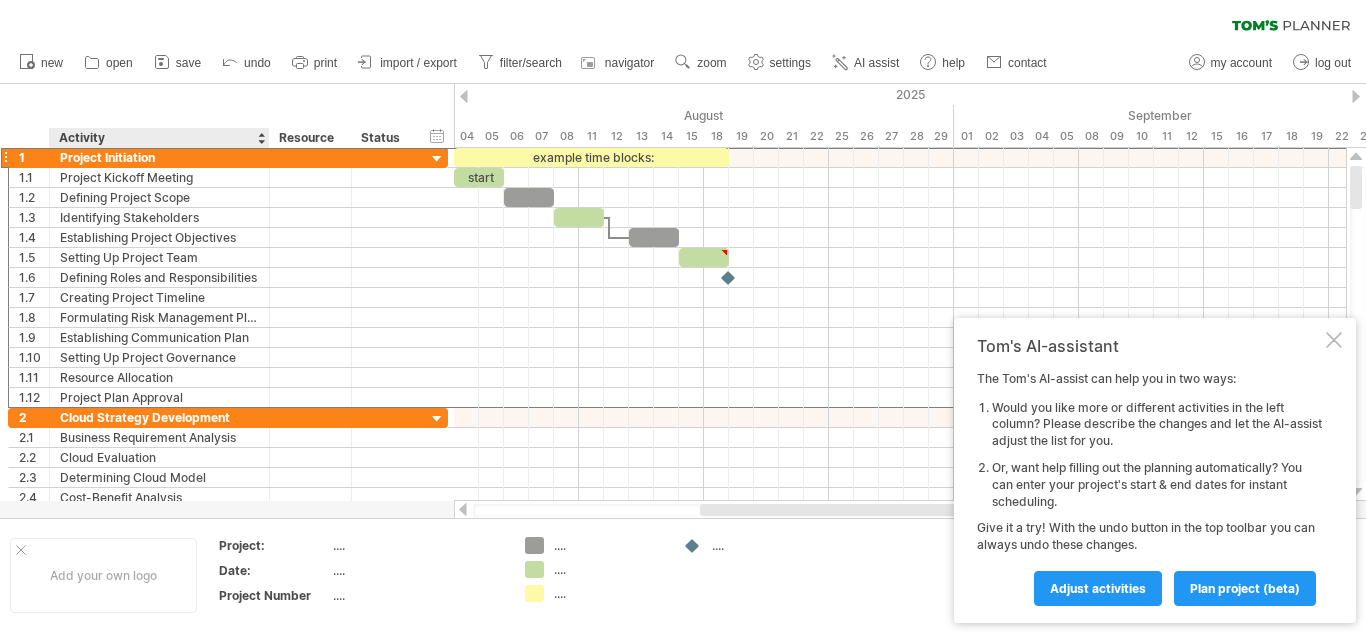 click on "hide start/end/duration show start/end/duration
******** Activity ******** Resource ****** Status" at bounding box center [227, 116] 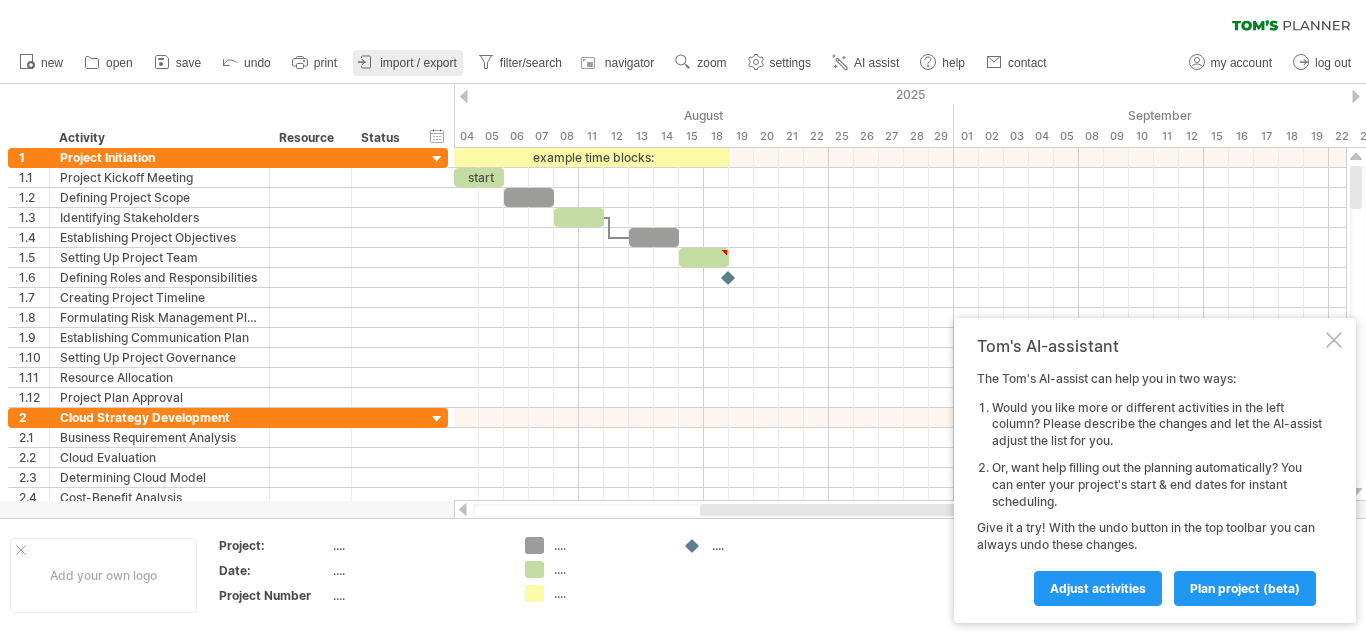 click on "import / export" at bounding box center [408, 63] 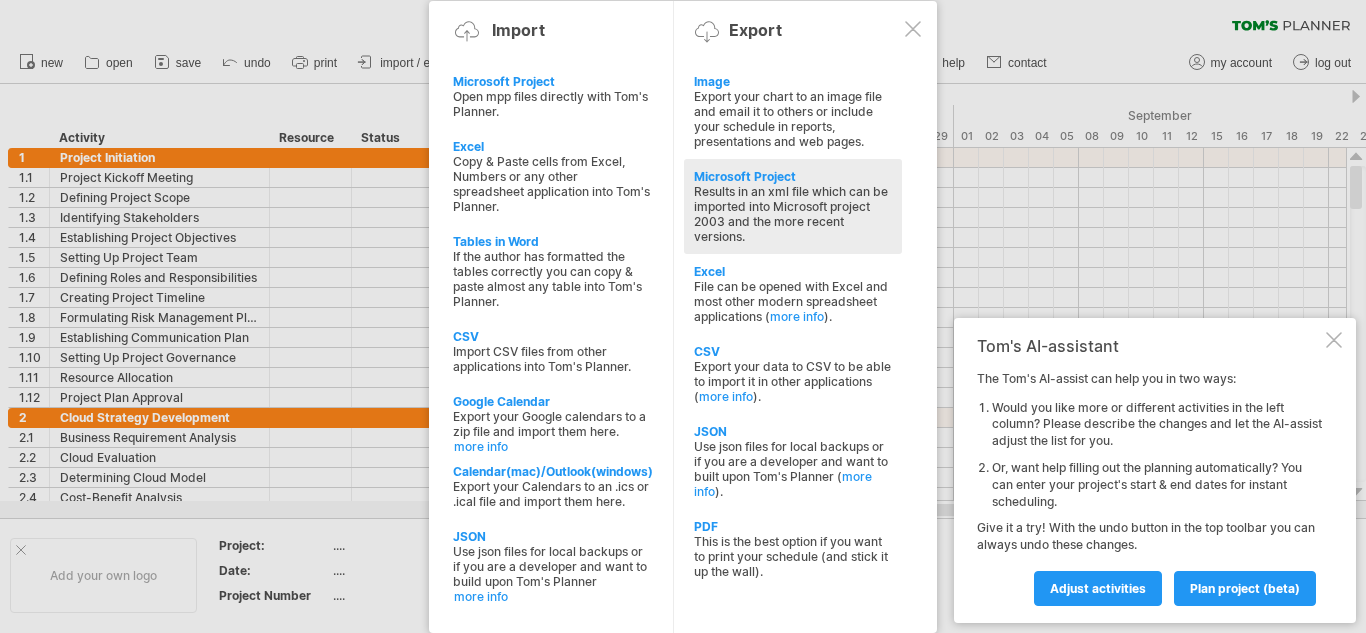 click on "Results in an xml file which can be imported into Microsoft project 2003 and the more recent versions." at bounding box center (793, 214) 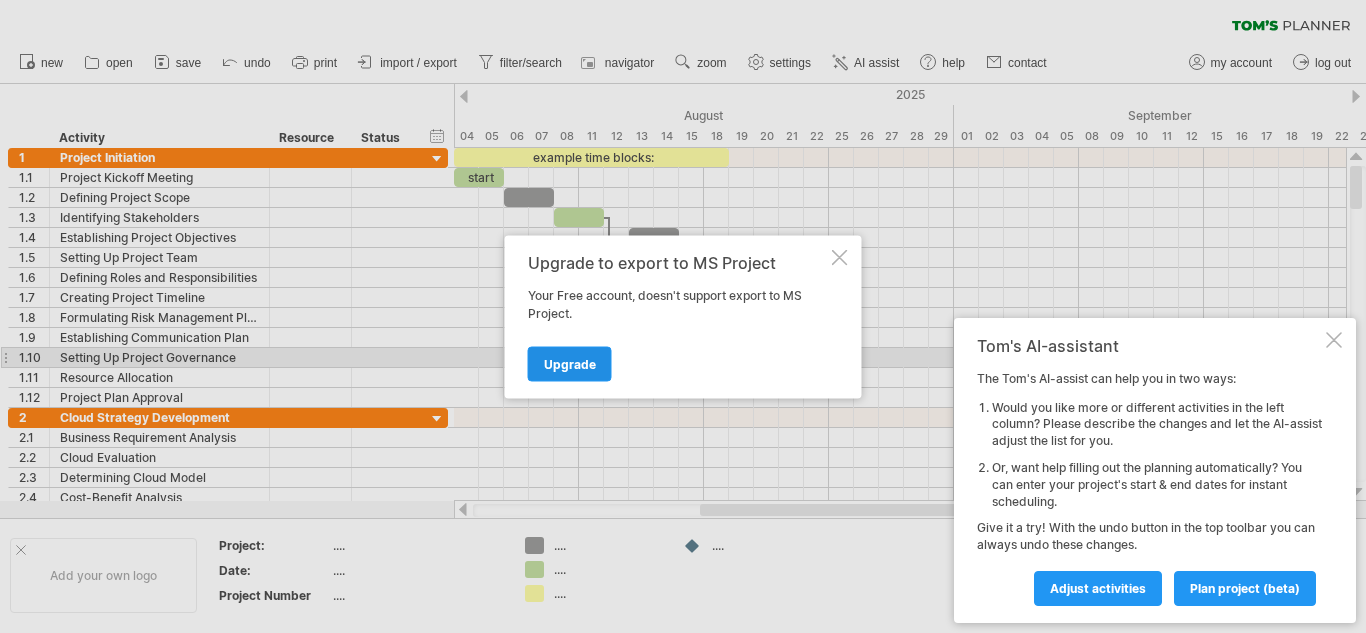 click on "Upgrade" at bounding box center (570, 363) 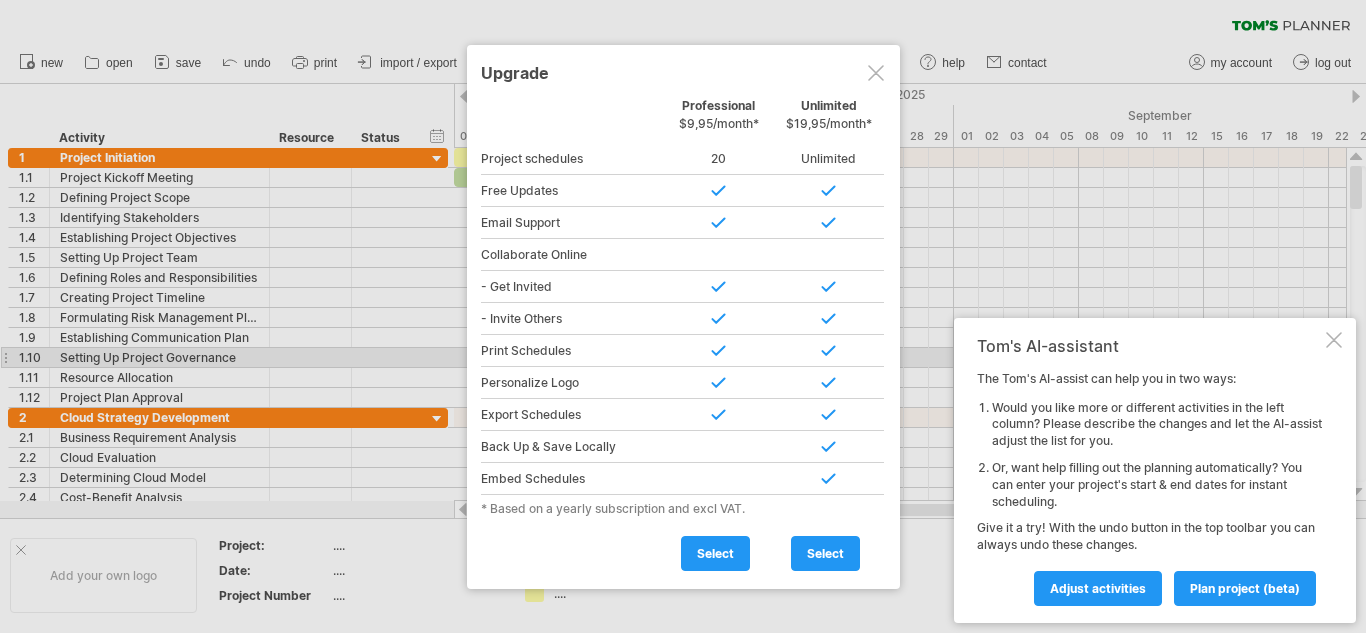 click at bounding box center (876, 73) 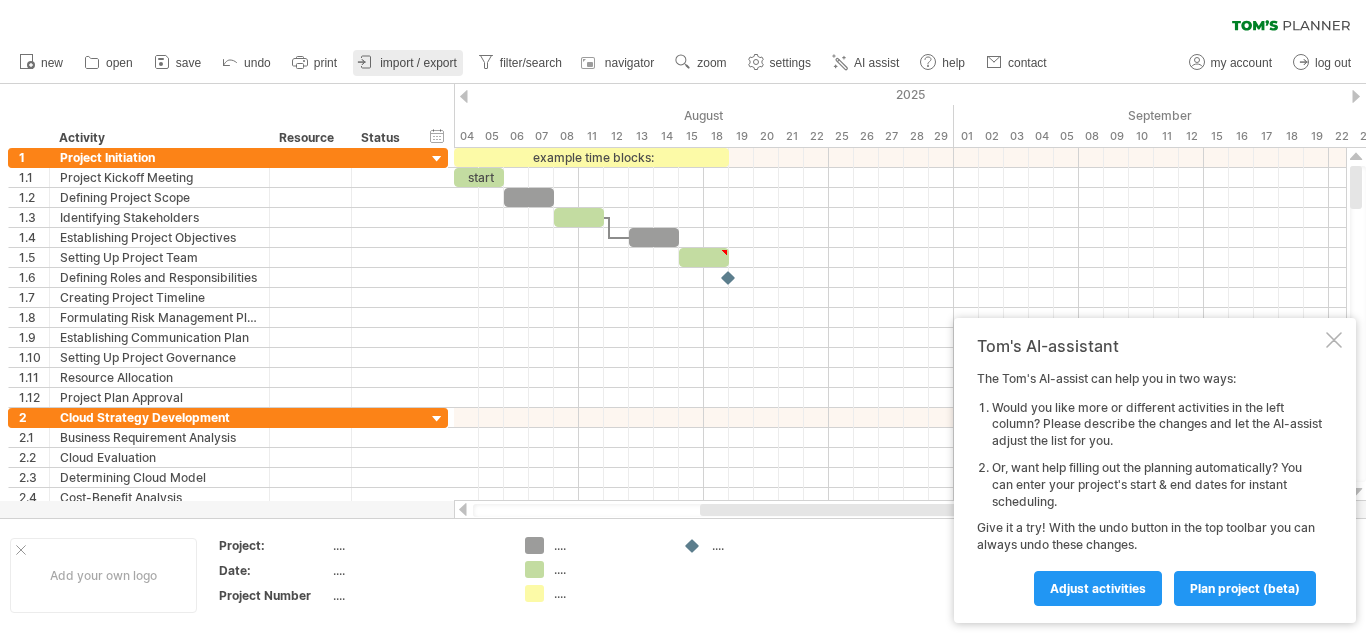 click on "import / export" at bounding box center [408, 63] 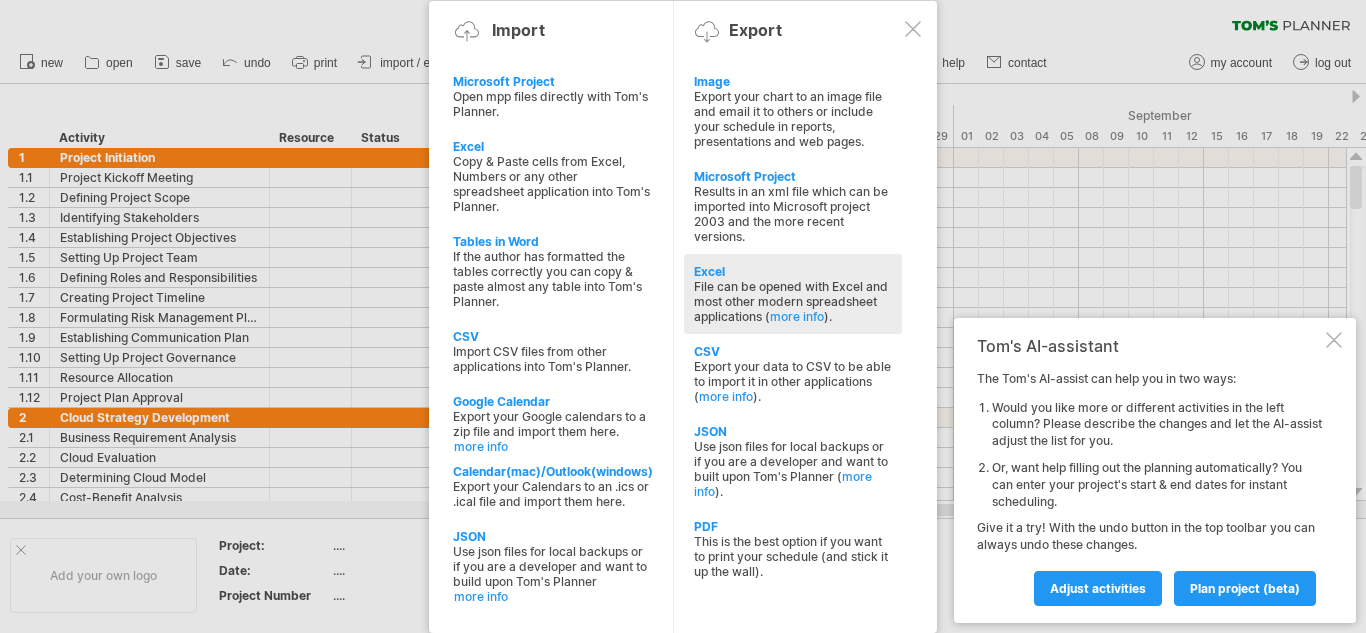 click on "File can be opened with Excel and most other modern spreadsheet applications
( more info )." at bounding box center (793, 301) 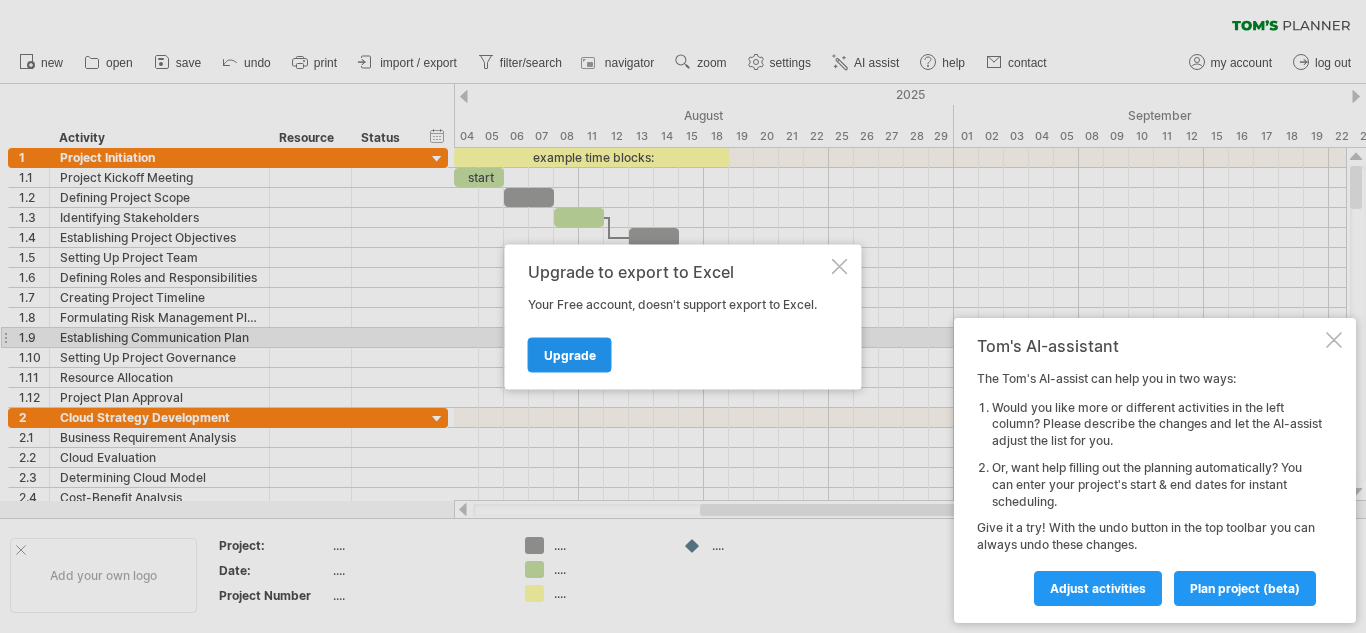 click on "Upgrade" at bounding box center [570, 354] 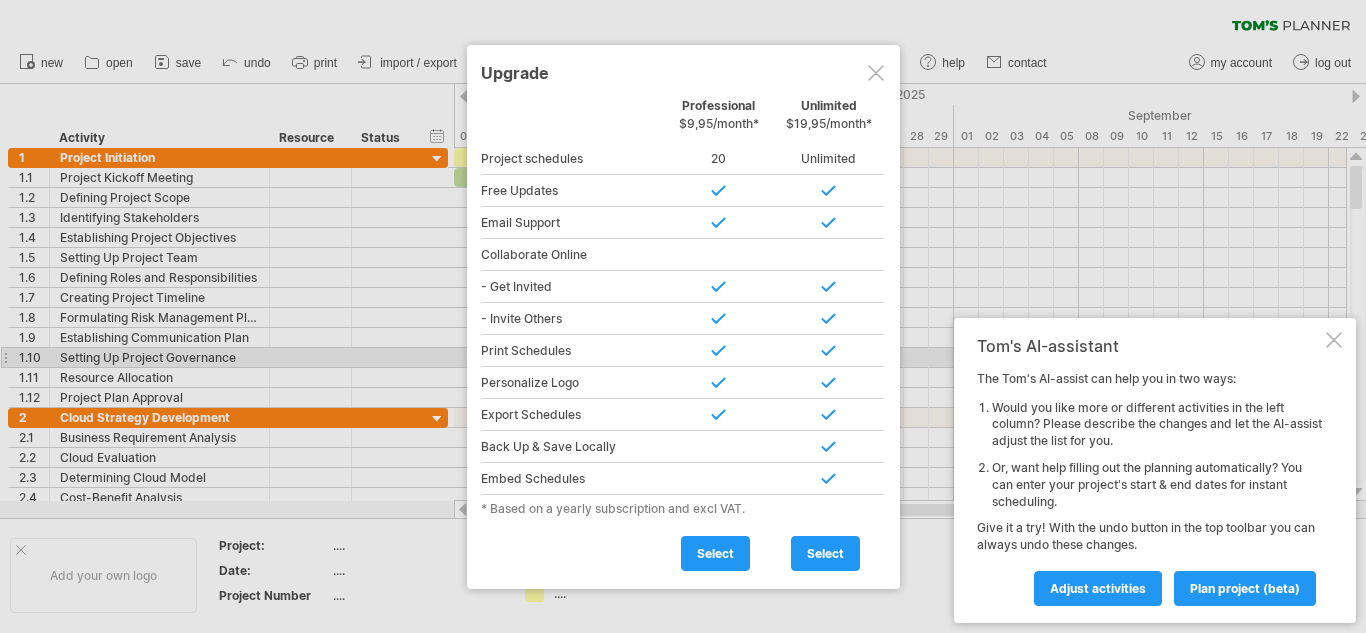 click at bounding box center (876, 73) 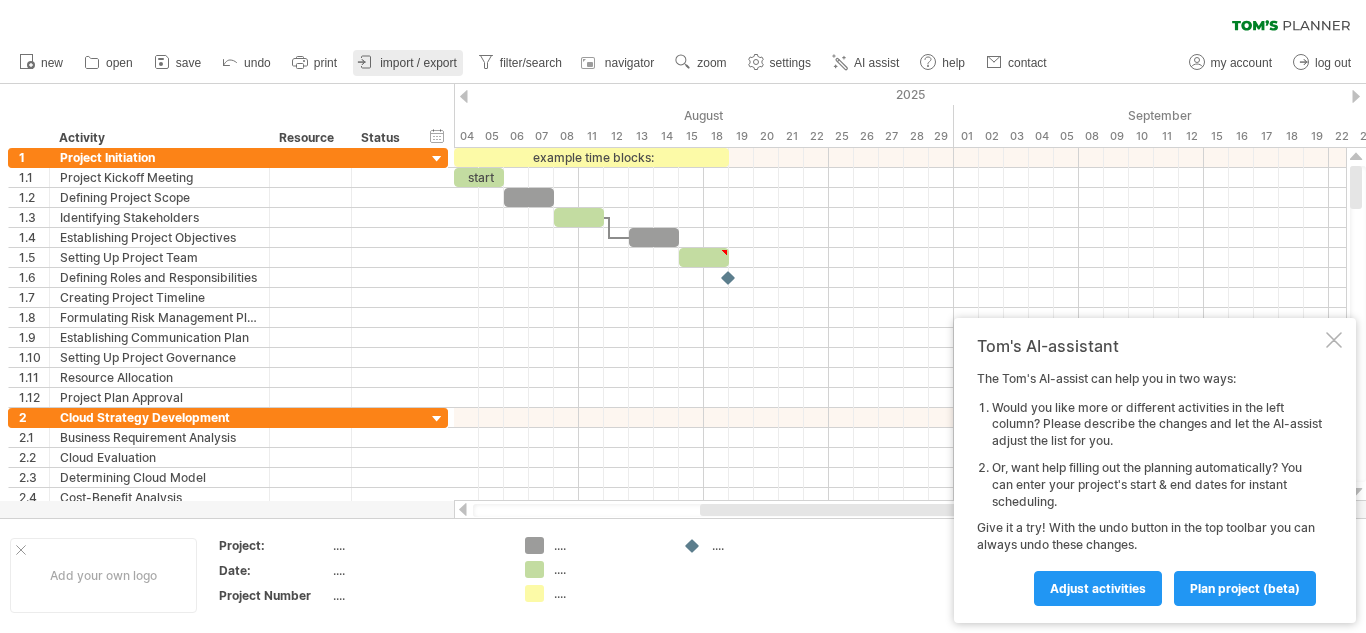 click on "import / export" at bounding box center [408, 63] 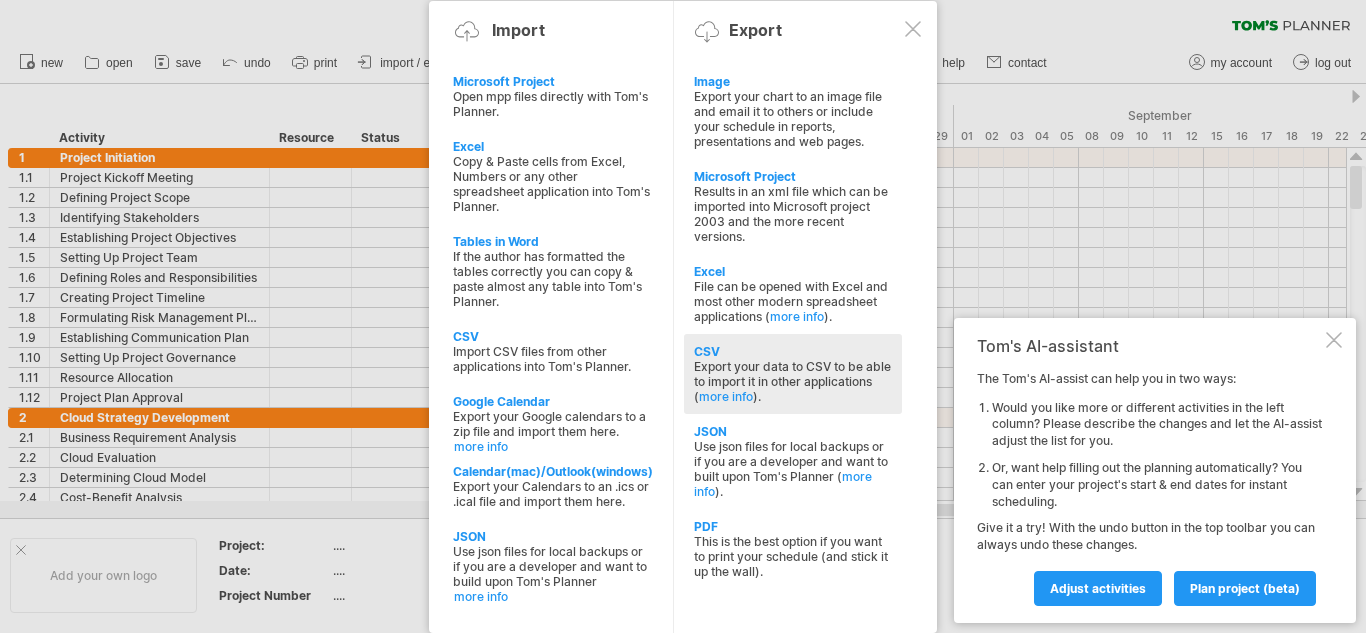 click on "Export your data to CSV to be able to import it in other applications
( more info )." at bounding box center [793, 381] 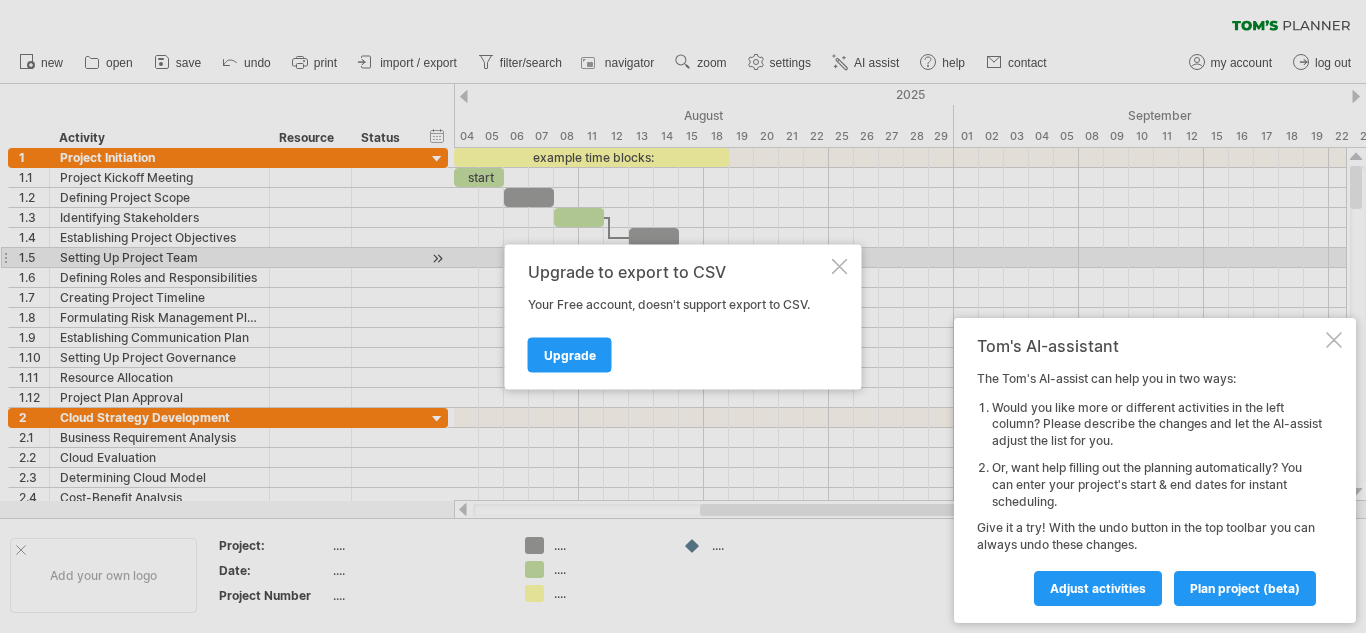 click at bounding box center (840, 266) 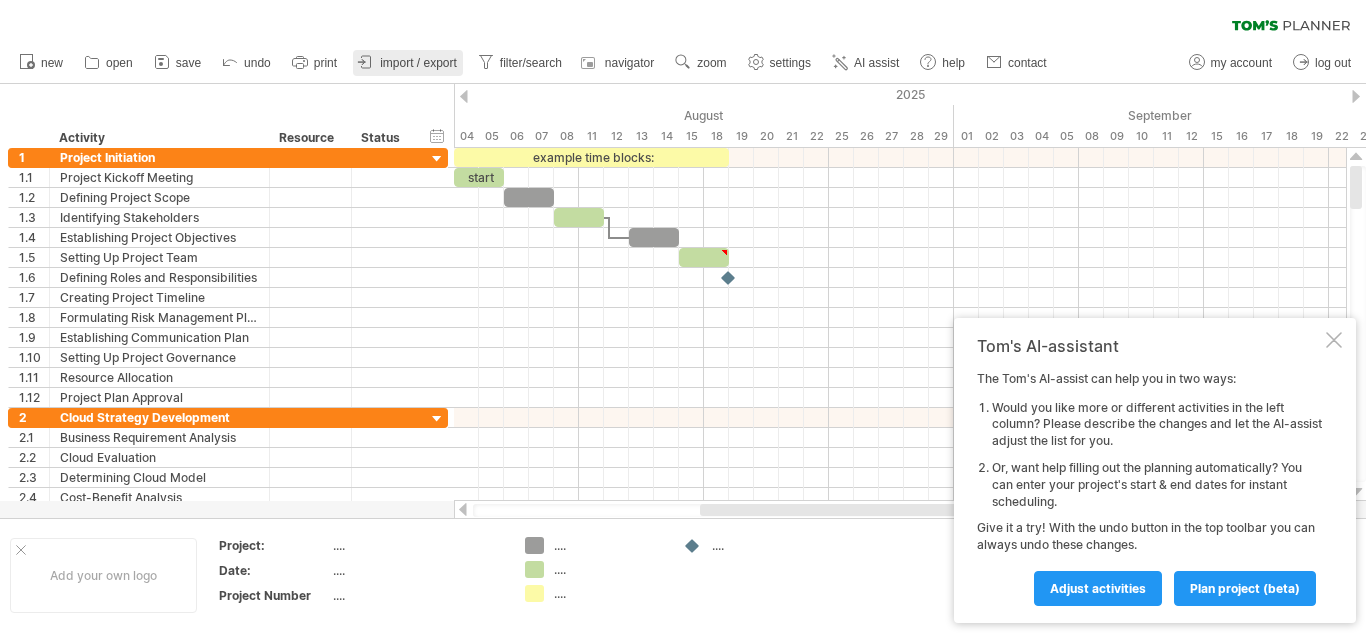 click on "import / export" at bounding box center [418, 63] 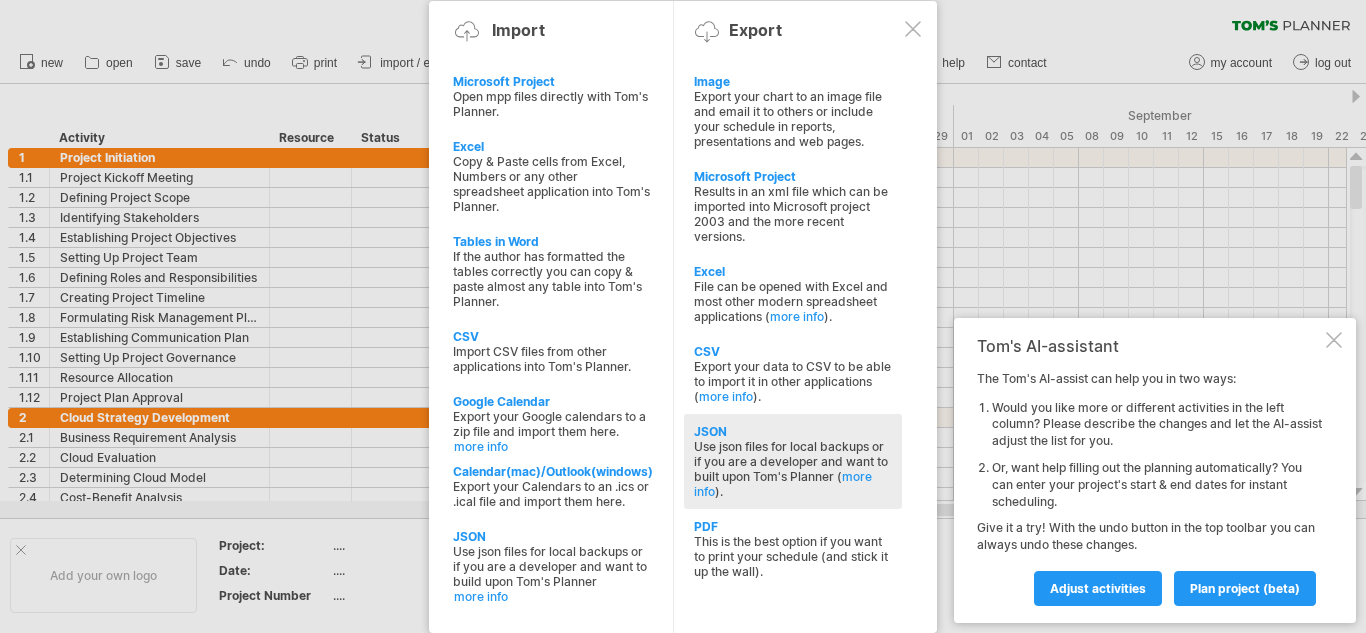 click on "Use json files for local backups or if you are a developer and want to built upon Tom's Planner
( more info )." at bounding box center [793, 469] 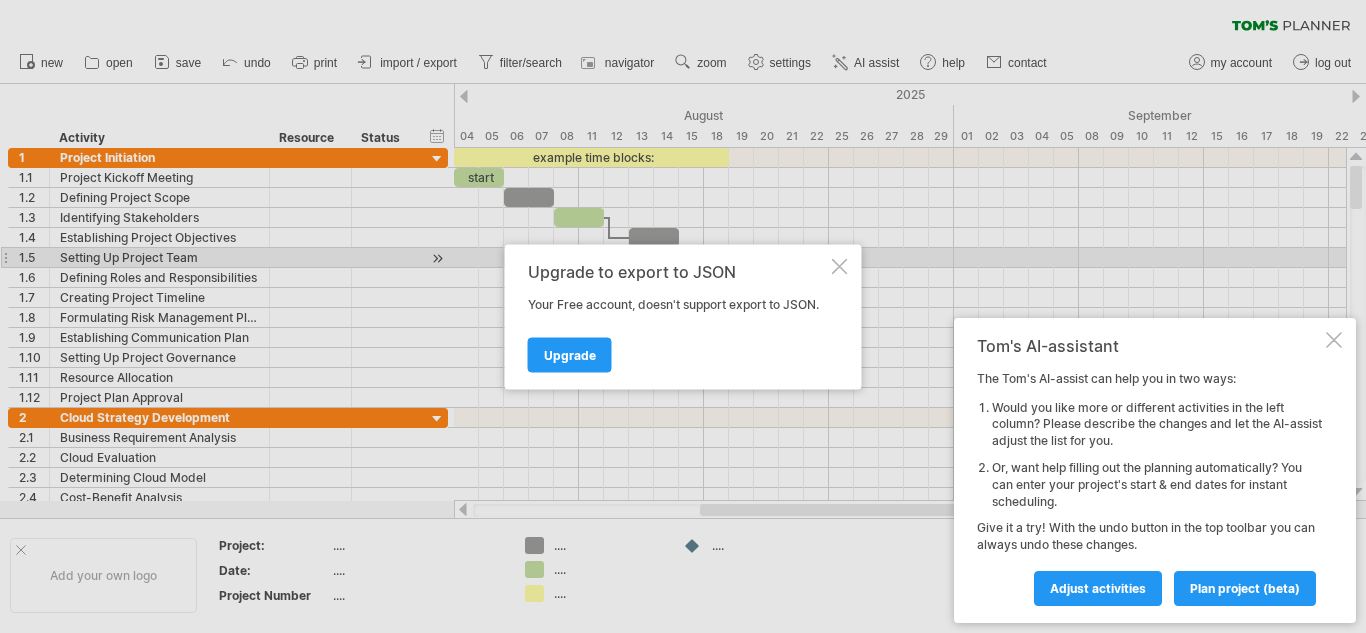 click at bounding box center (840, 266) 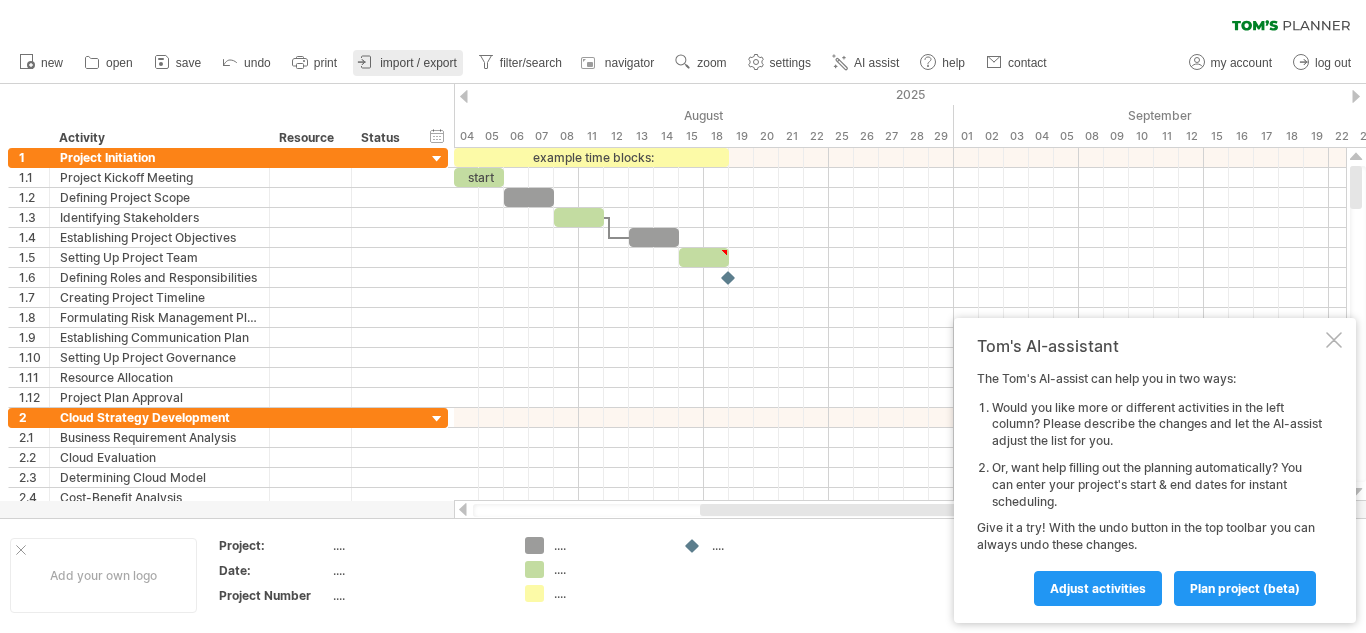 click on "import / export" at bounding box center [418, 63] 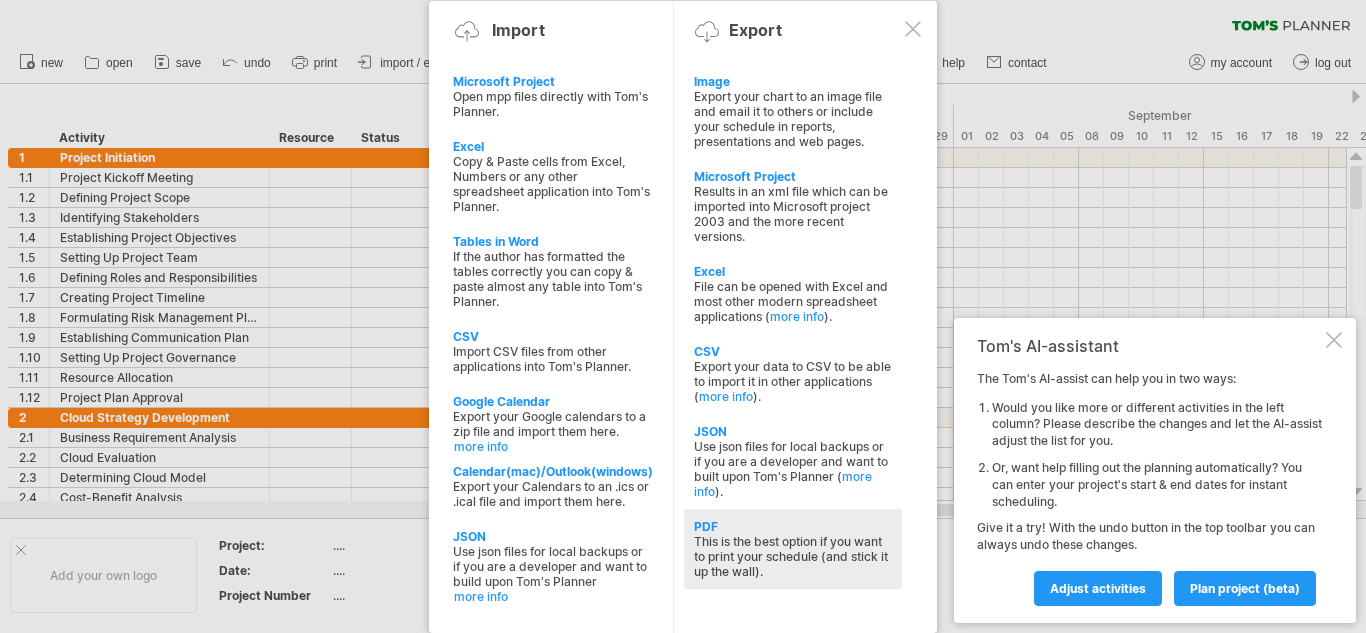 click on "This is the best option if you want to print your schedule (and stick it up the wall)." at bounding box center [793, 556] 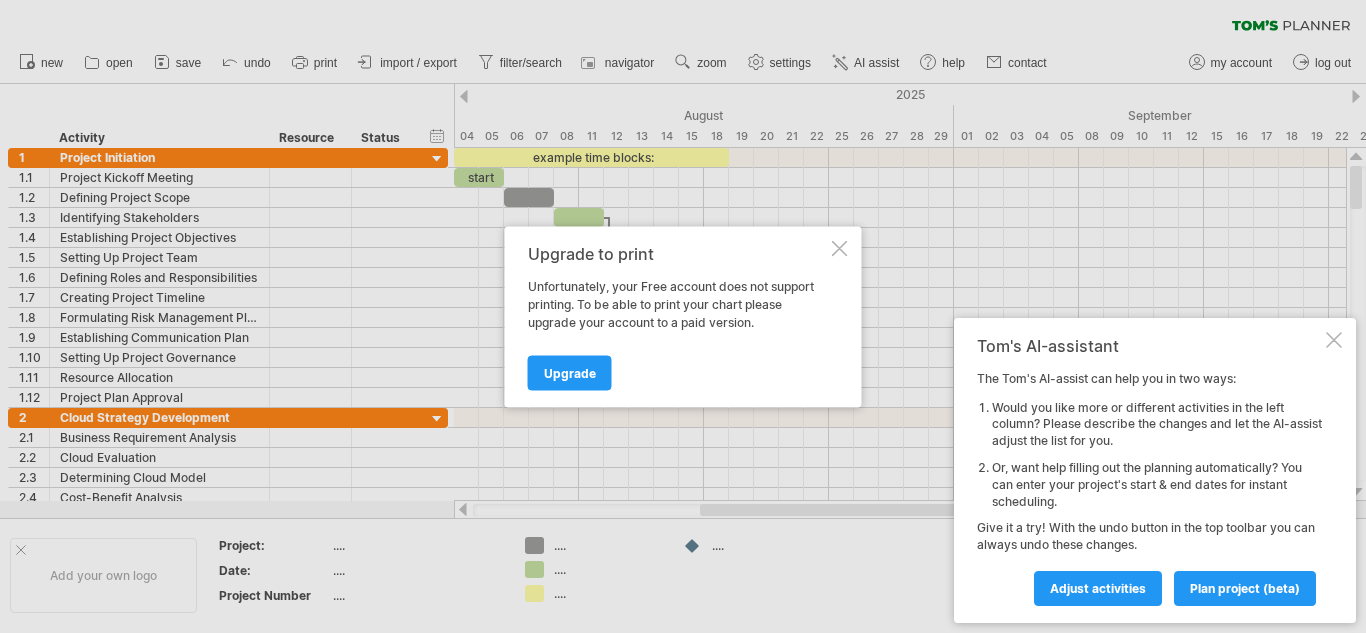 click at bounding box center (840, 248) 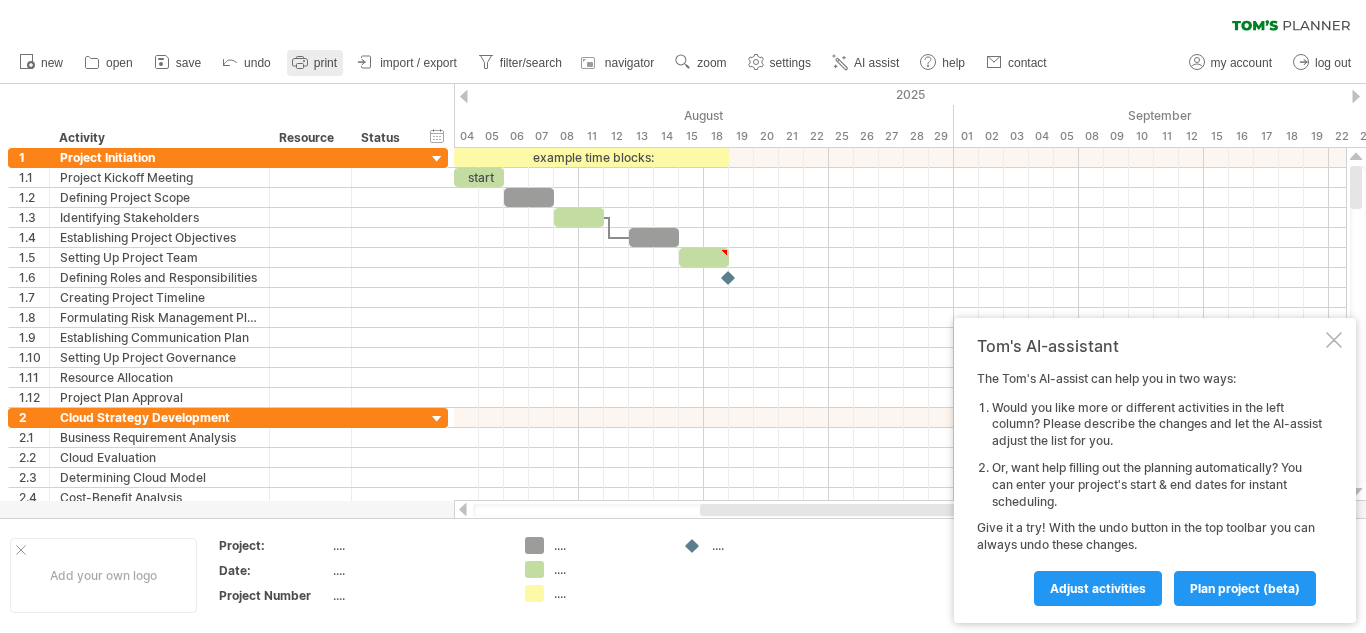 click 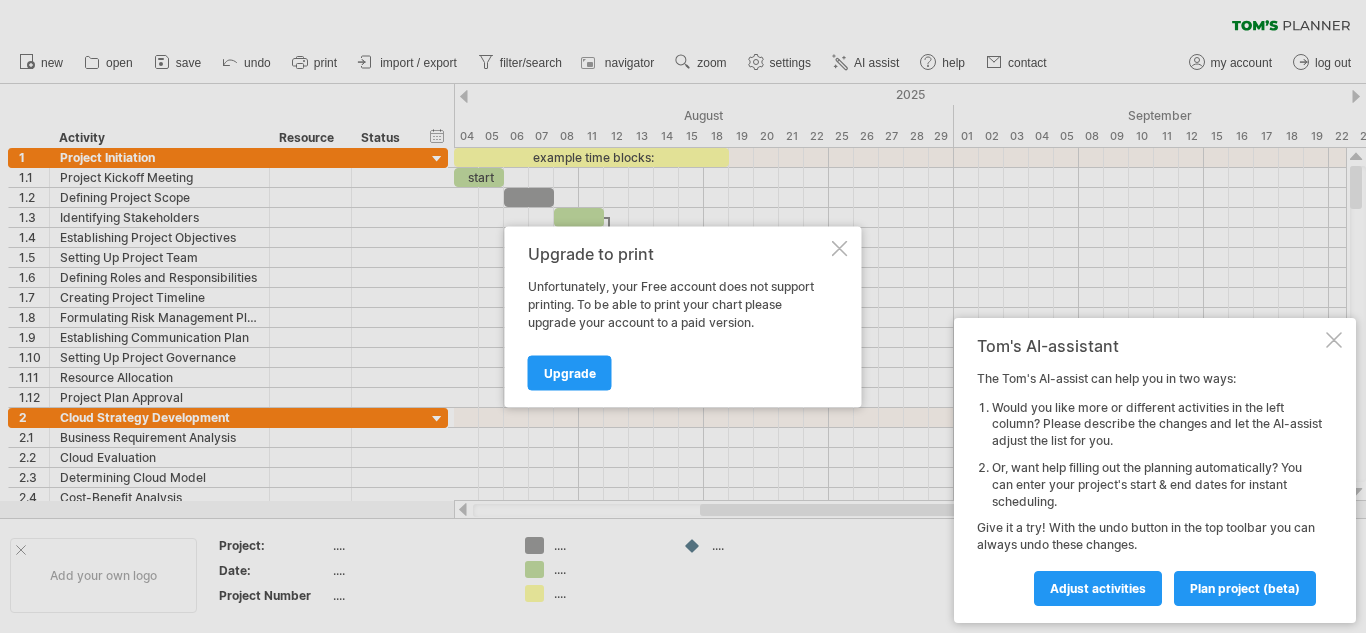 click at bounding box center (840, 248) 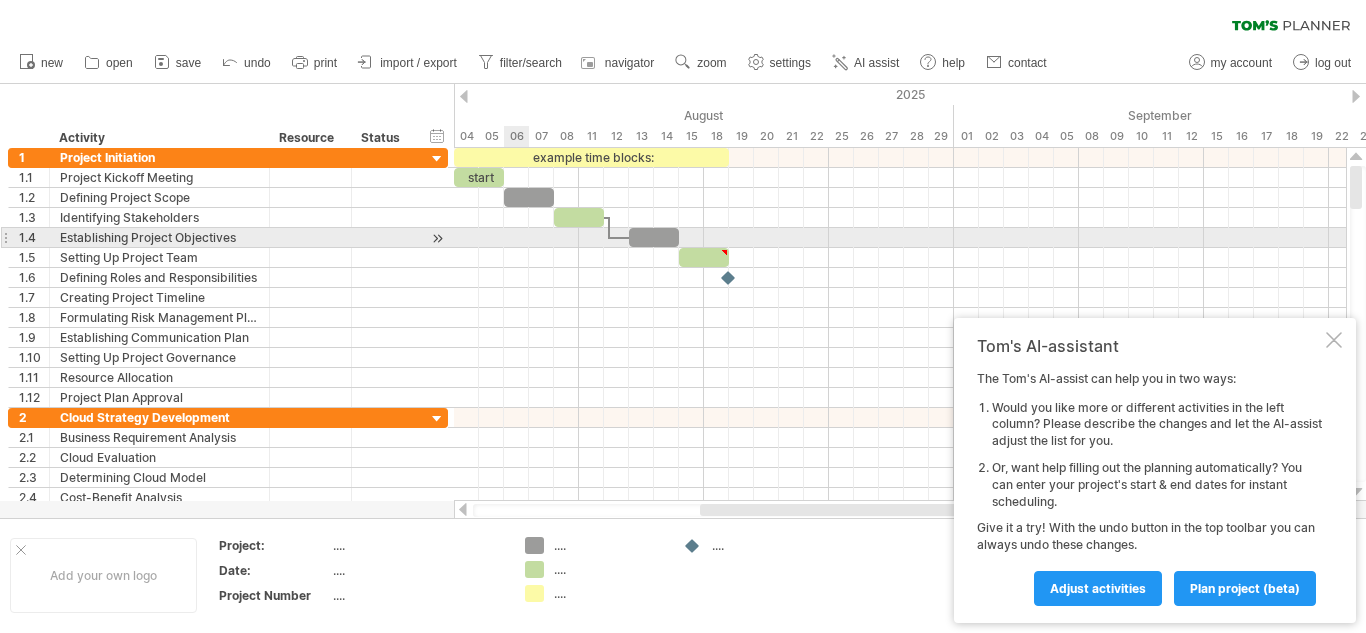 click at bounding box center (900, 238) 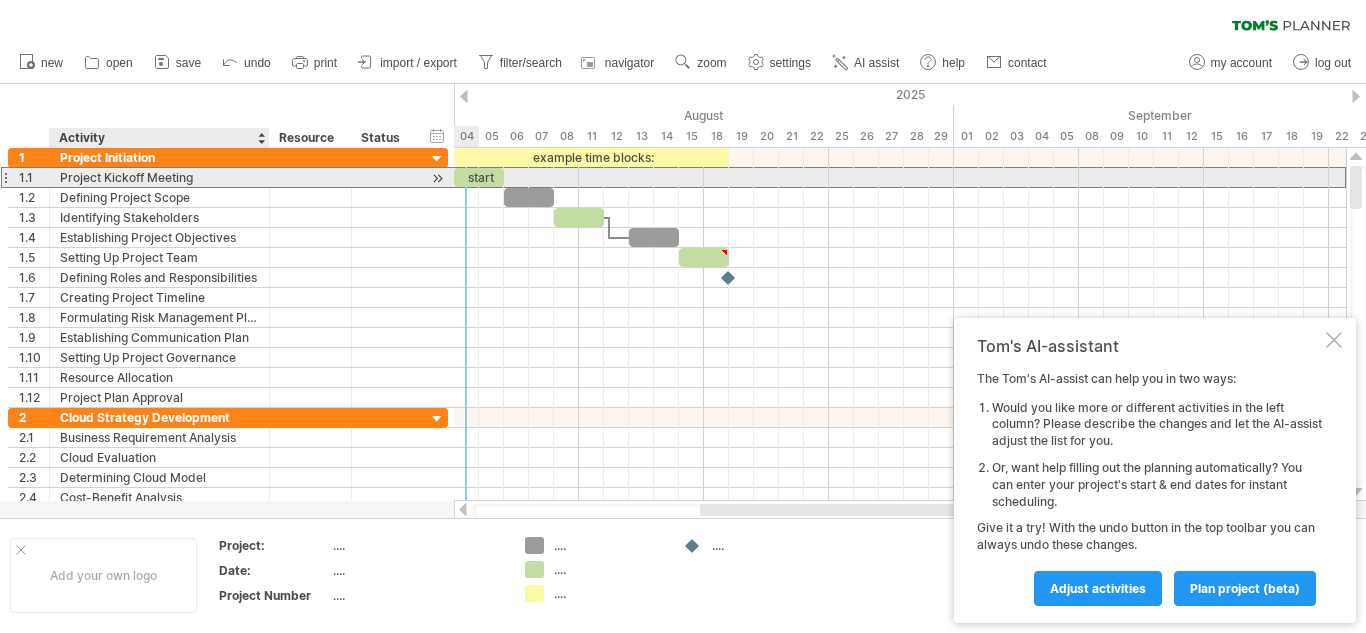 click on "Project Kickoff Meeting" at bounding box center [159, 177] 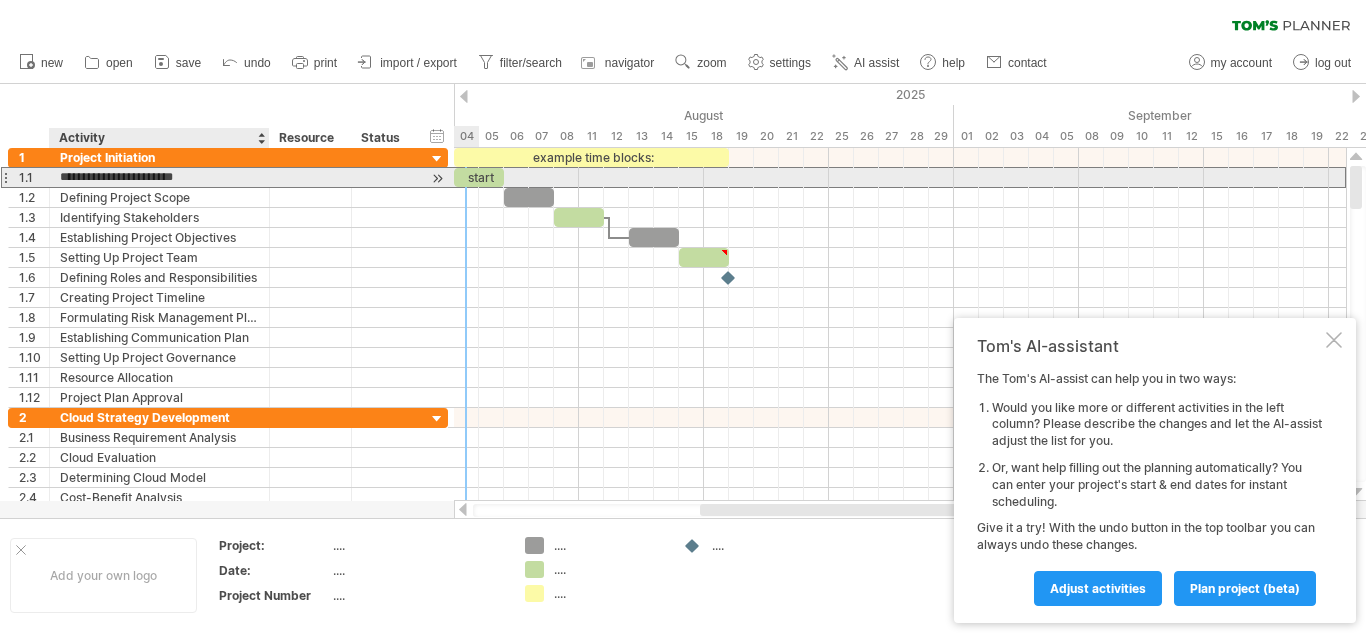 click on "**********" at bounding box center (159, 177) 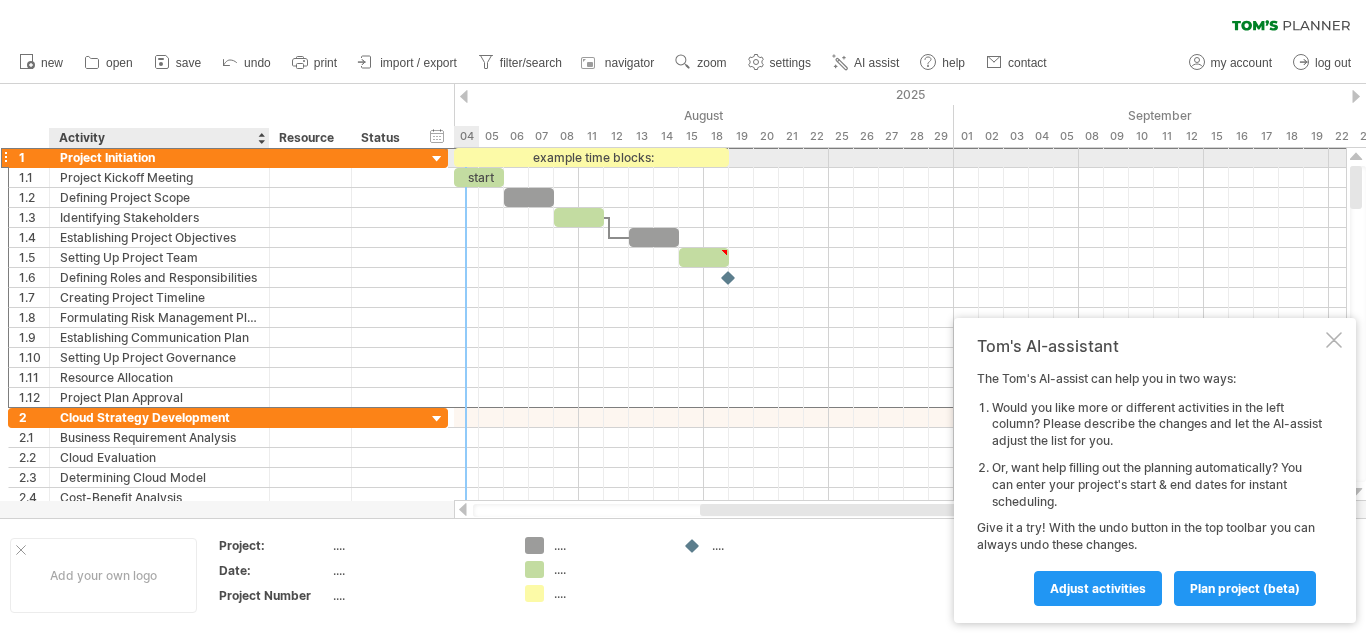 click on "Project Initiation" at bounding box center [159, 157] 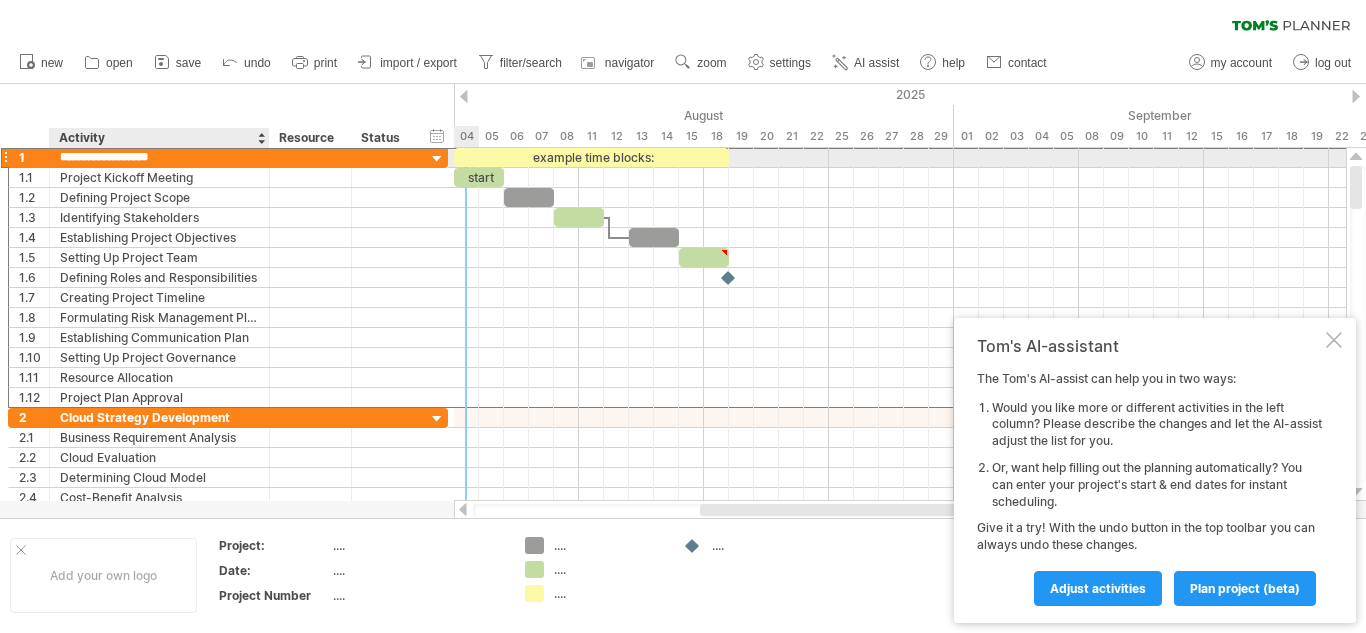 click on "**********" at bounding box center [159, 157] 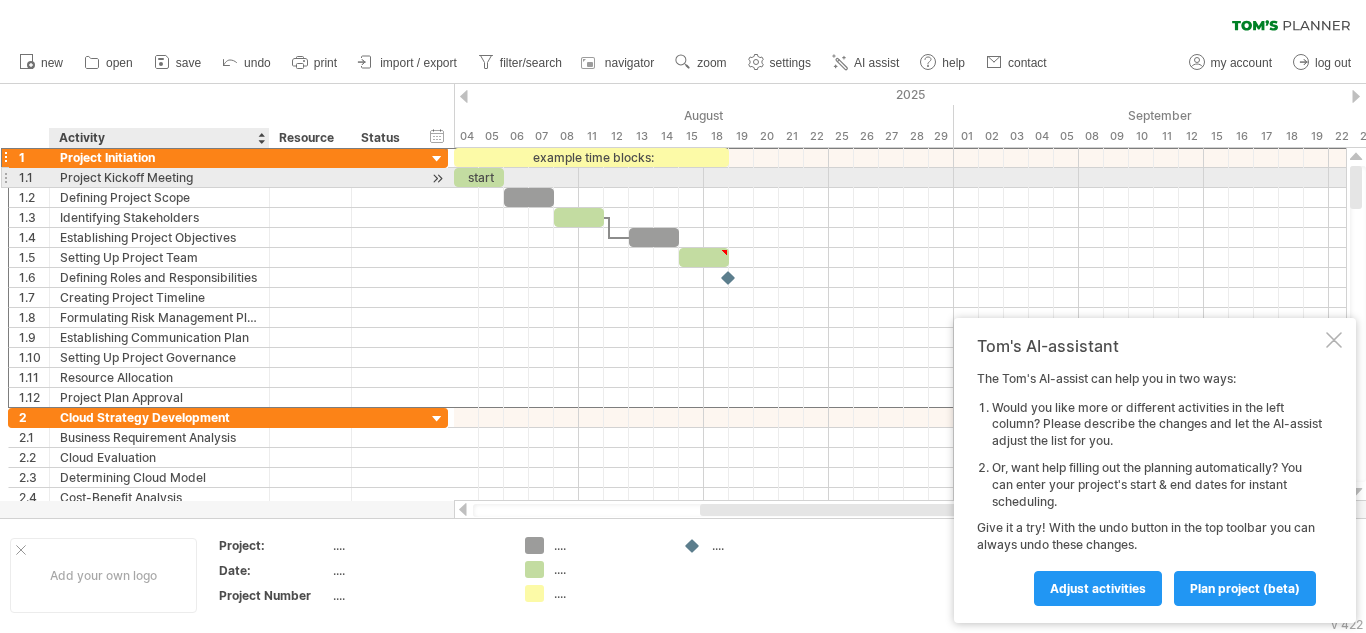click on "Project Kickoff Meeting" at bounding box center (159, 177) 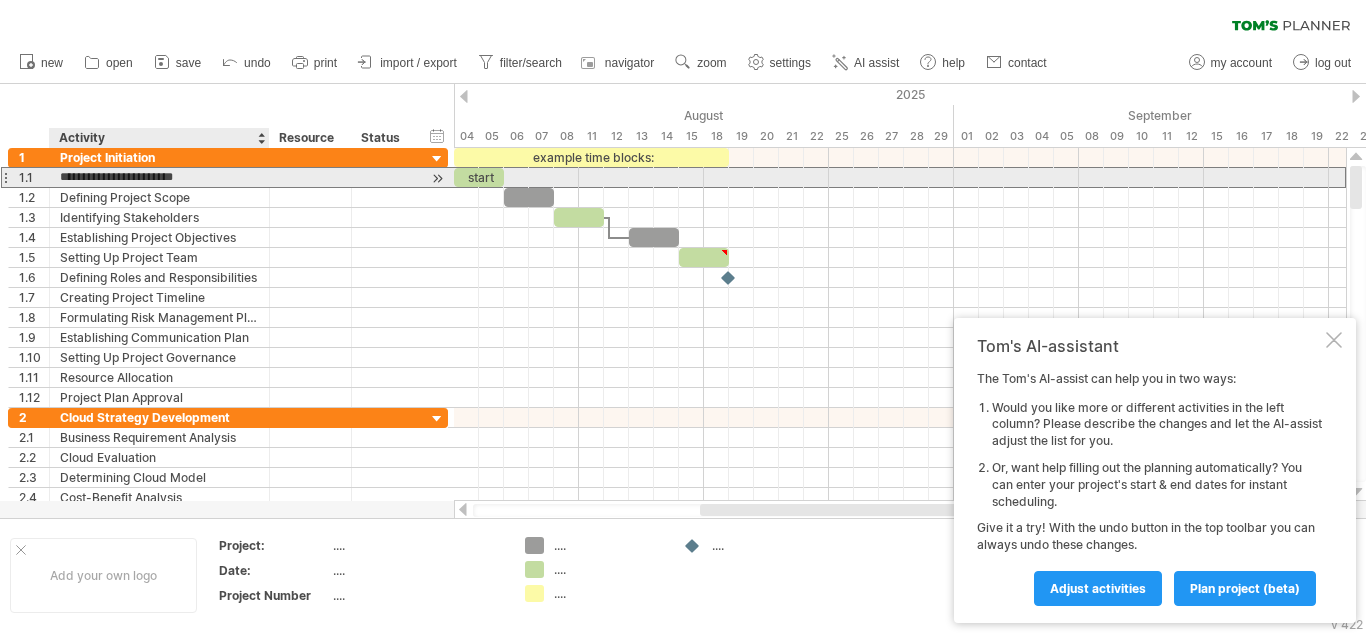 click on "**********" at bounding box center (159, 177) 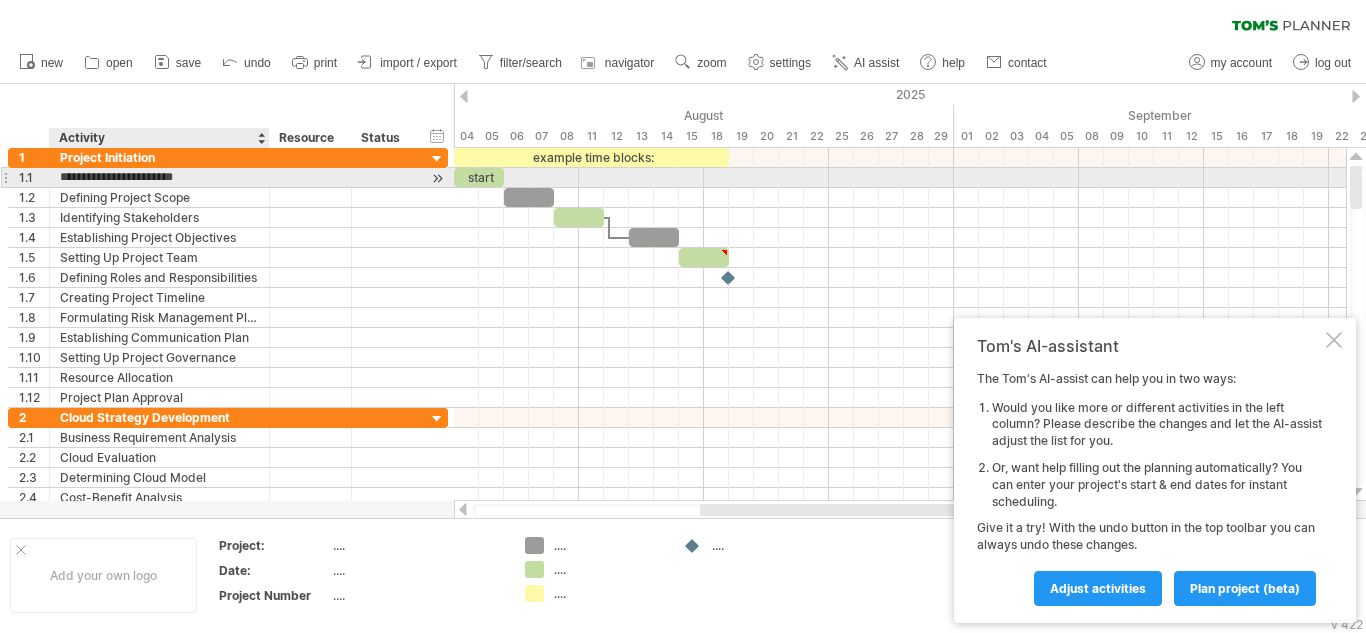 click on "**********" at bounding box center [159, 177] 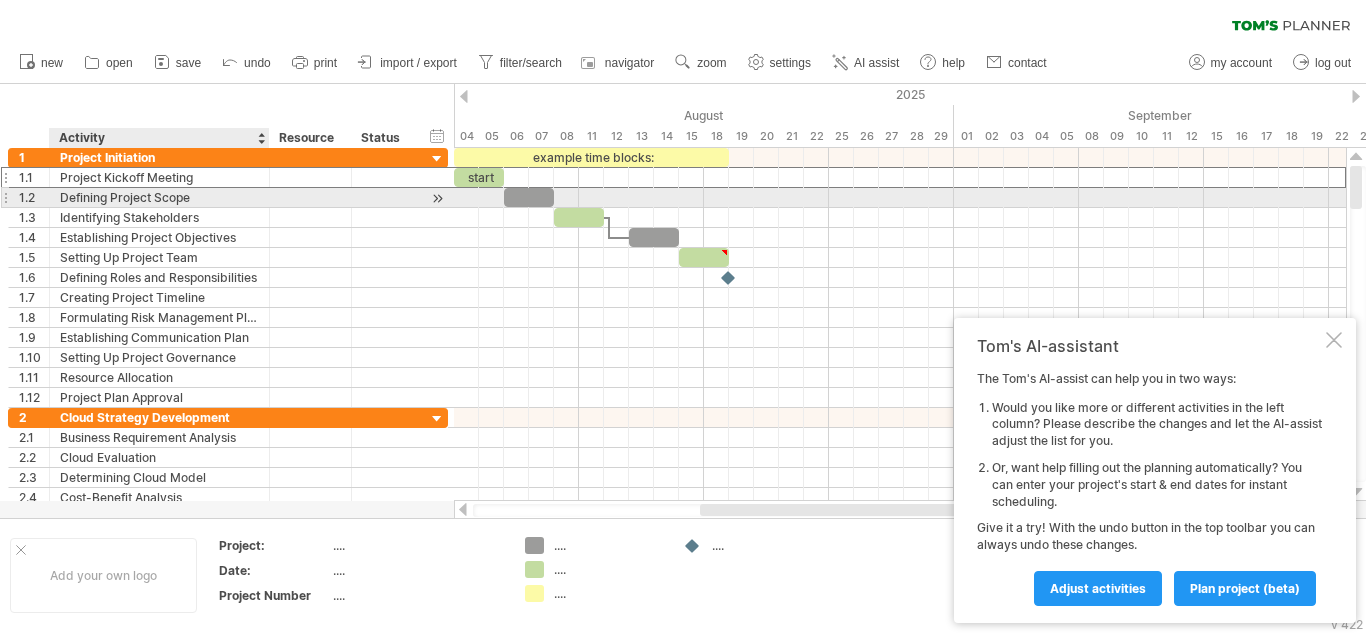 click on "Defining Project Scope" at bounding box center (159, 197) 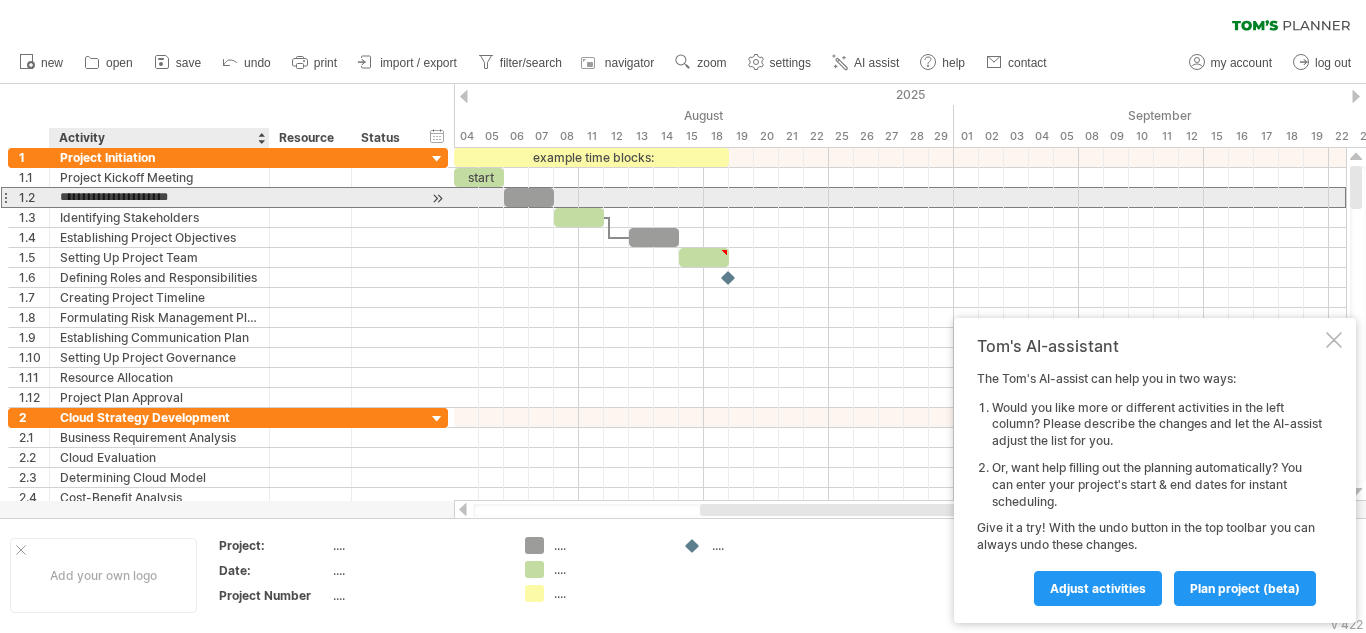 click on "**********" at bounding box center [159, 197] 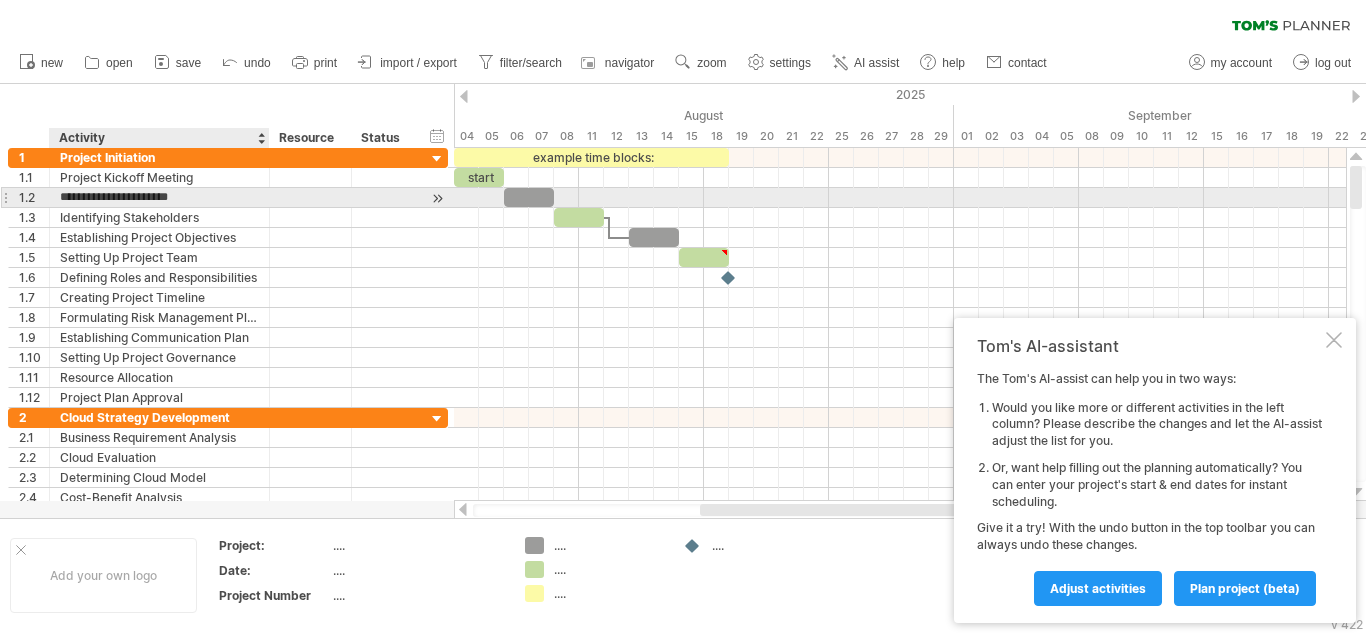 click on "**********" at bounding box center [159, 197] 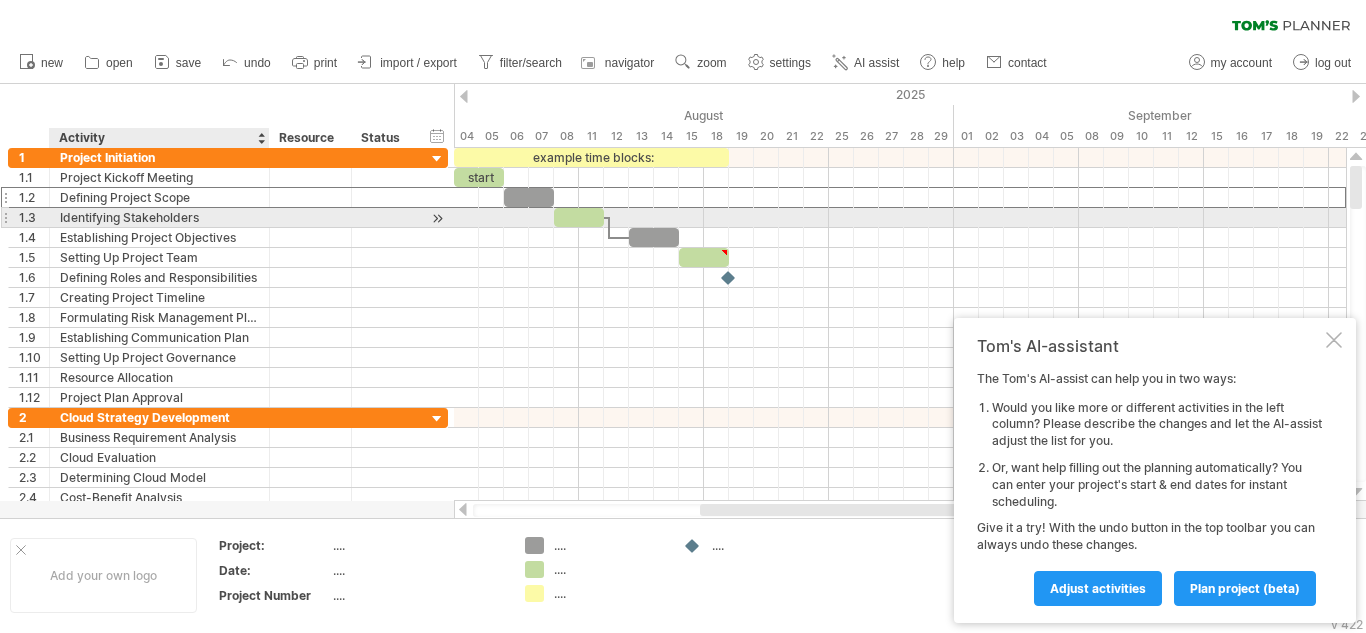 click on "Identifying Stakeholders" at bounding box center [159, 217] 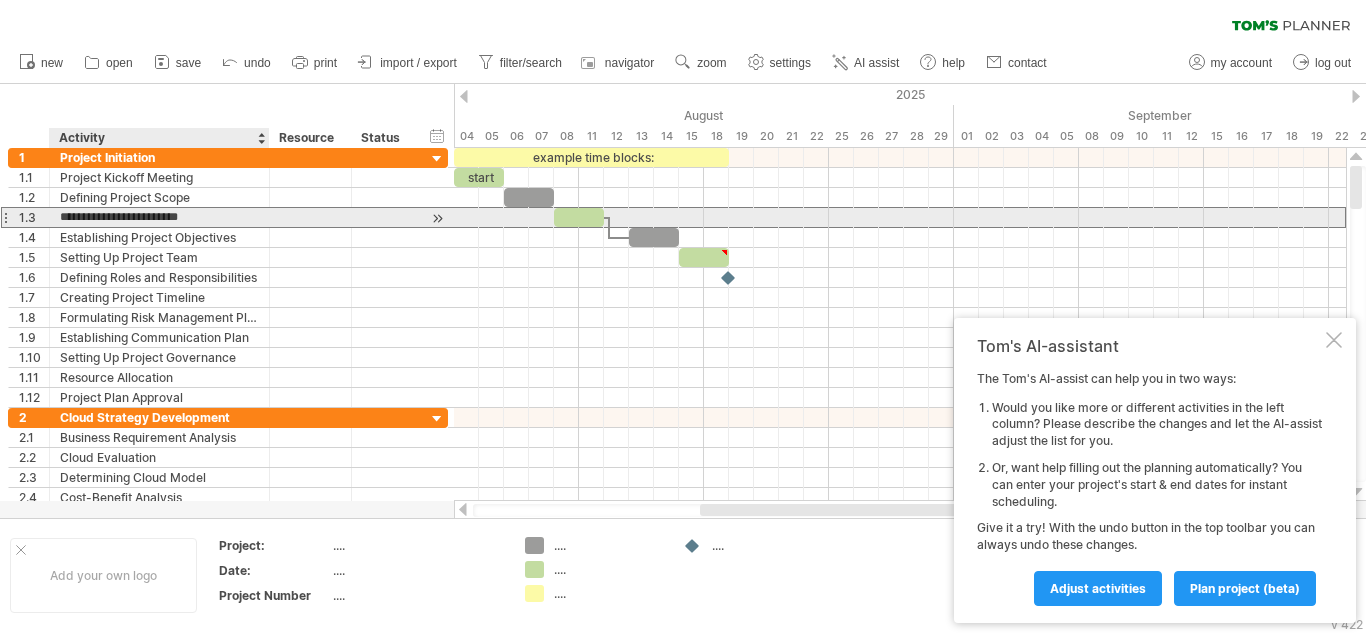 click on "**********" at bounding box center [159, 217] 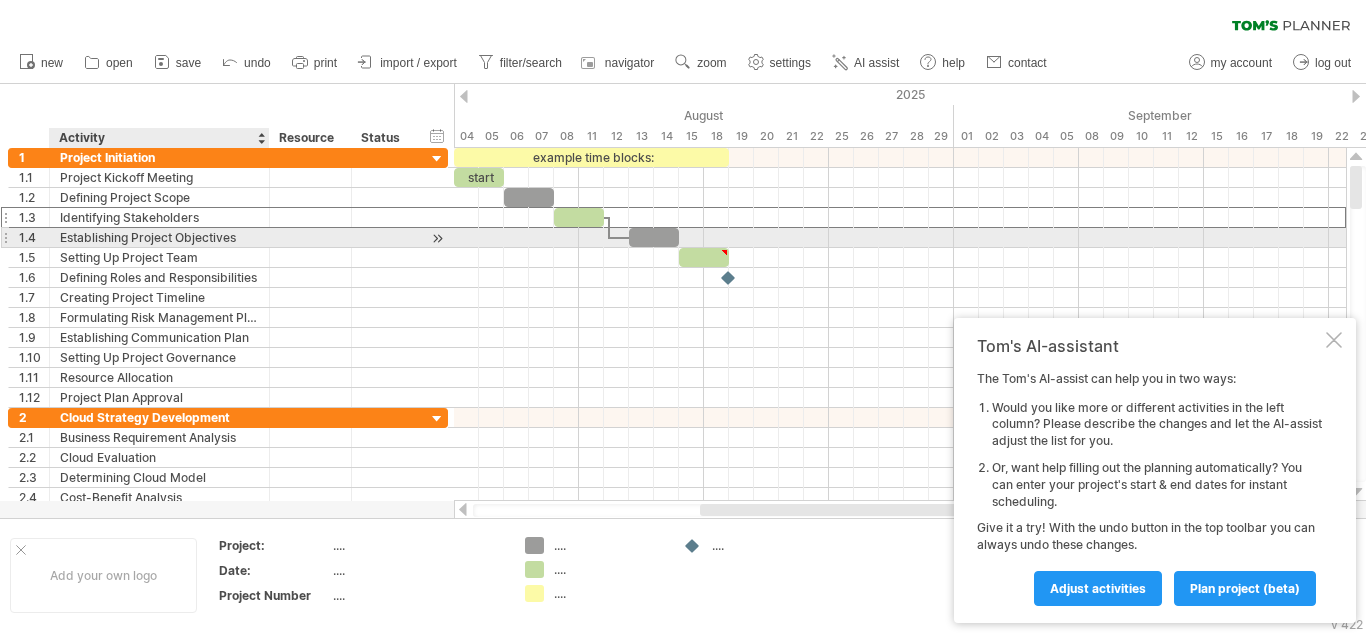 click on "Establishing Project Objectives" at bounding box center (159, 237) 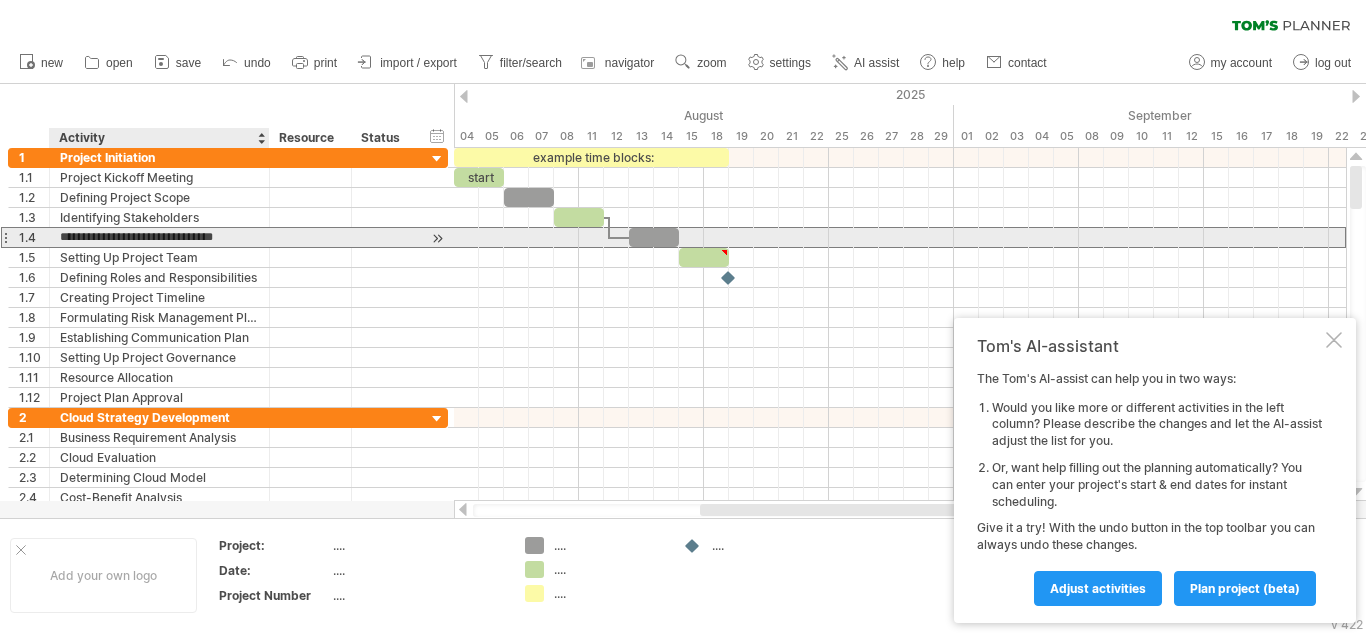 click on "**********" at bounding box center [159, 237] 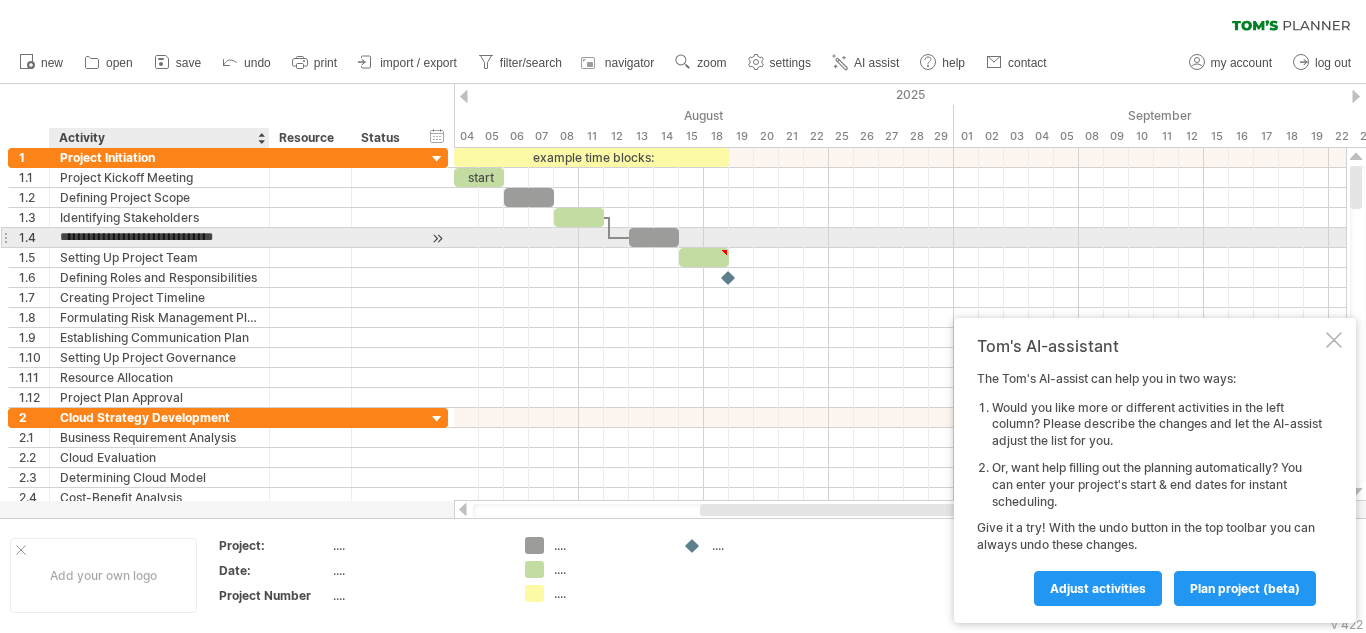 click on "**********" at bounding box center (159, 237) 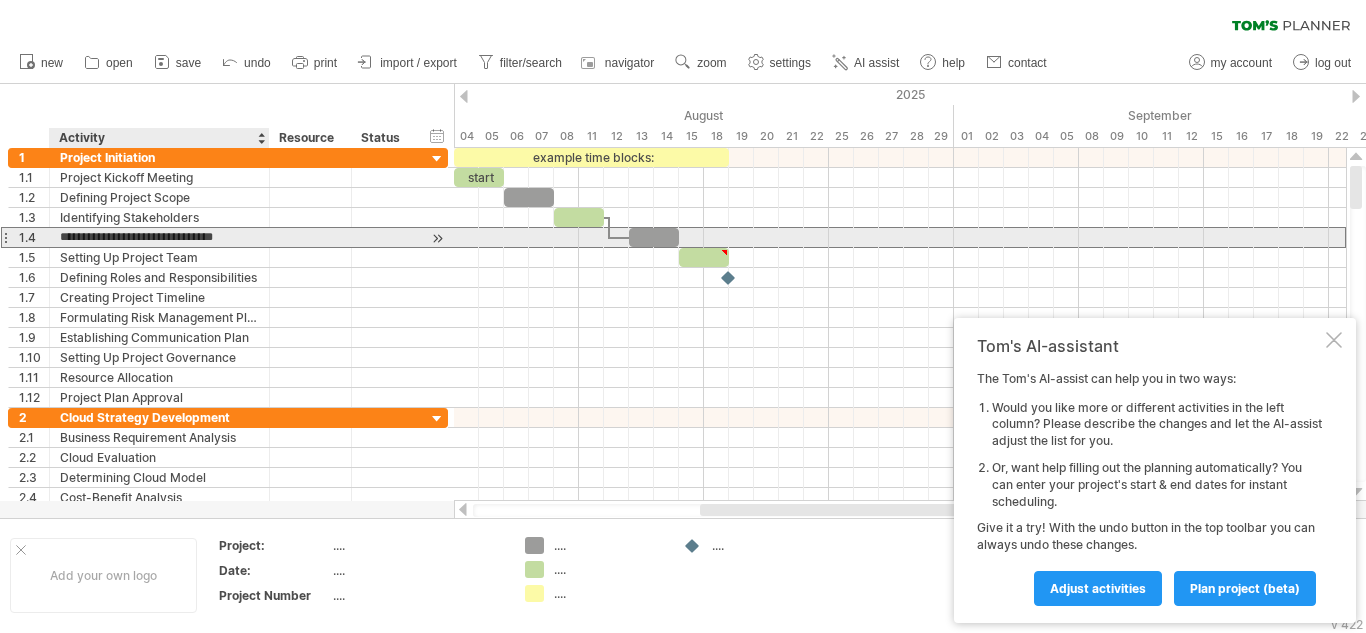 click on "**********" at bounding box center (159, 237) 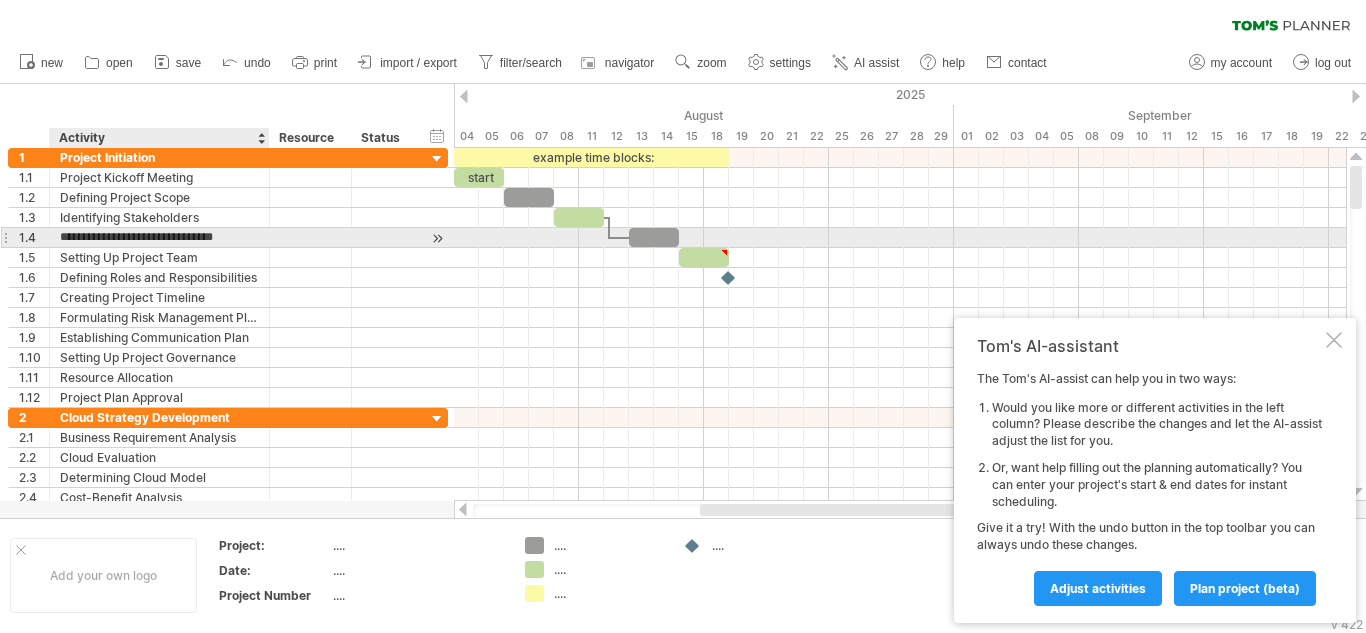 click on "**********" at bounding box center [159, 237] 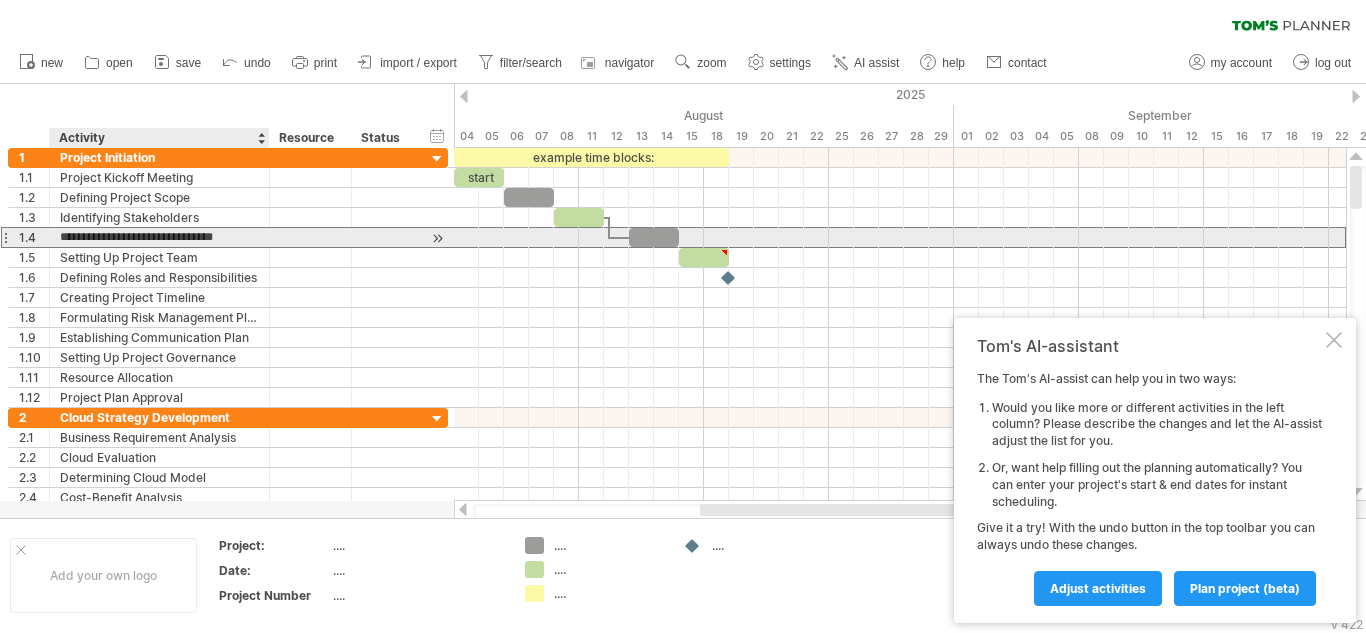 click on "**********" at bounding box center [159, 237] 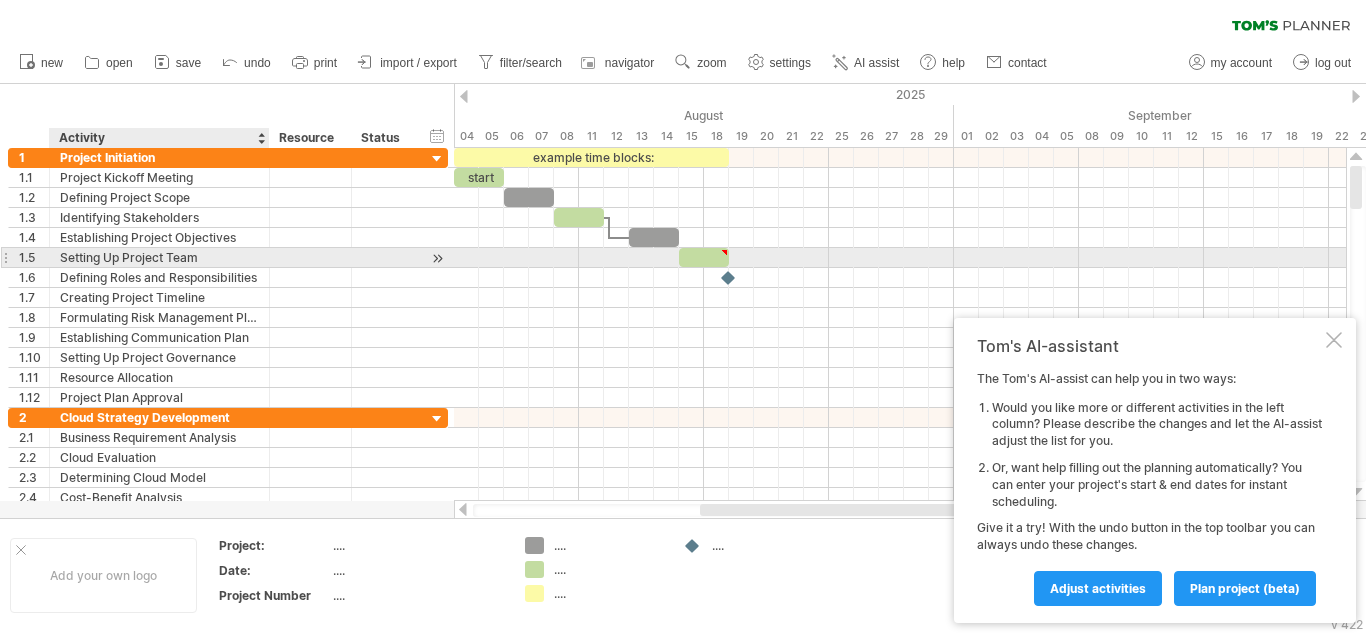 click on "Setting Up Project Team" at bounding box center [159, 257] 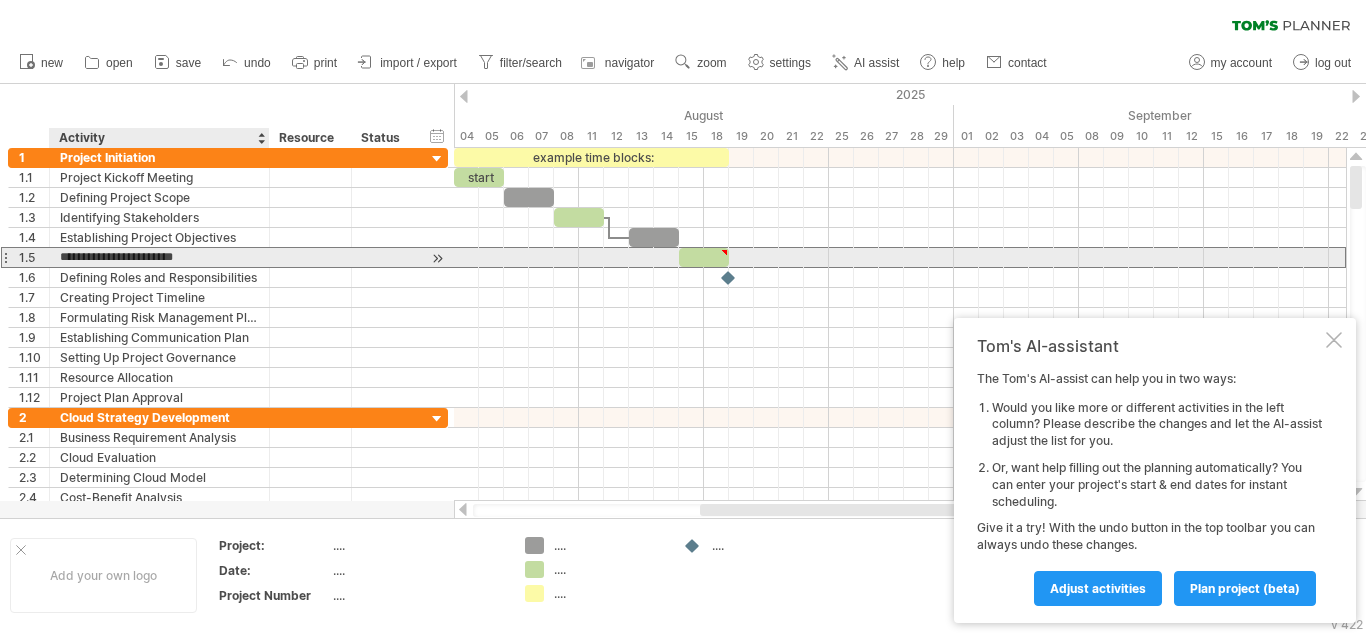 click on "**********" at bounding box center (159, 257) 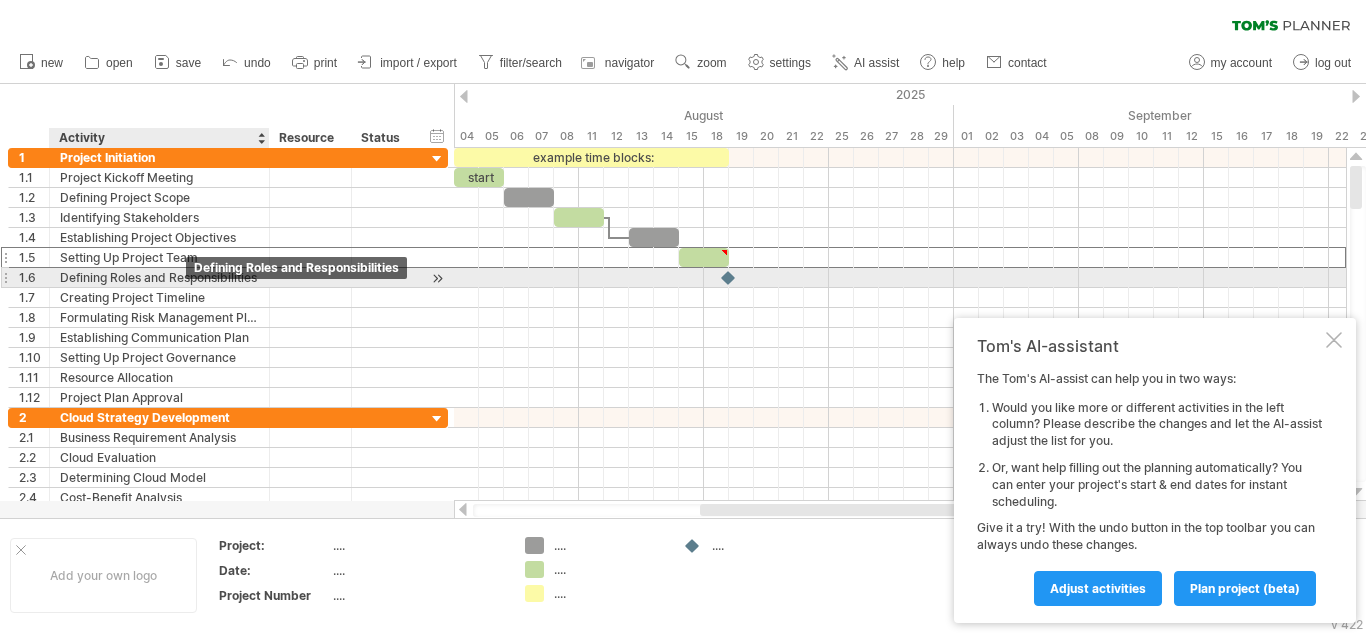 click on "Defining Roles and Responsibilities" at bounding box center (159, 277) 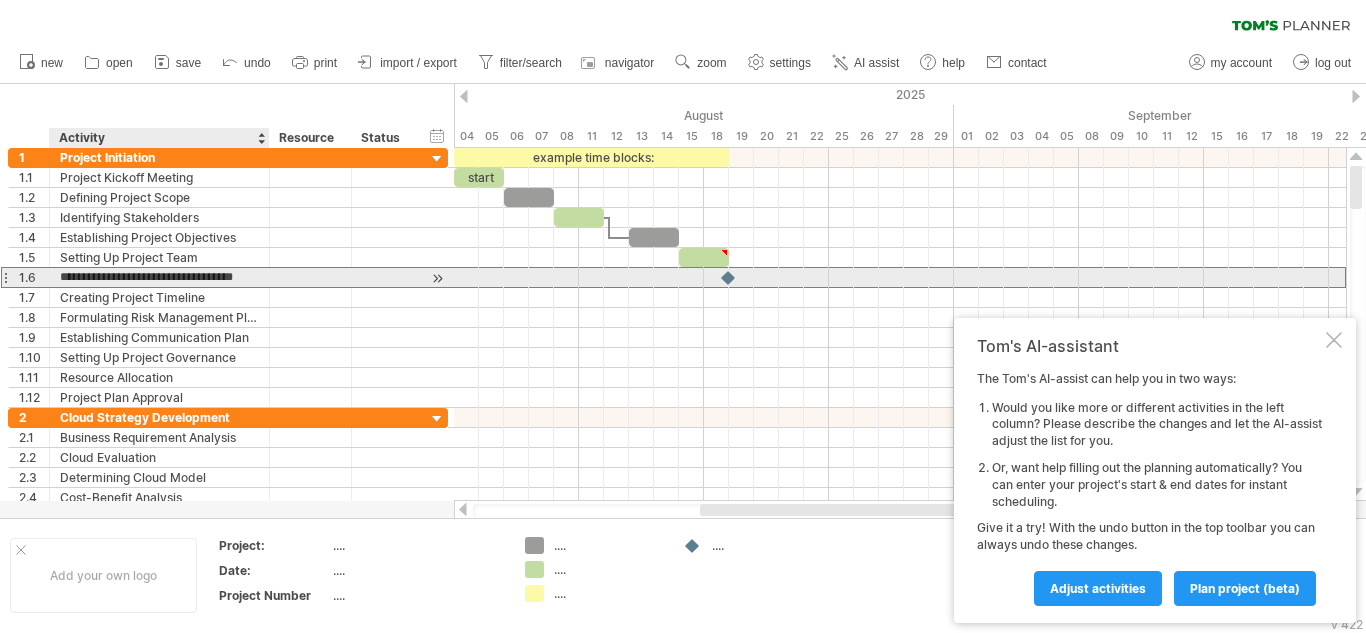 scroll, scrollTop: 0, scrollLeft: 0, axis: both 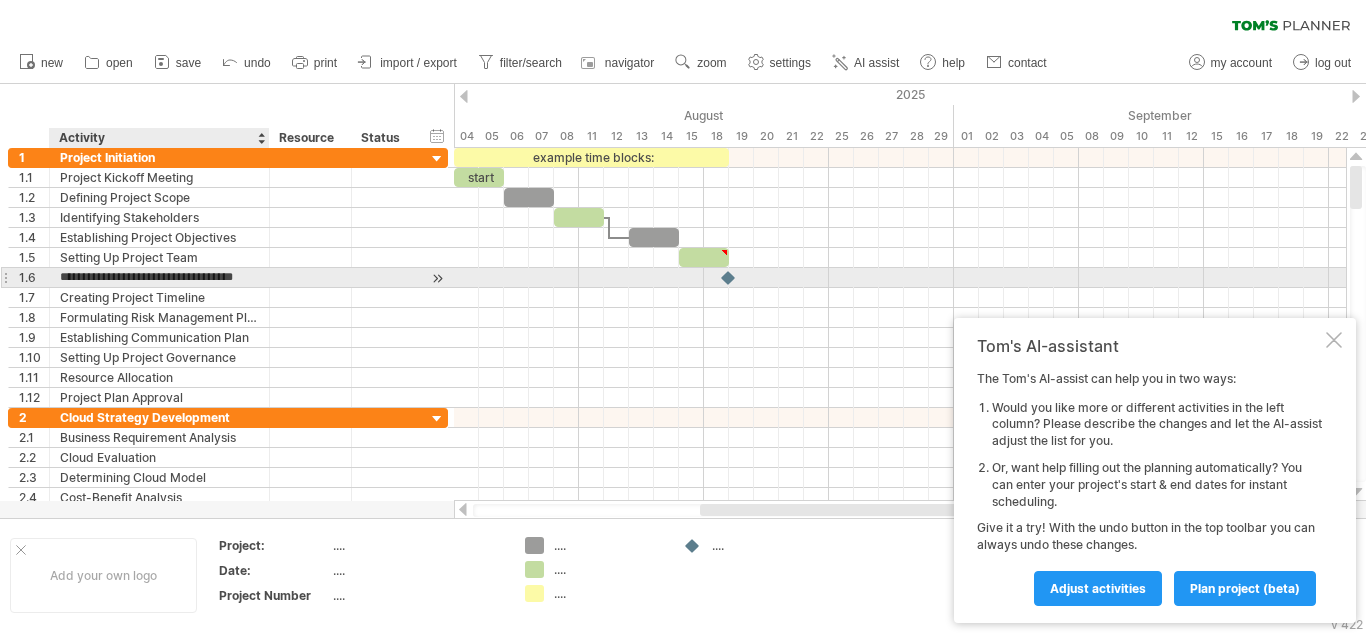 click on "**********" at bounding box center [159, 277] 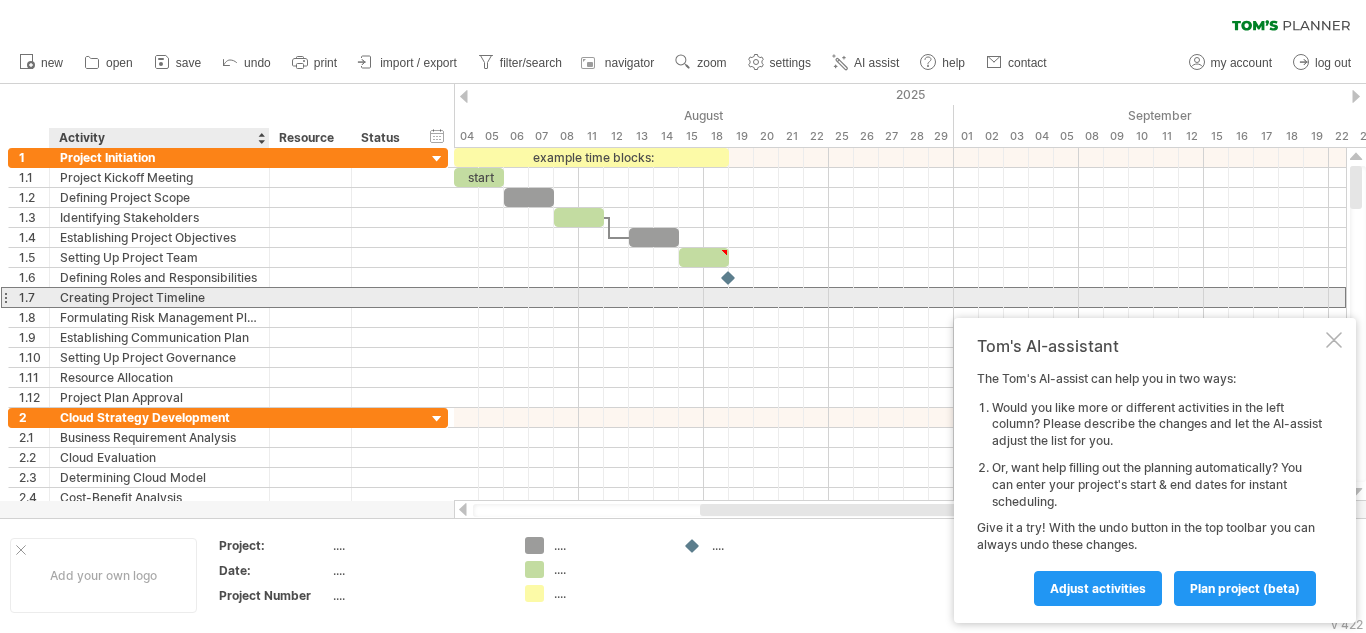 click on "Creating Project Timeline" at bounding box center [159, 297] 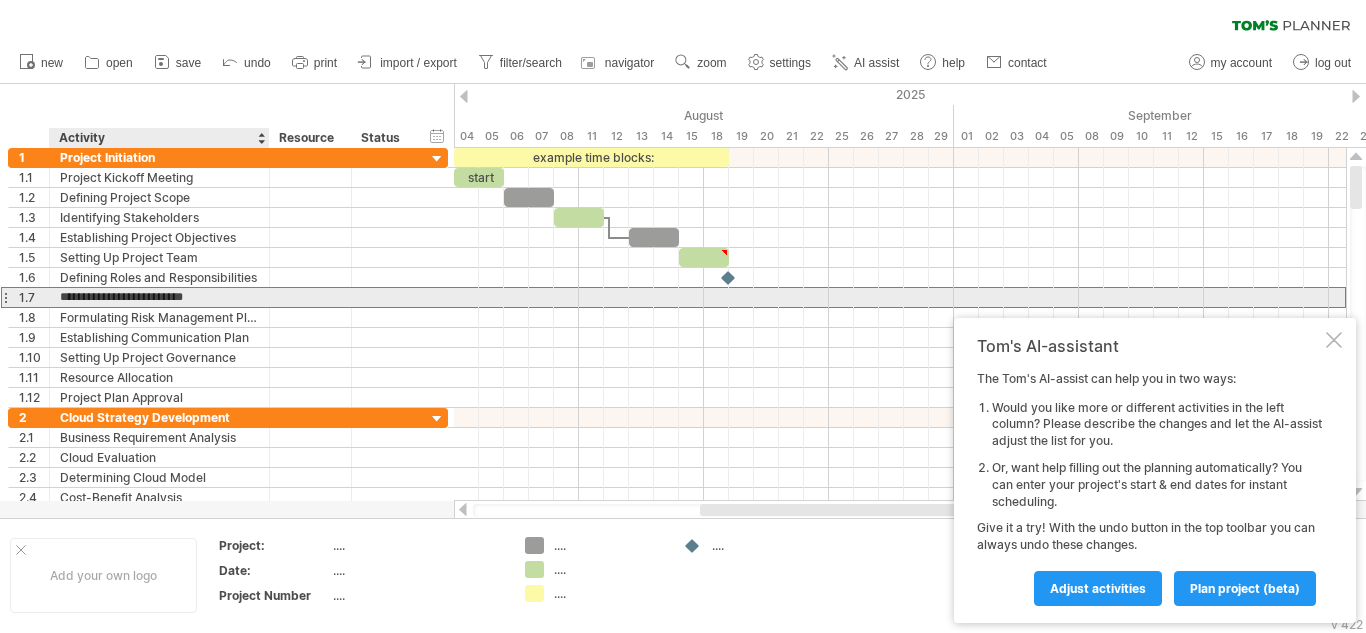 click on "**********" at bounding box center [159, 297] 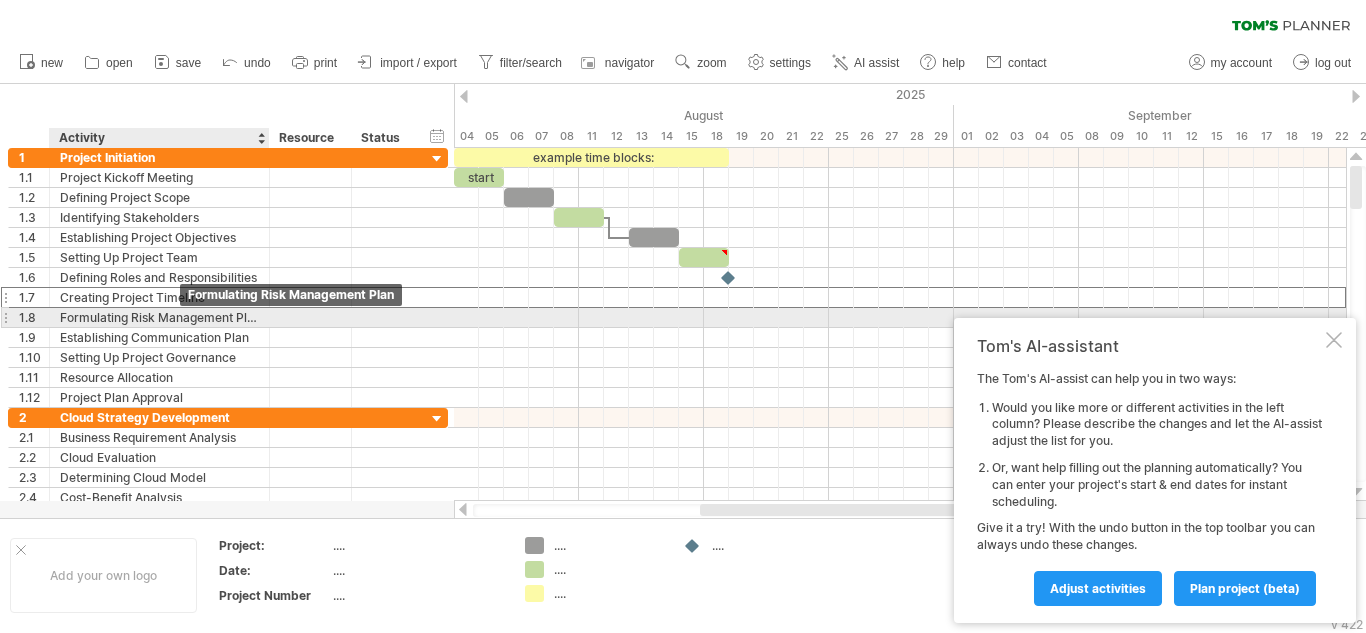 click on "Formulating Risk Management Plan" at bounding box center [159, 317] 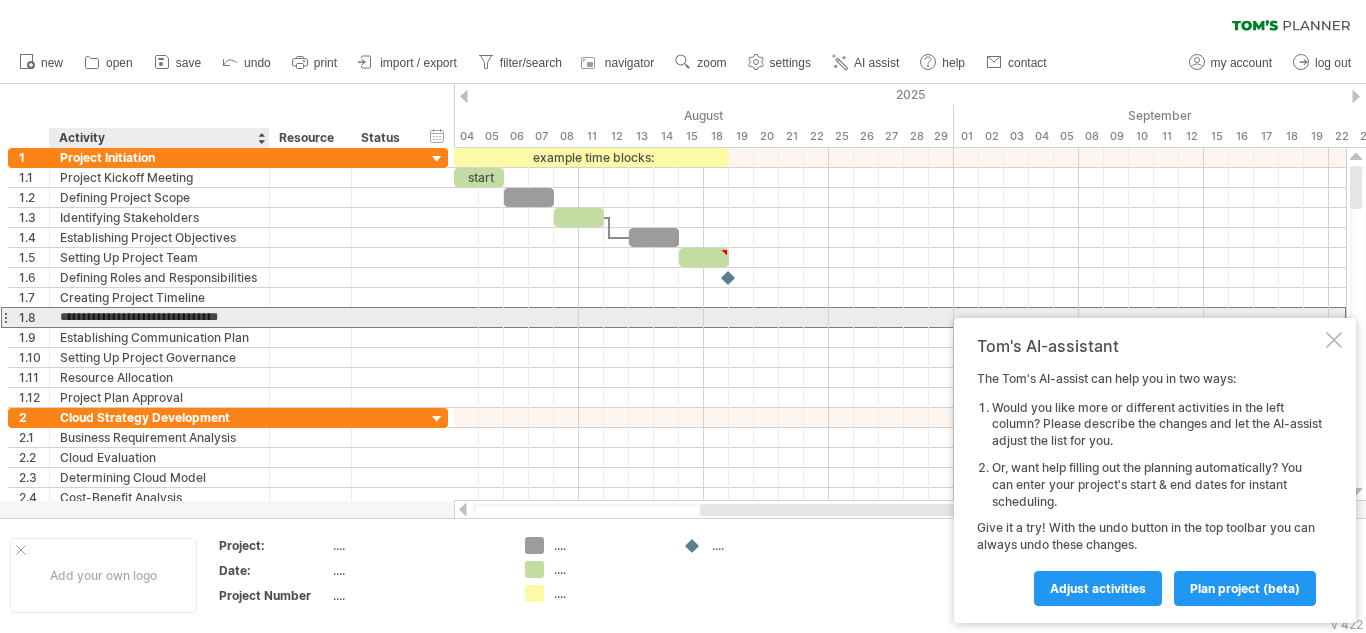 scroll, scrollTop: 0, scrollLeft: 0, axis: both 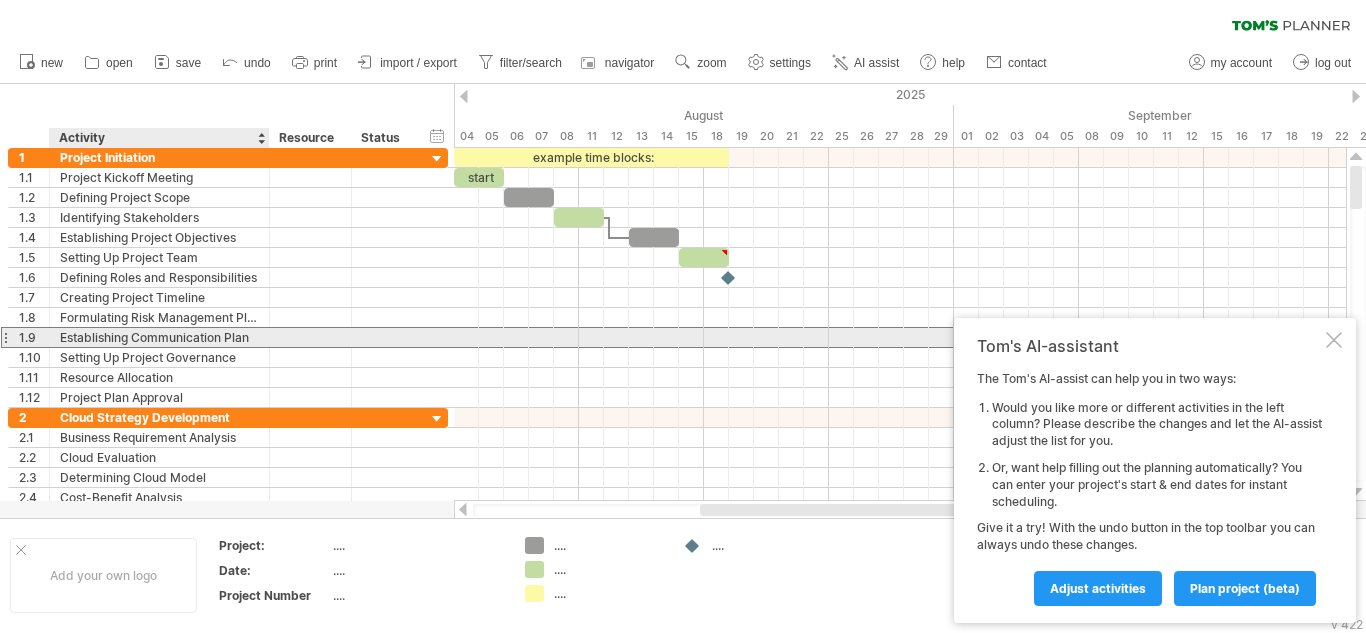 click on "Establishing Communication Plan" at bounding box center (159, 337) 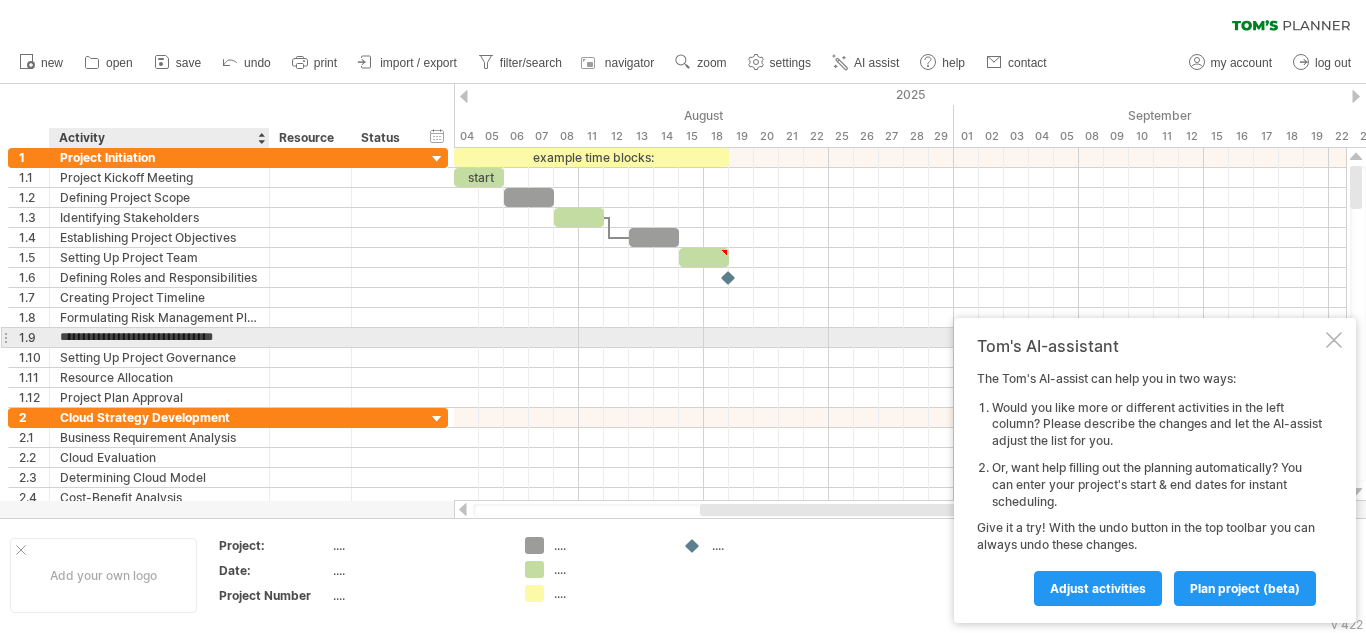 click on "**********" at bounding box center [159, 337] 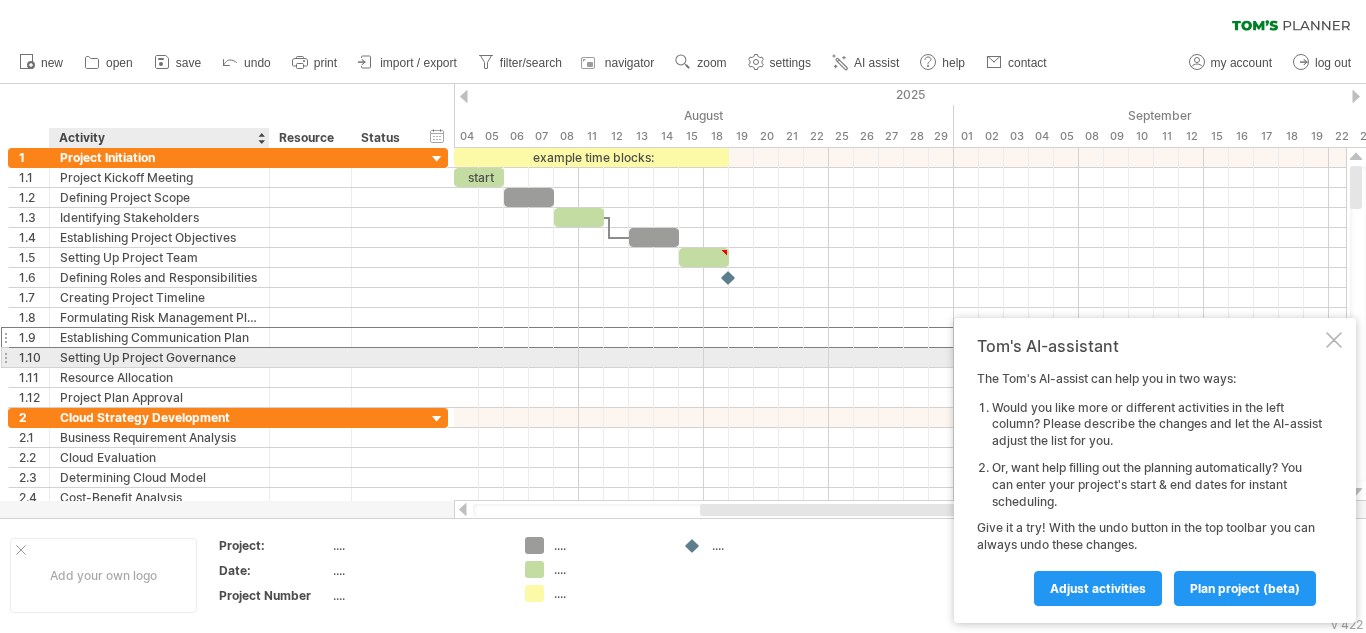 click on "Setting Up Project Governance" at bounding box center [159, 357] 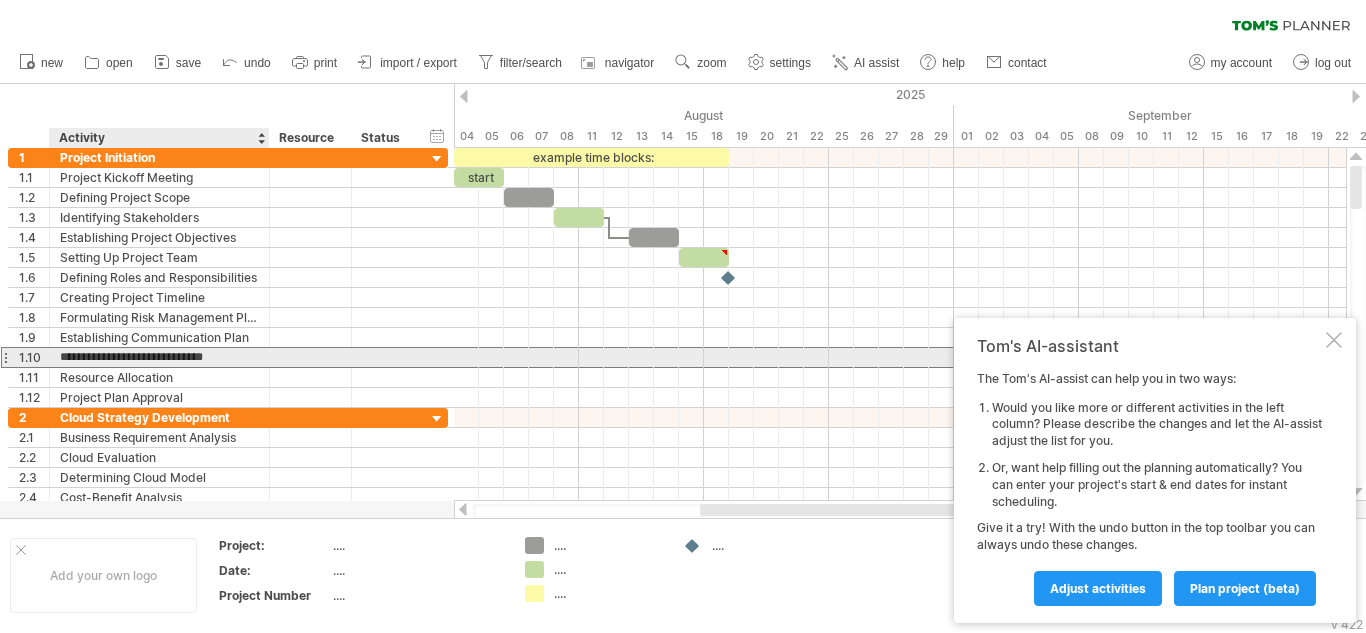 click on "**********" at bounding box center (159, 357) 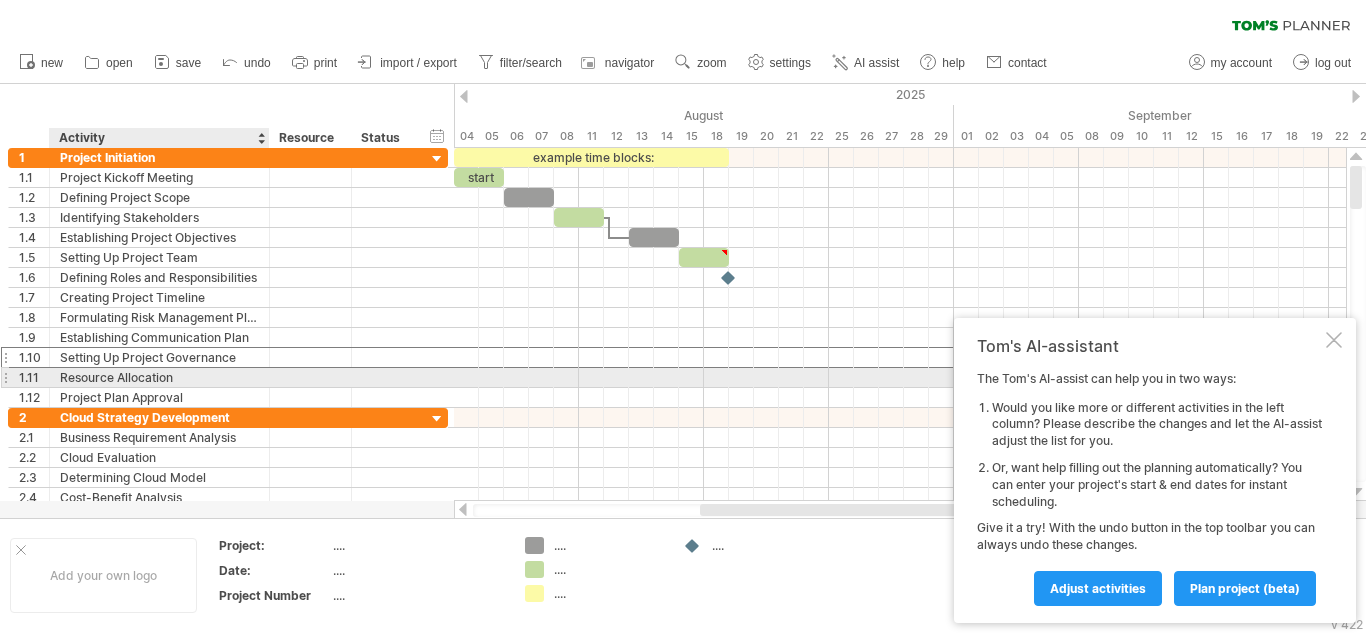 click on "Resource Allocation" at bounding box center (159, 377) 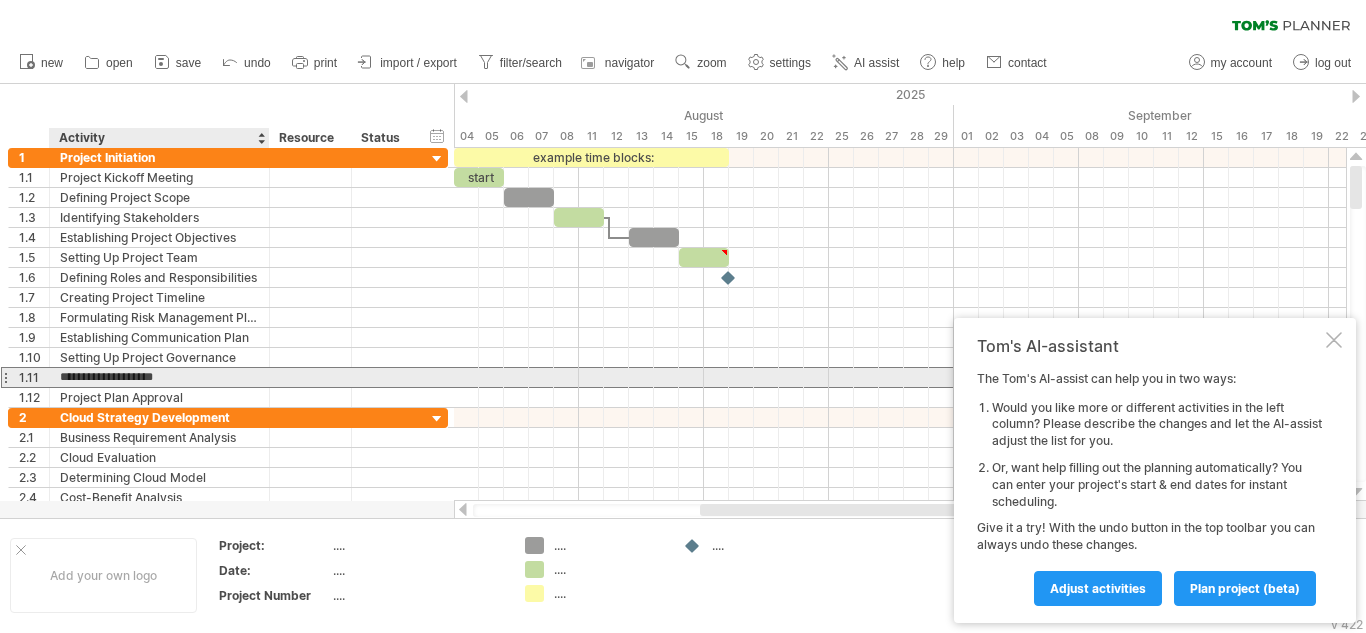 click on "**********" at bounding box center [159, 377] 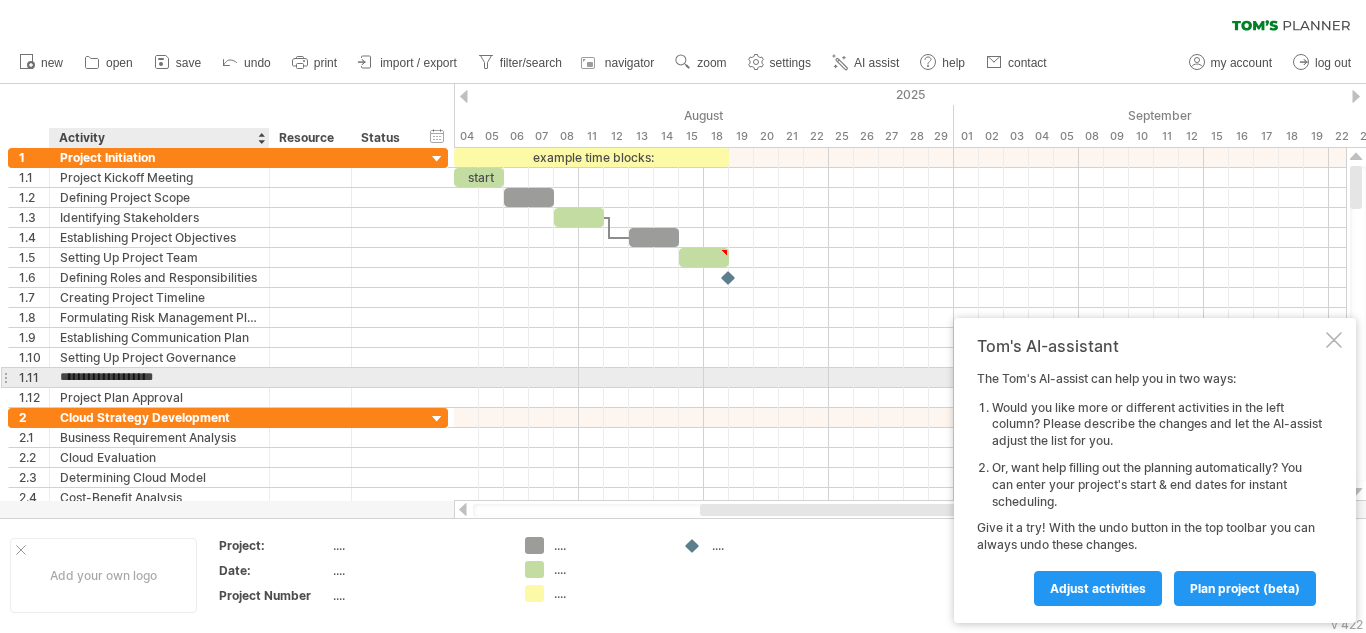 click on "**********" at bounding box center (159, 377) 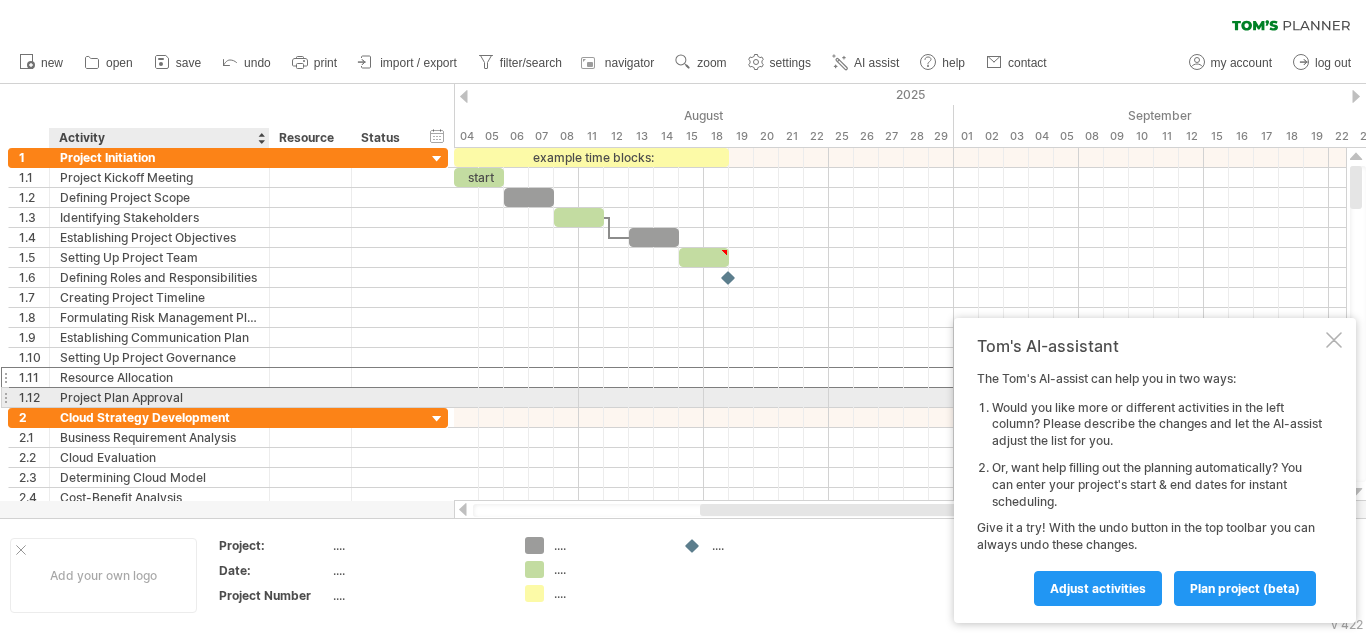 click on "Project Plan Approval" at bounding box center [159, 397] 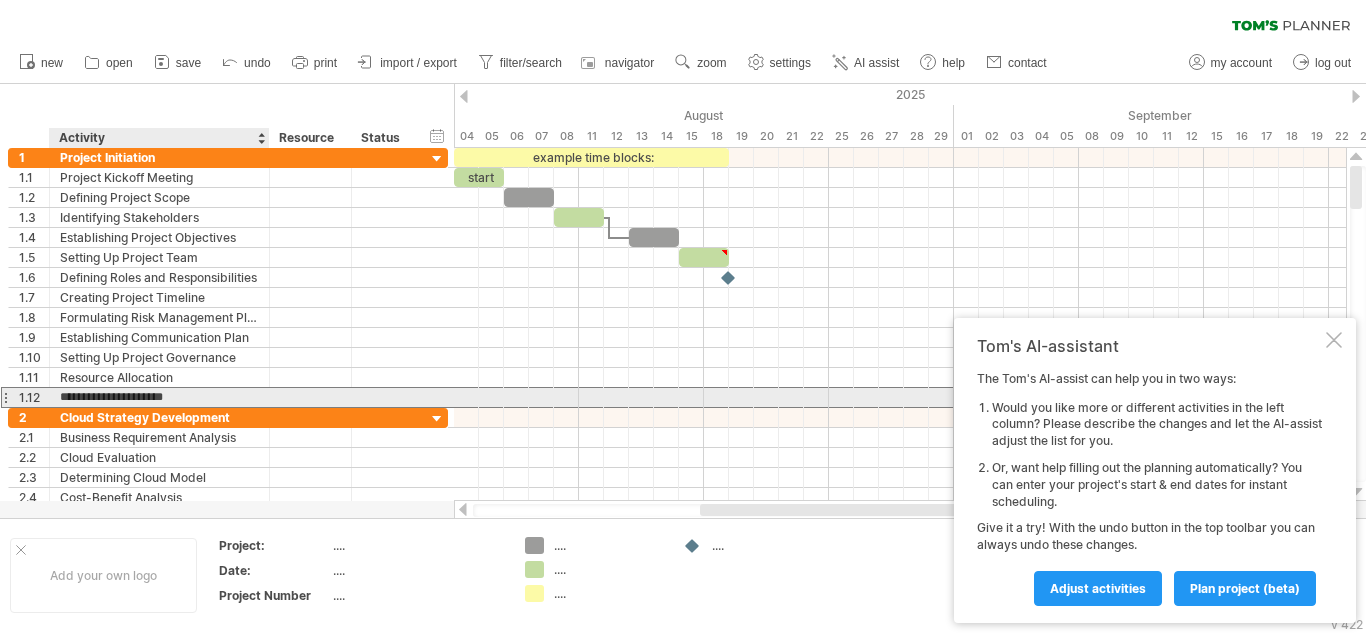 click on "**********" at bounding box center (159, 397) 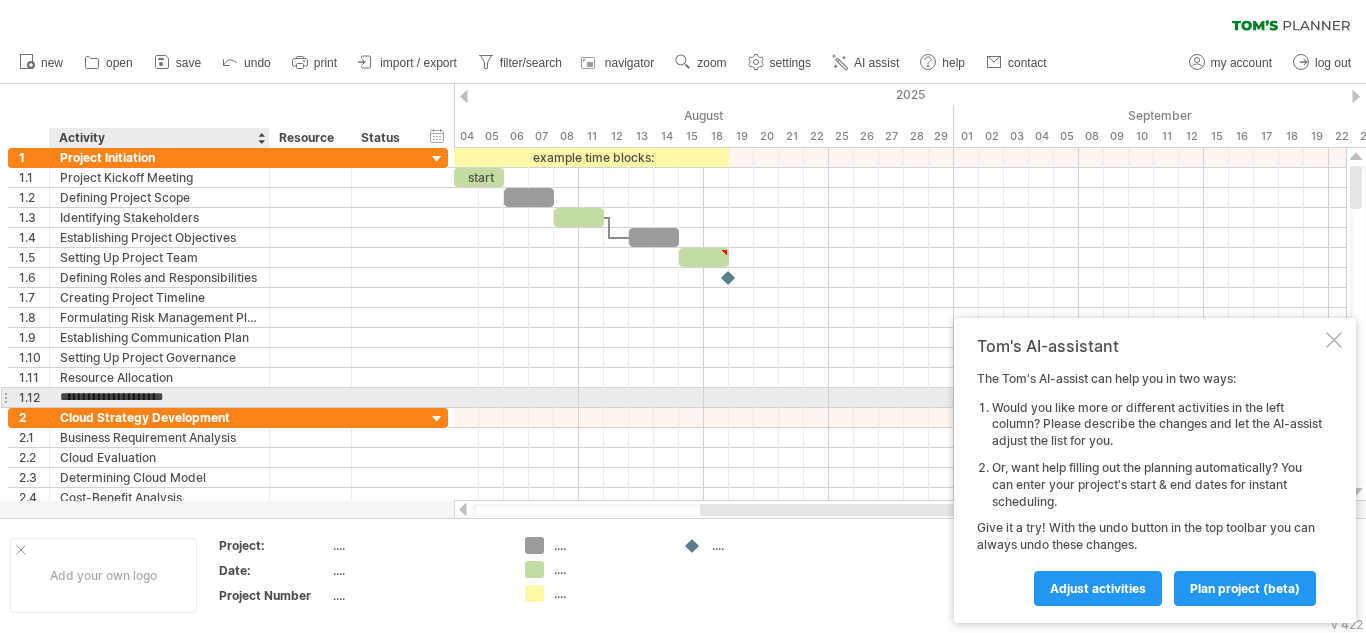 click on "**********" at bounding box center [159, 397] 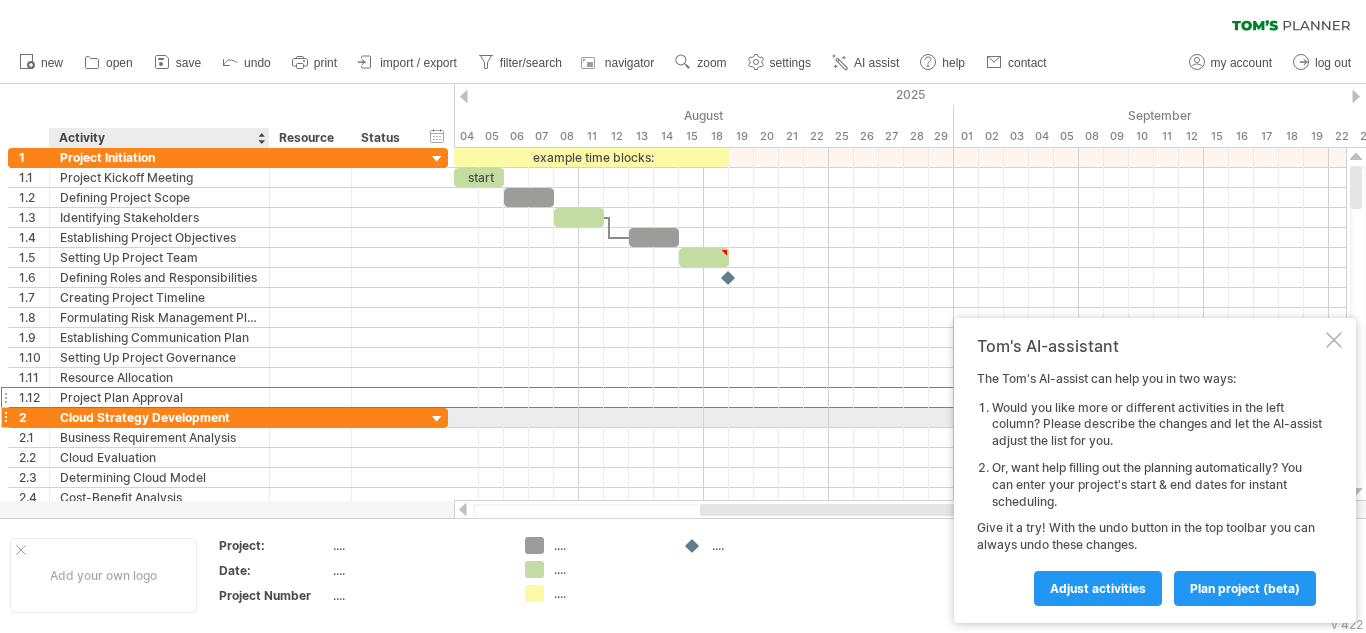 click on "Cloud Strategy Development" at bounding box center [159, 417] 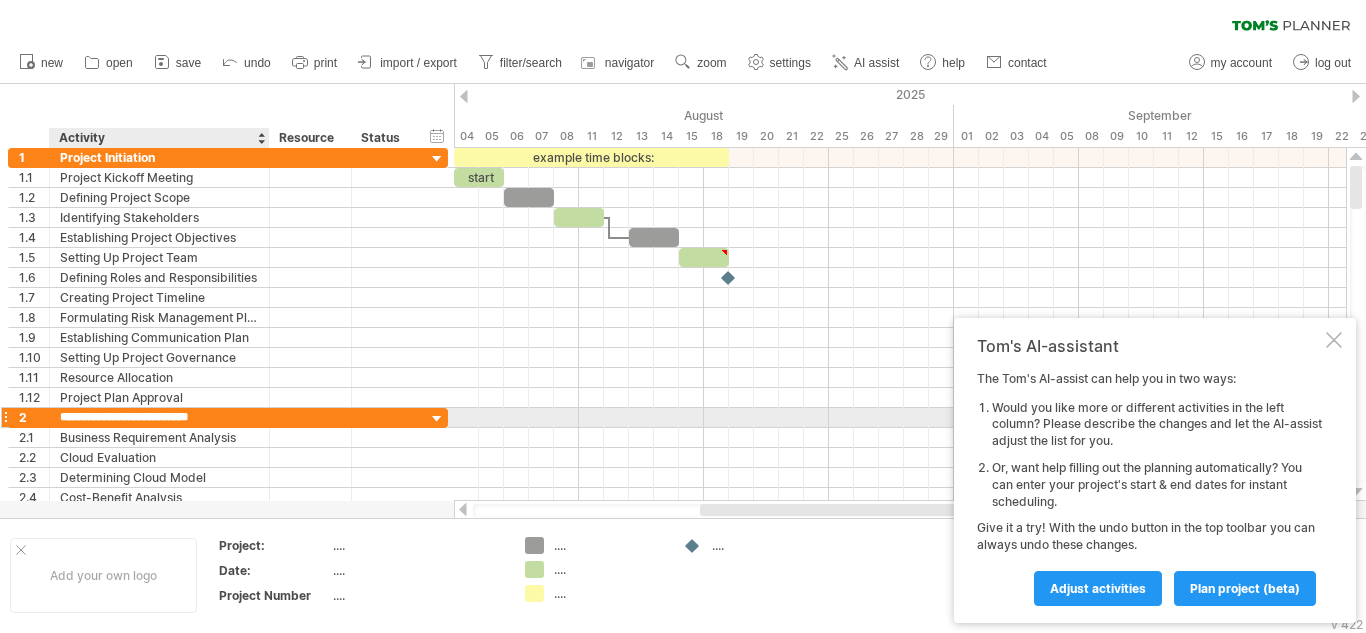click on "**********" at bounding box center (159, 417) 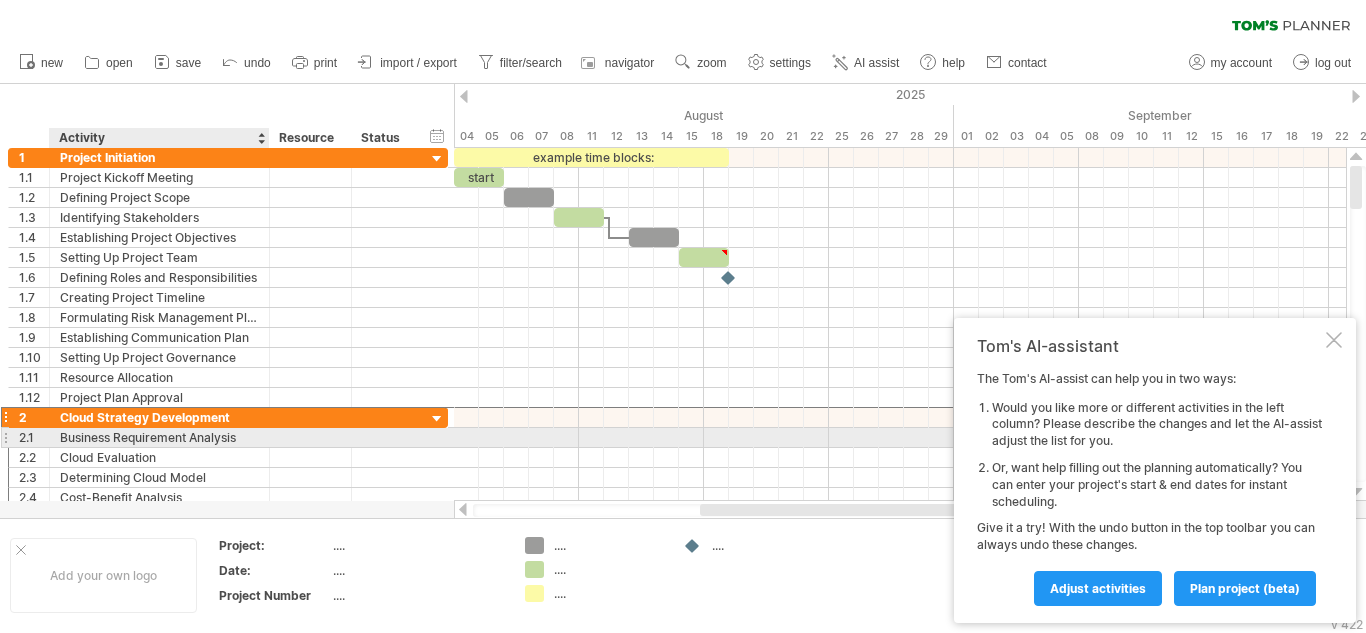 click on "Business Requirement Analysis" at bounding box center [159, 437] 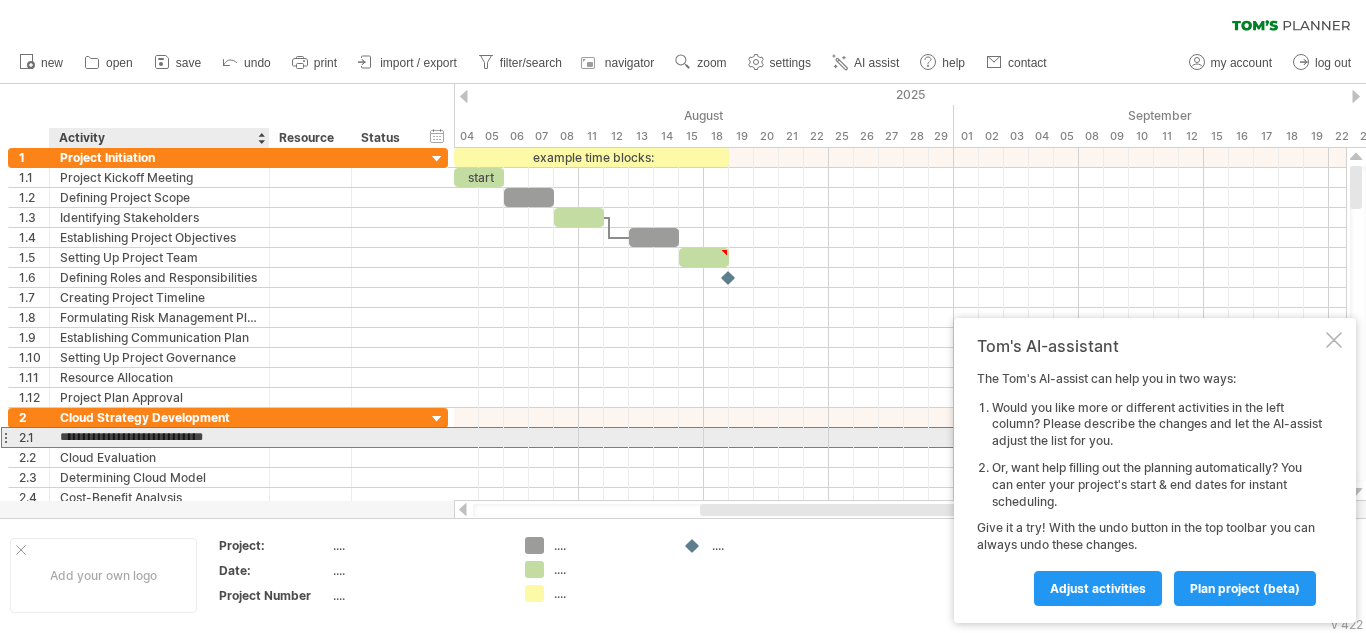 click on "**********" at bounding box center [159, 437] 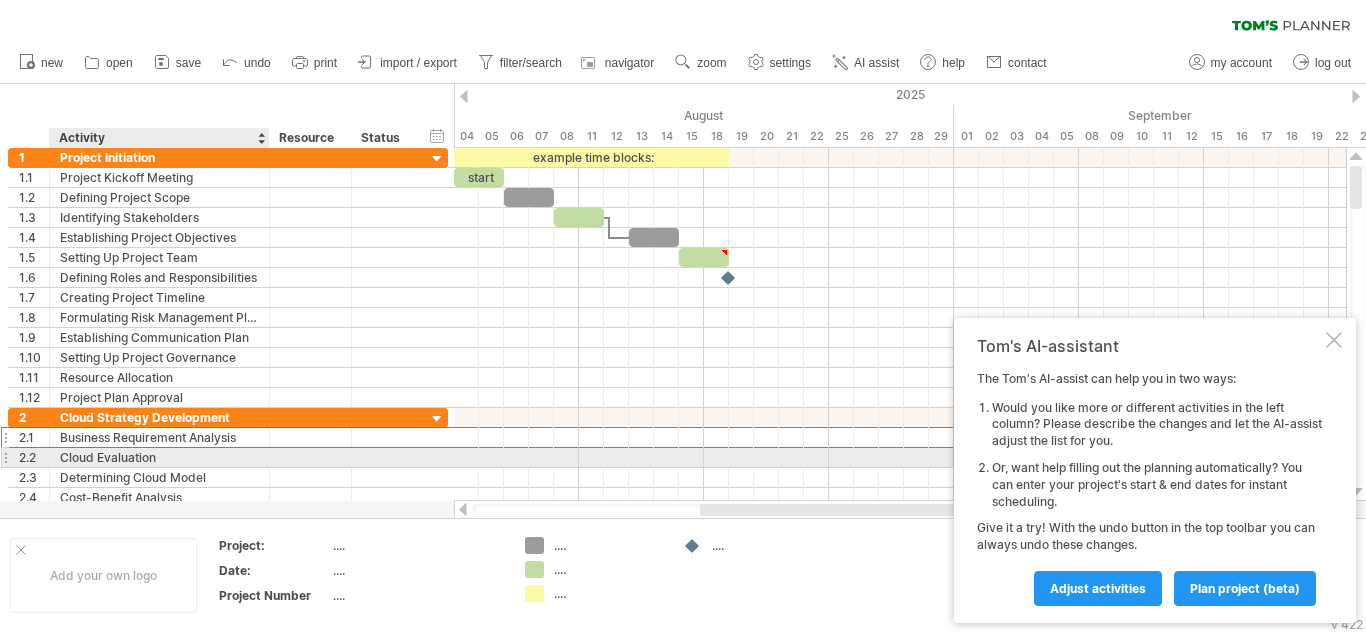 click on "Cloud Evaluation" at bounding box center [159, 457] 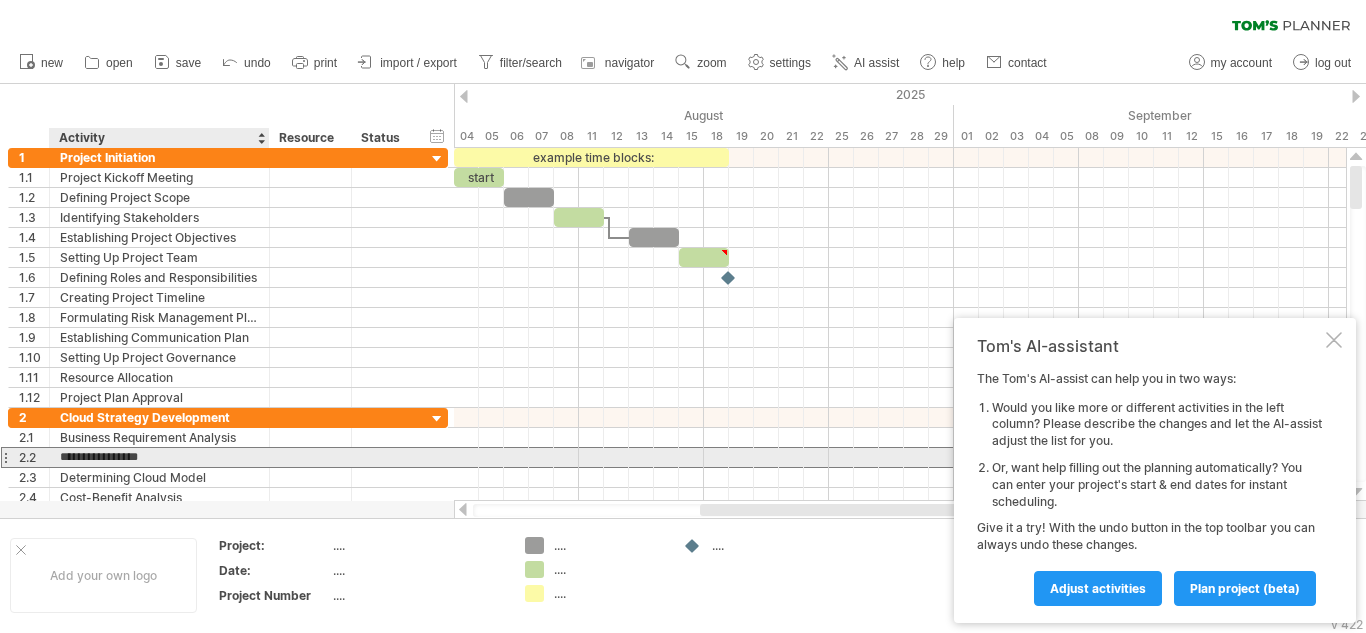 click on "**********" at bounding box center [159, 457] 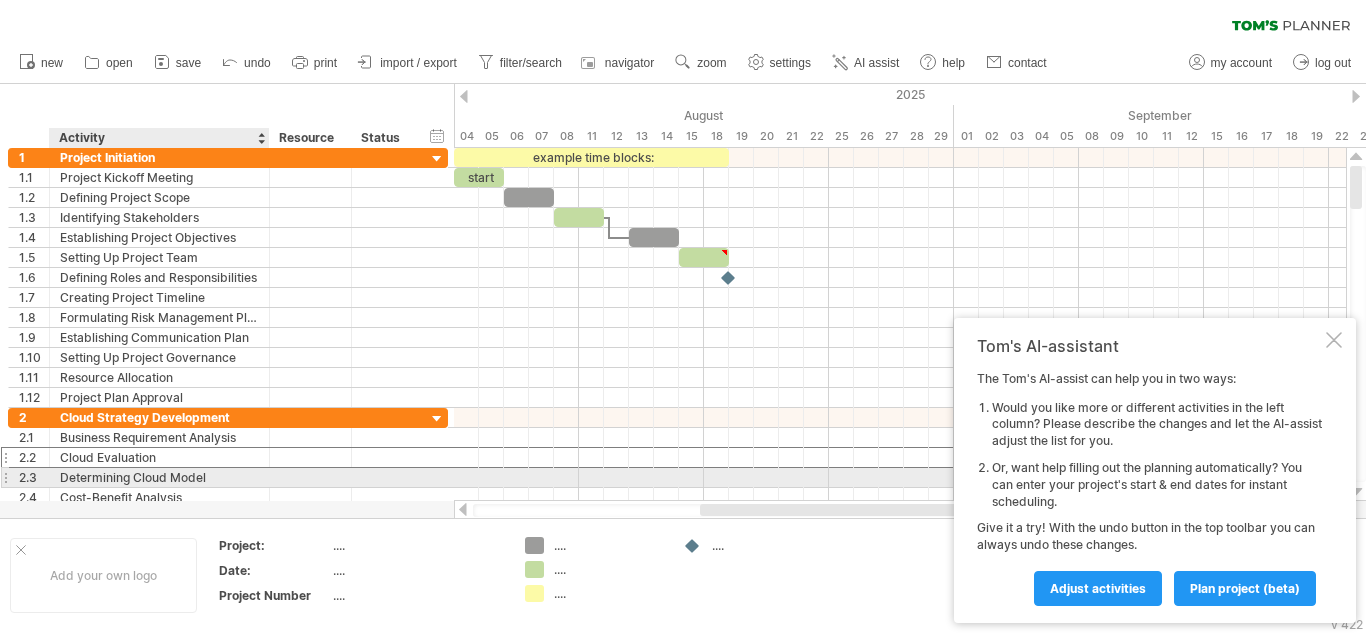 click on "Determining Cloud Model" at bounding box center [159, 477] 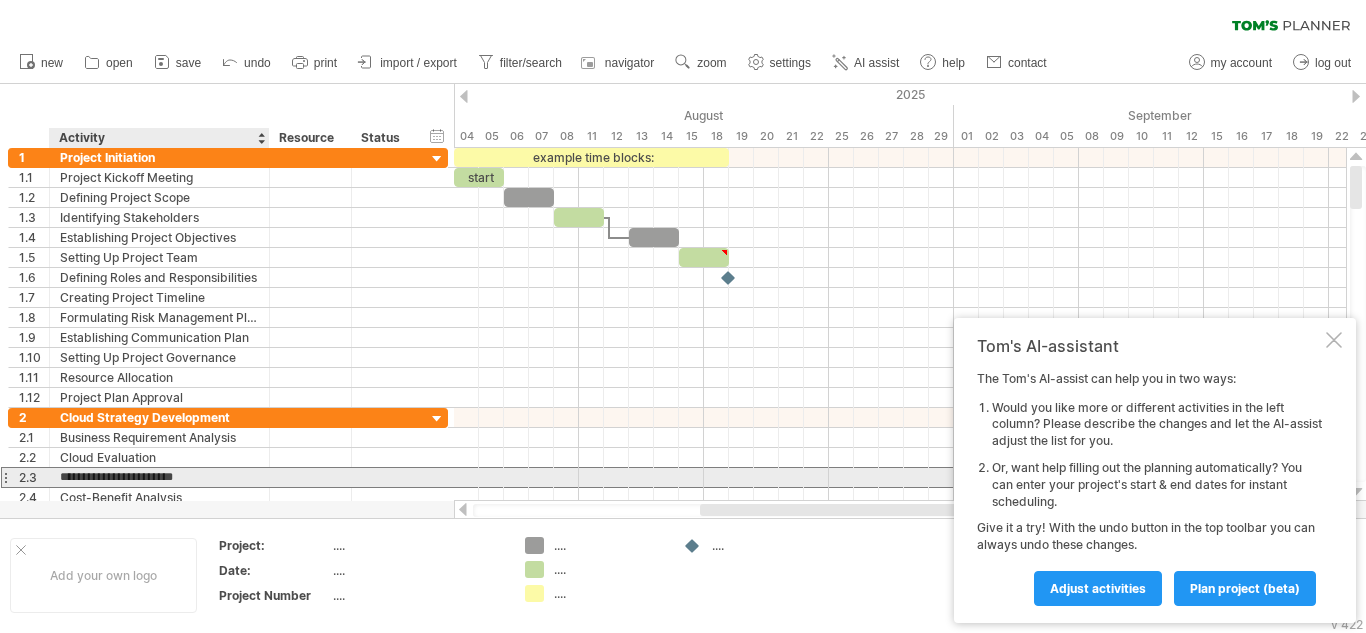 click on "**********" at bounding box center (159, 477) 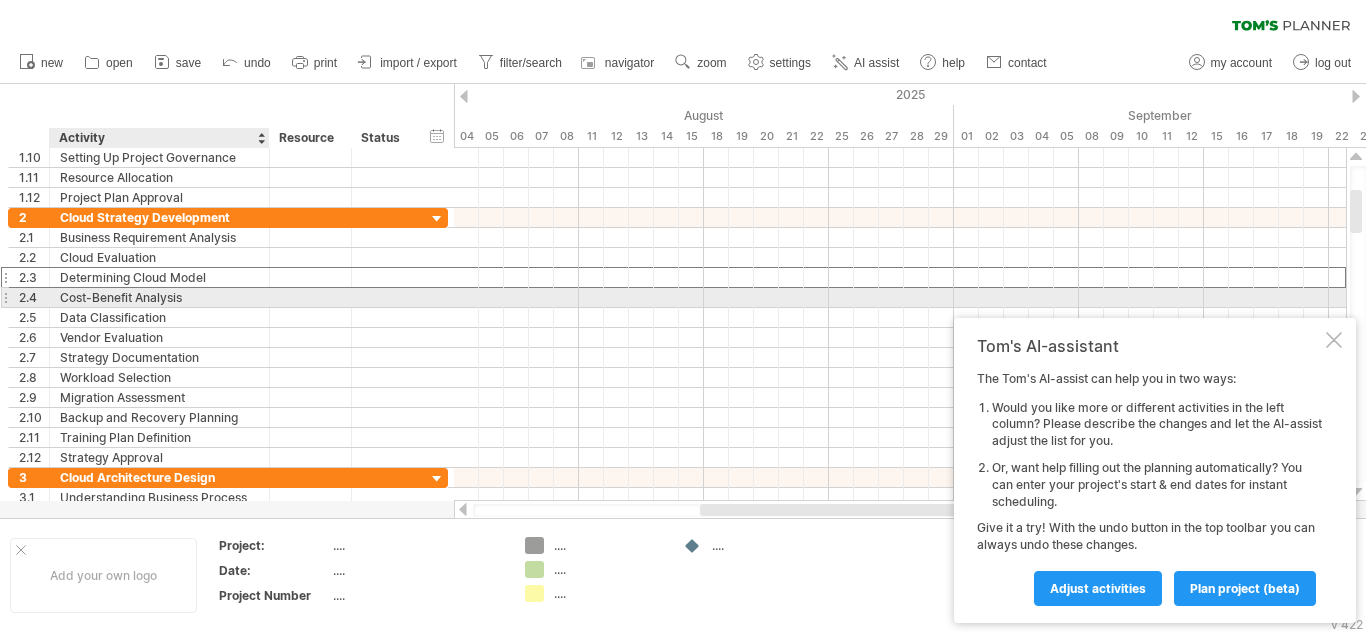 click on "Cost-Benefit Analysis" at bounding box center (159, 297) 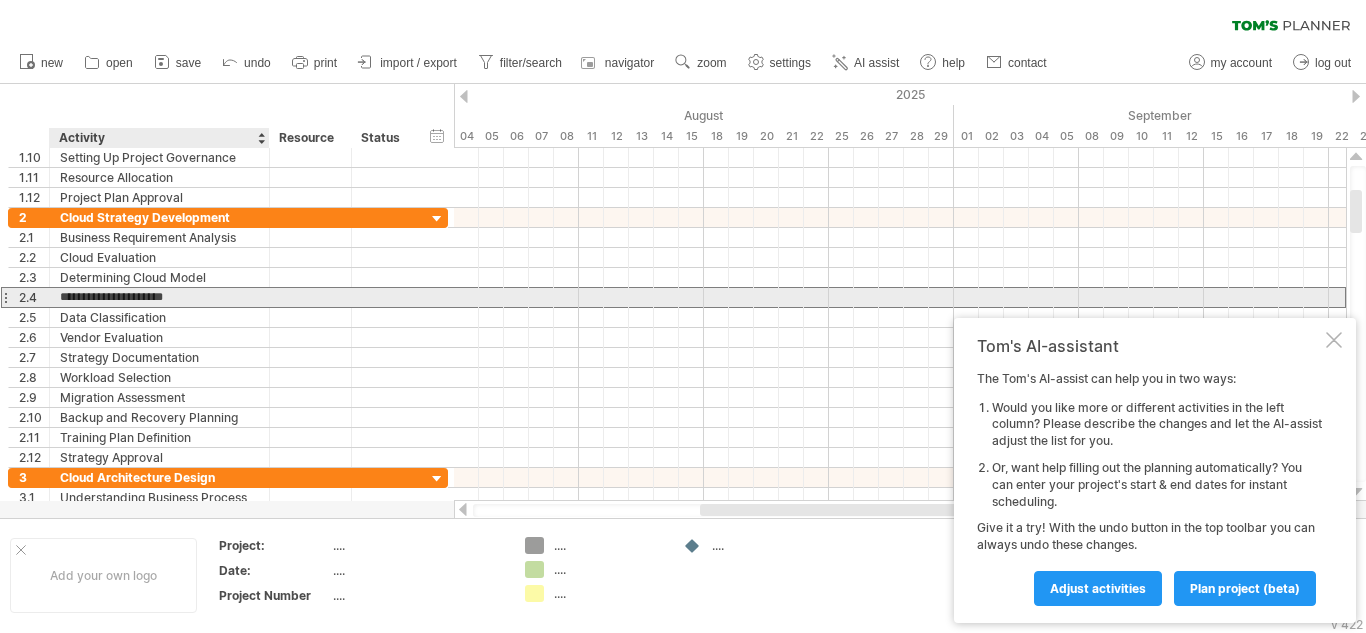 click on "**********" at bounding box center (159, 297) 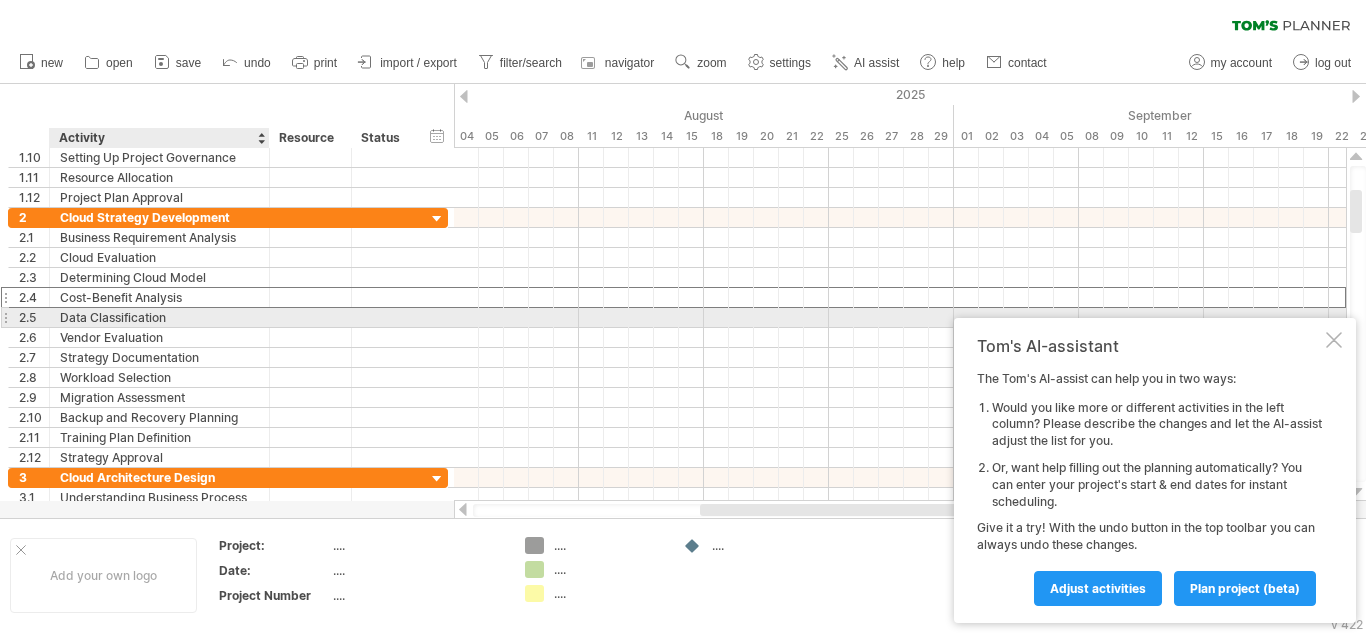 click on "Data Classification" at bounding box center (159, 317) 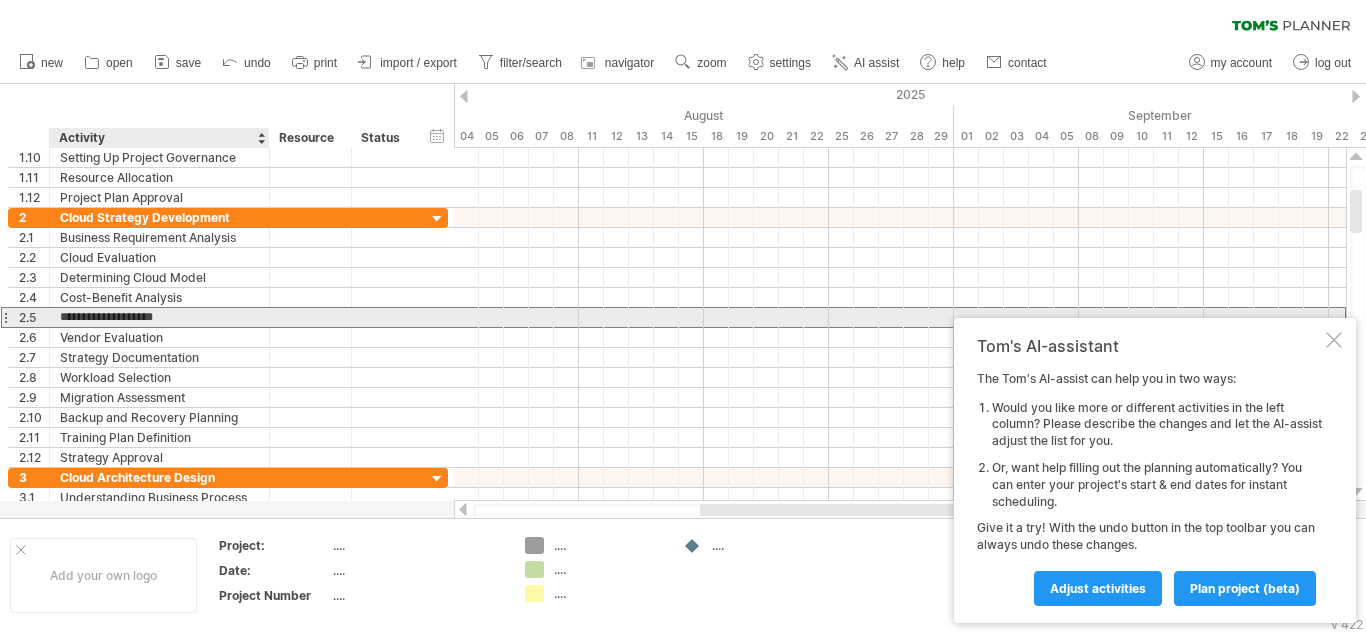 click on "**********" at bounding box center [159, 317] 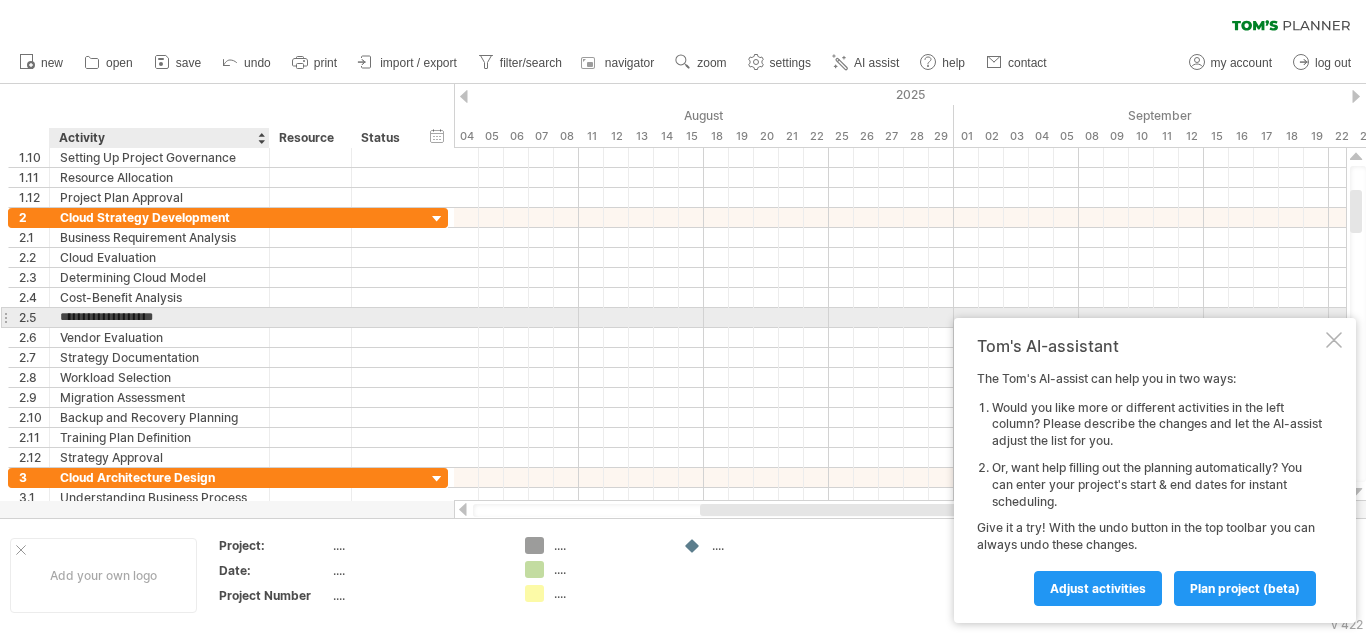 click on "**********" at bounding box center [159, 317] 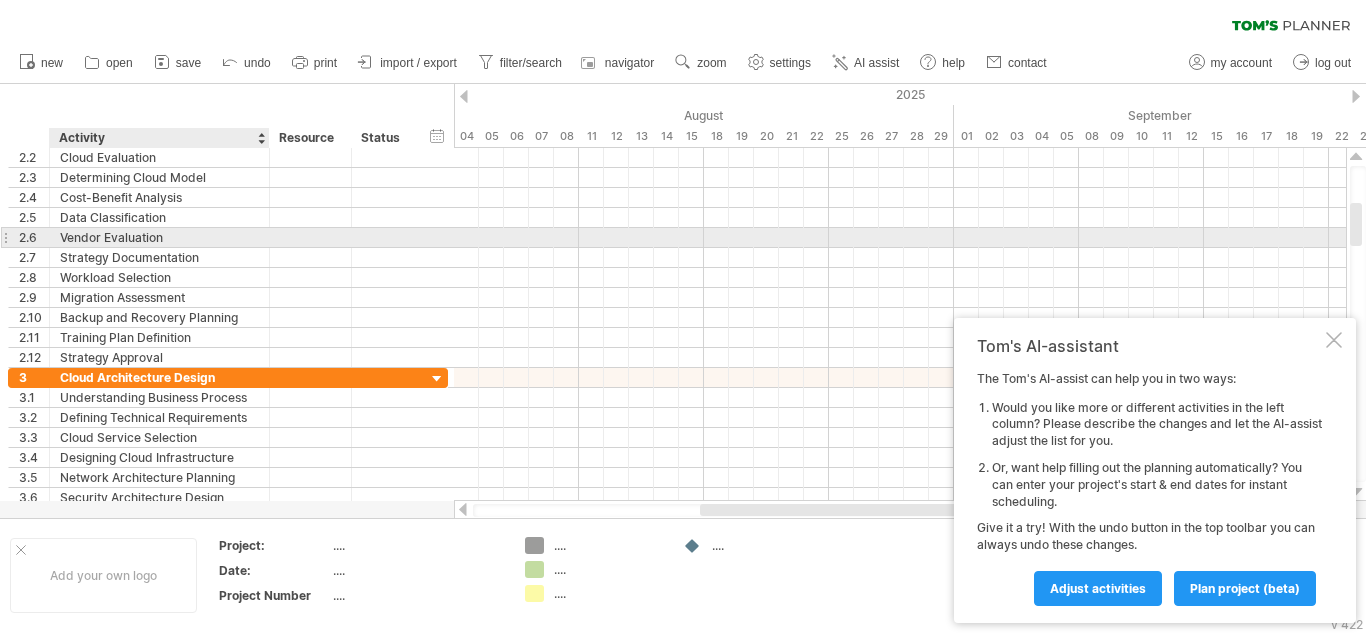 click on "Vendor Evaluation" at bounding box center [159, 237] 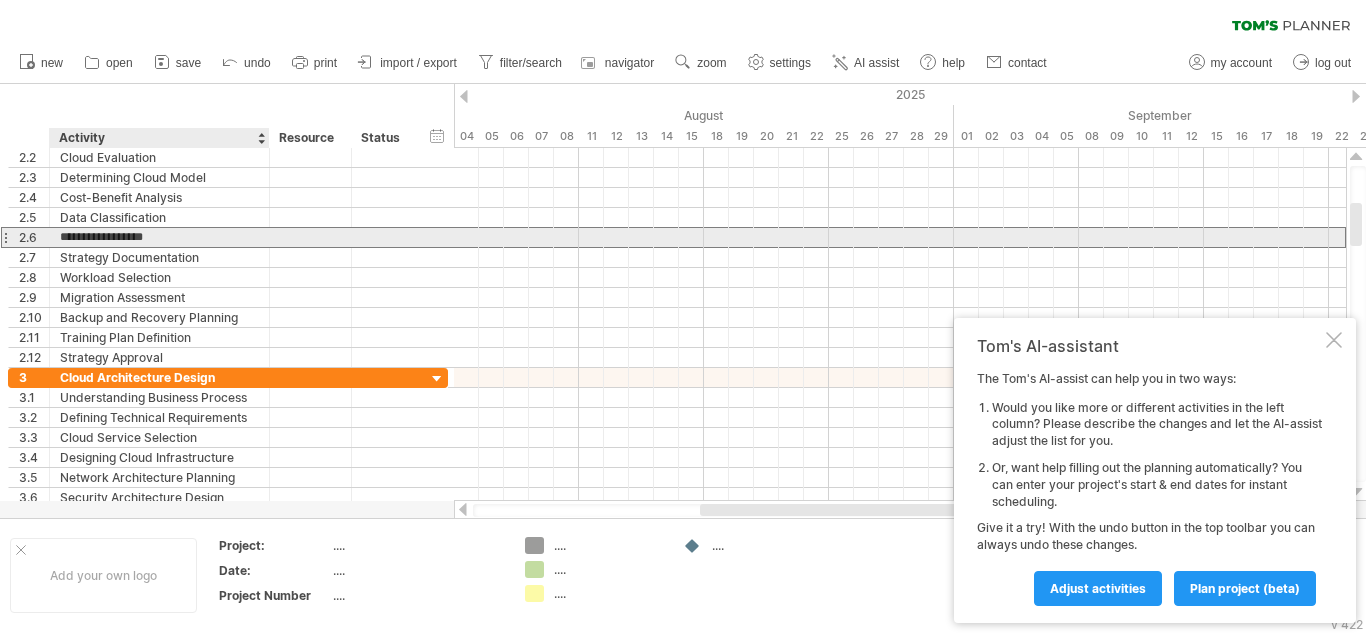 click on "**********" at bounding box center [159, 237] 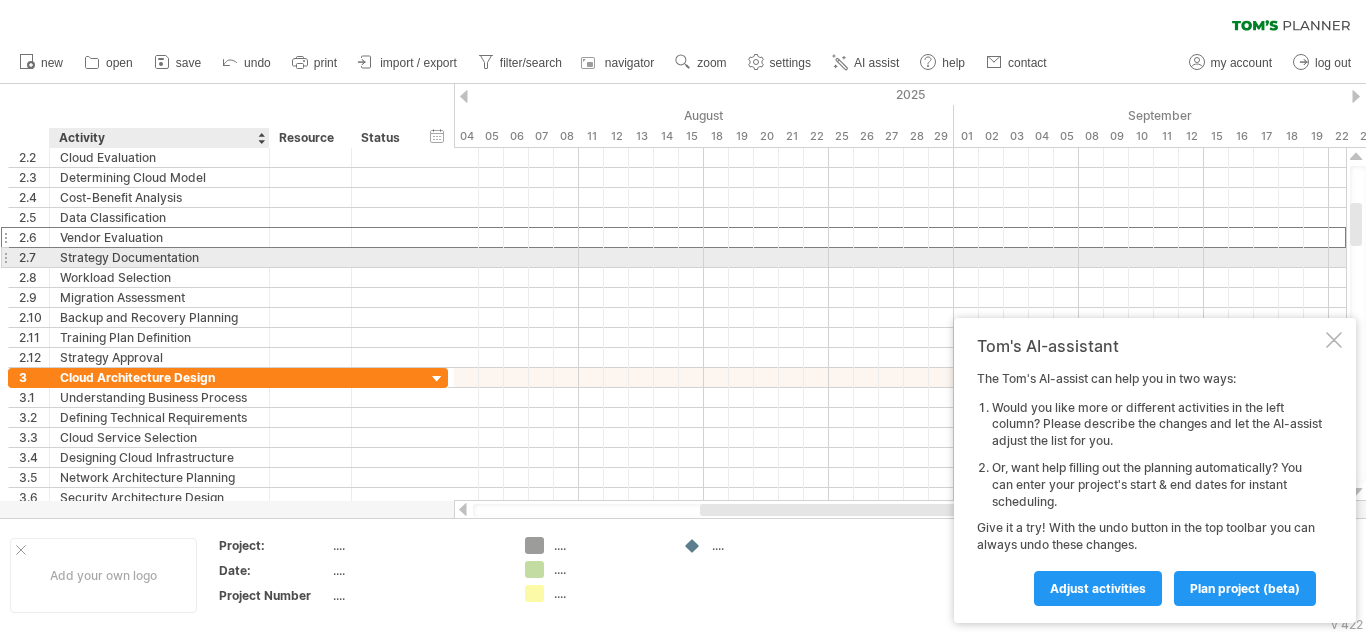 click on "Strategy Documentation" at bounding box center (159, 257) 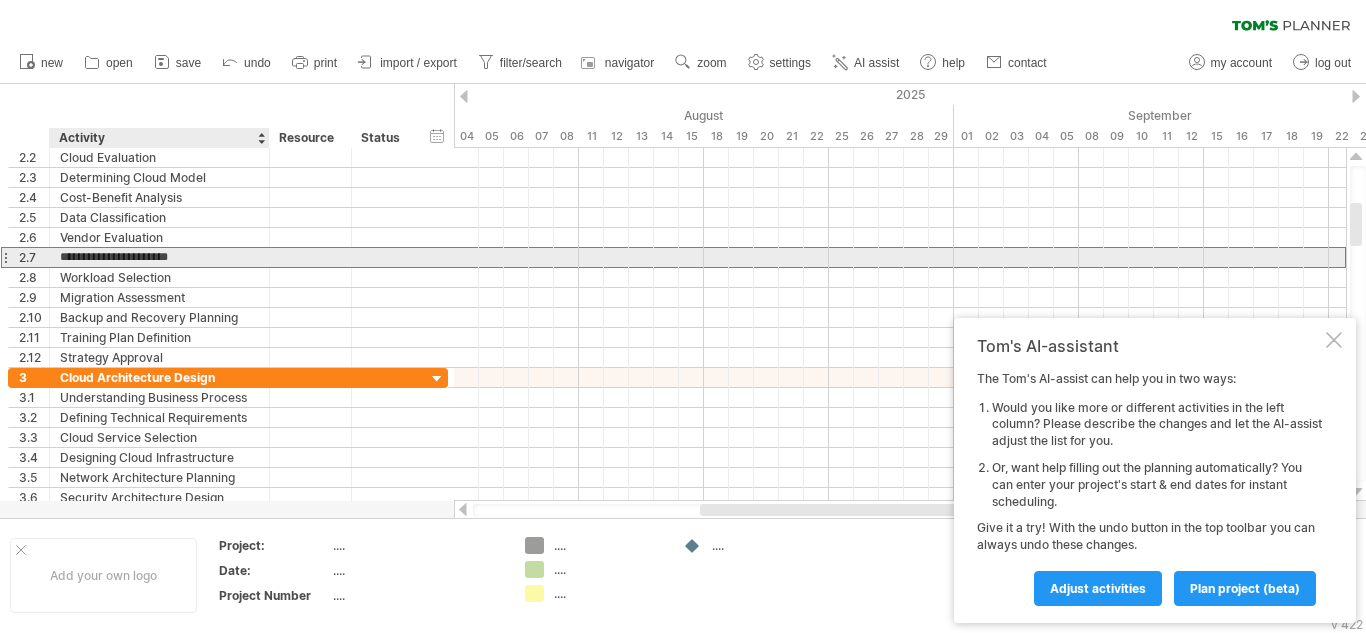 click on "**********" at bounding box center (159, 257) 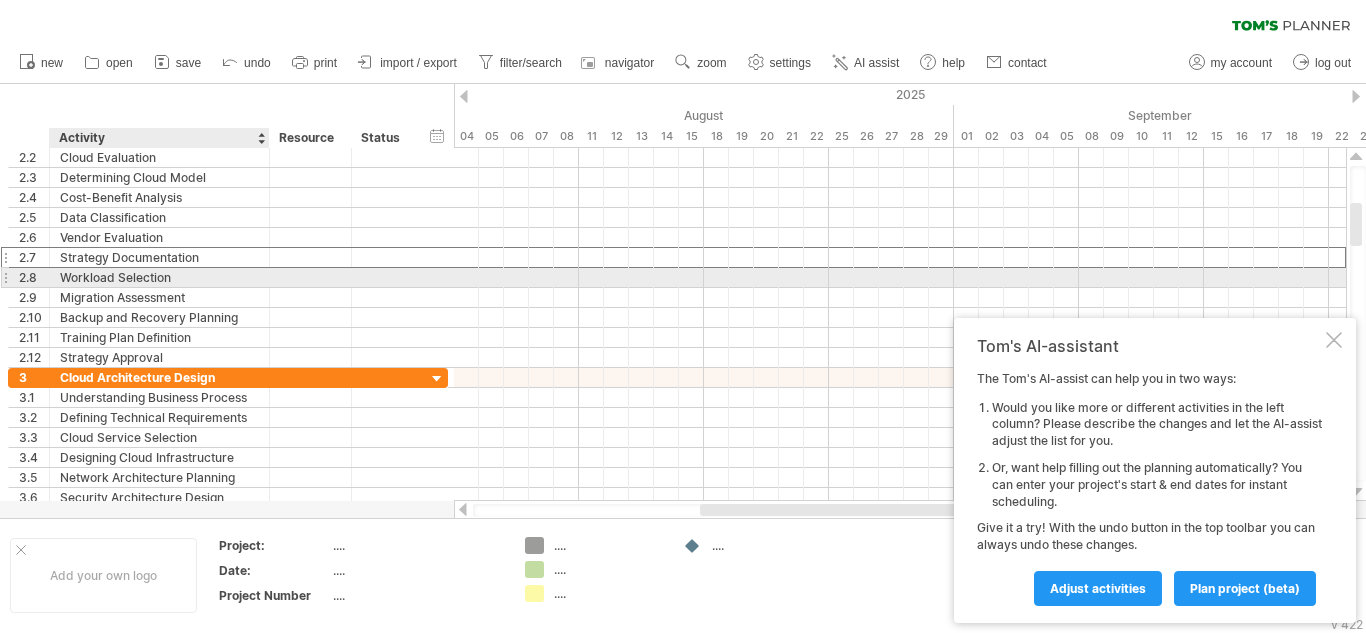 click on "Workload Selection" at bounding box center [159, 277] 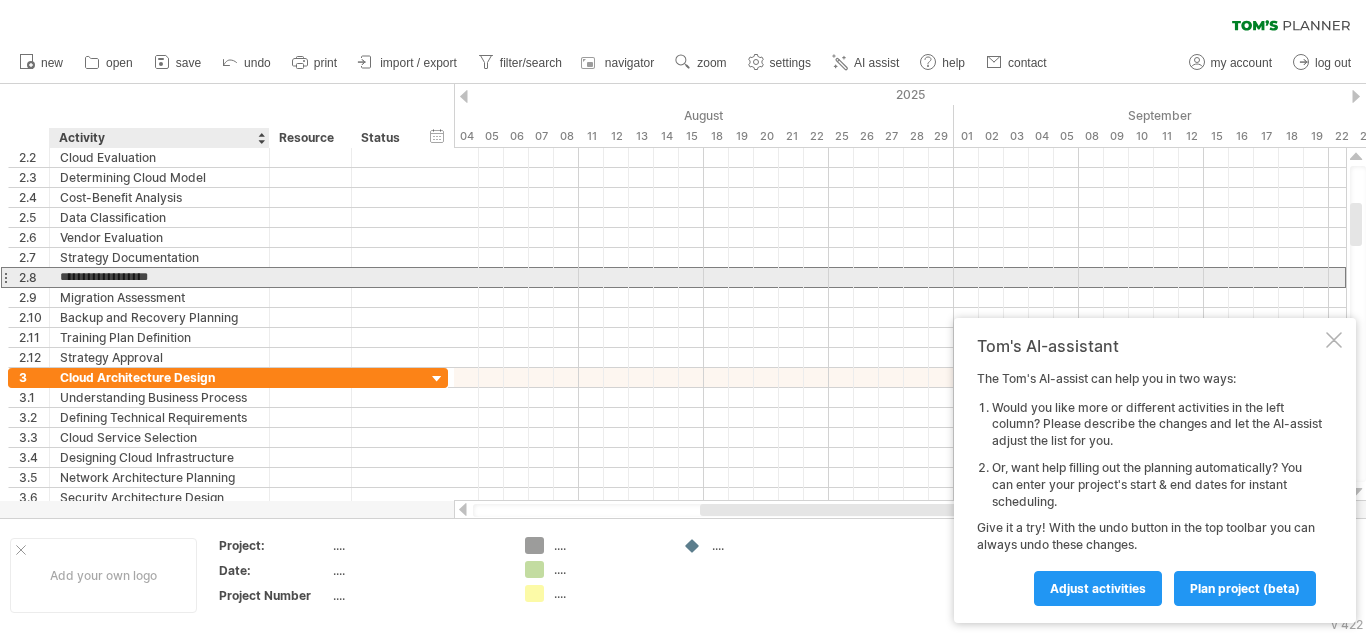 click on "**********" at bounding box center (159, 277) 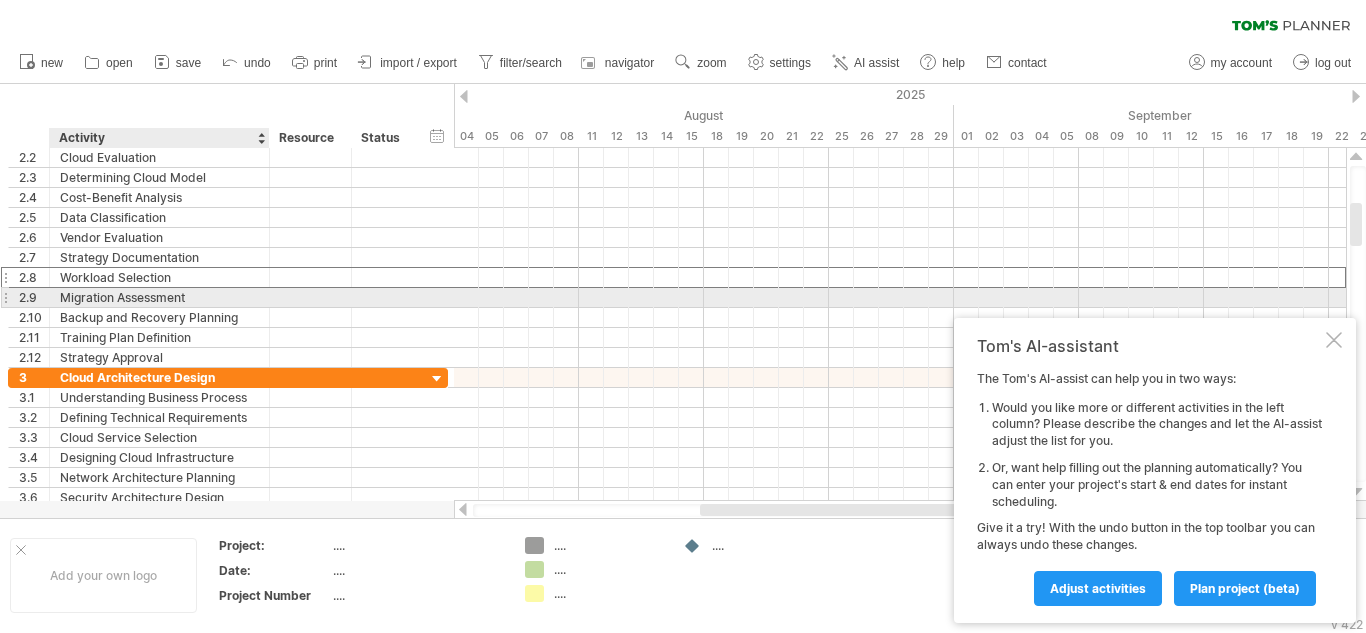 click on "Migration Assessment" at bounding box center [159, 297] 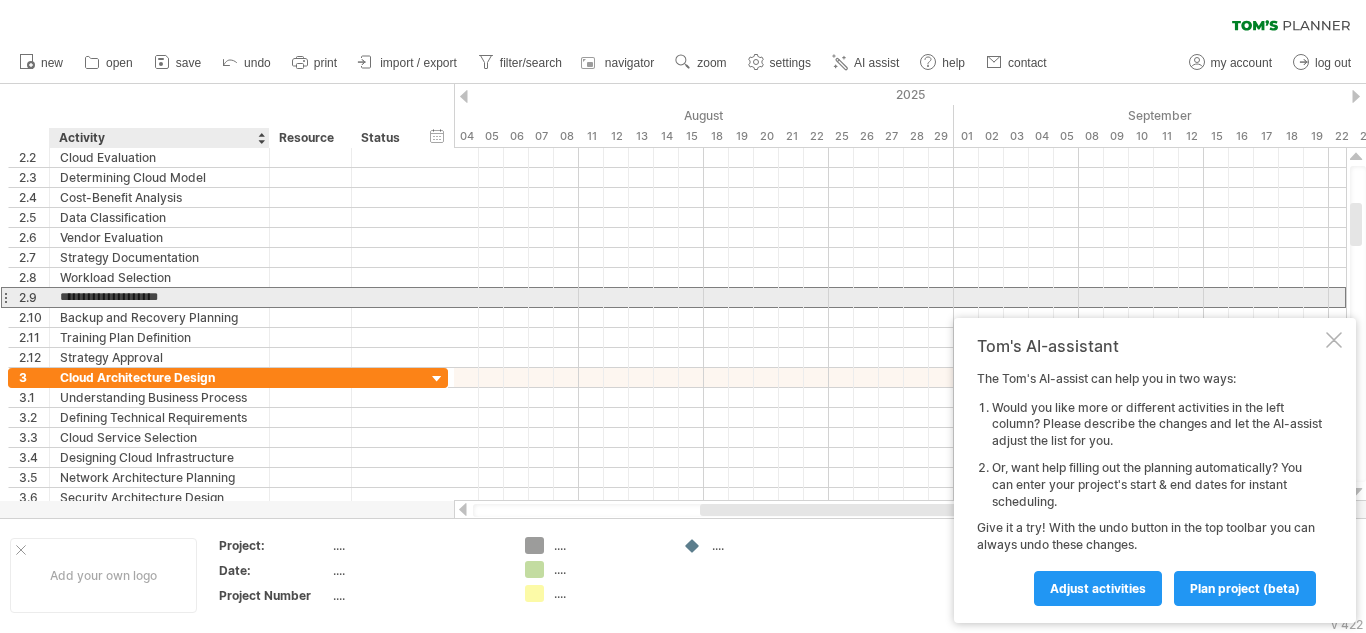 click on "**********" at bounding box center (159, 297) 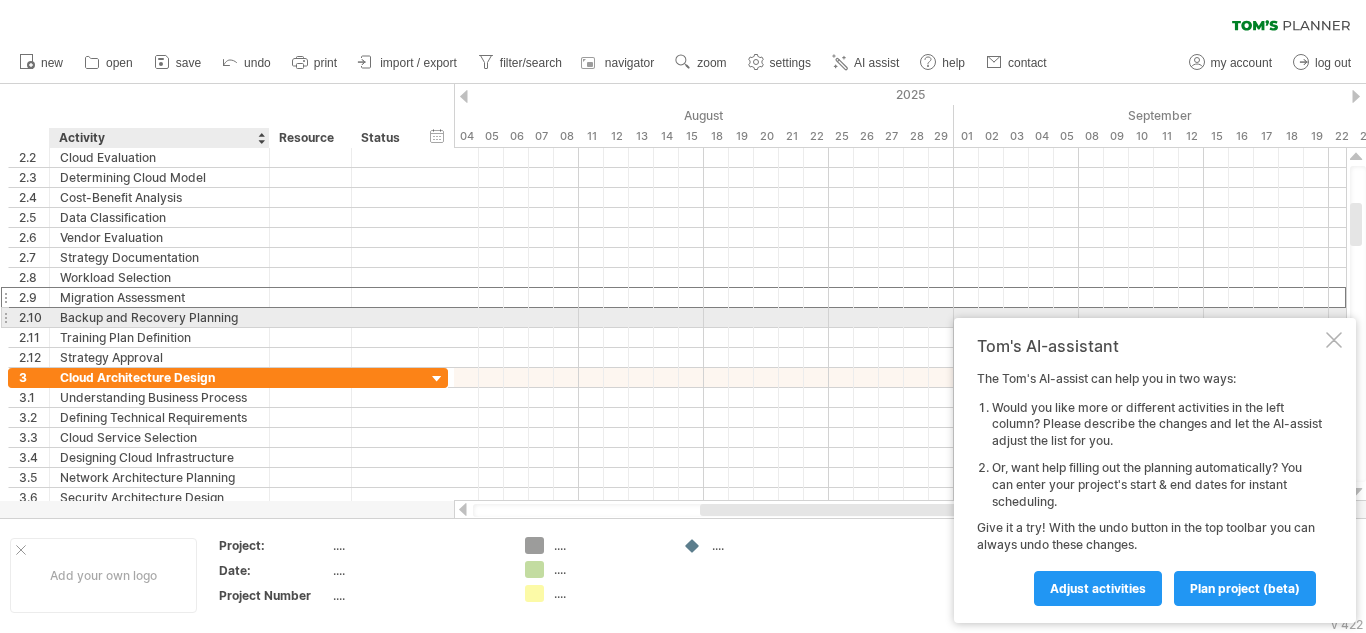 click on "Backup and Recovery Planning" at bounding box center (159, 317) 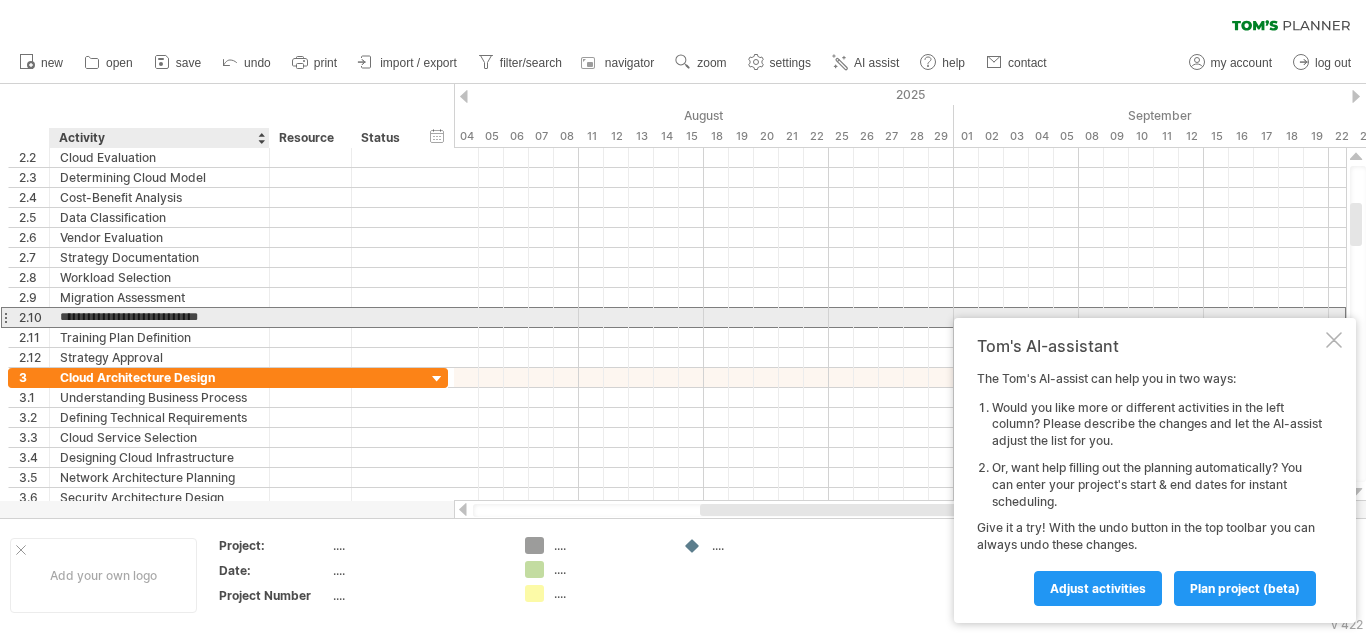 click on "**********" at bounding box center [159, 317] 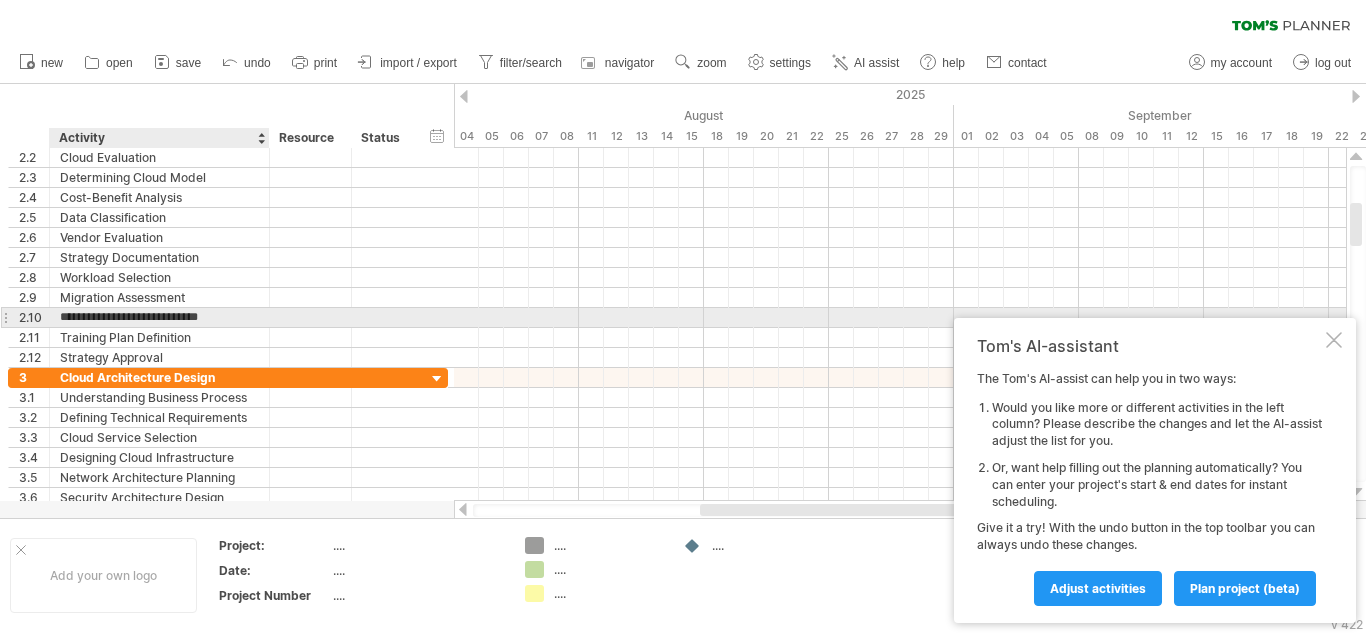 click on "**********" at bounding box center [159, 317] 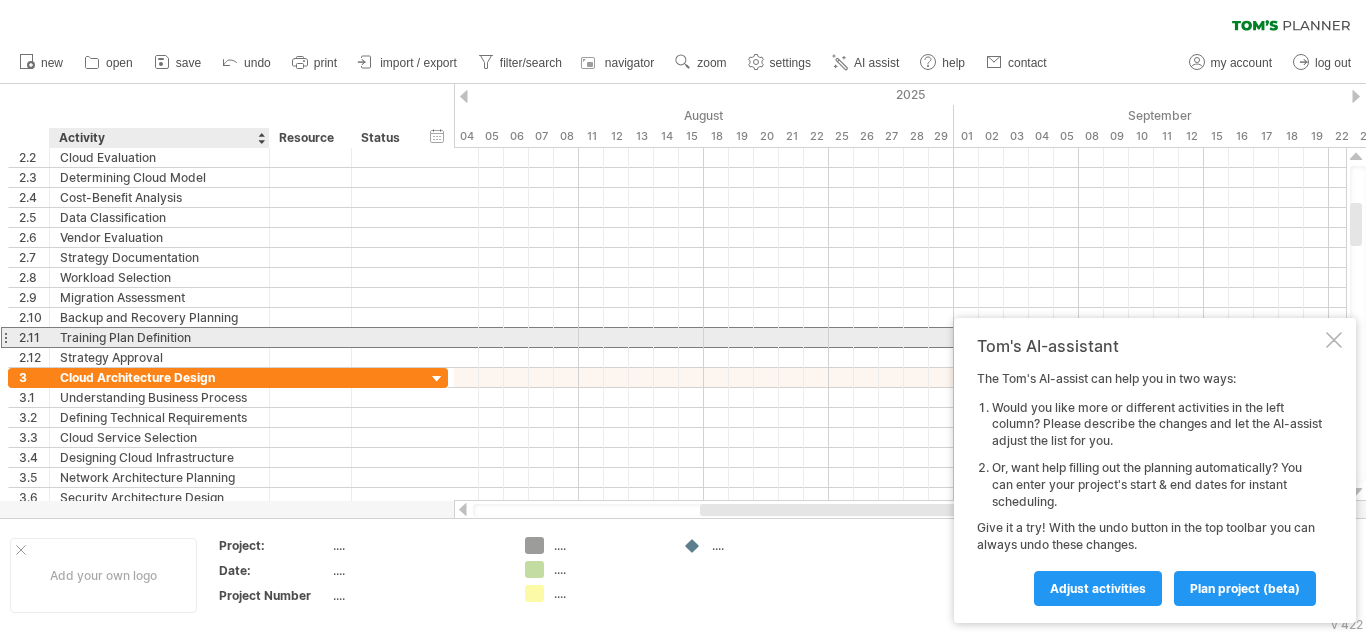click on "Training Plan Definition" at bounding box center (159, 337) 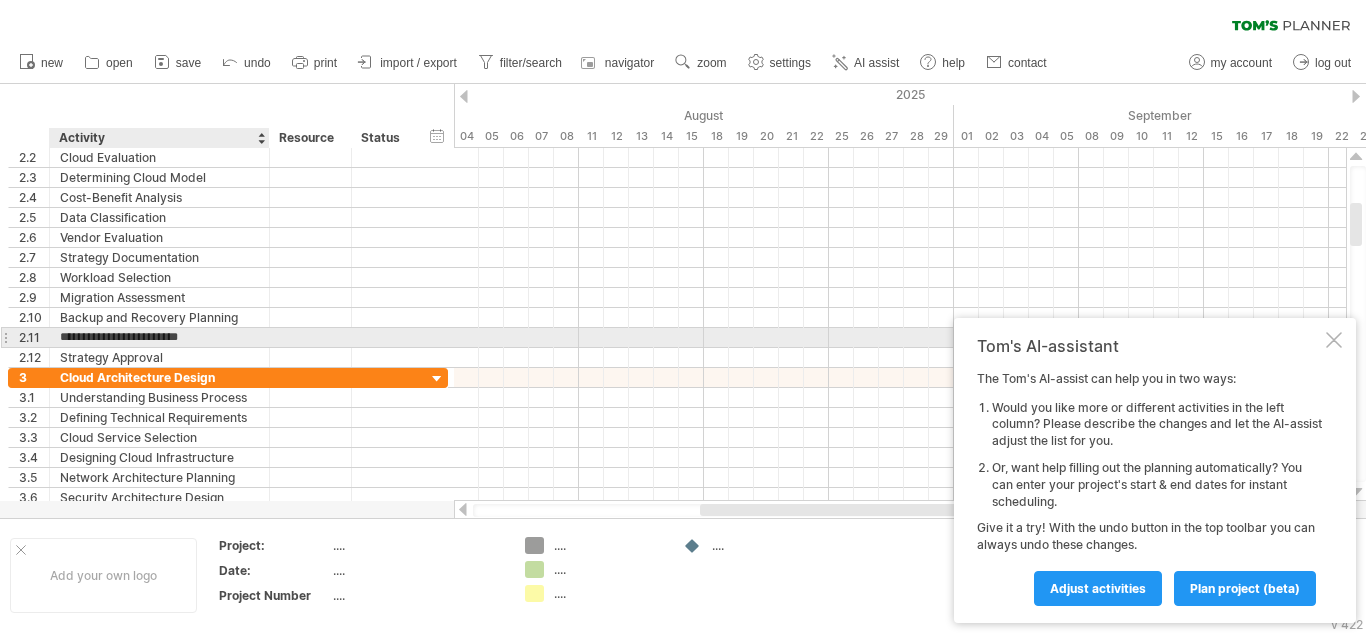 click on "**********" at bounding box center [159, 337] 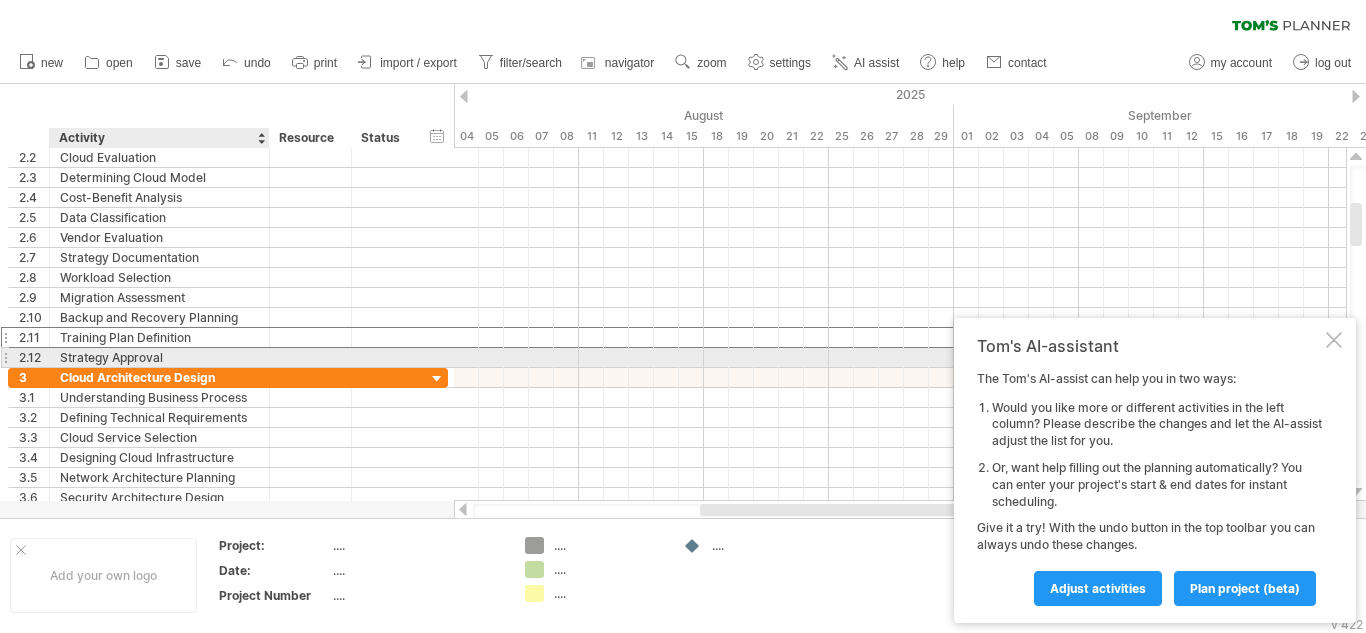 click on "Strategy Approval" at bounding box center (159, 357) 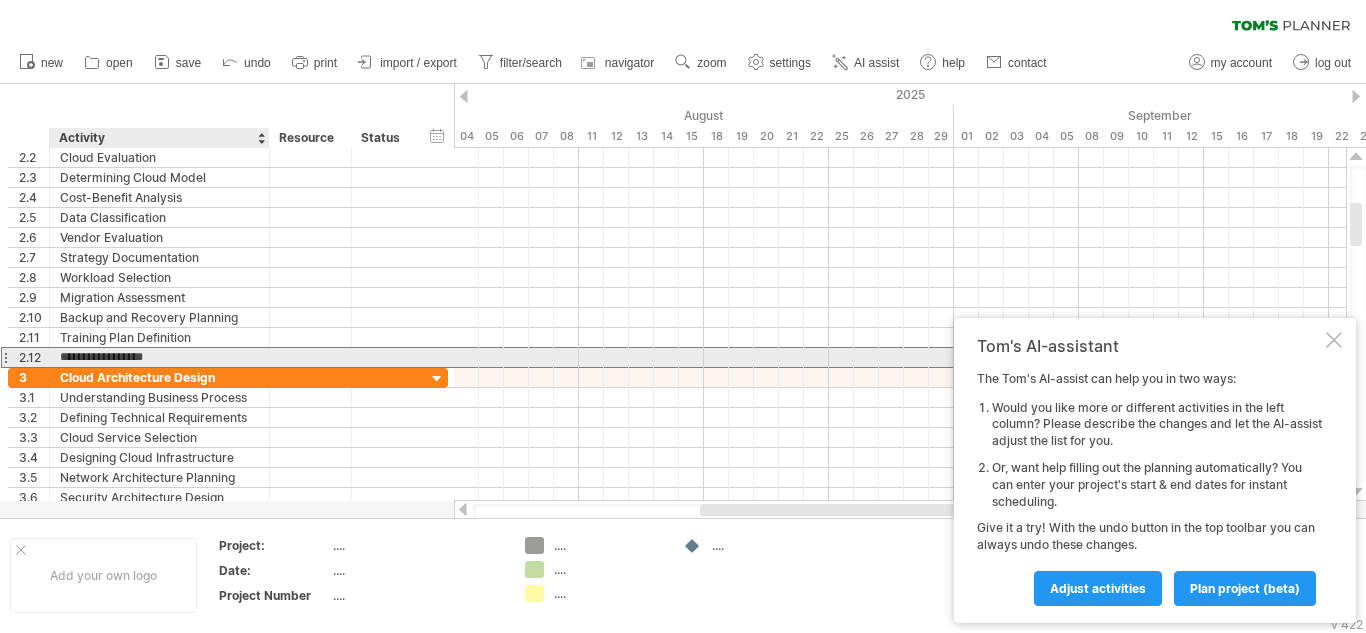click on "**********" at bounding box center [159, 357] 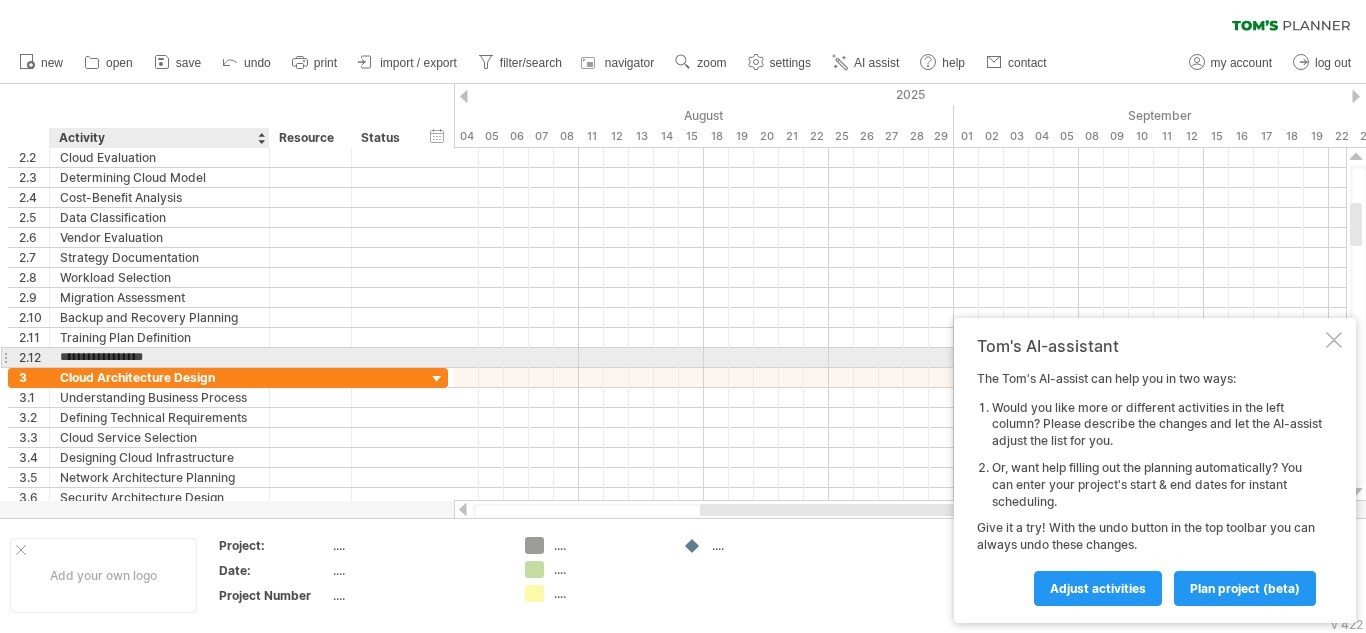 click on "**********" at bounding box center [159, 357] 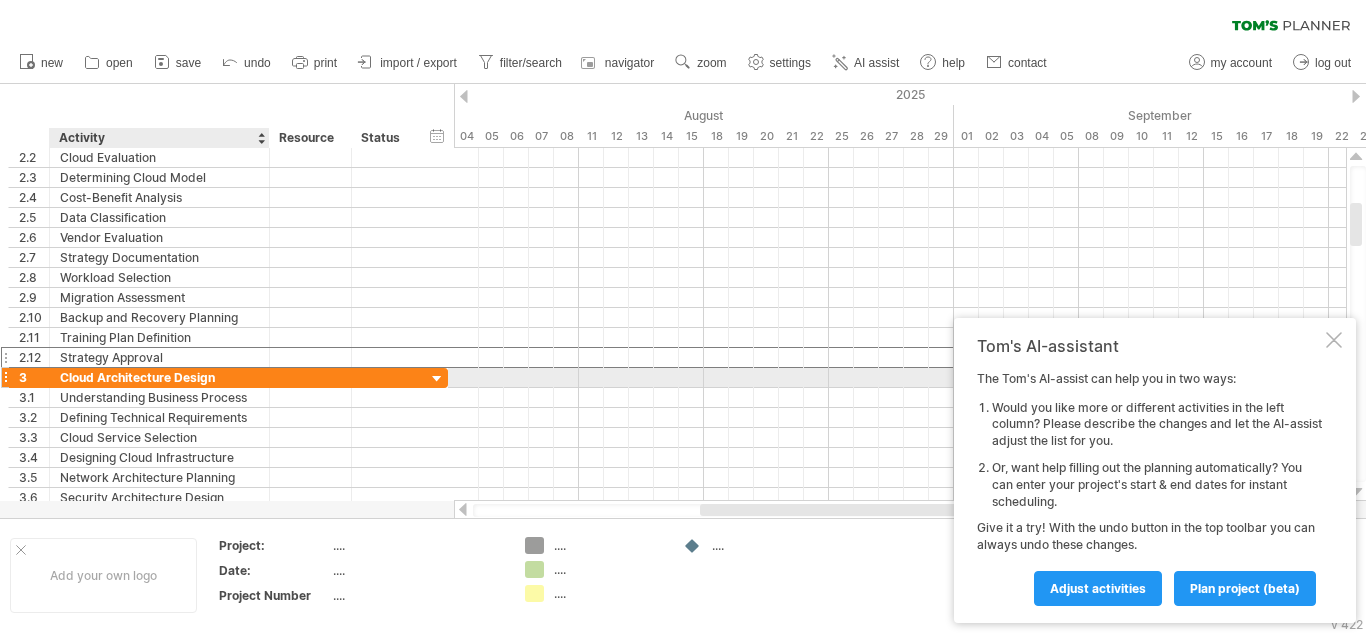 click on "Cloud Architecture Design" at bounding box center (159, 377) 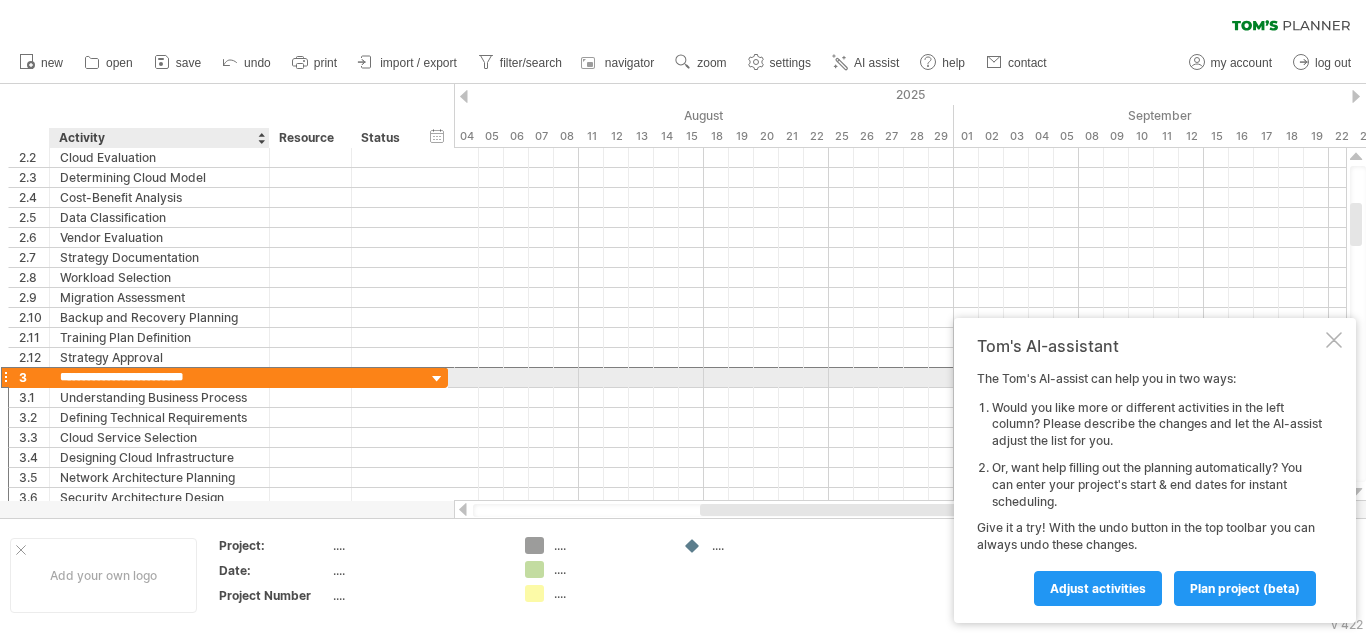 click on "**********" at bounding box center [159, 377] 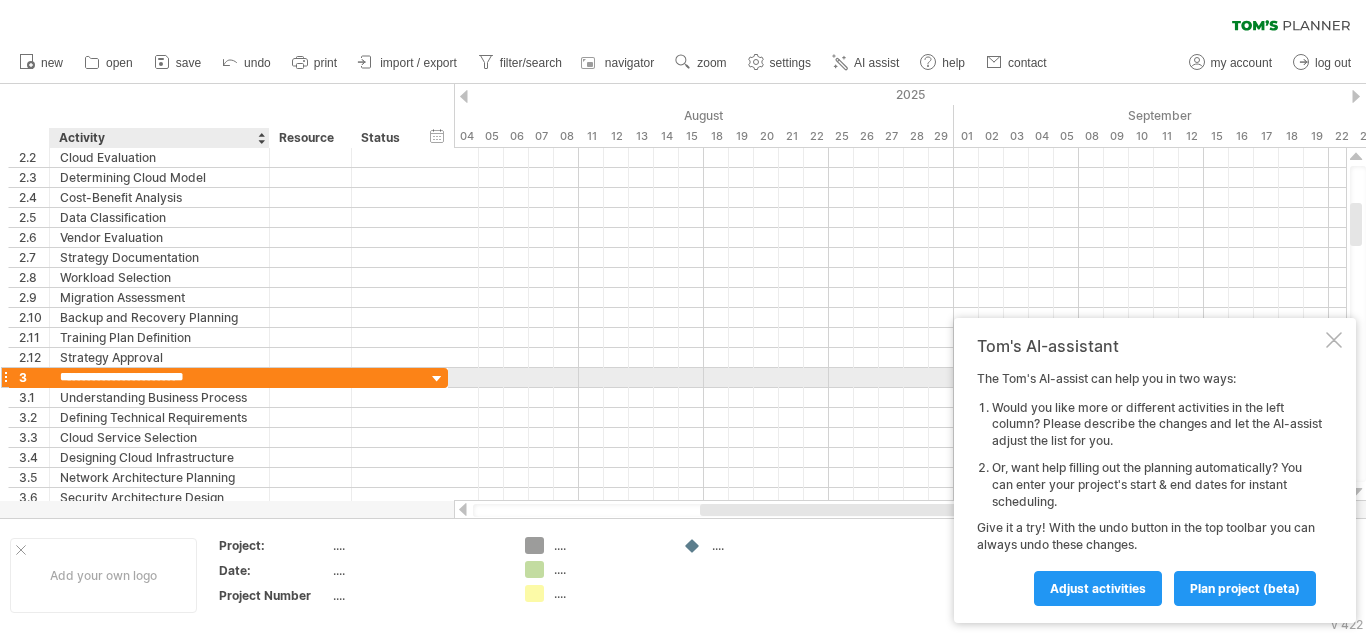 click on "**********" at bounding box center (159, 377) 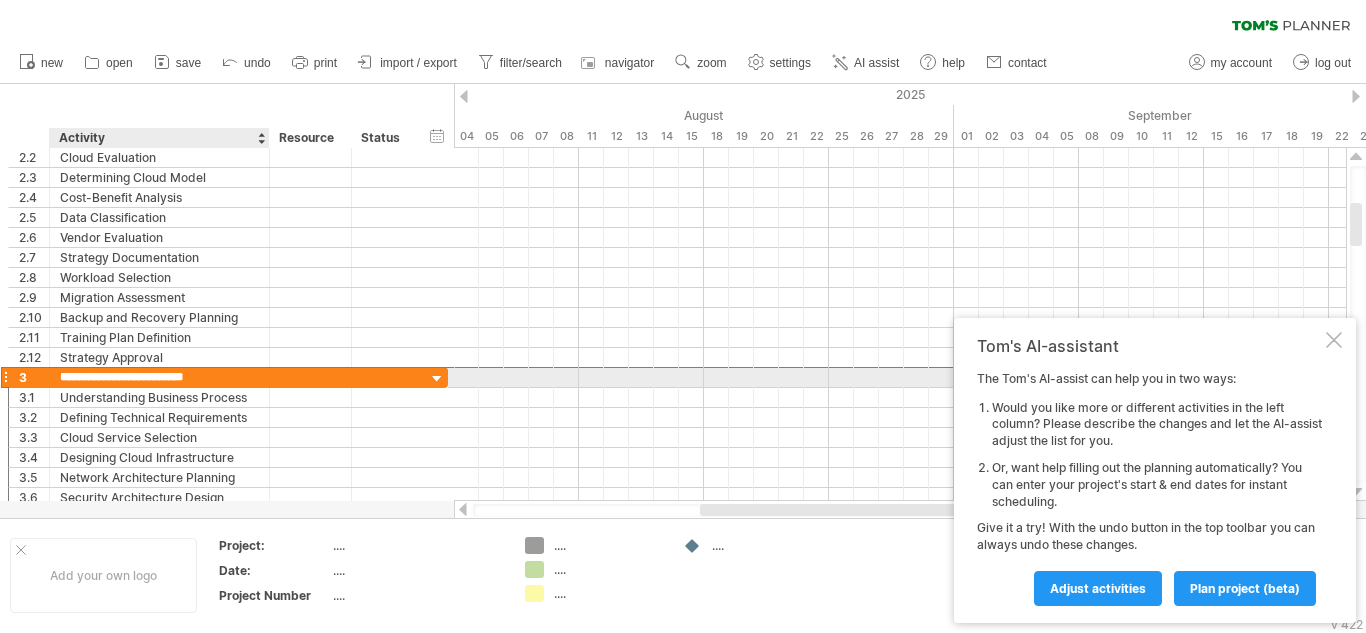 click on "**********" at bounding box center (159, 377) 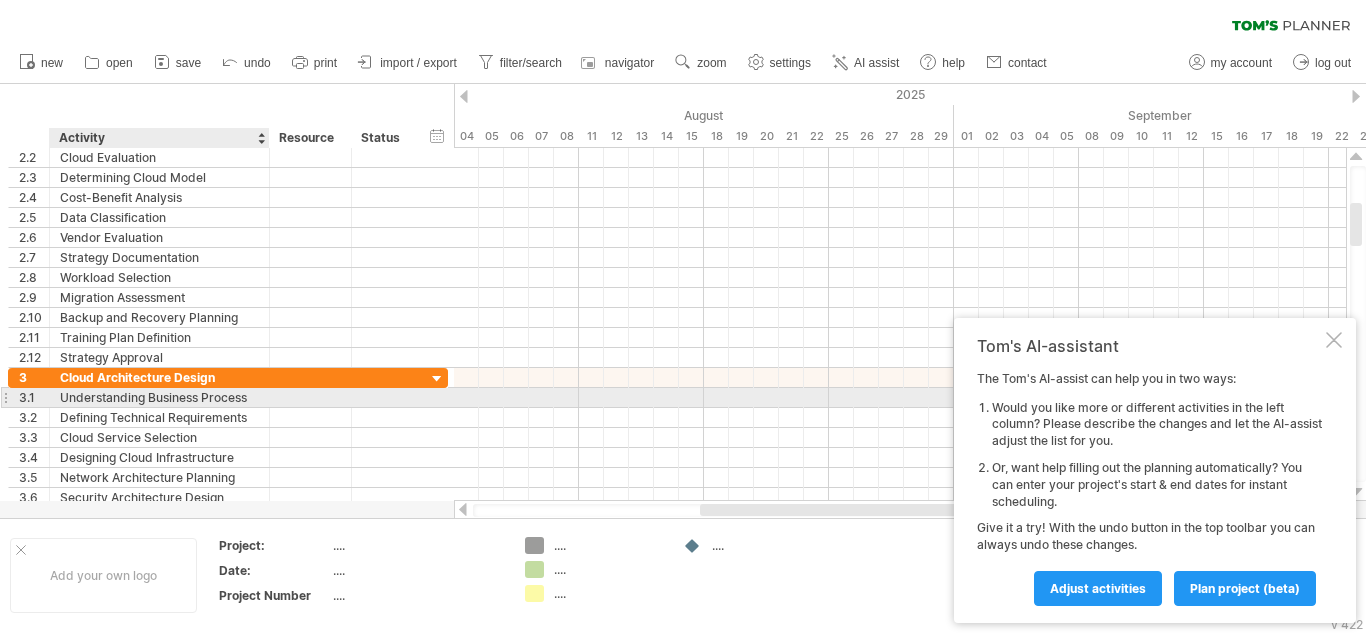 click on "Understanding Business Process" at bounding box center [159, 397] 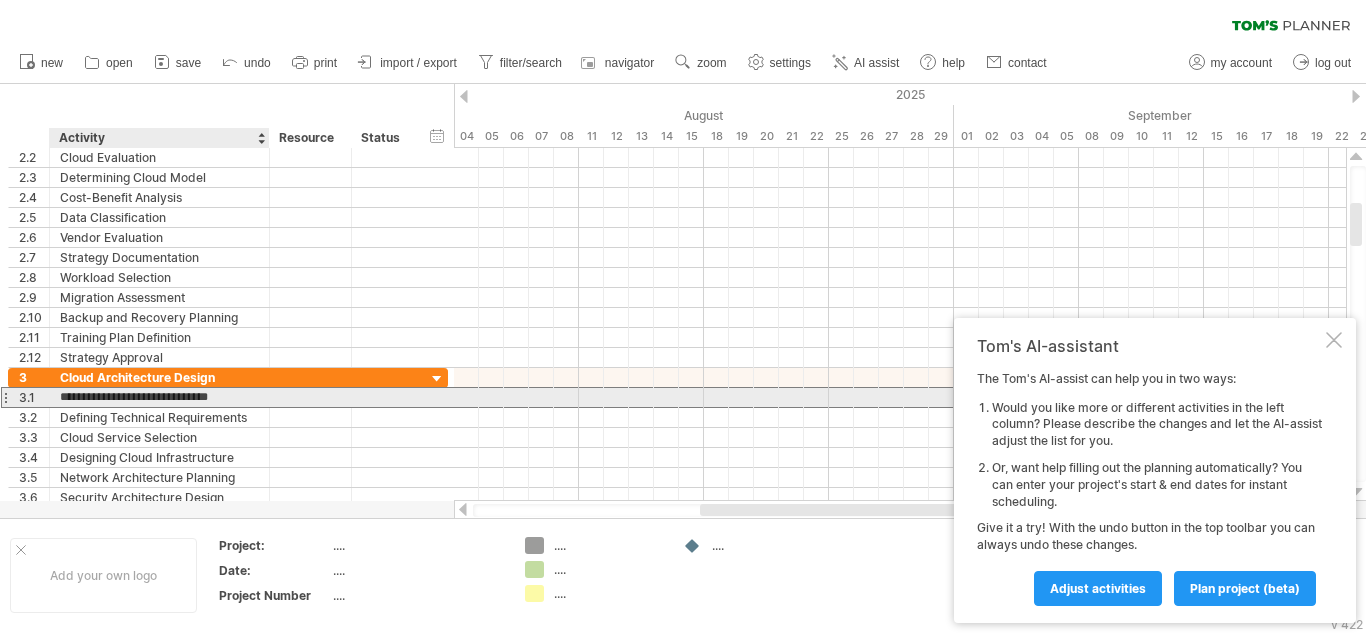 click on "**********" at bounding box center (159, 397) 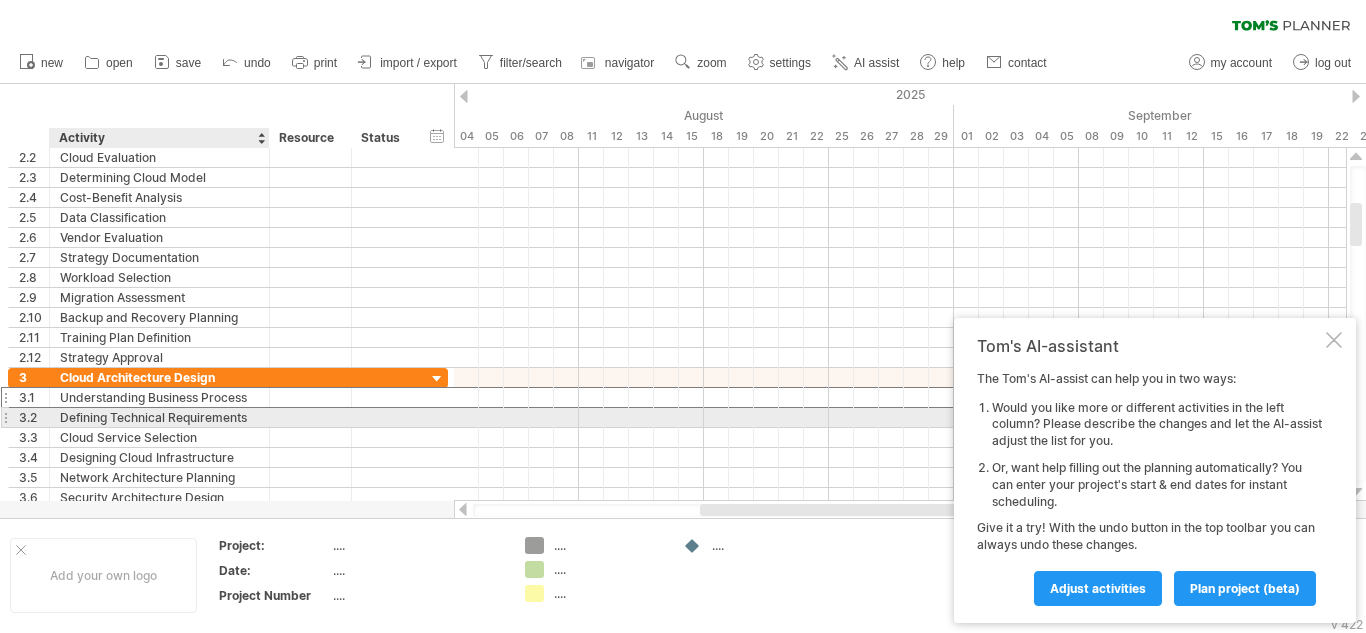 click on "Defining Technical Requirements" at bounding box center [159, 417] 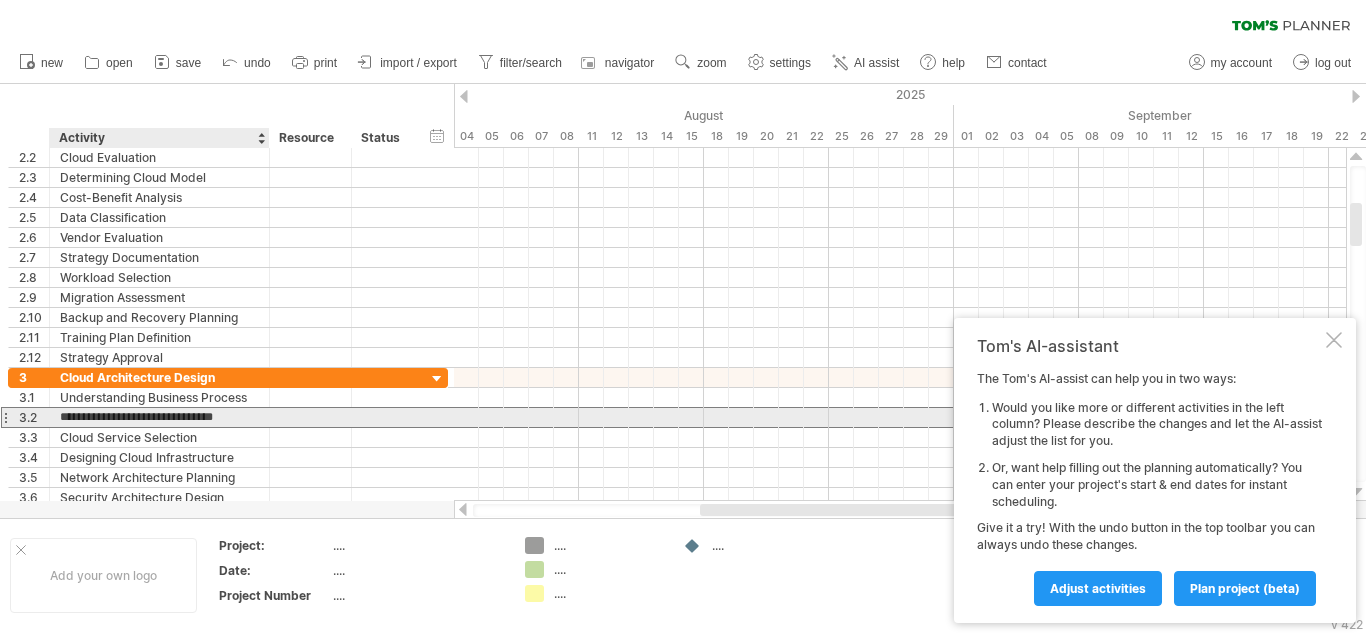click on "**********" at bounding box center [159, 417] 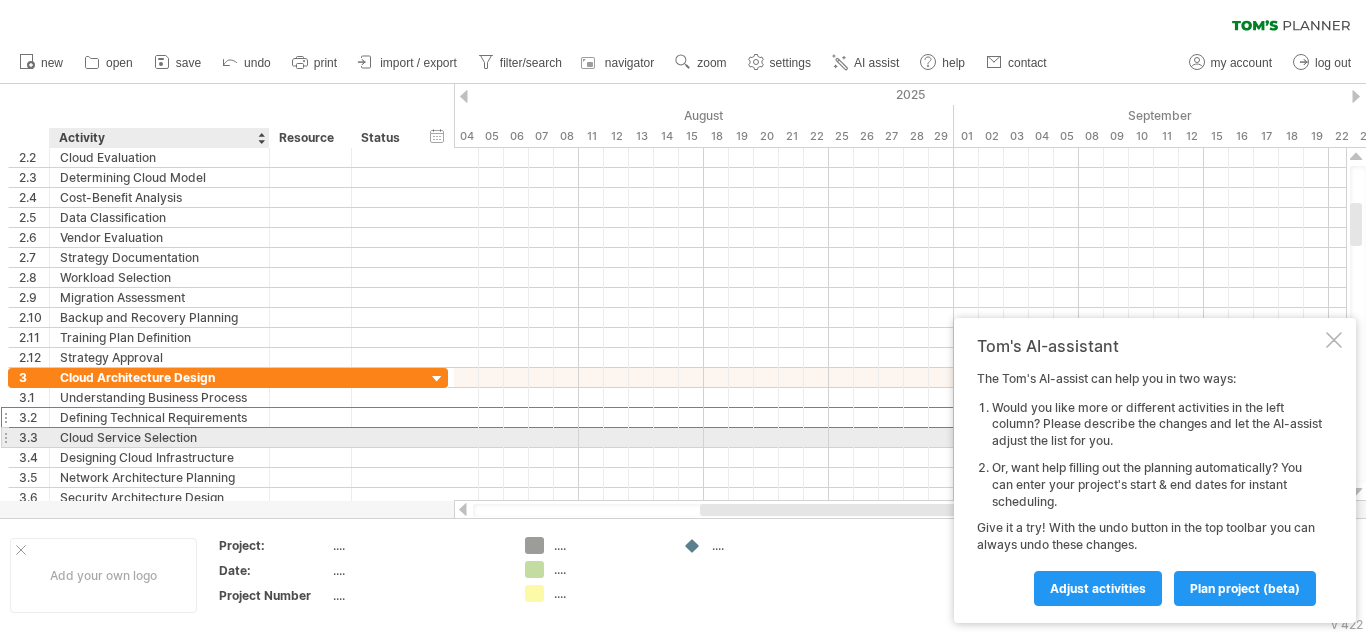 click on "Cloud Service Selection" at bounding box center [159, 437] 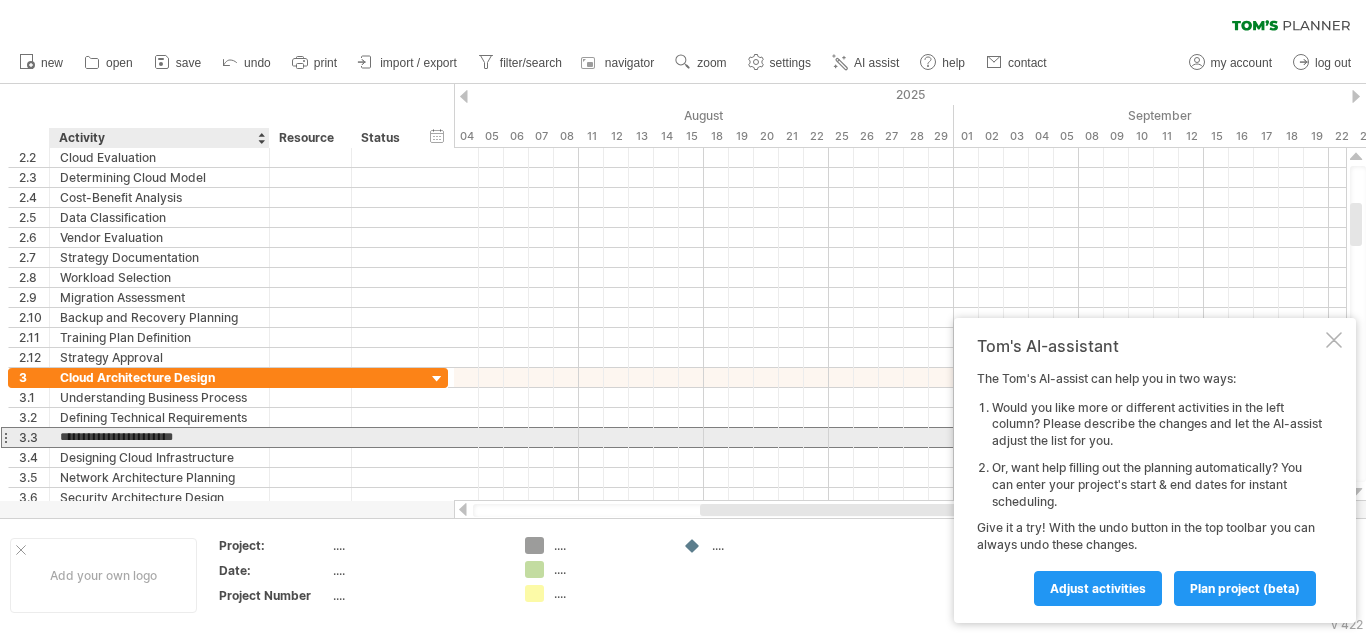 click on "**********" at bounding box center (159, 437) 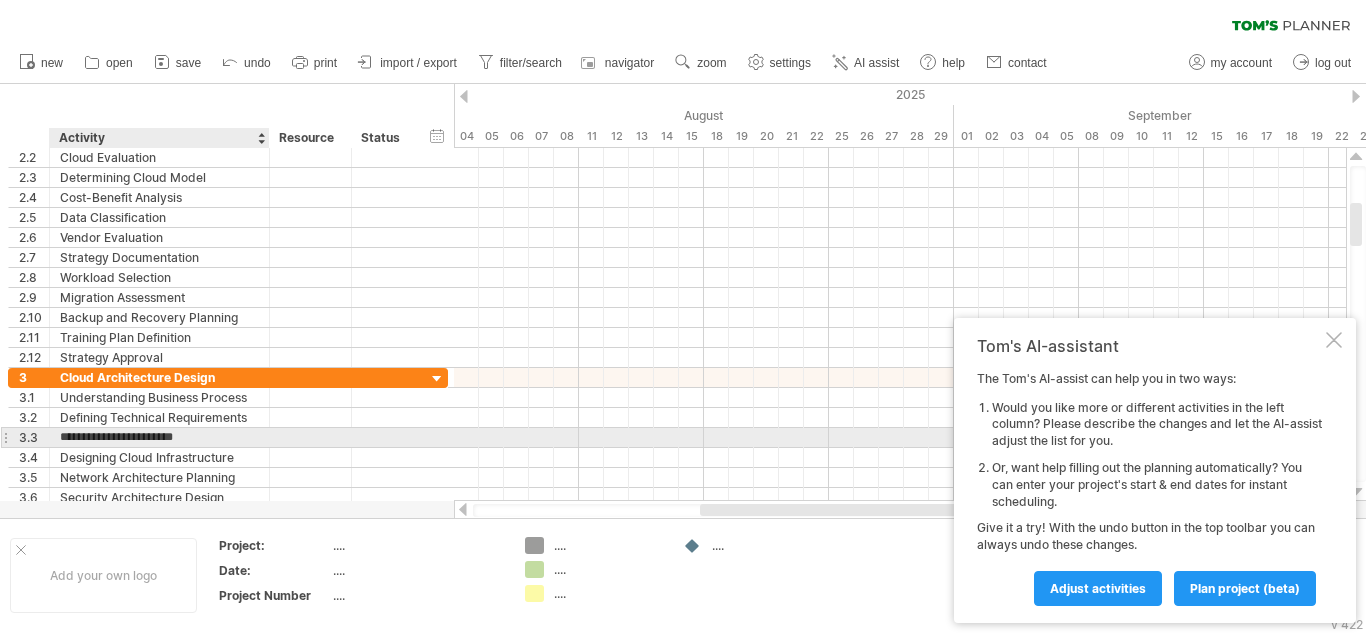 click on "**********" at bounding box center (159, 437) 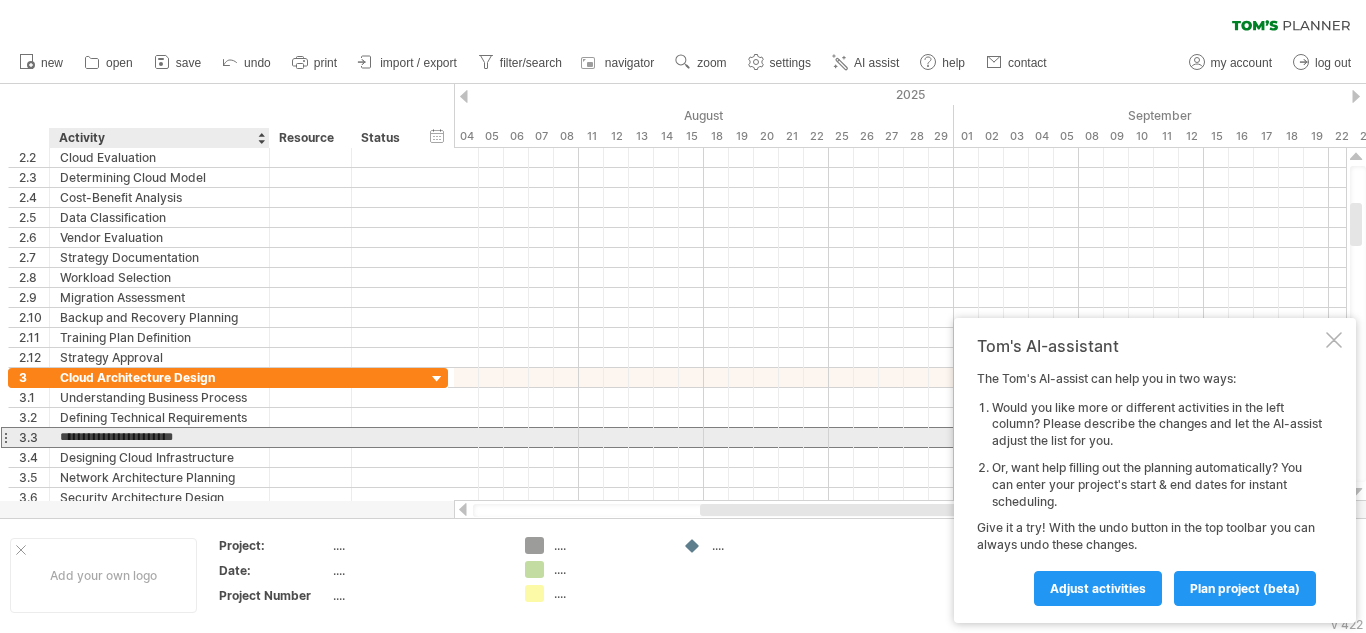 click on "**********" at bounding box center (159, 437) 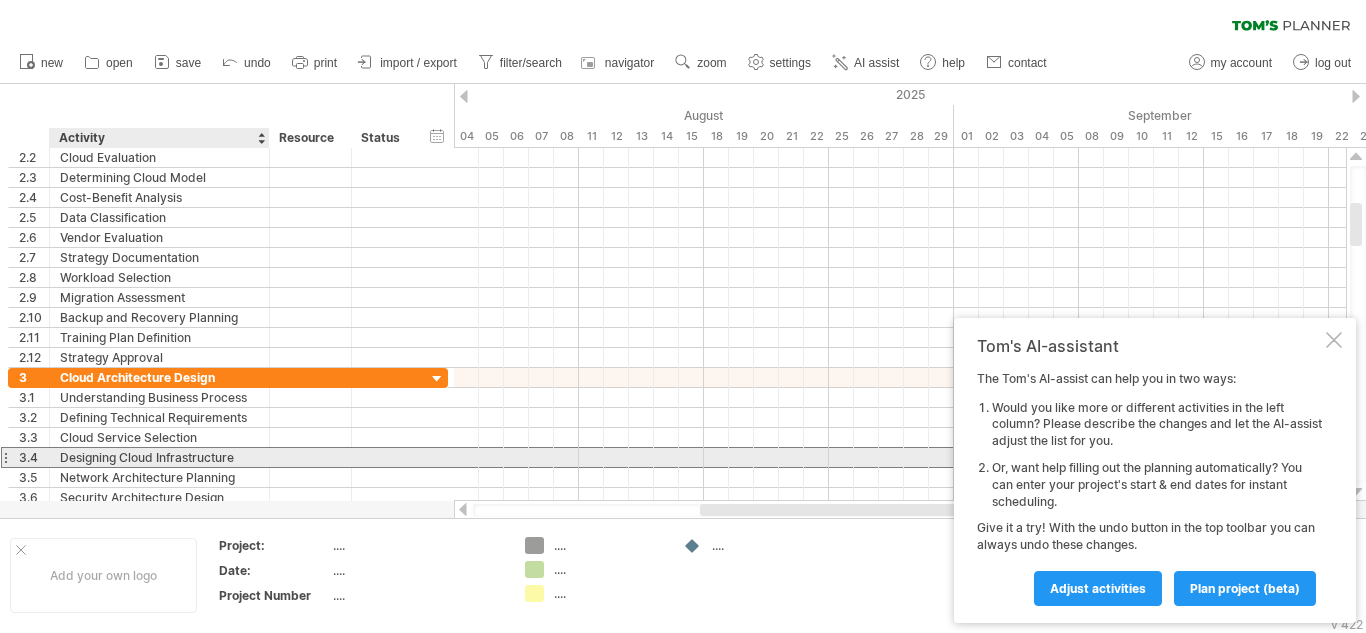 click on "Designing Cloud Infrastructure" at bounding box center [159, 457] 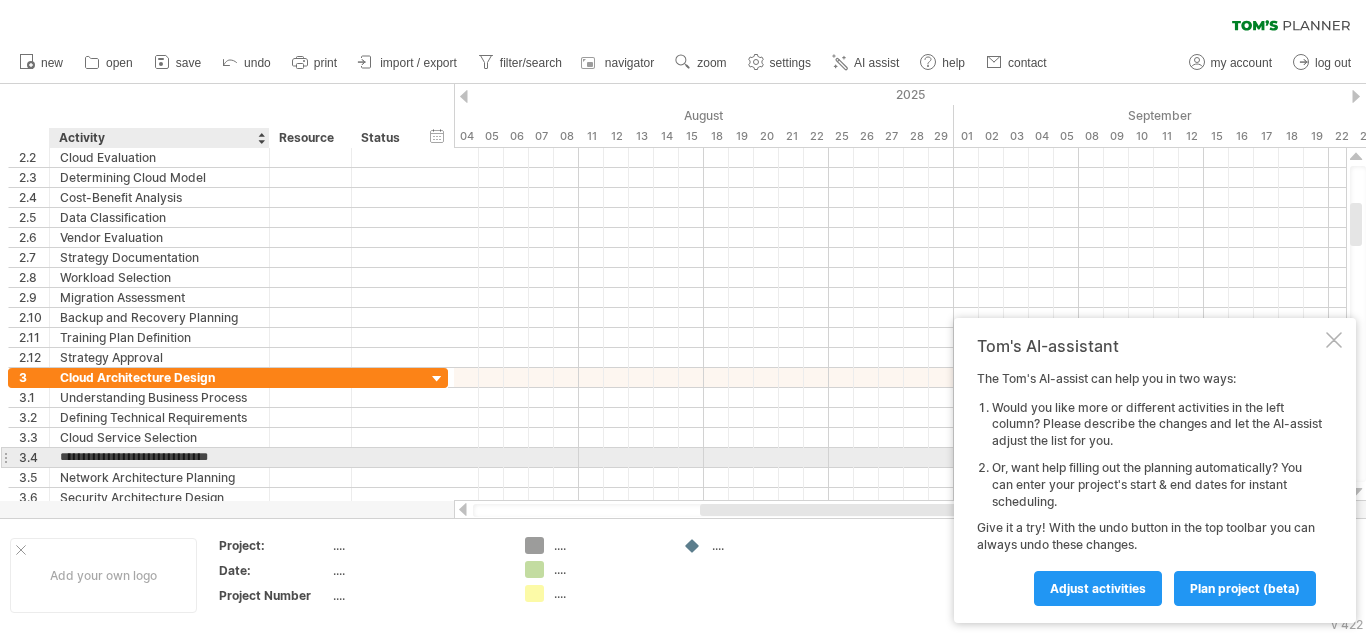 click on "**********" at bounding box center [159, 457] 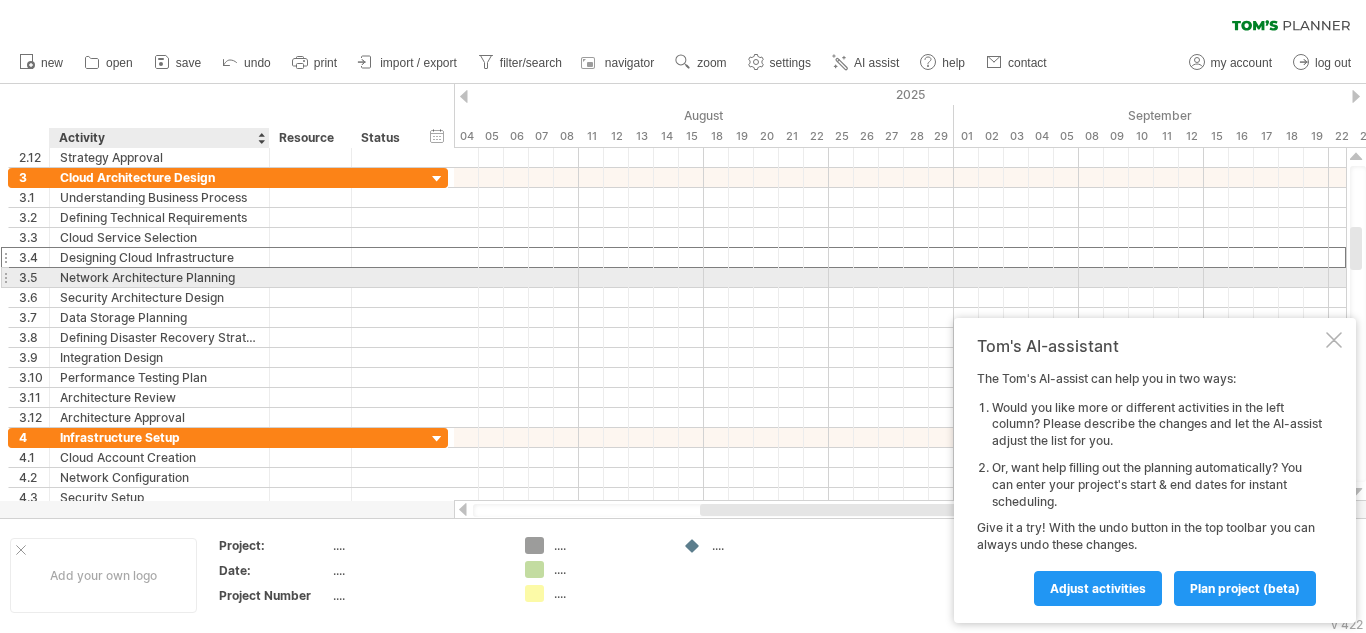 click on "Network Architecture Planning" at bounding box center (159, 277) 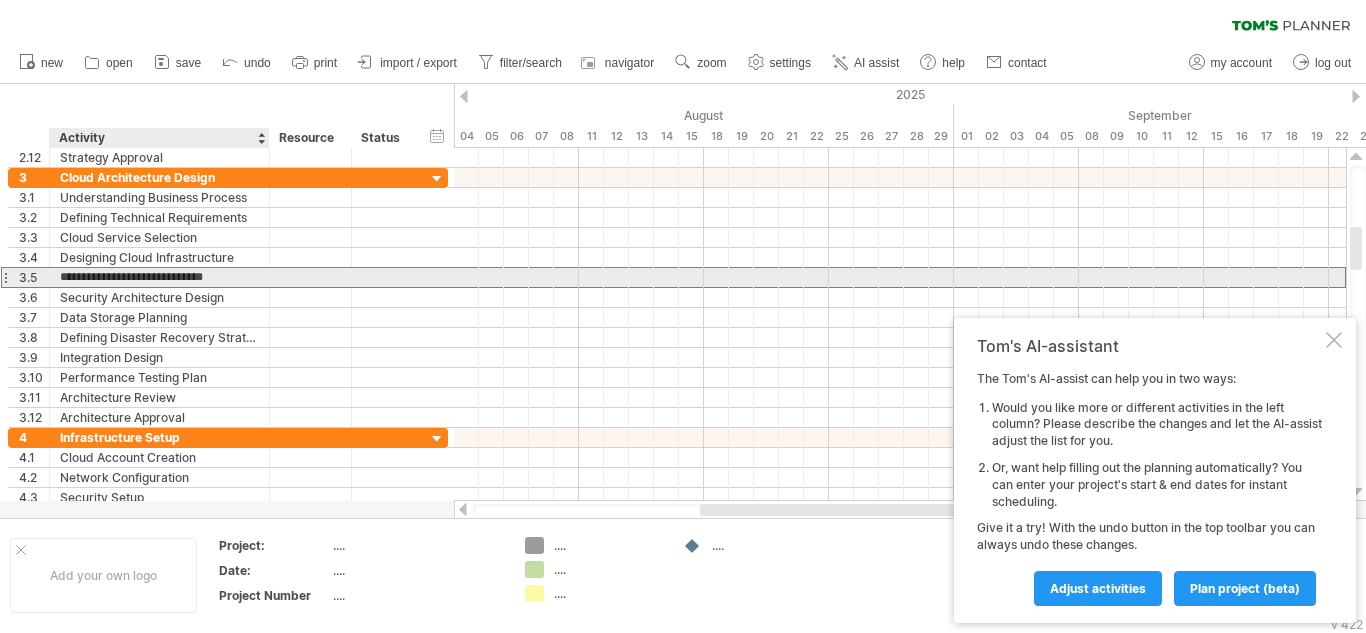 click on "**********" at bounding box center (159, 277) 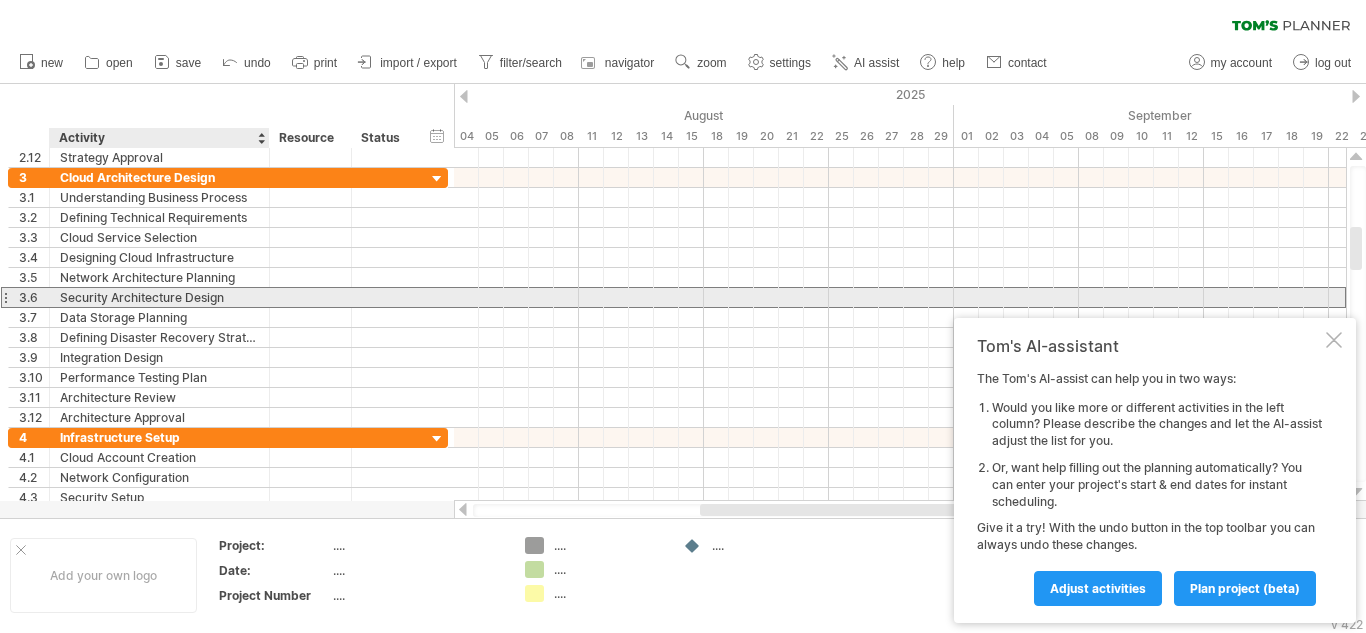 click on "Security Architecture Design" at bounding box center [159, 297] 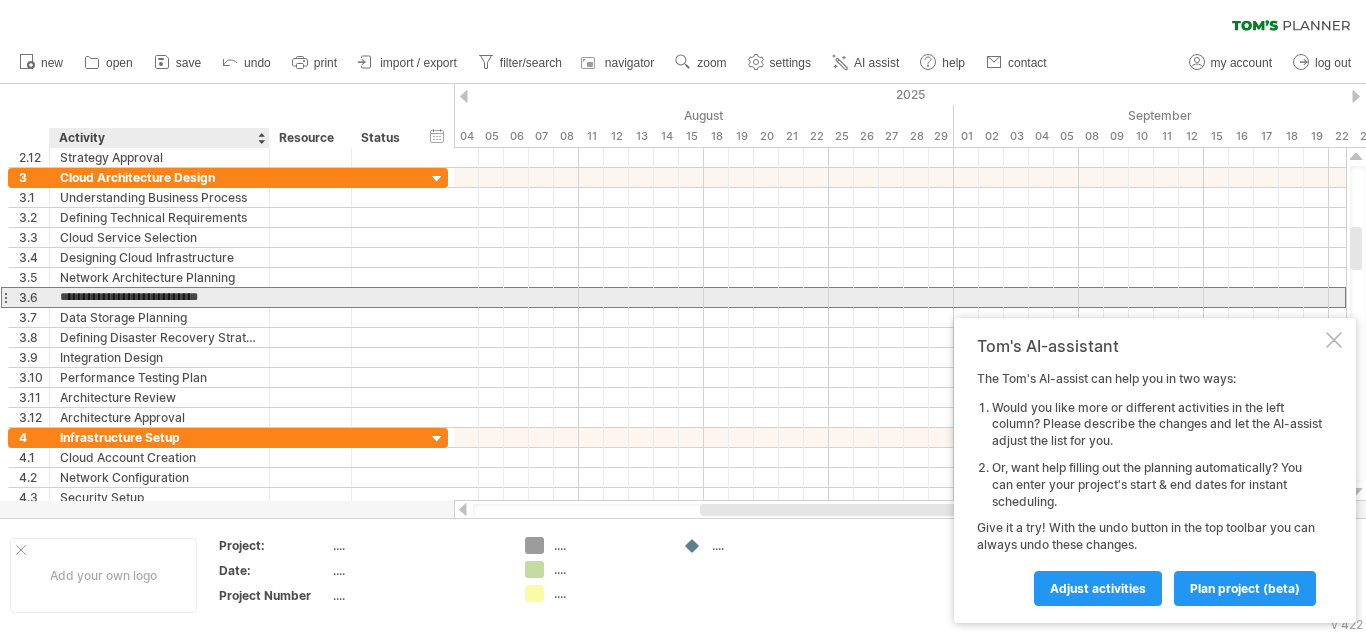 click on "**********" at bounding box center [159, 297] 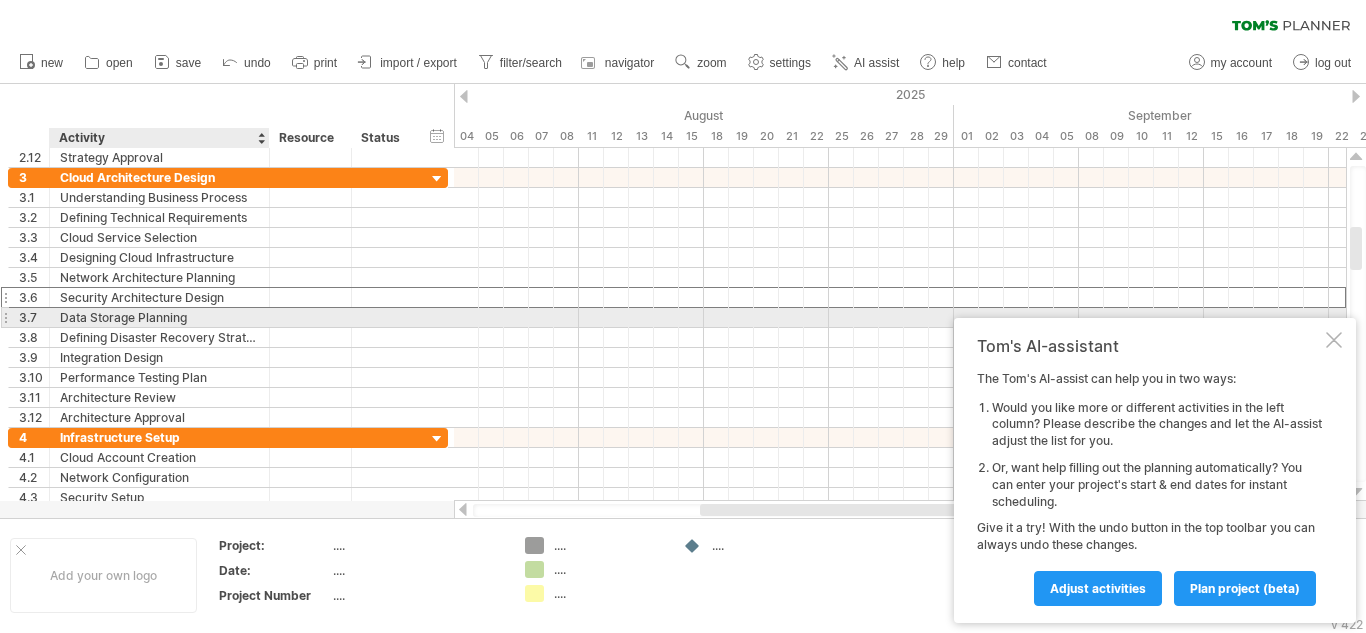 click on "Data Storage Planning" at bounding box center [159, 317] 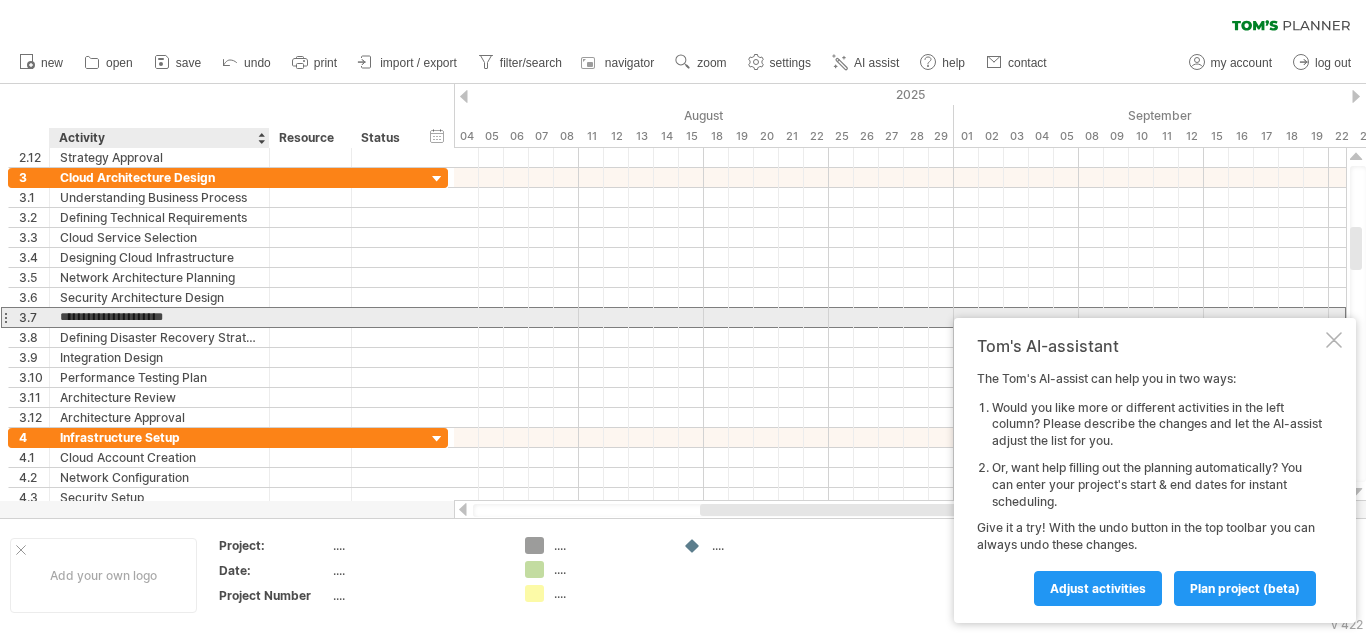 click on "**********" at bounding box center (159, 317) 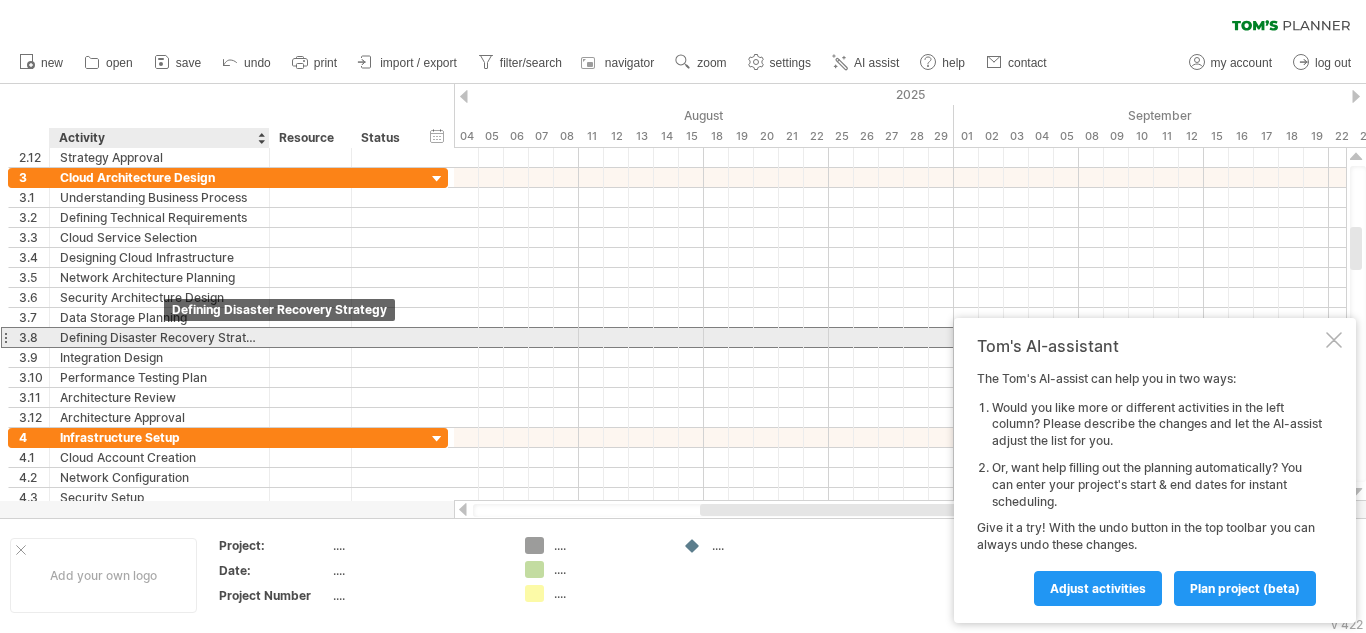 click on "Defining Disaster Recovery Strategy" at bounding box center (159, 337) 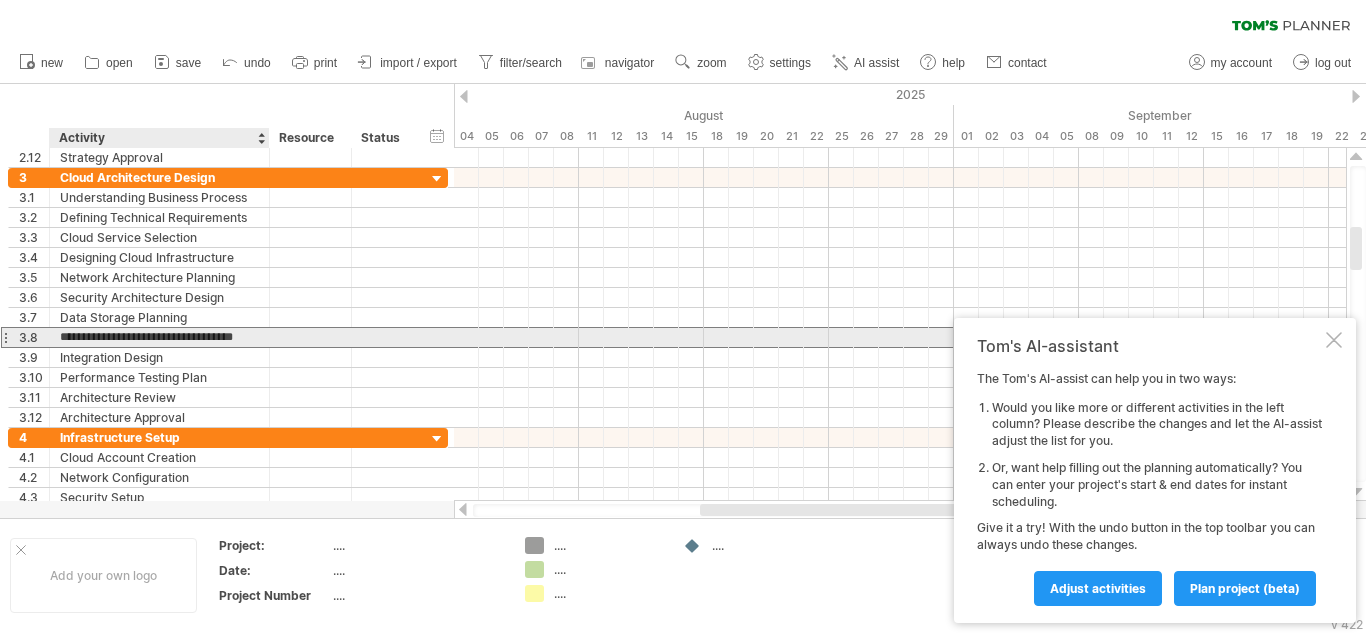 click on "**********" at bounding box center [159, 337] 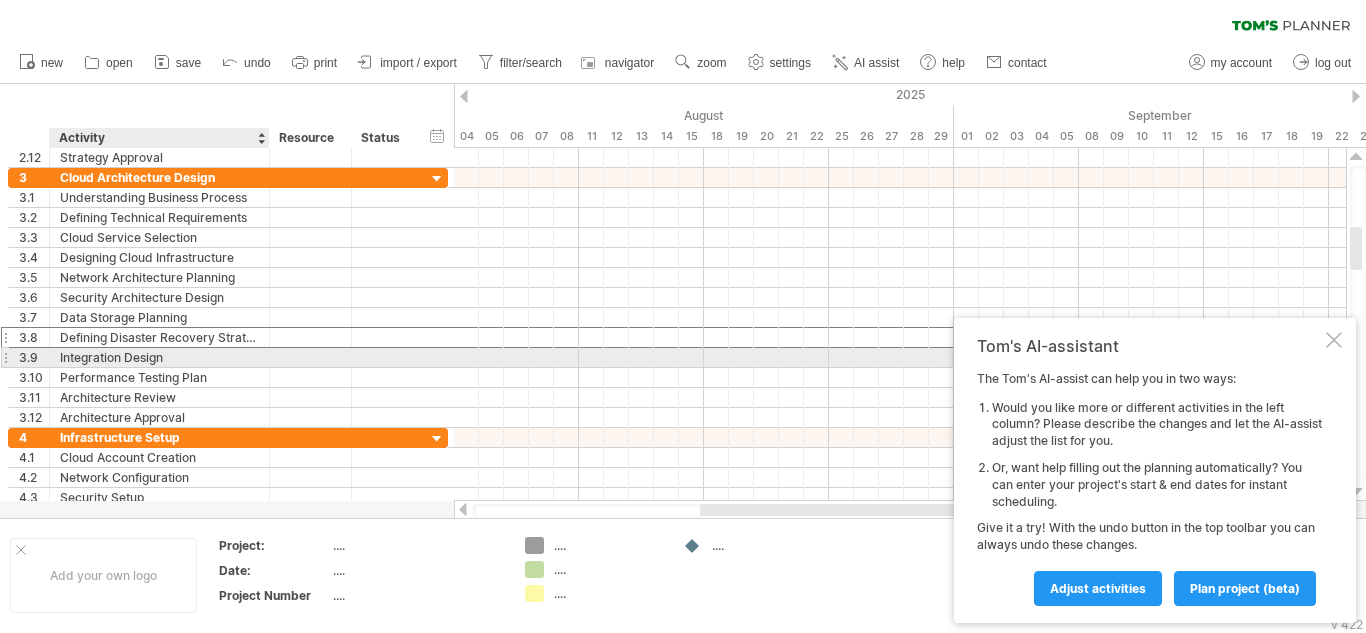 click on "Integration Design" at bounding box center (159, 357) 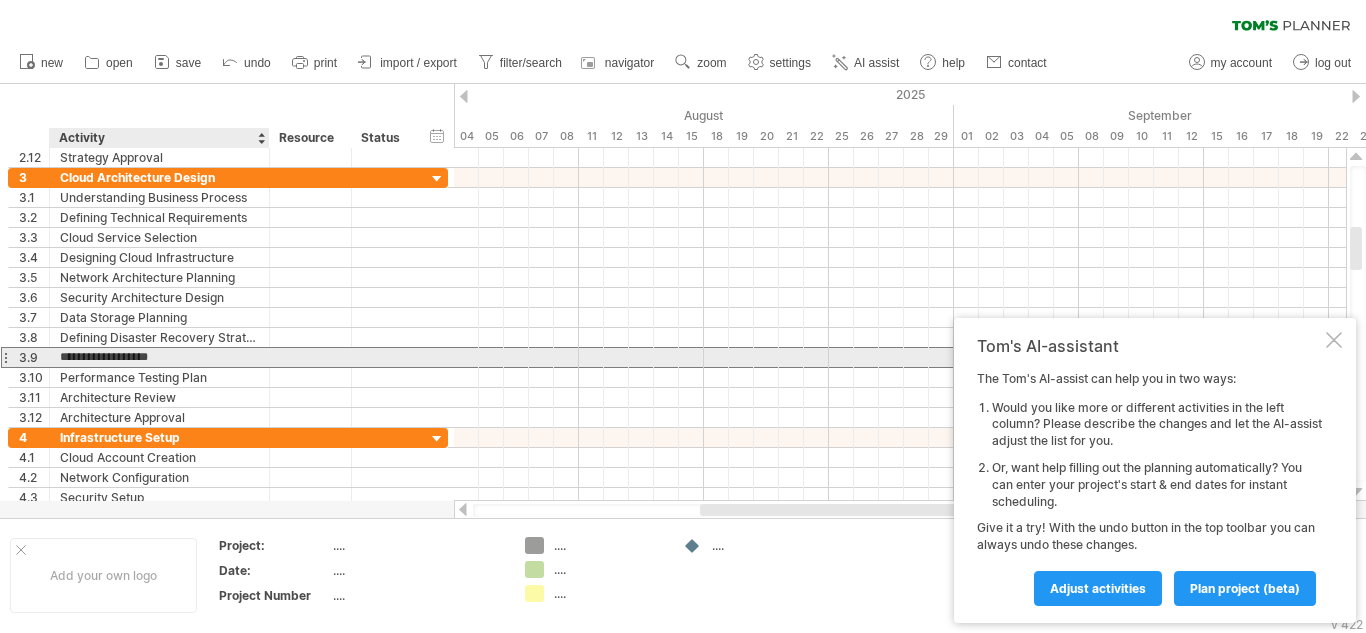 click on "**********" at bounding box center [159, 357] 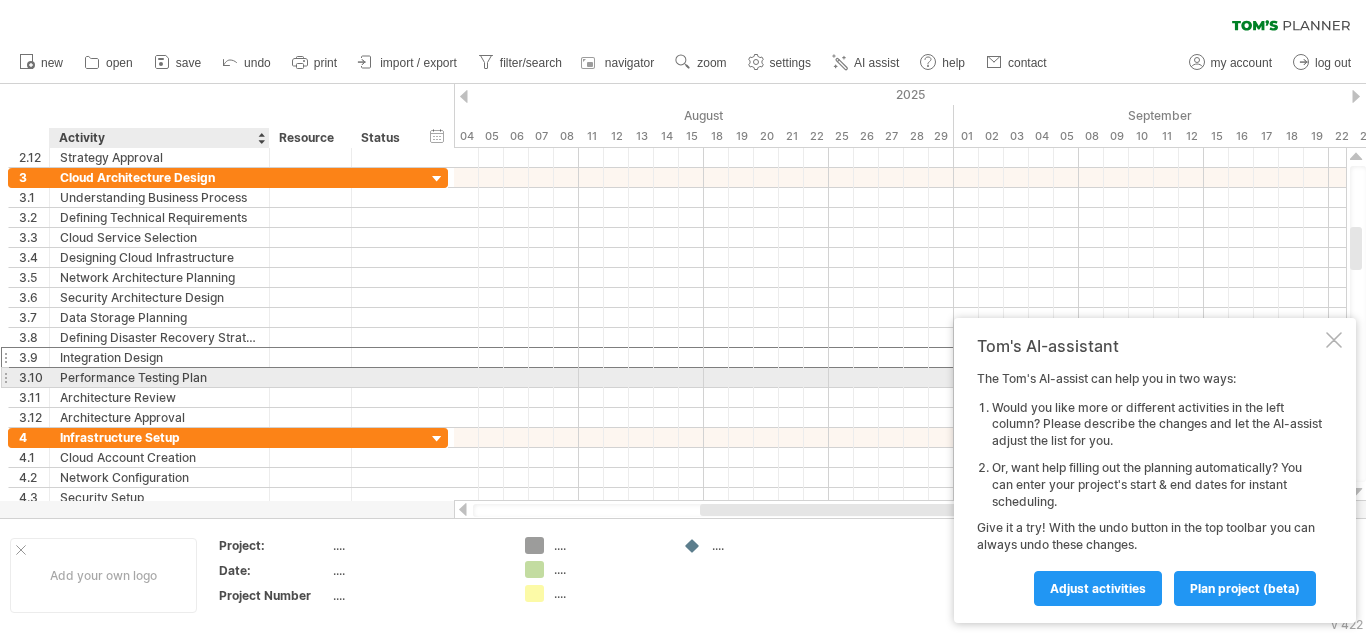 click on "Performance Testing Plan" at bounding box center (159, 377) 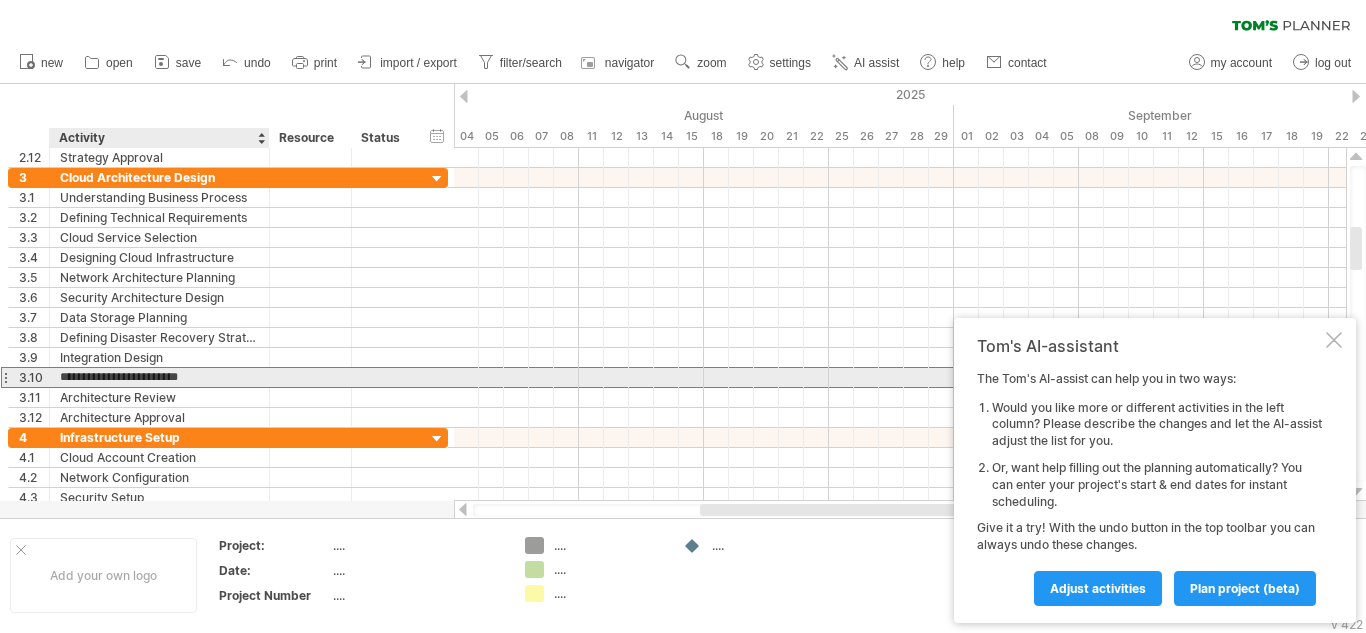 click on "**********" at bounding box center (159, 377) 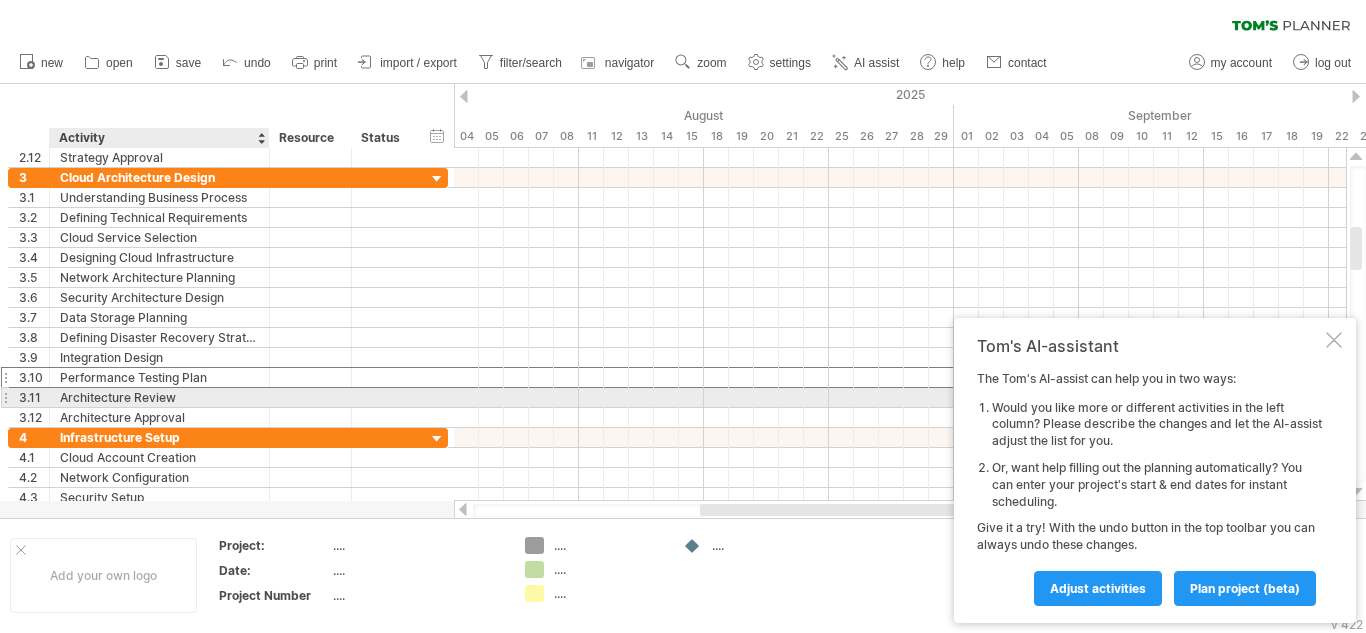 click on "Architecture Review" at bounding box center (159, 397) 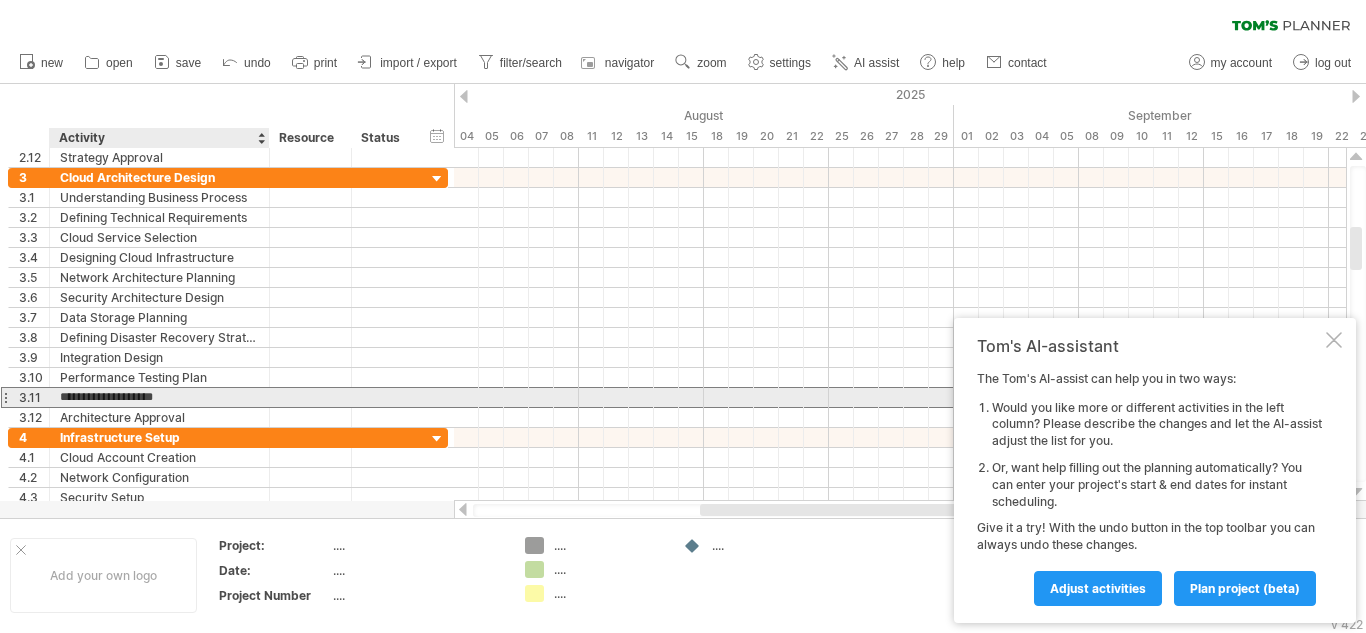 click on "**********" at bounding box center [159, 397] 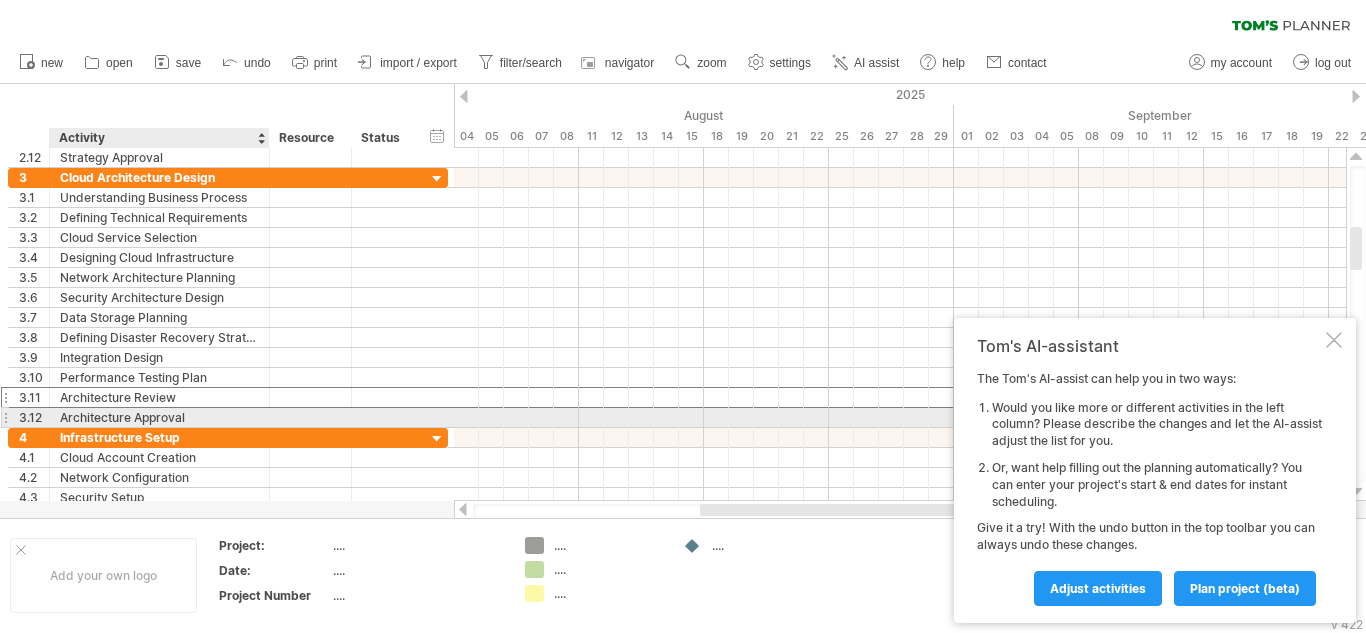click on "Architecture Approval" at bounding box center [159, 417] 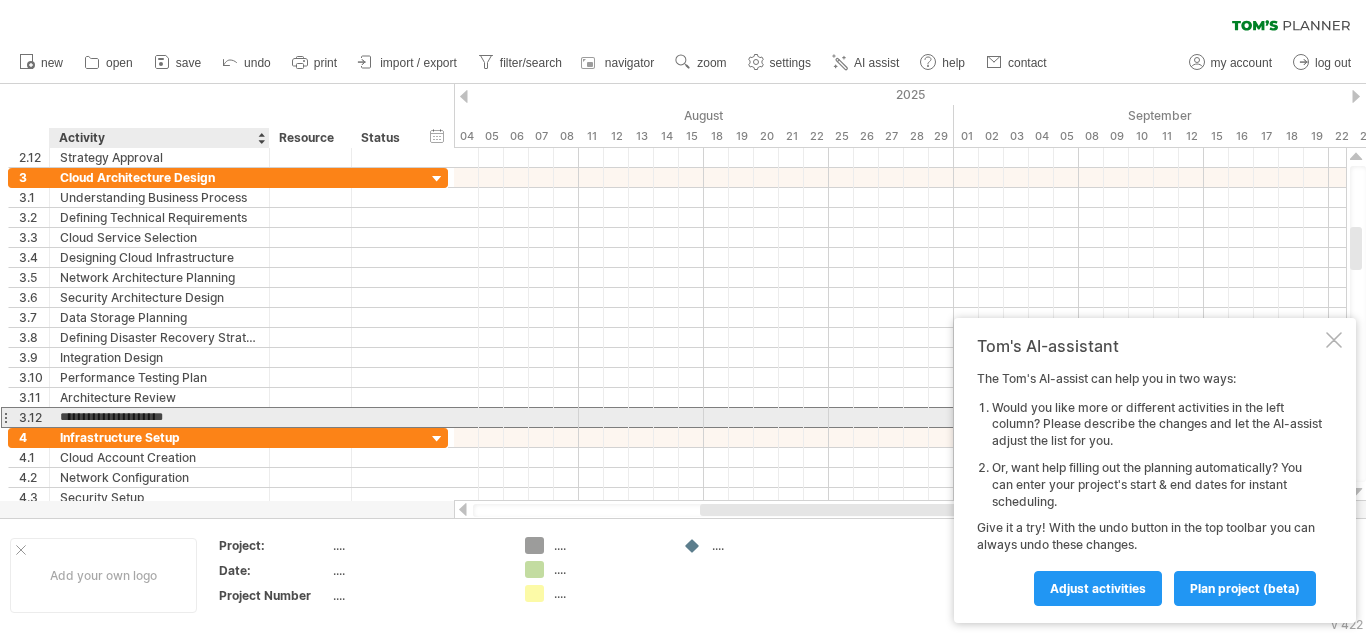 click on "**********" at bounding box center [159, 417] 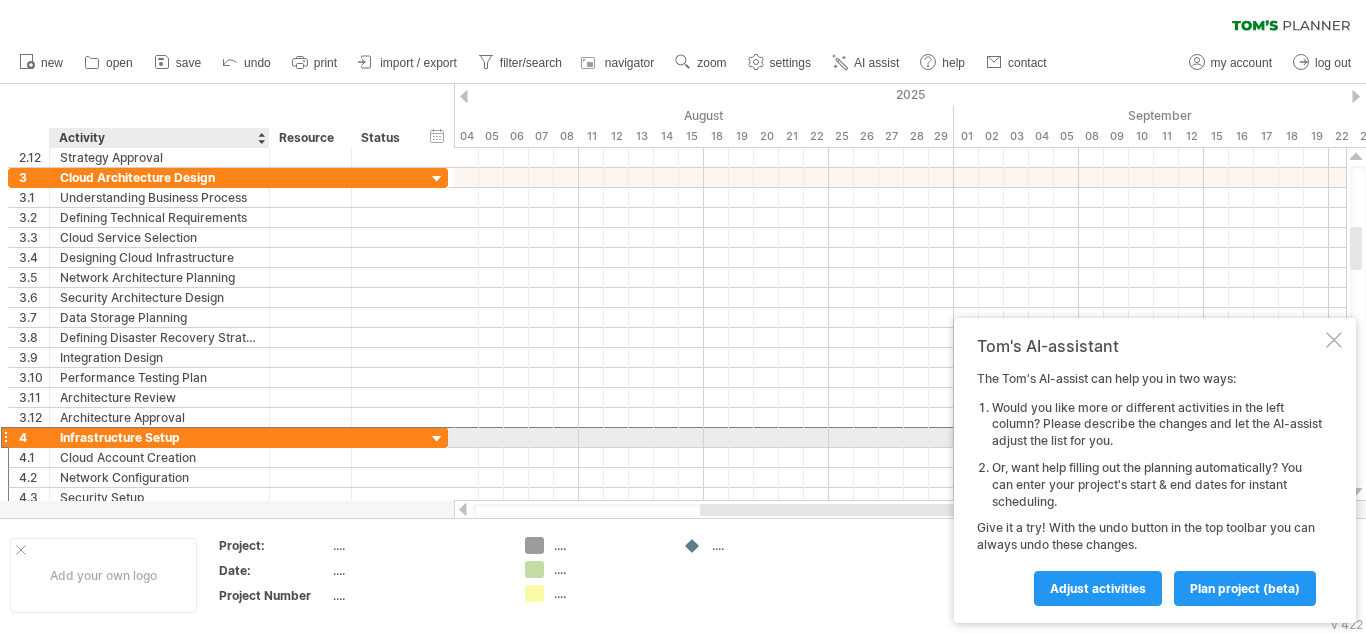 click on "Infrastructure Setup" at bounding box center (159, 437) 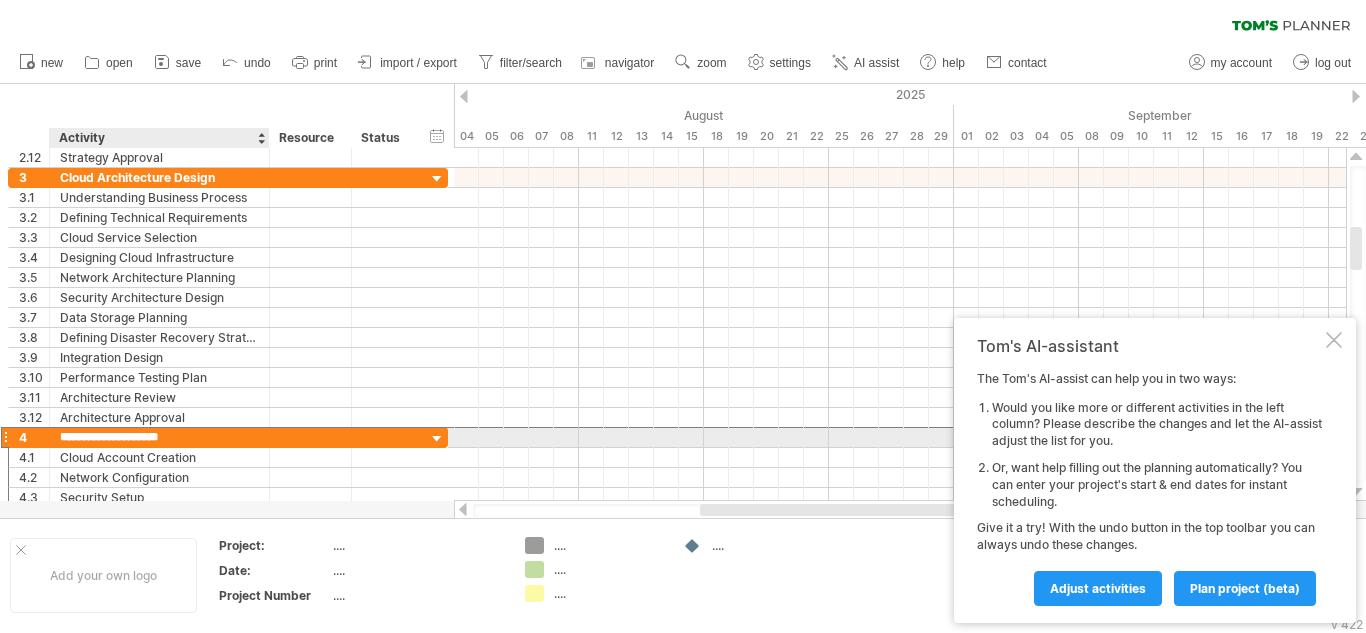 click on "**********" at bounding box center [159, 437] 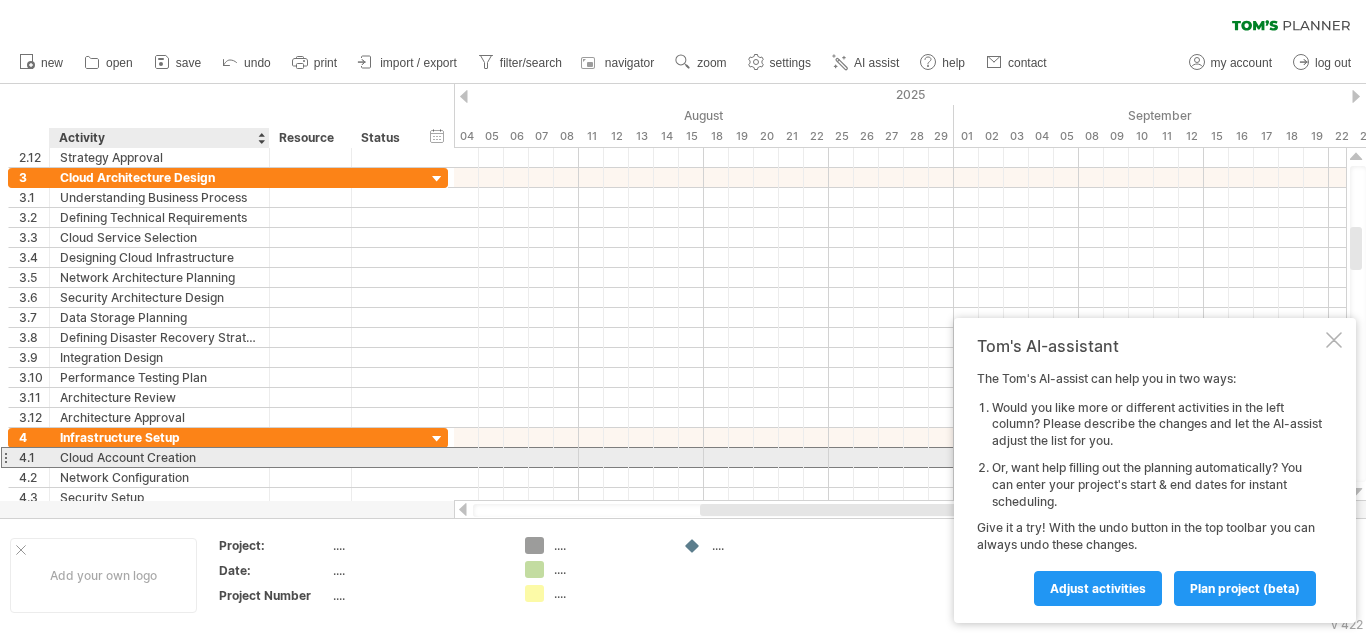 click on "Cloud Account Creation" at bounding box center [159, 457] 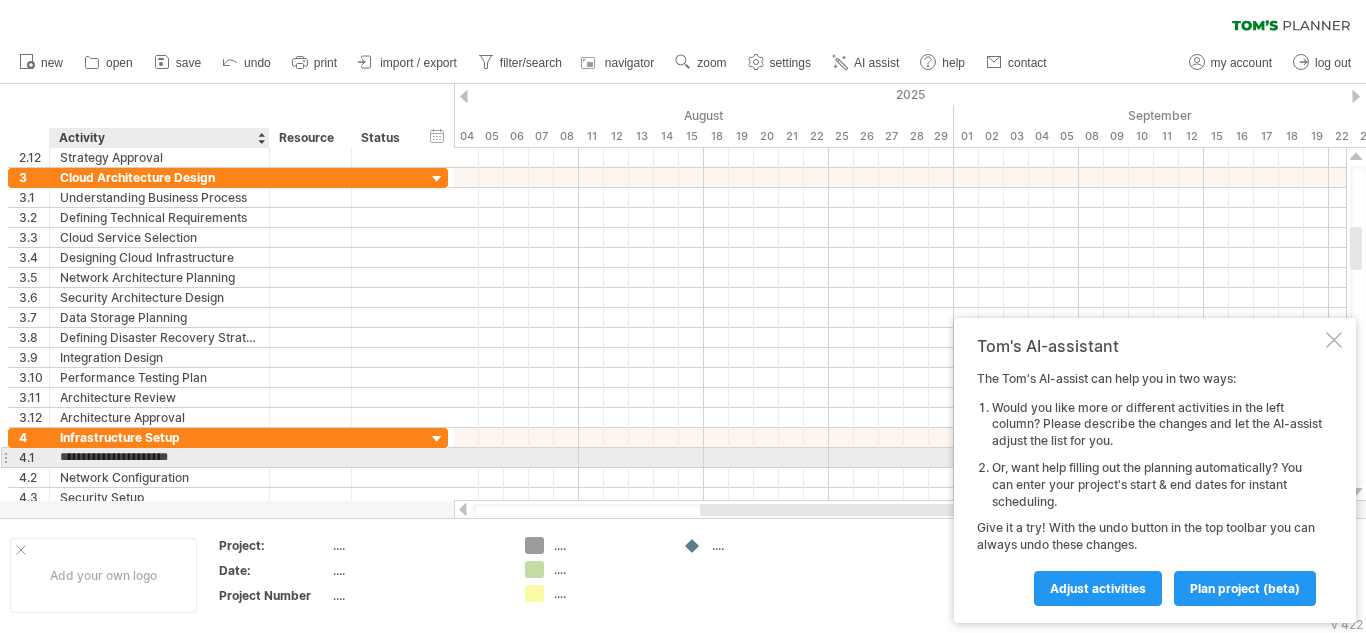click on "**********" at bounding box center [159, 457] 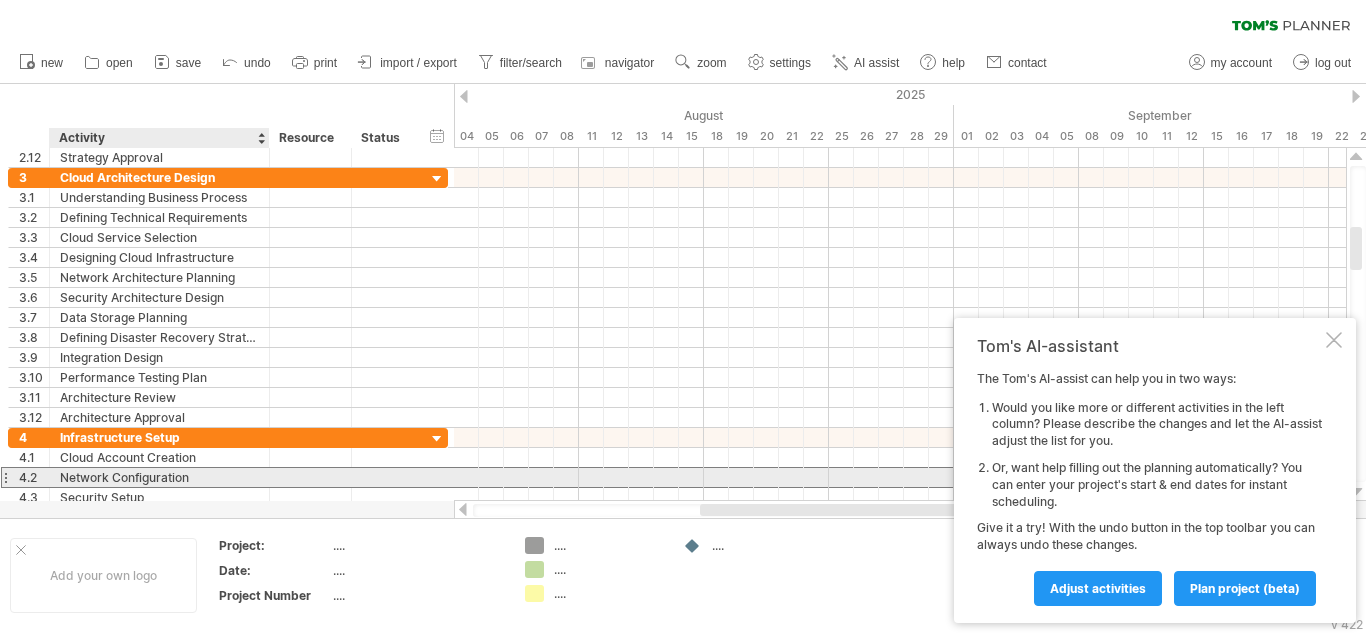 click on "Network Configuration" at bounding box center (159, 477) 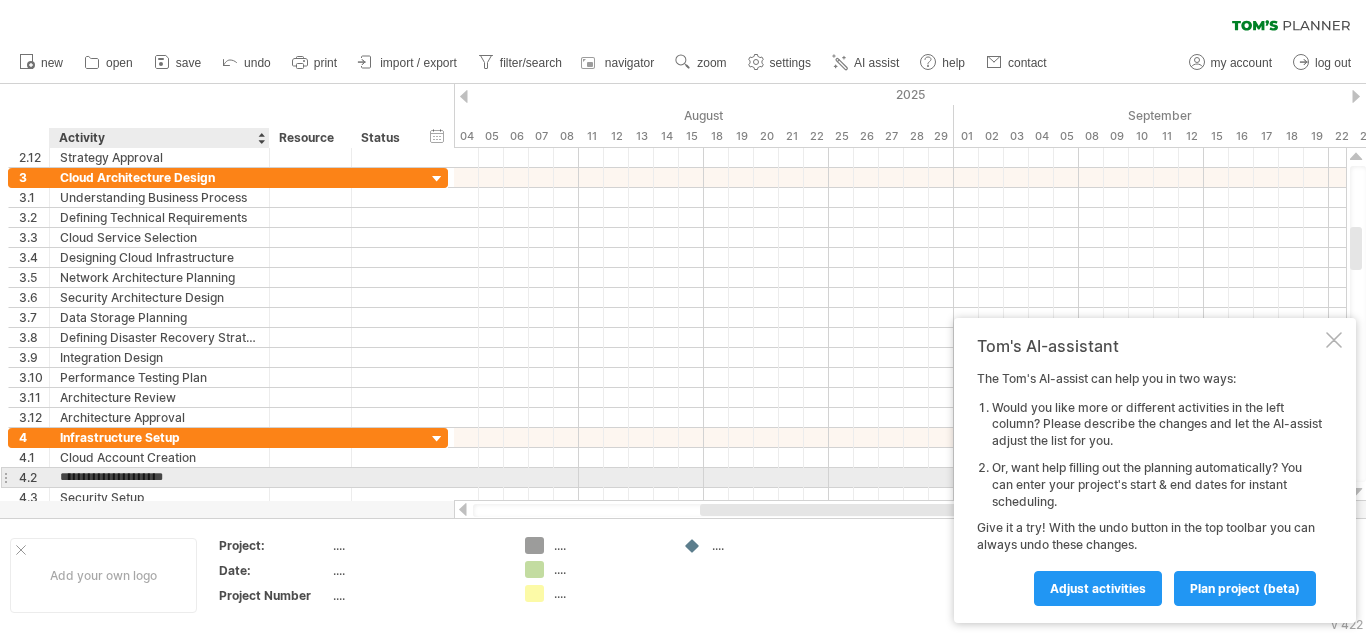 click on "**********" at bounding box center (159, 477) 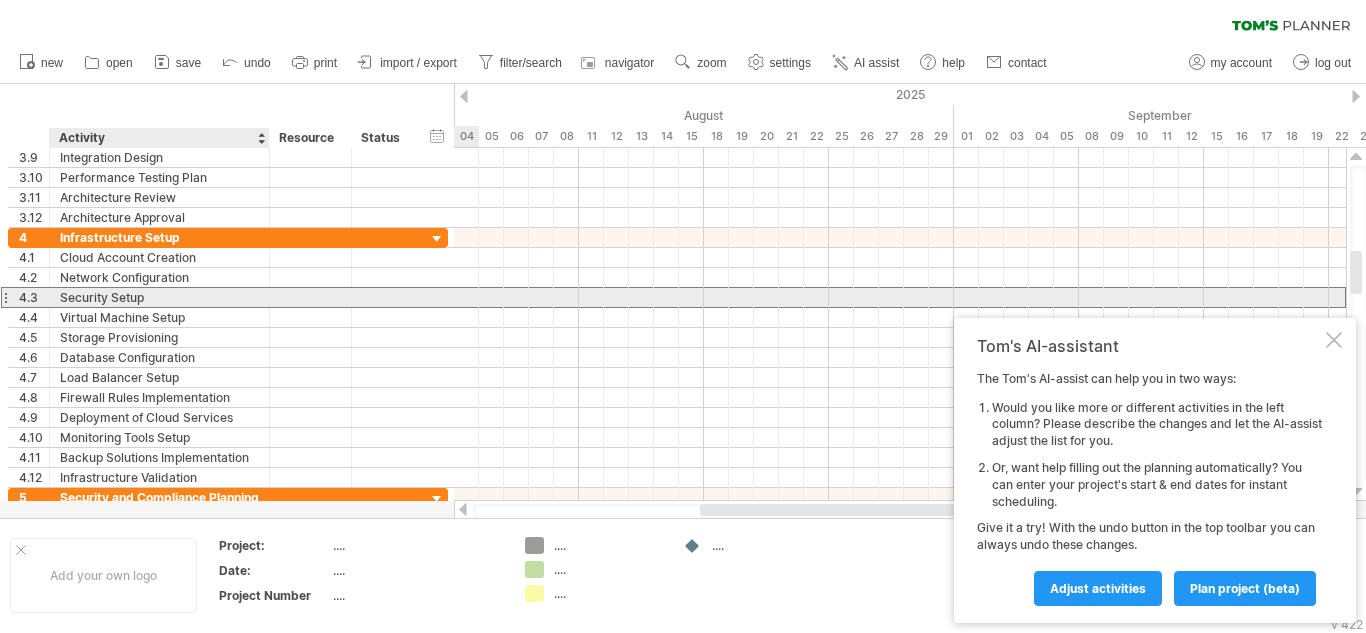 click on "Security Setup" at bounding box center (159, 297) 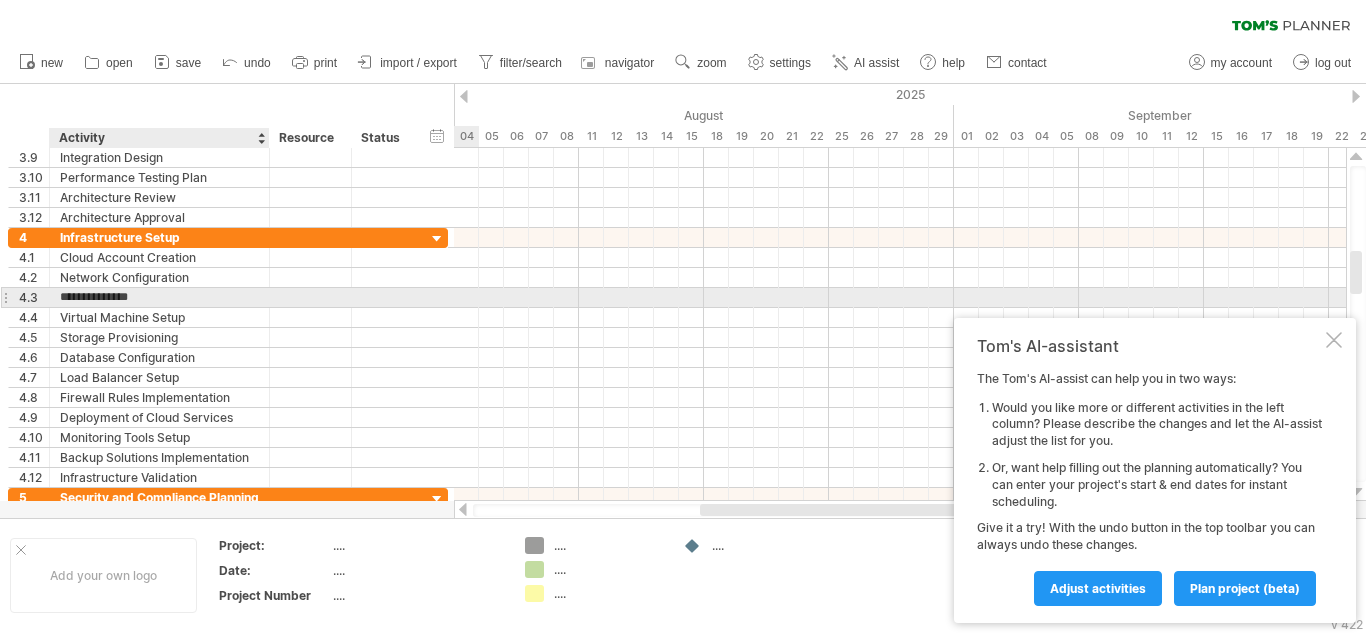 click on "**********" at bounding box center (159, 297) 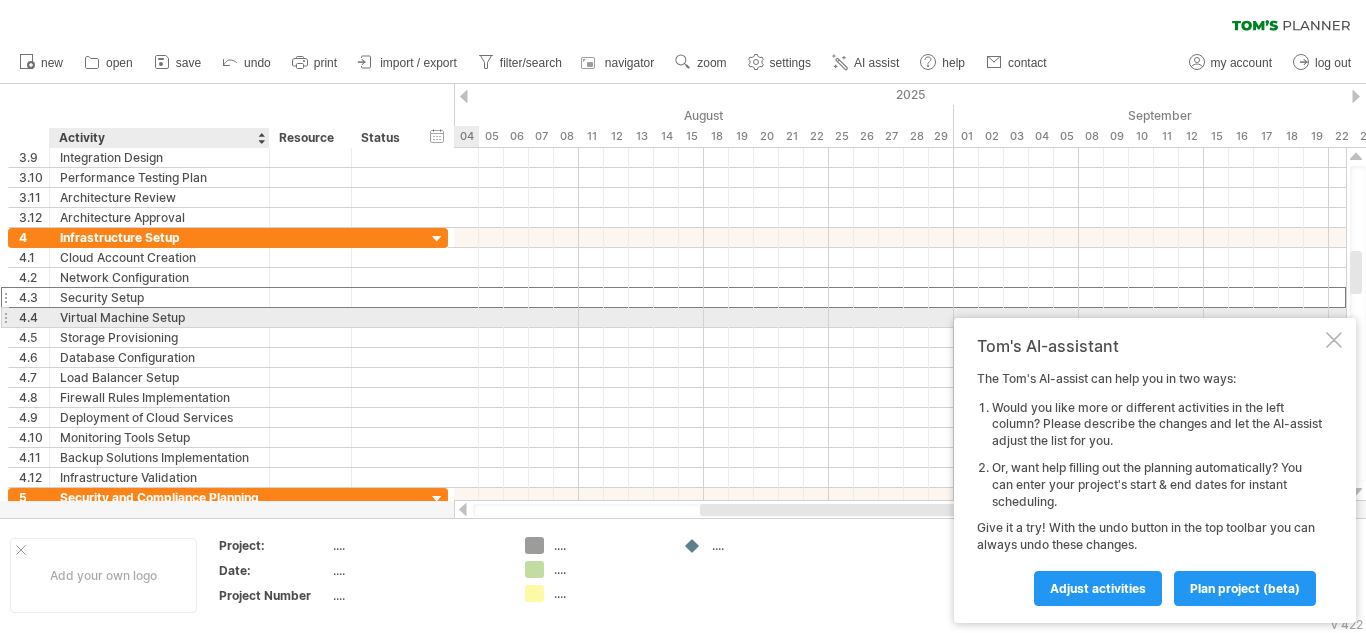 click on "Virtual Machine Setup" at bounding box center [159, 317] 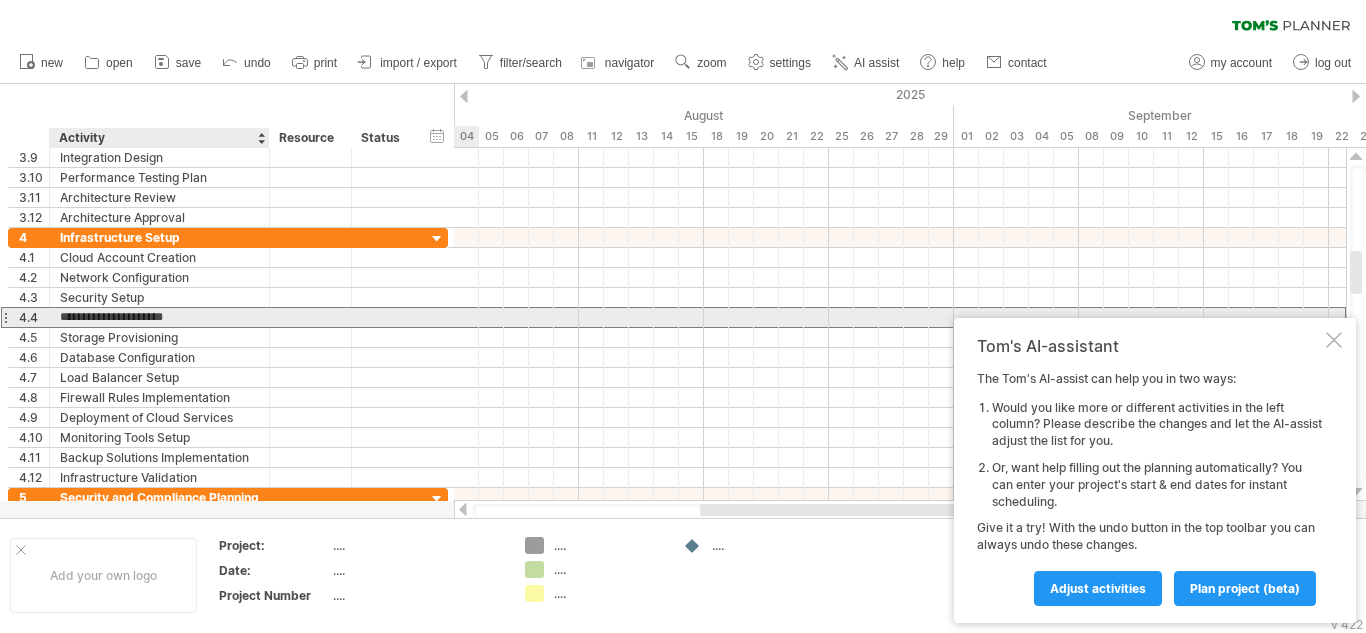 click on "**********" at bounding box center [159, 317] 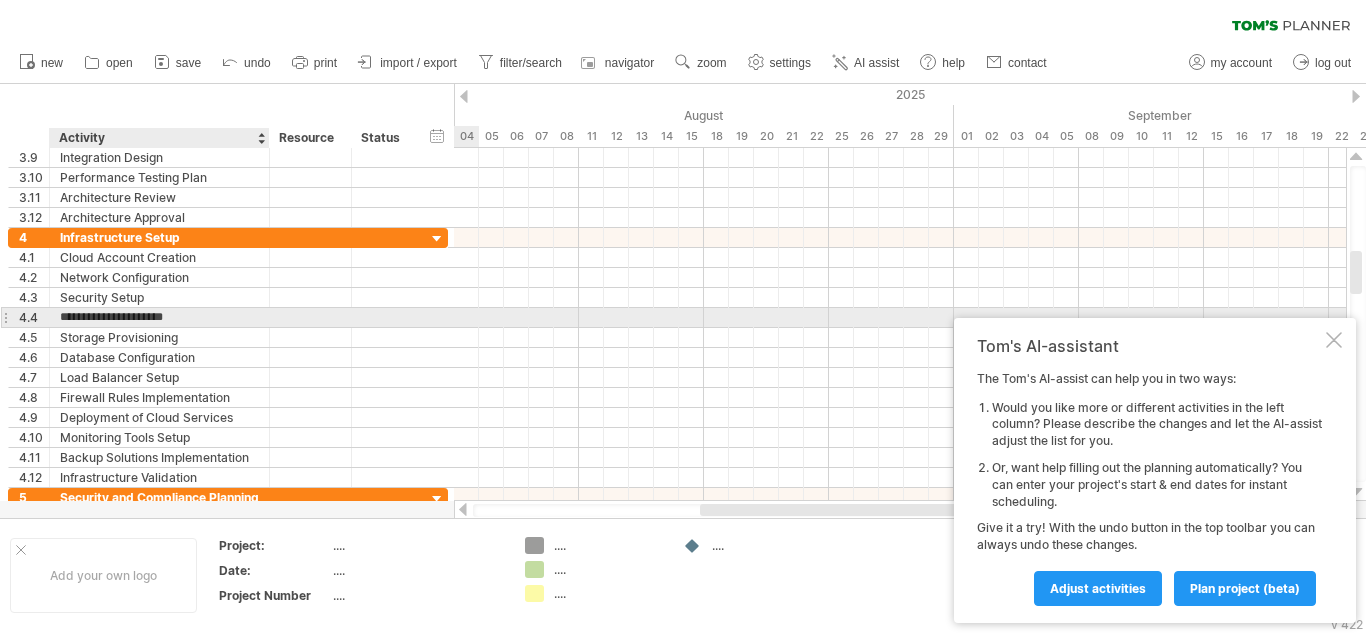 click on "**********" at bounding box center [159, 317] 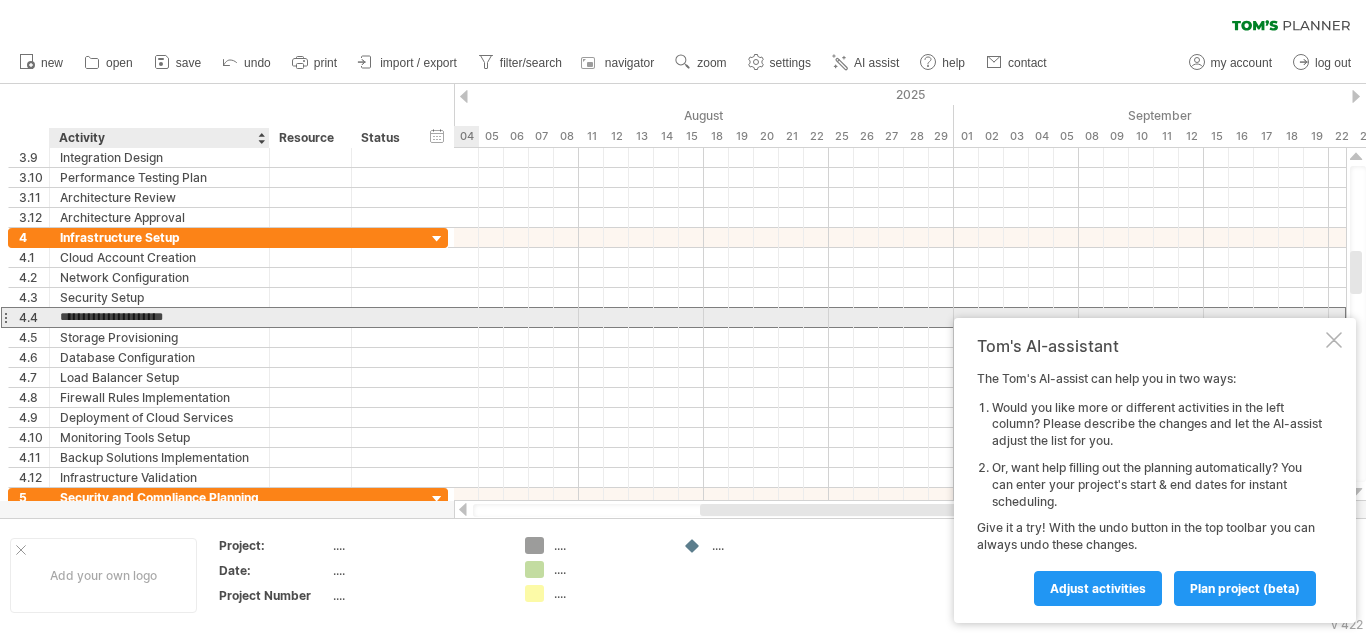 click on "**********" at bounding box center [159, 317] 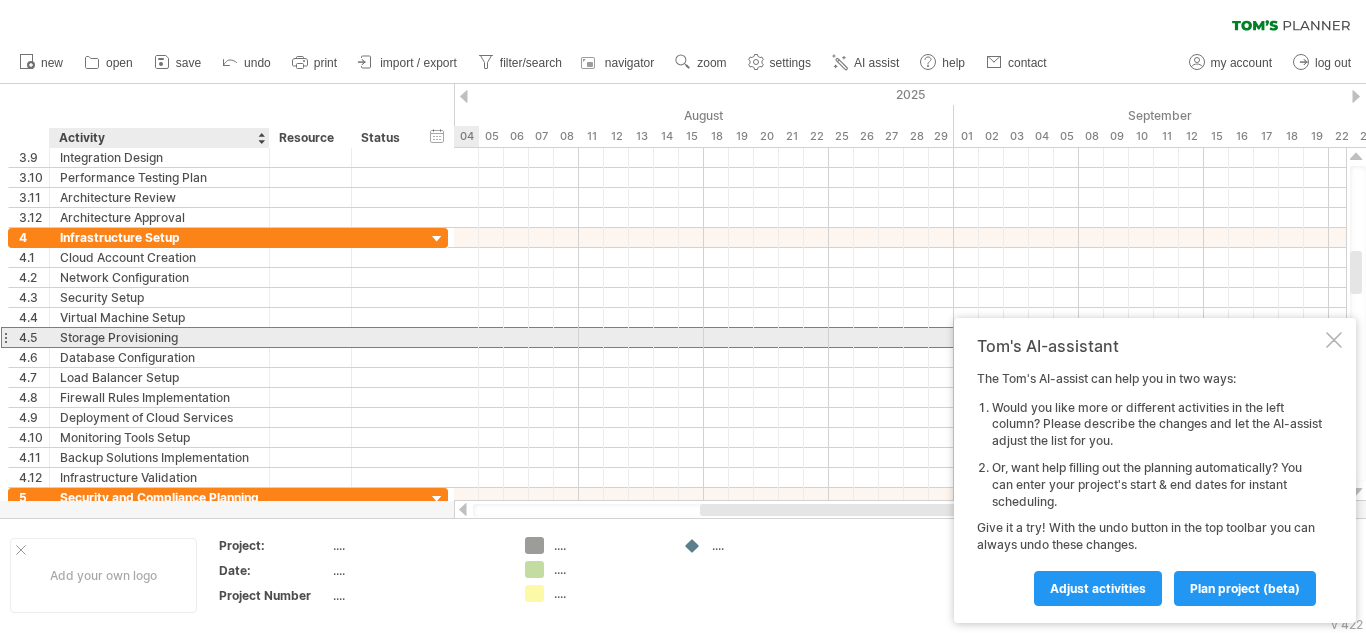 click on "Storage Provisioning" at bounding box center [159, 337] 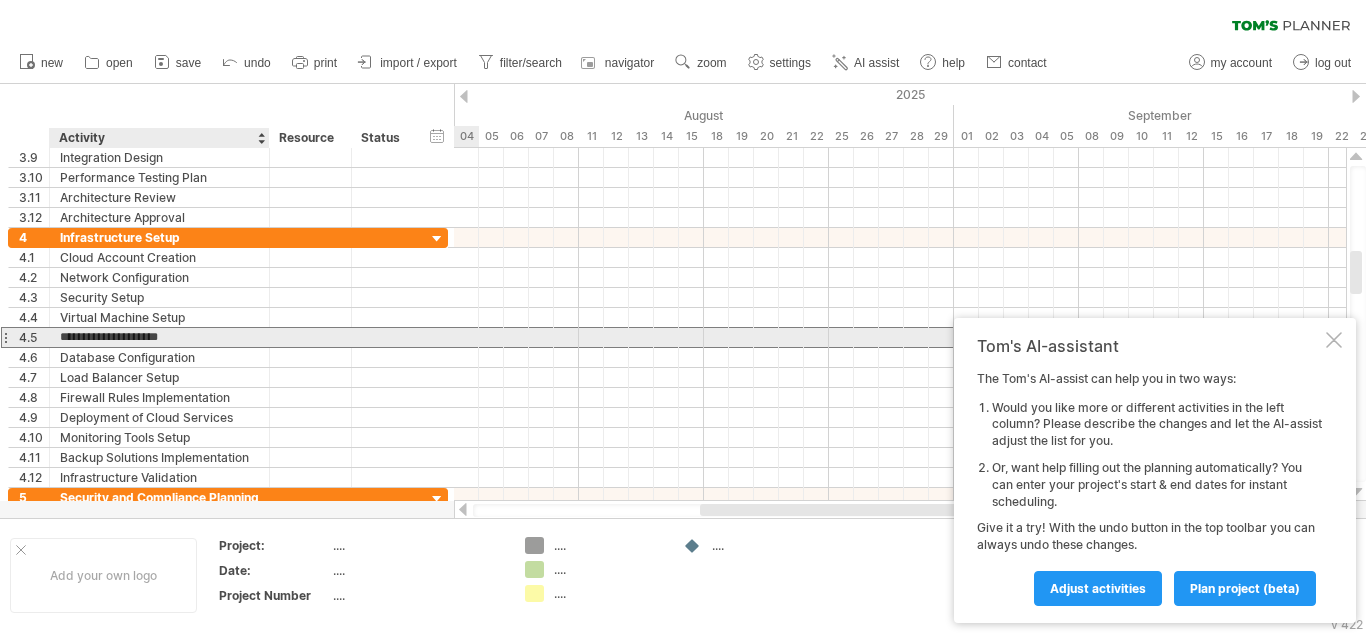 click on "**********" at bounding box center (159, 337) 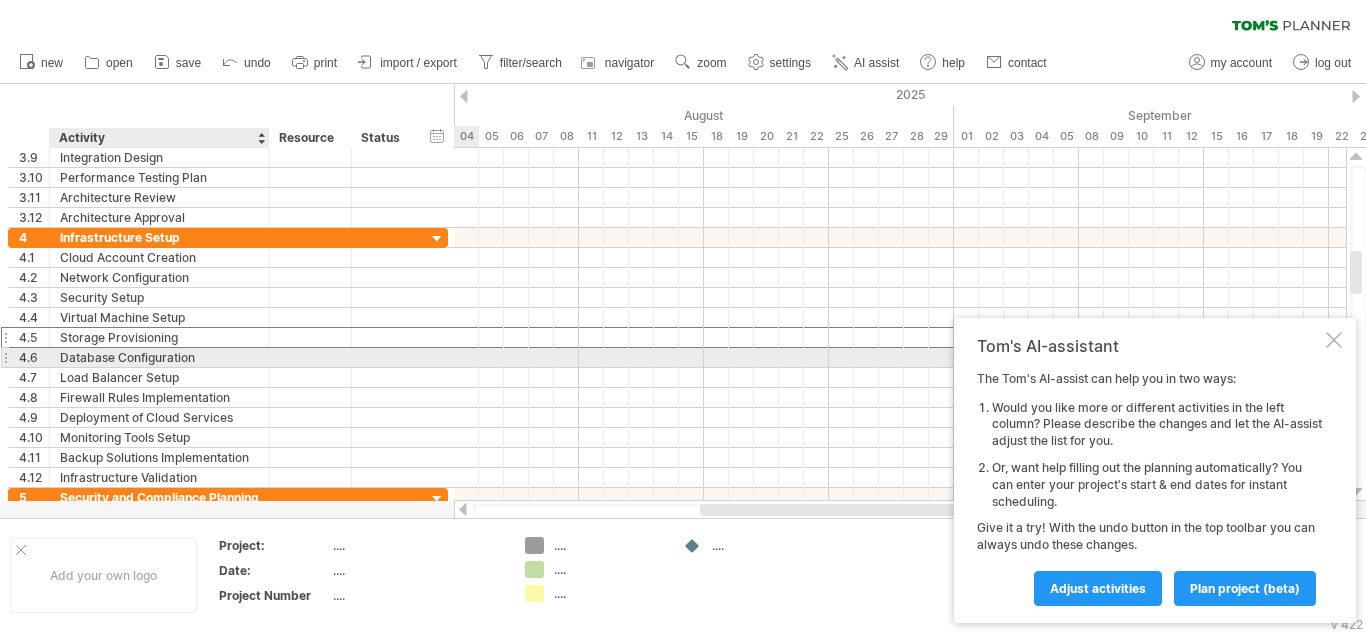 click on "Database Configuration" at bounding box center (159, 357) 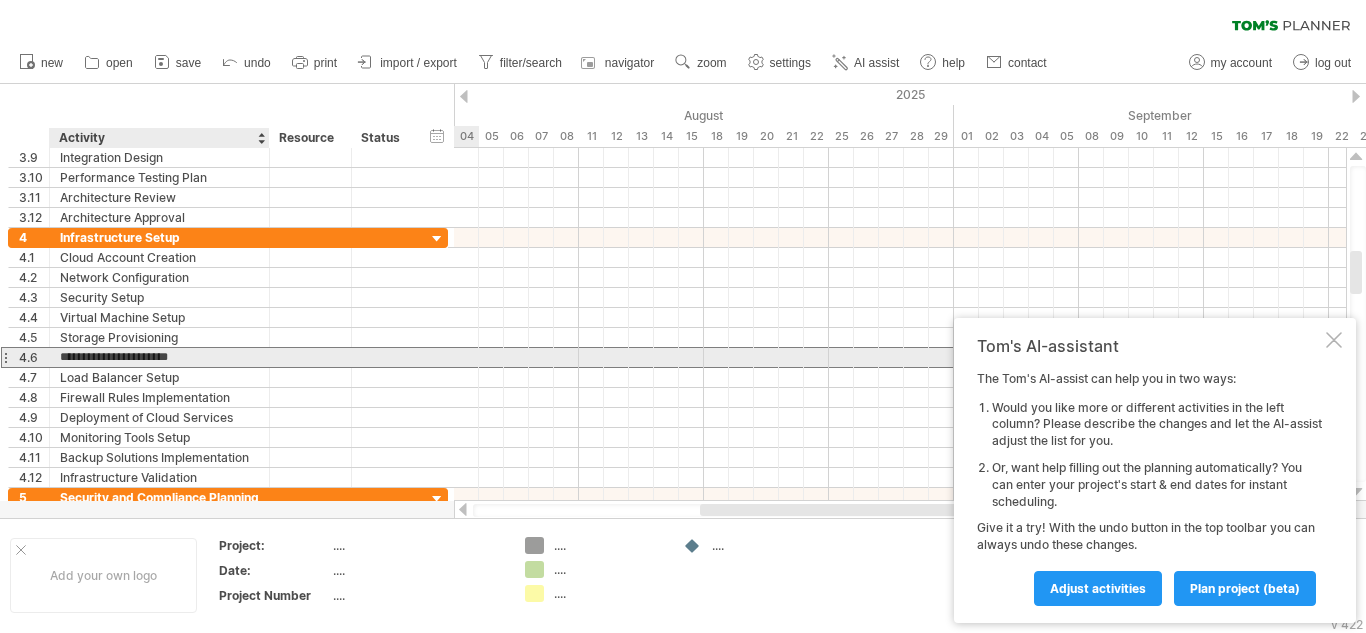 click on "**********" at bounding box center [159, 357] 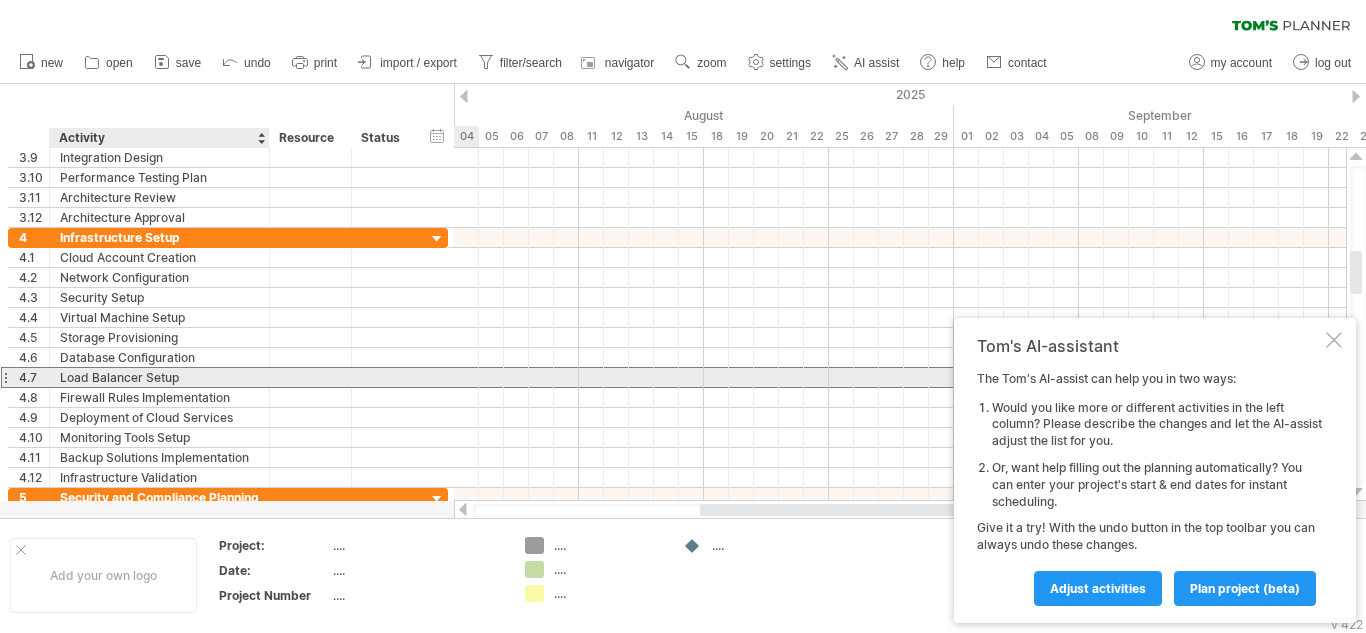 click on "Load Balancer Setup" at bounding box center [159, 377] 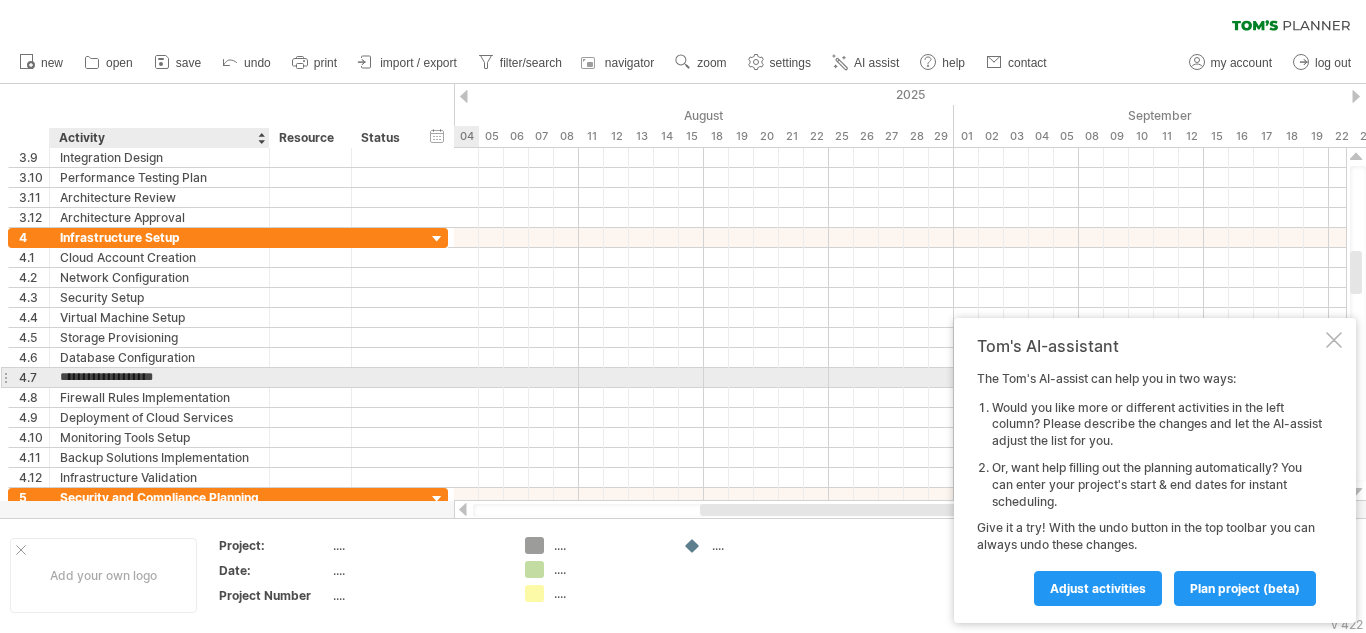 click on "**********" at bounding box center [159, 377] 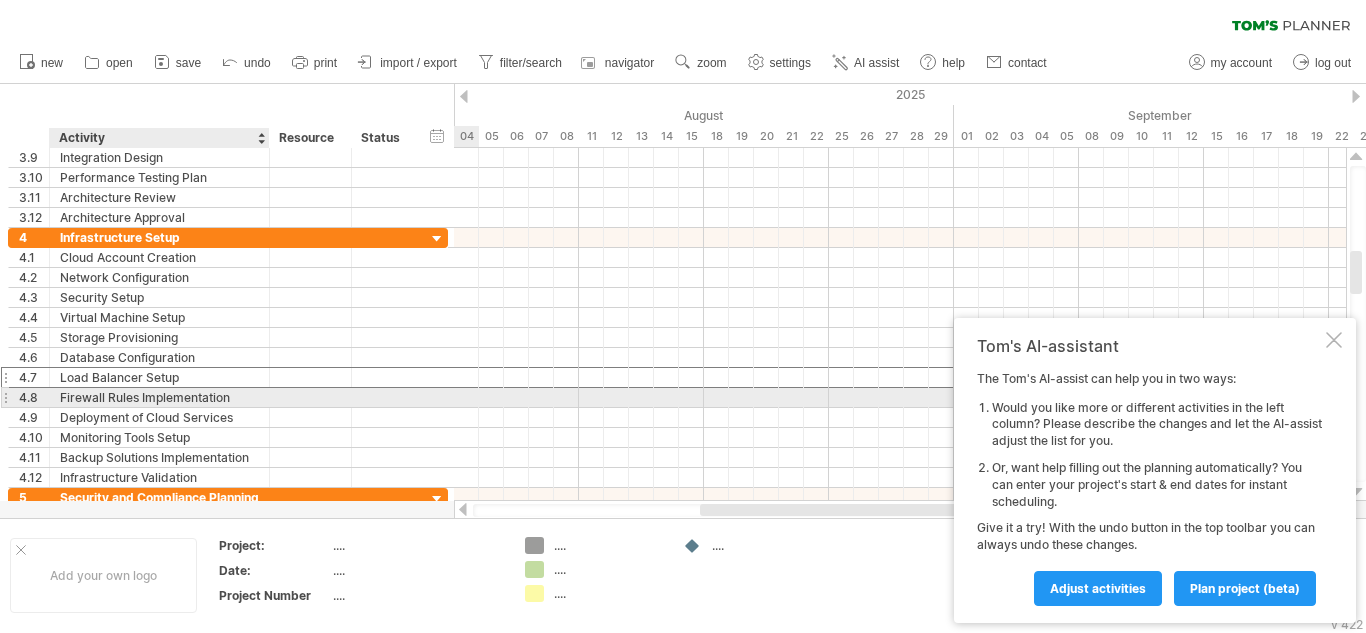 click on "Firewall Rules Implementation" at bounding box center (159, 397) 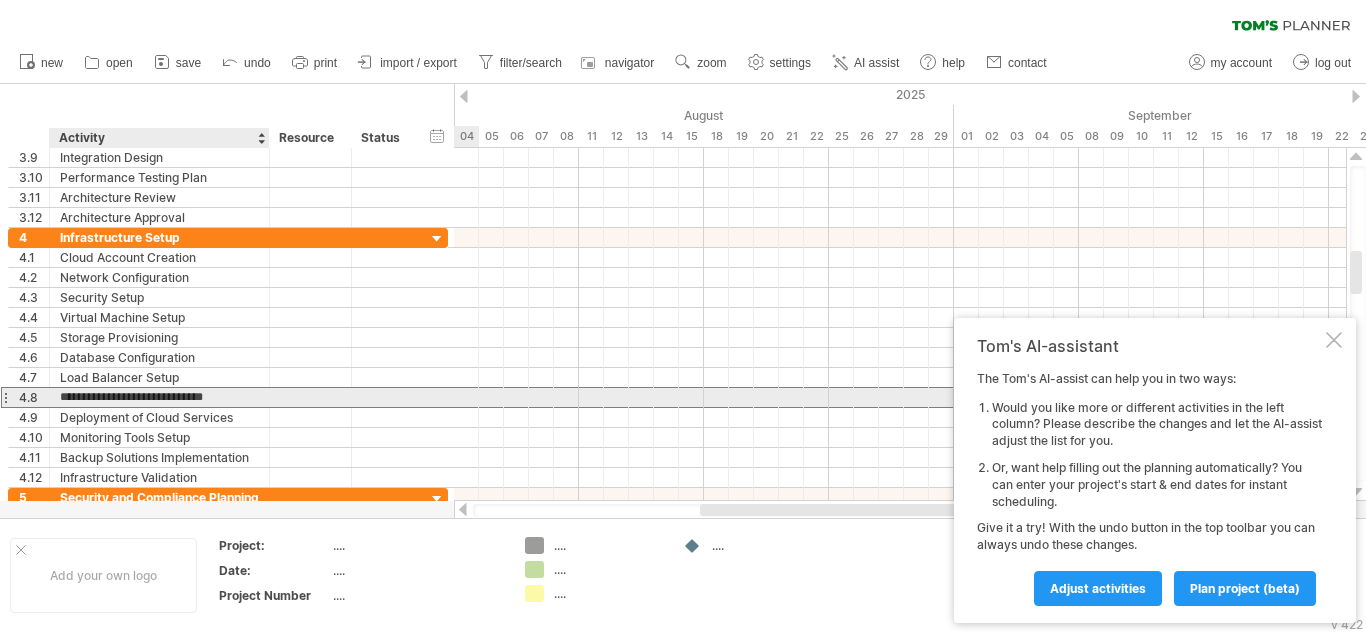 click on "**********" at bounding box center (159, 397) 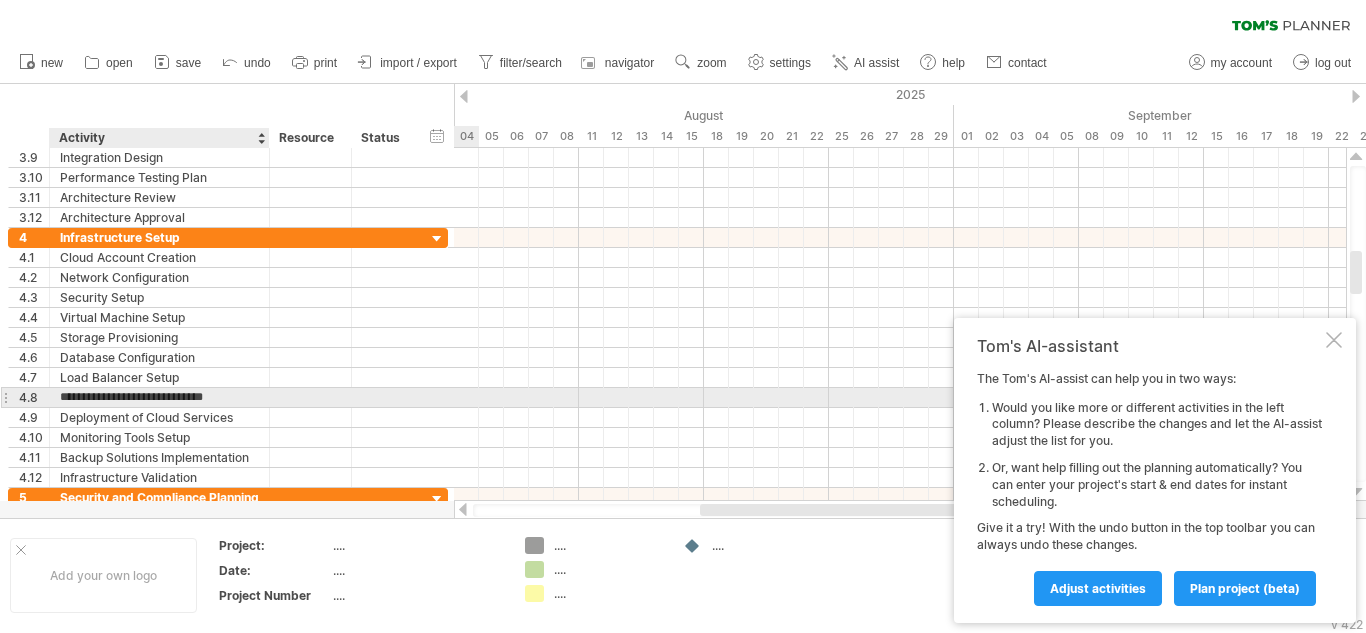 click on "**********" at bounding box center (159, 397) 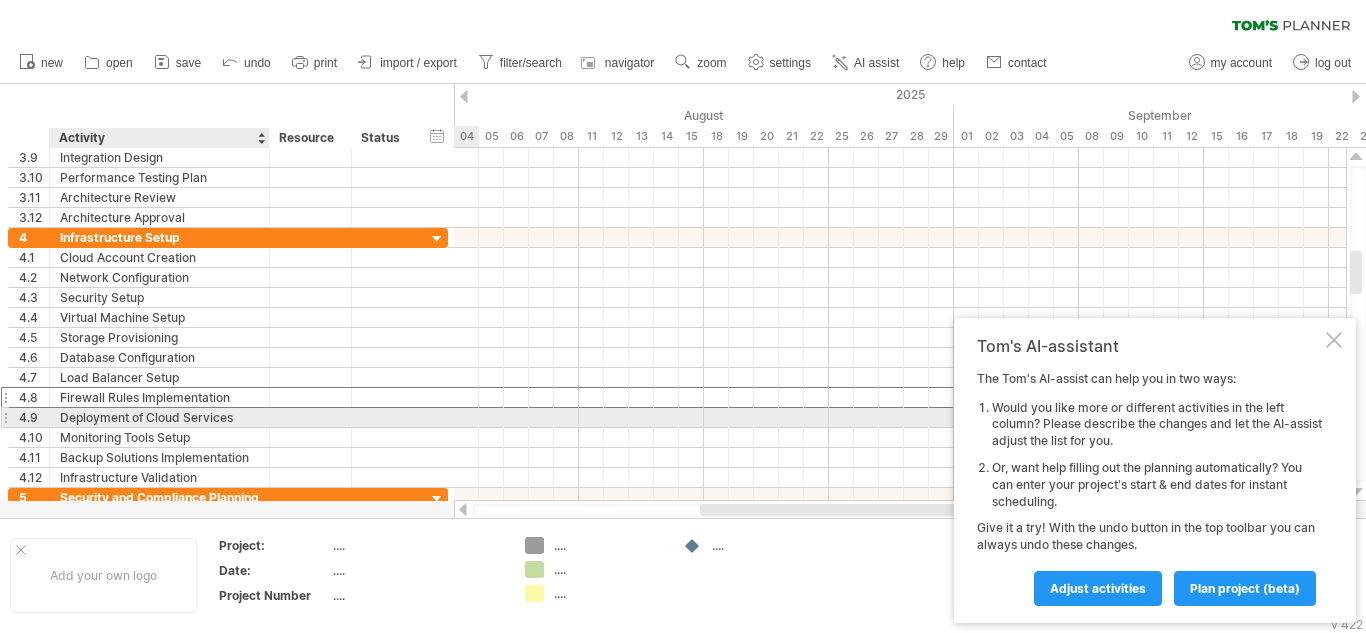 click on "Deployment of Cloud Services" at bounding box center (159, 417) 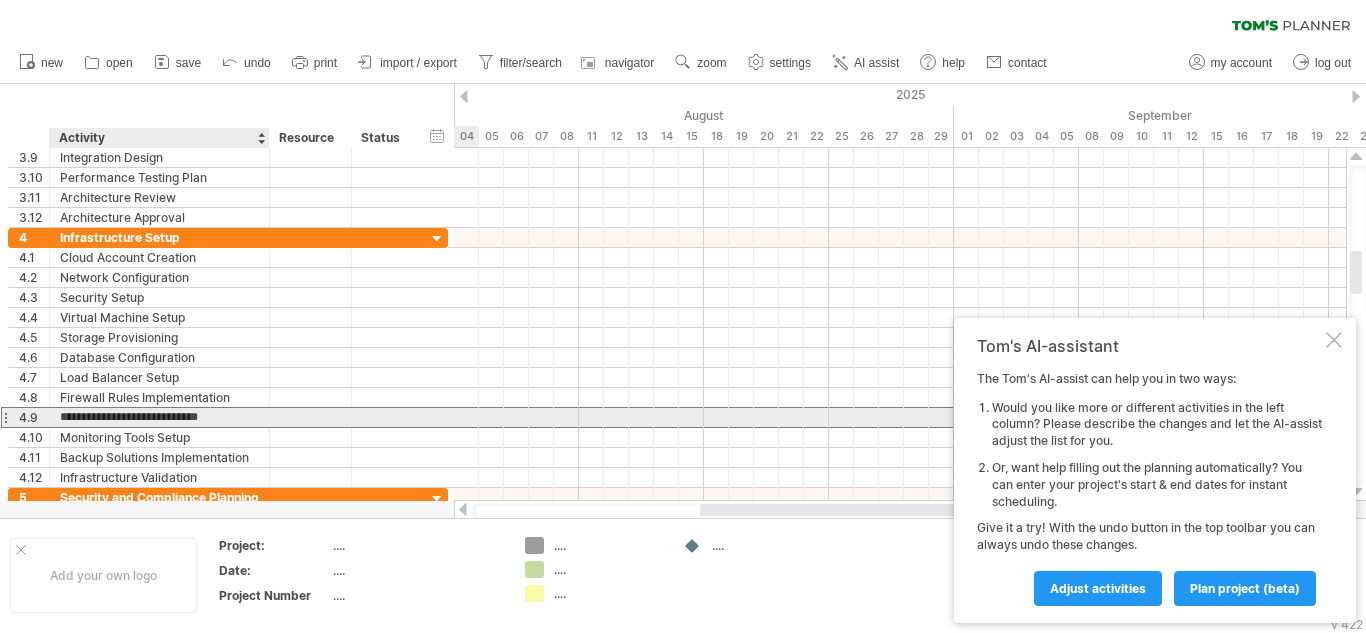 click on "**********" at bounding box center [159, 417] 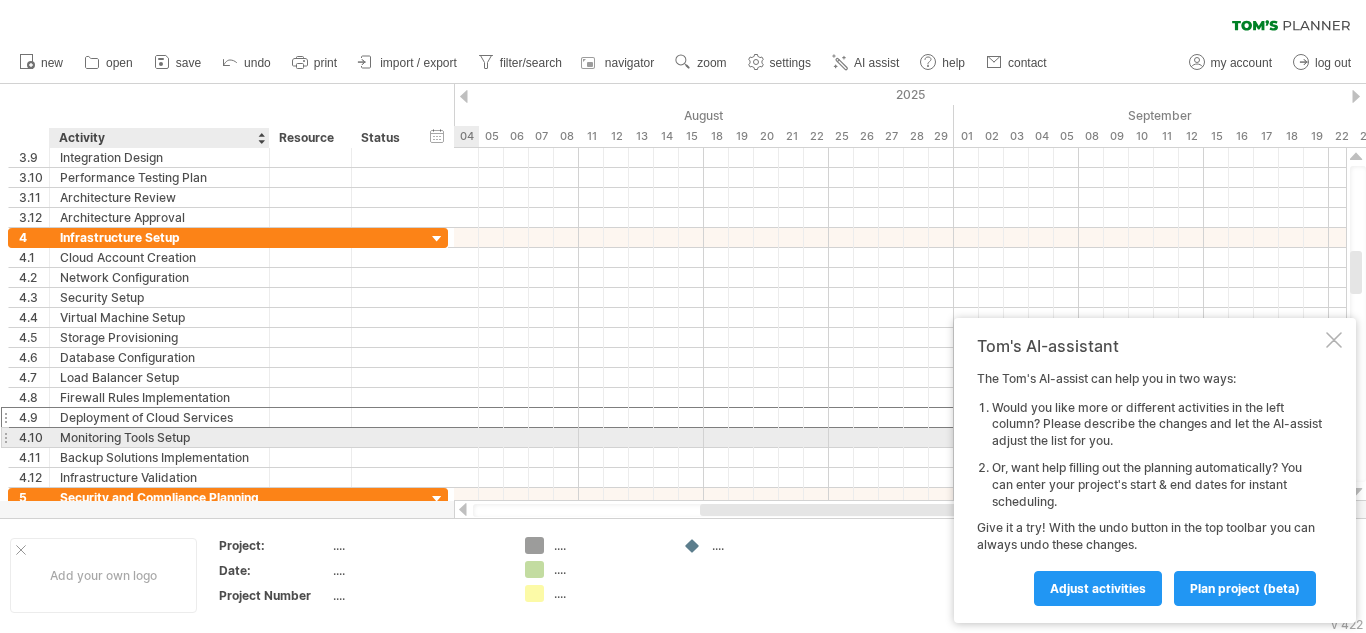 click on "Monitoring Tools Setup" at bounding box center (159, 437) 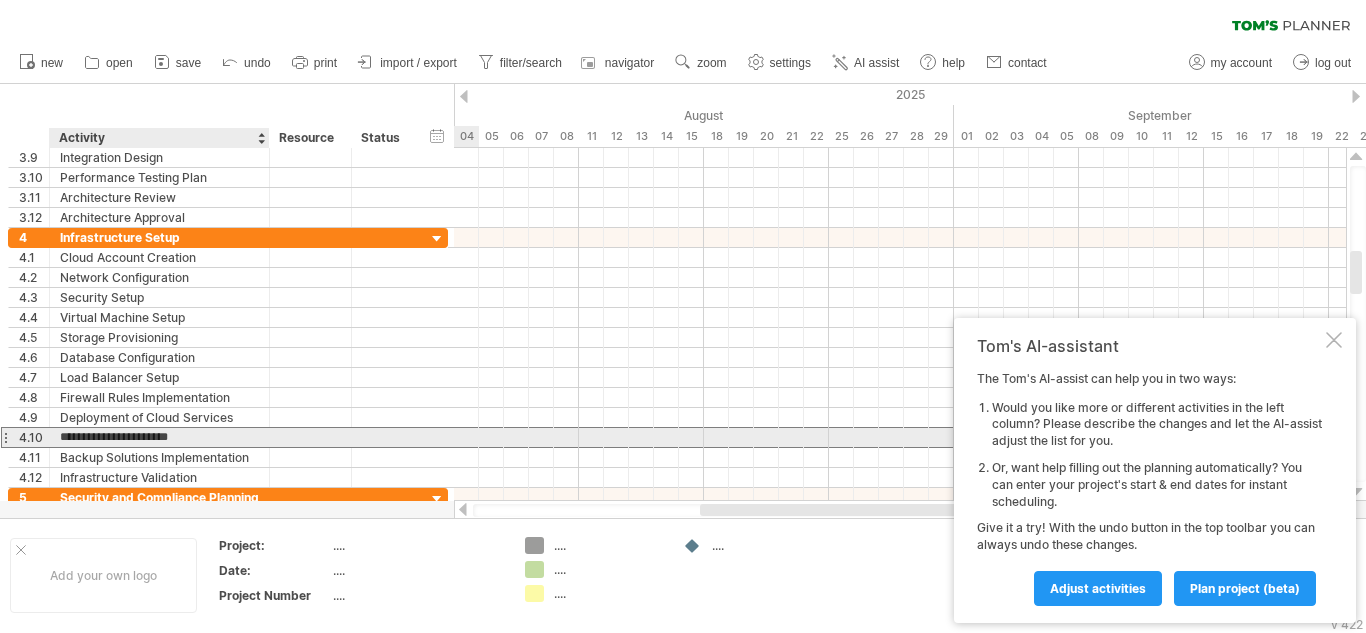 click on "**********" at bounding box center (159, 437) 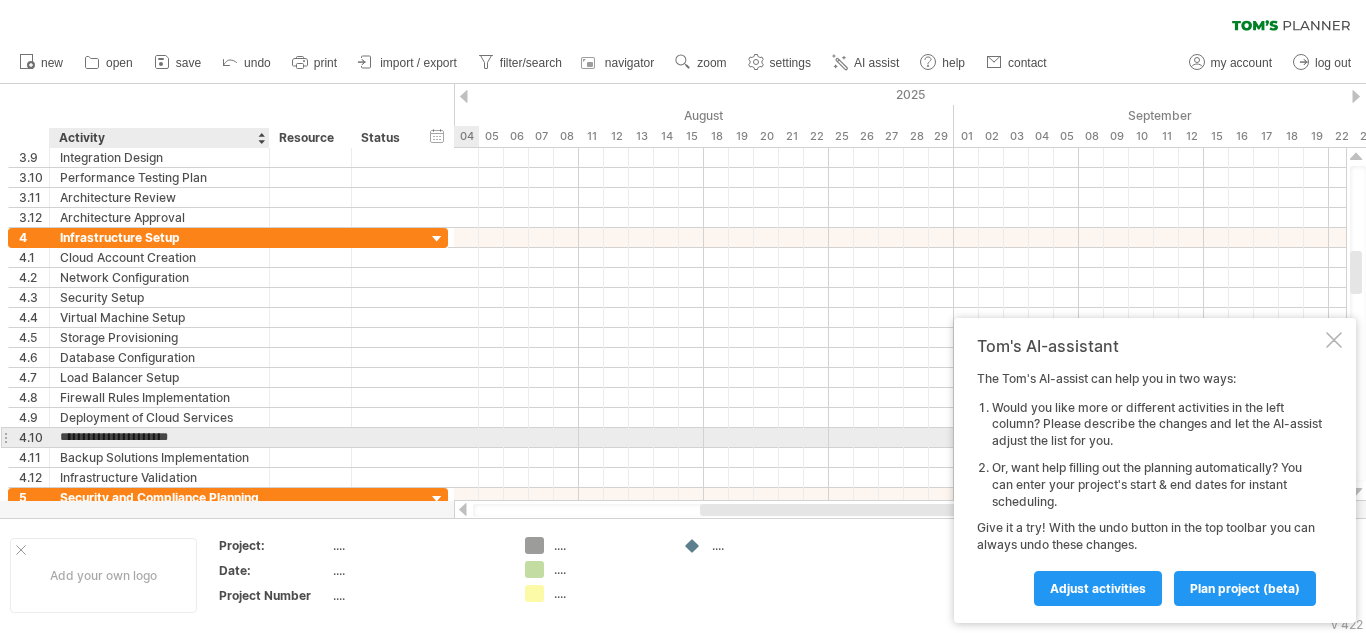 click on "**********" at bounding box center (159, 437) 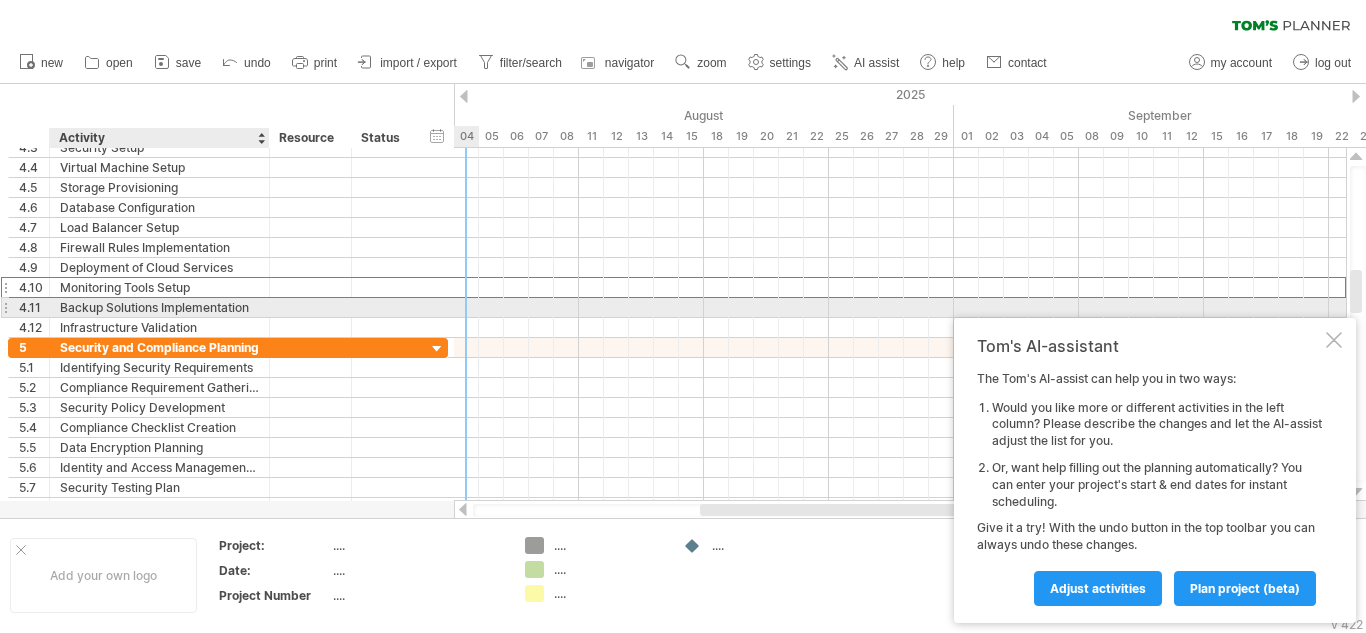 click on "Backup Solutions Implementation" at bounding box center [159, 307] 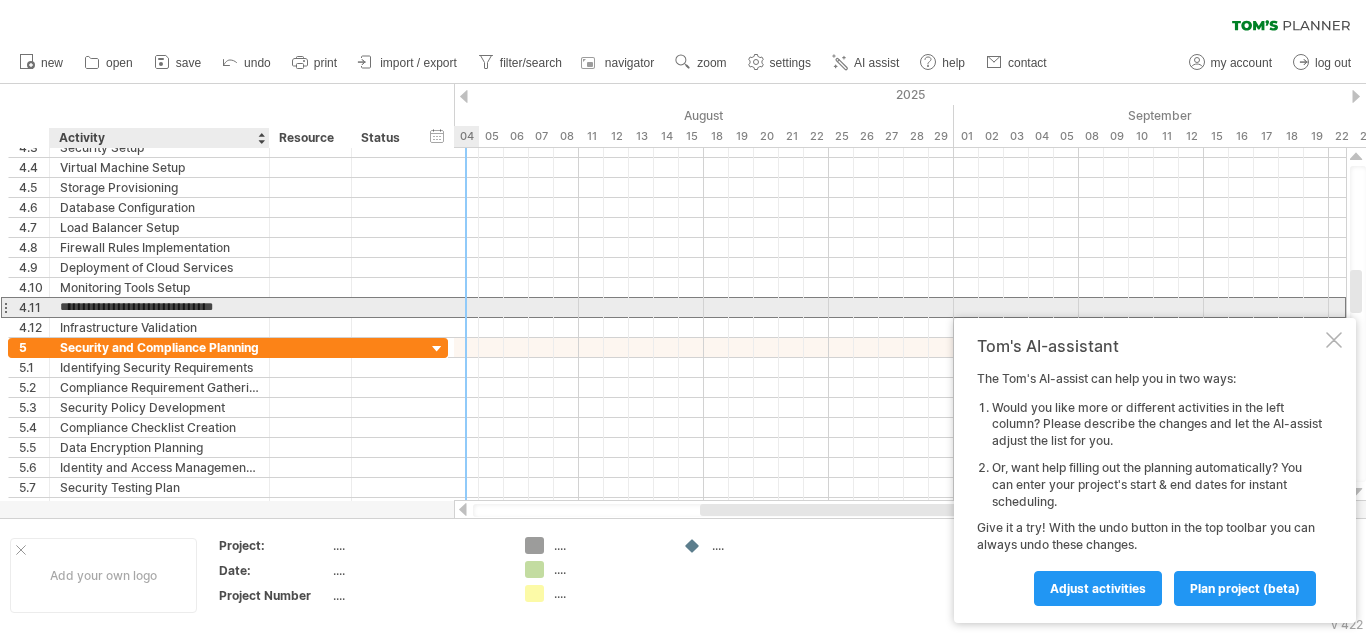 click on "**********" at bounding box center [159, 307] 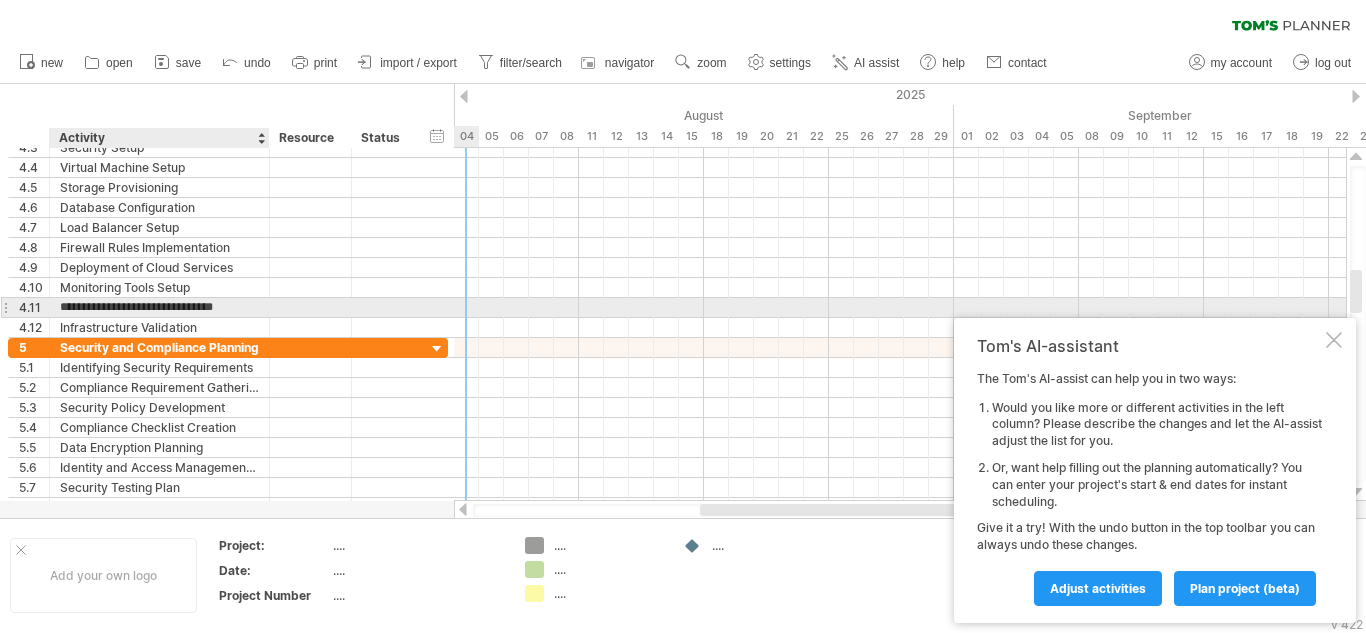click on "**********" at bounding box center [159, 307] 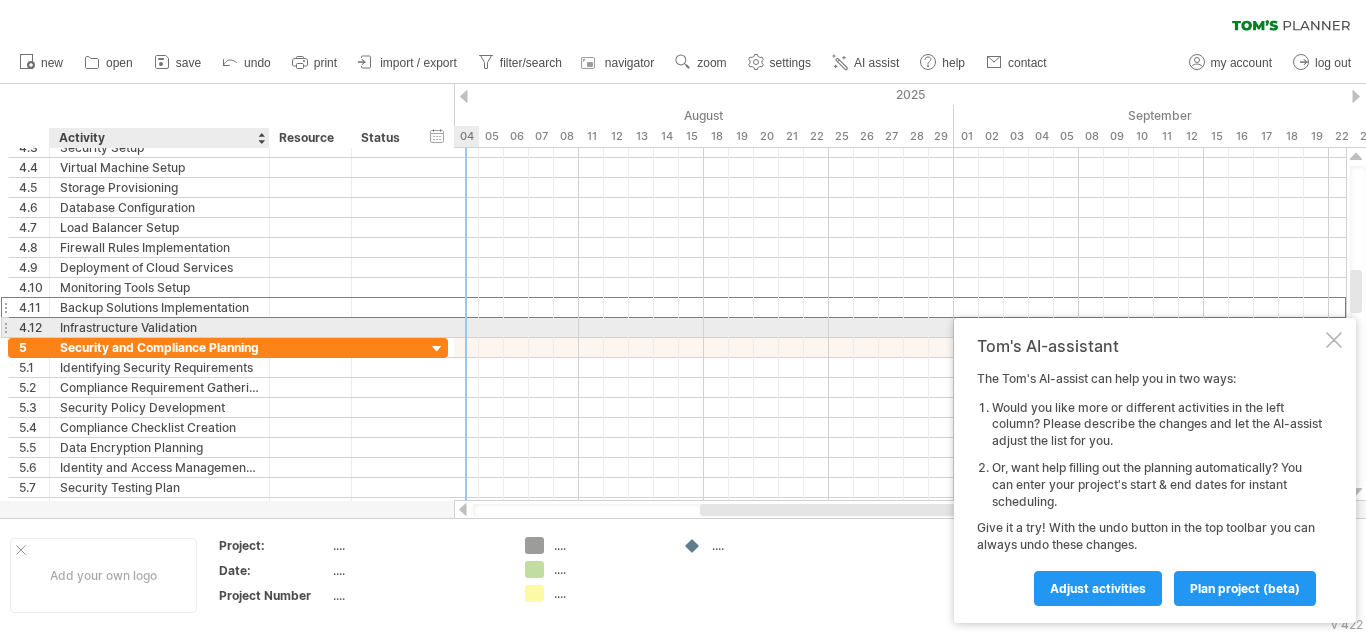 click on "Infrastructure Validation" at bounding box center [159, 327] 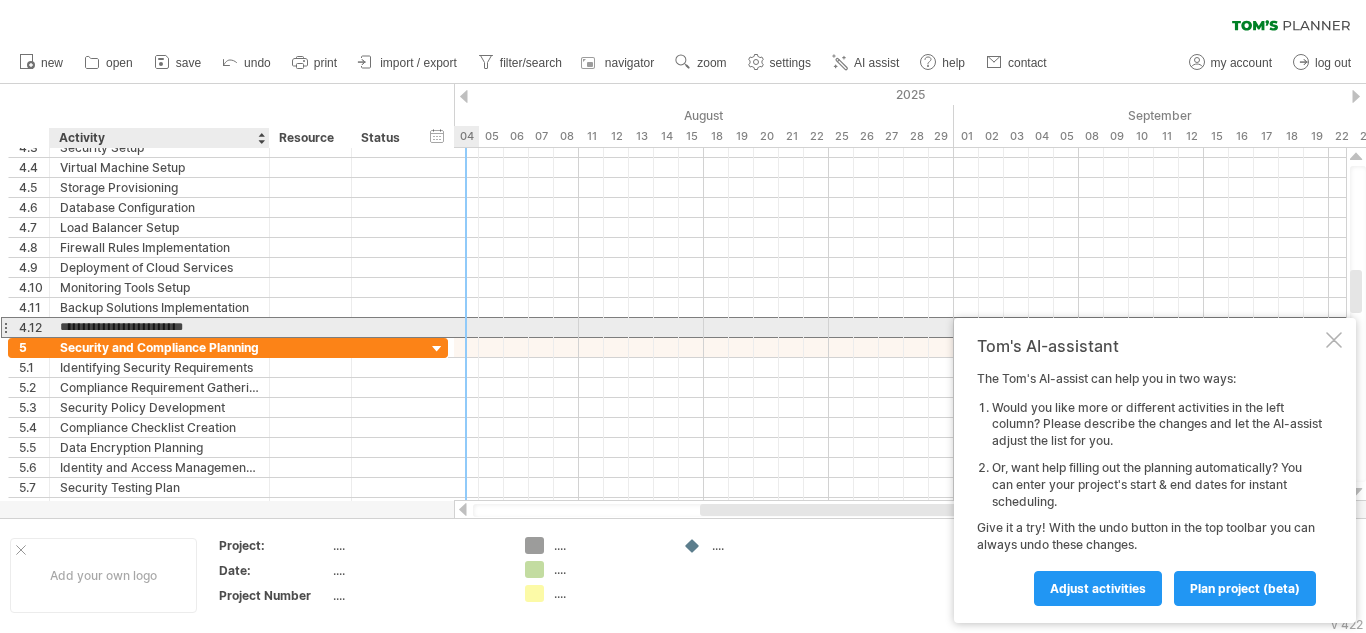 click on "**********" at bounding box center (159, 327) 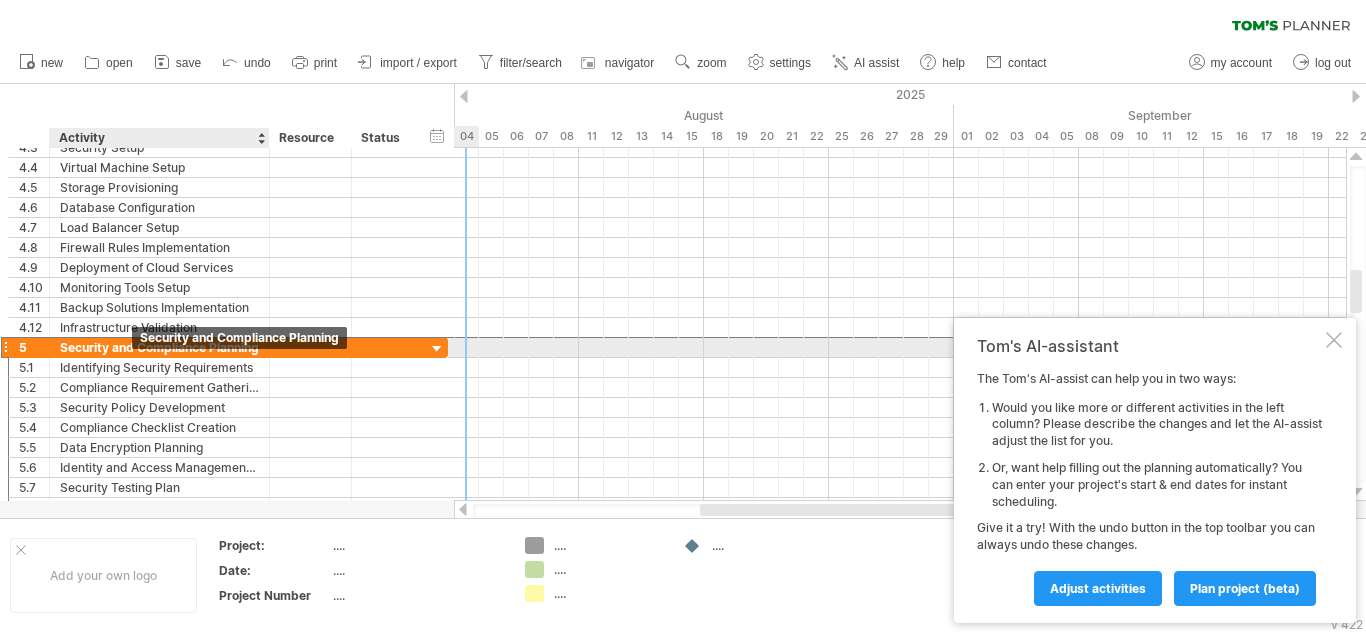 click on "Security and Compliance Planning" at bounding box center [159, 347] 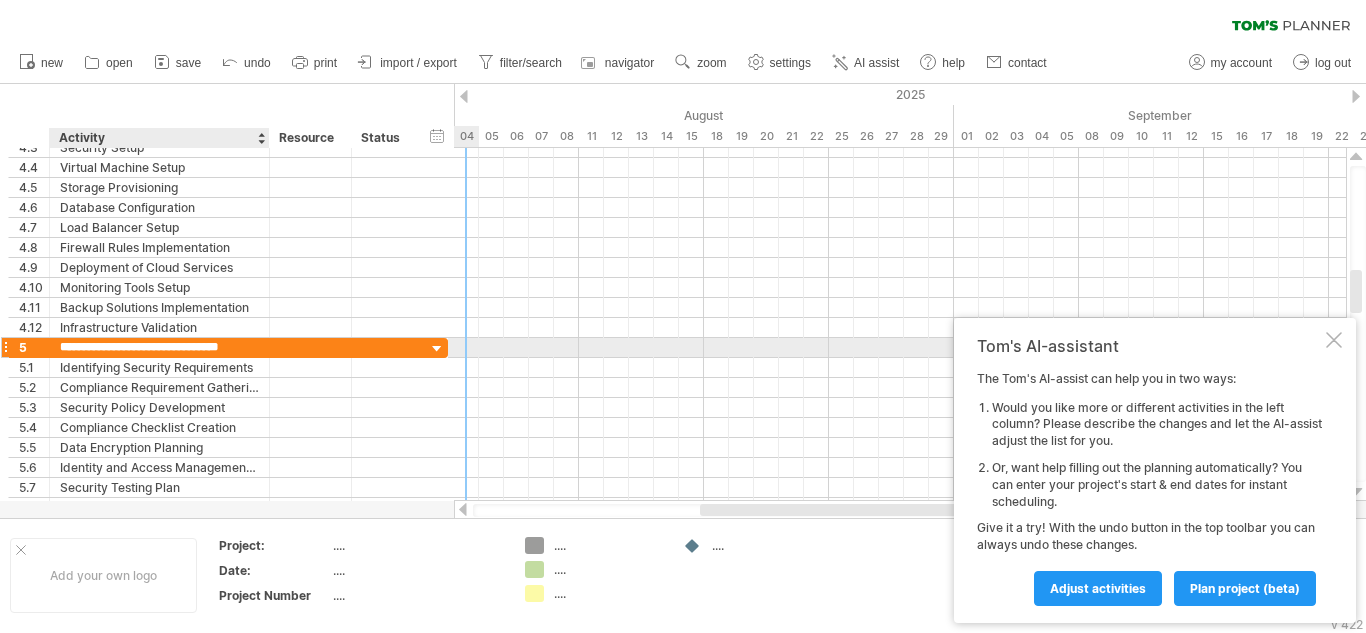 click on "**********" at bounding box center [159, 347] 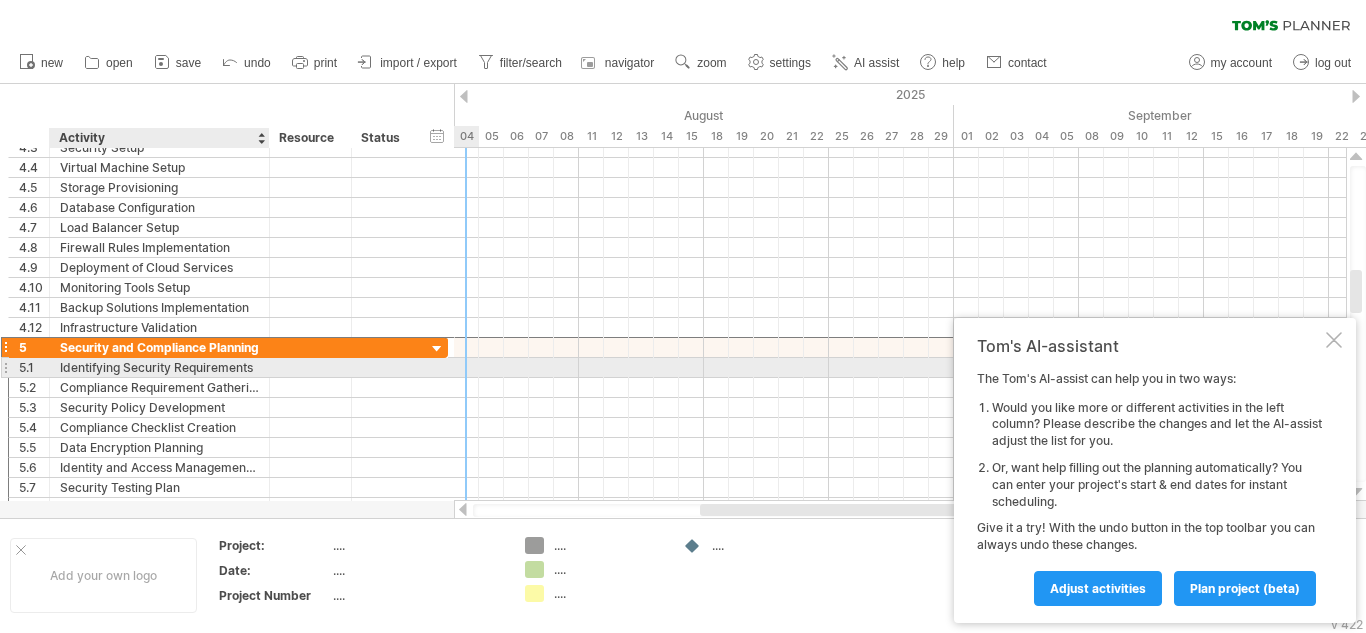 click on "Identifying Security Requirements" at bounding box center (159, 367) 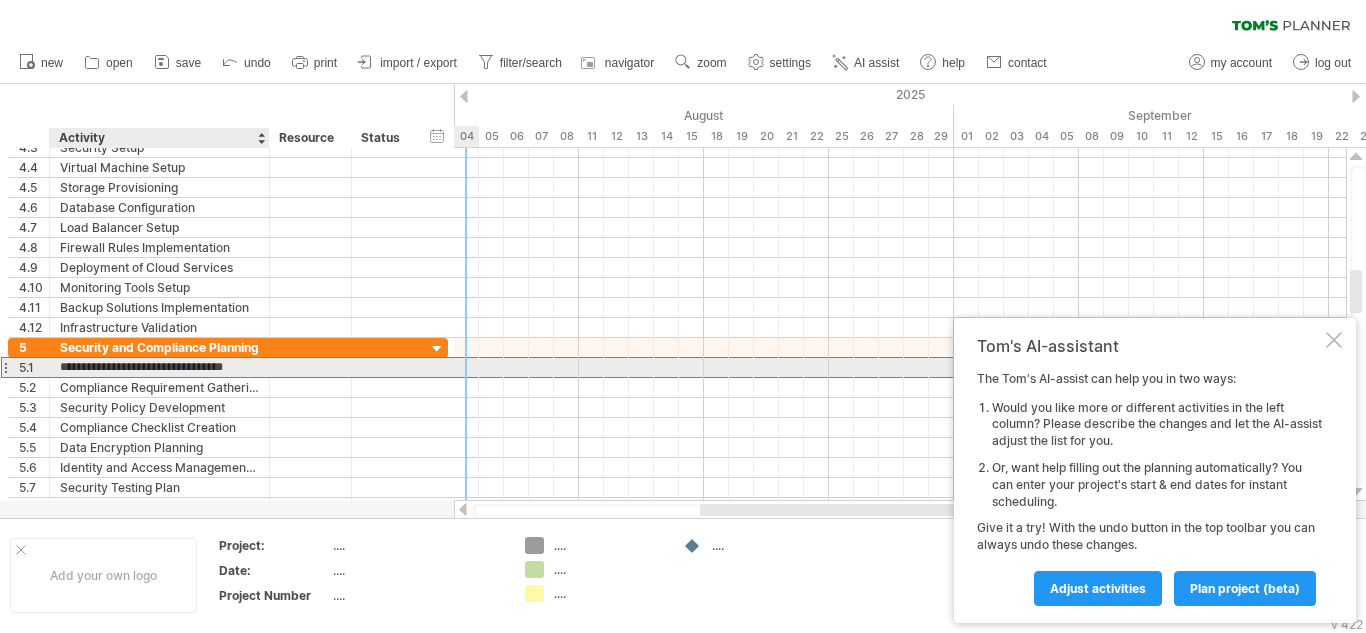 click on "**********" at bounding box center [159, 367] 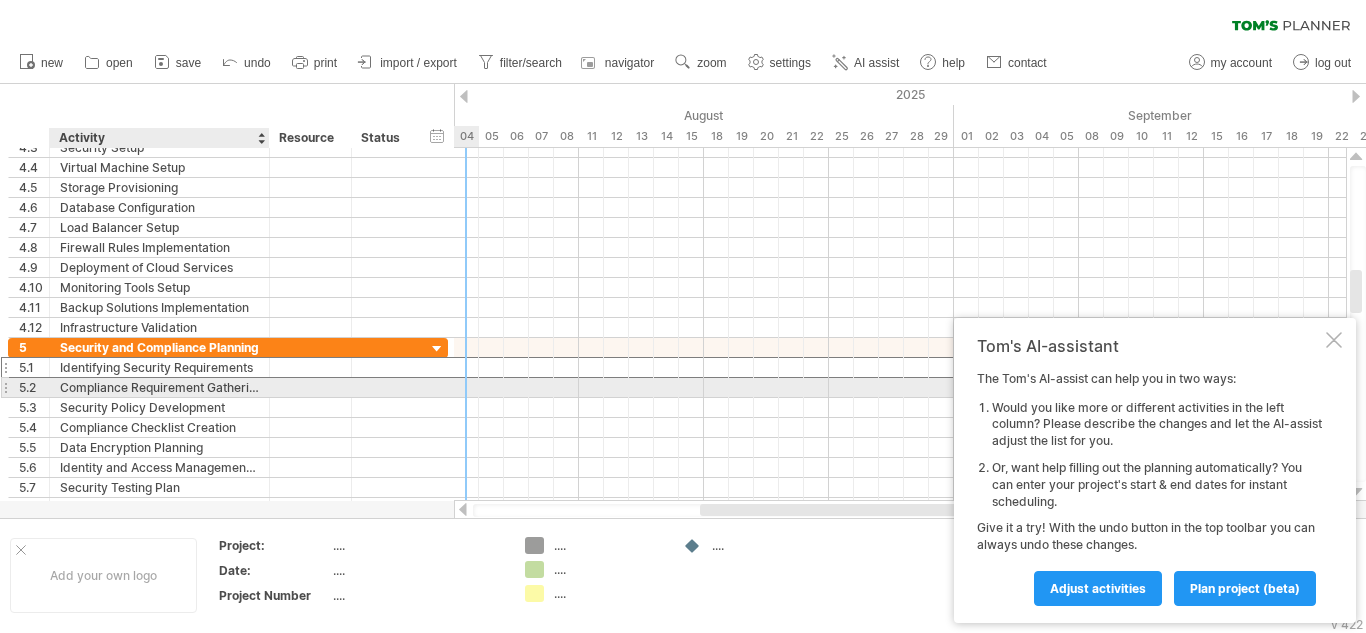 click on "Compliance Requirement Gathering" at bounding box center (159, 387) 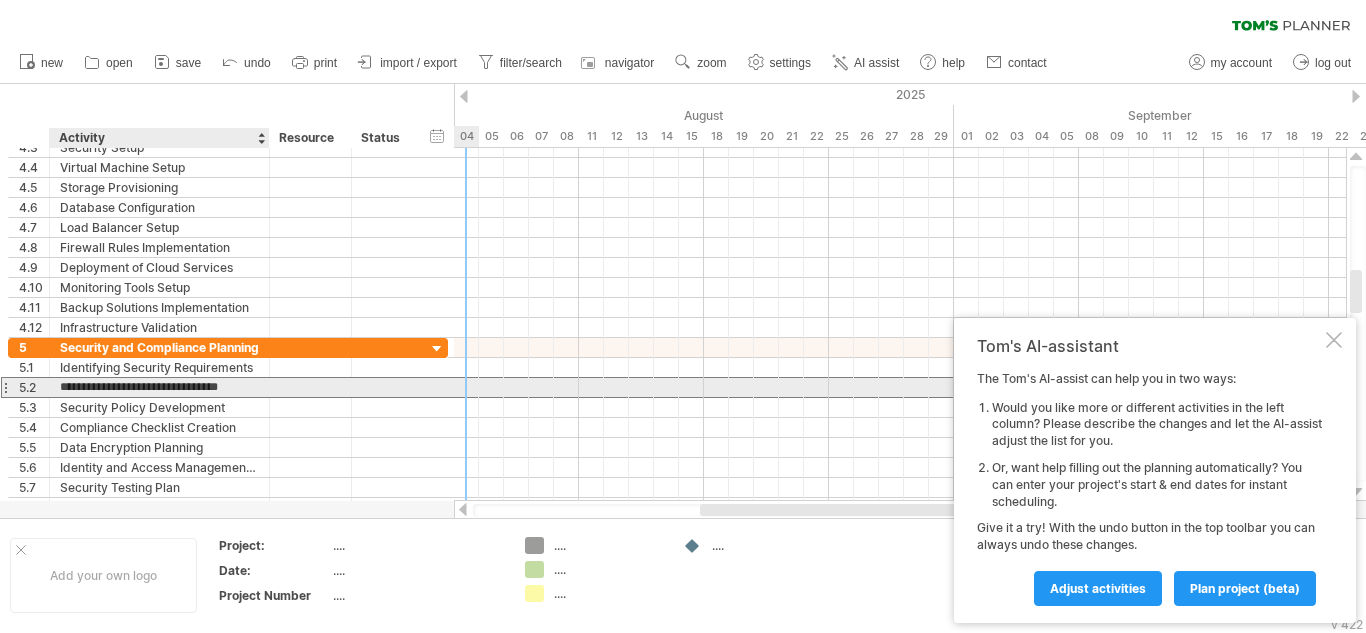 click on "**********" at bounding box center [159, 387] 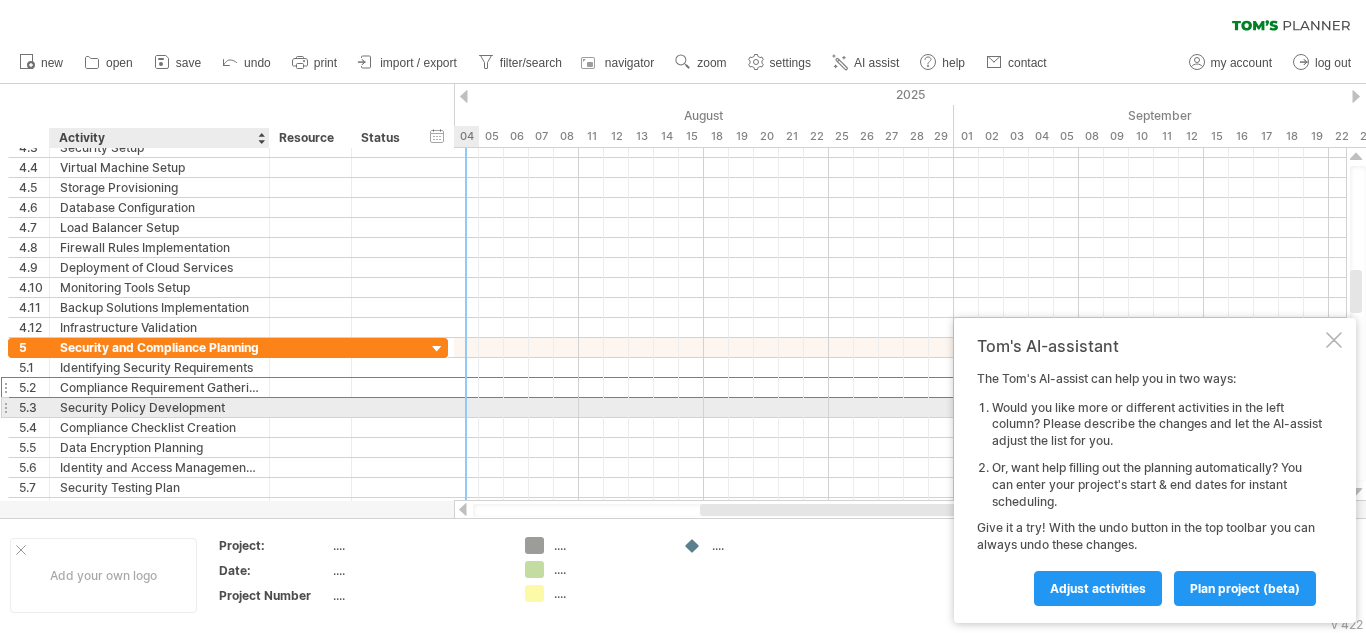 click on "Security Policy Development" at bounding box center [159, 407] 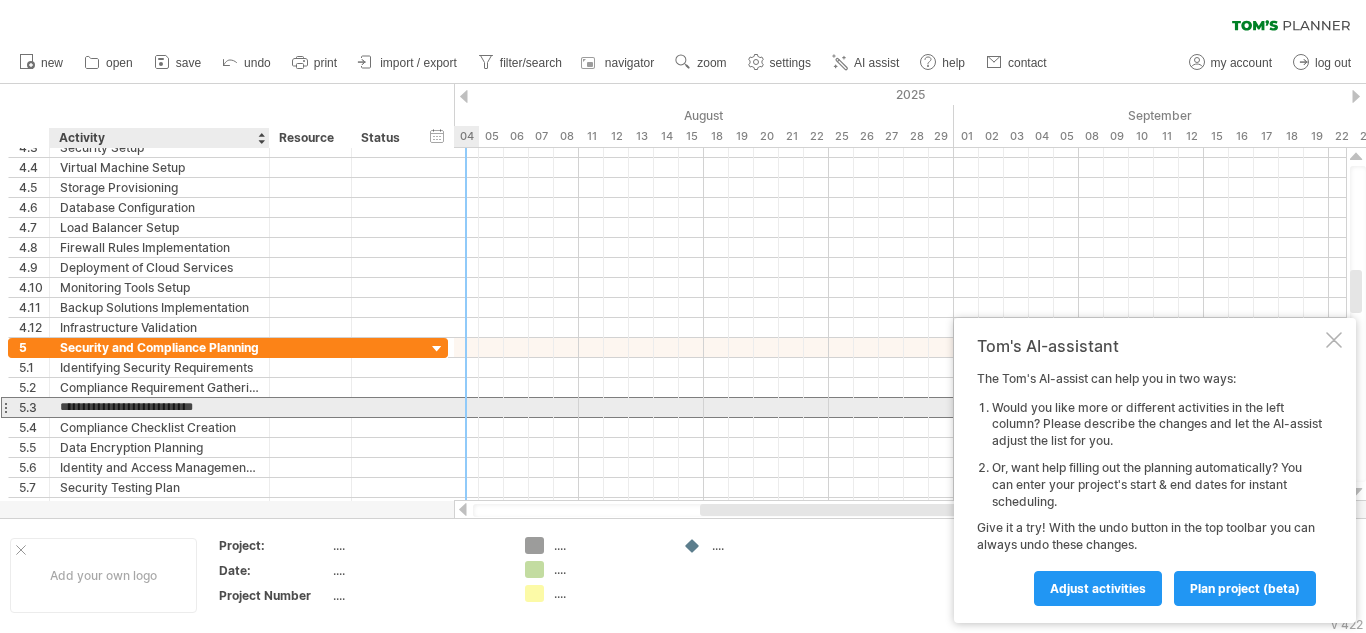 click on "**********" at bounding box center (159, 407) 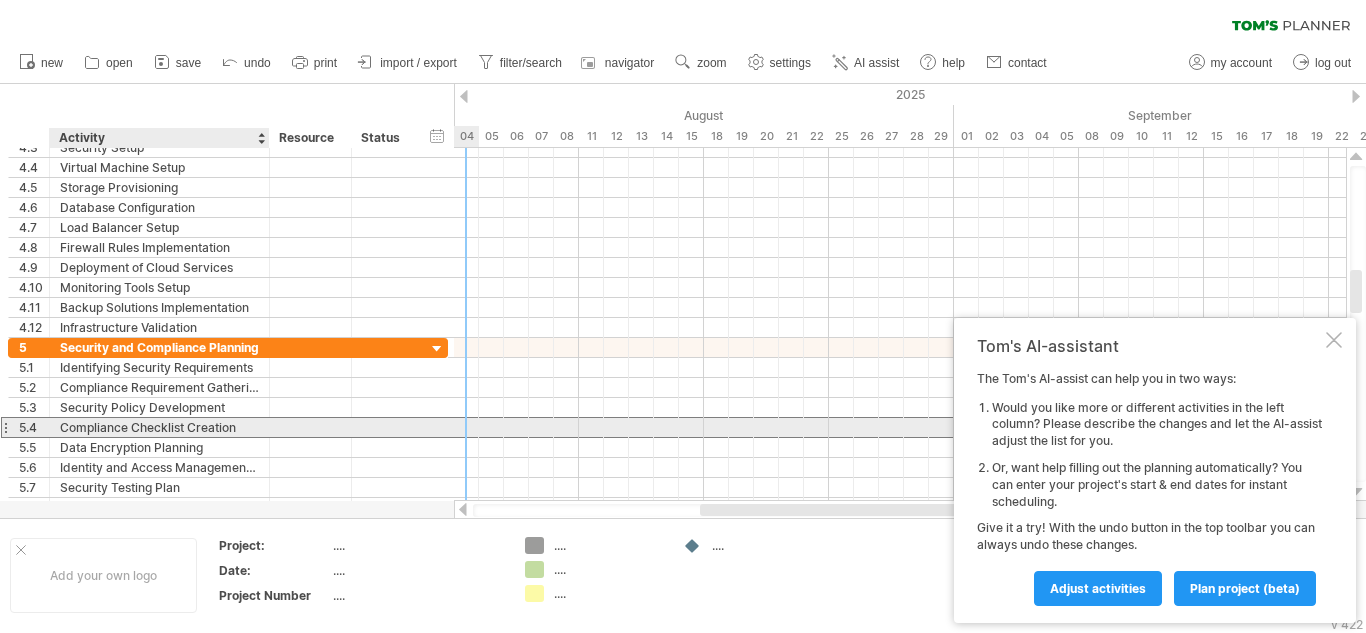 click on "Compliance Checklist Creation" at bounding box center (159, 427) 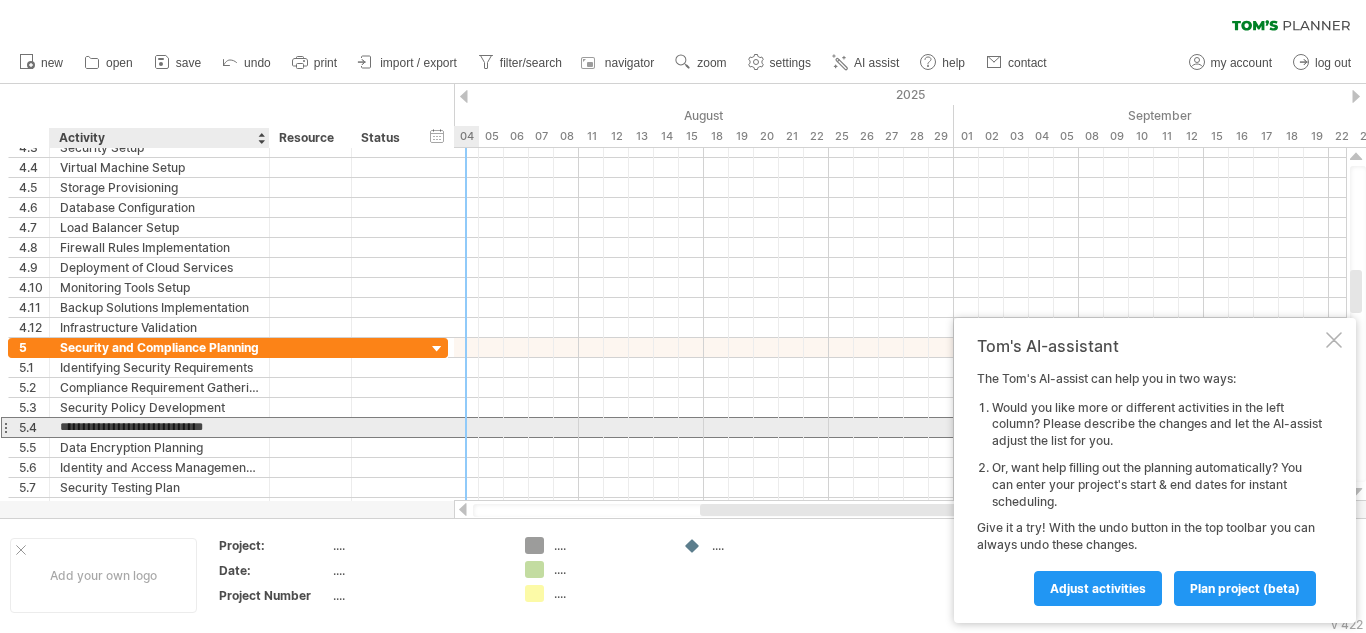 click on "**********" at bounding box center (159, 427) 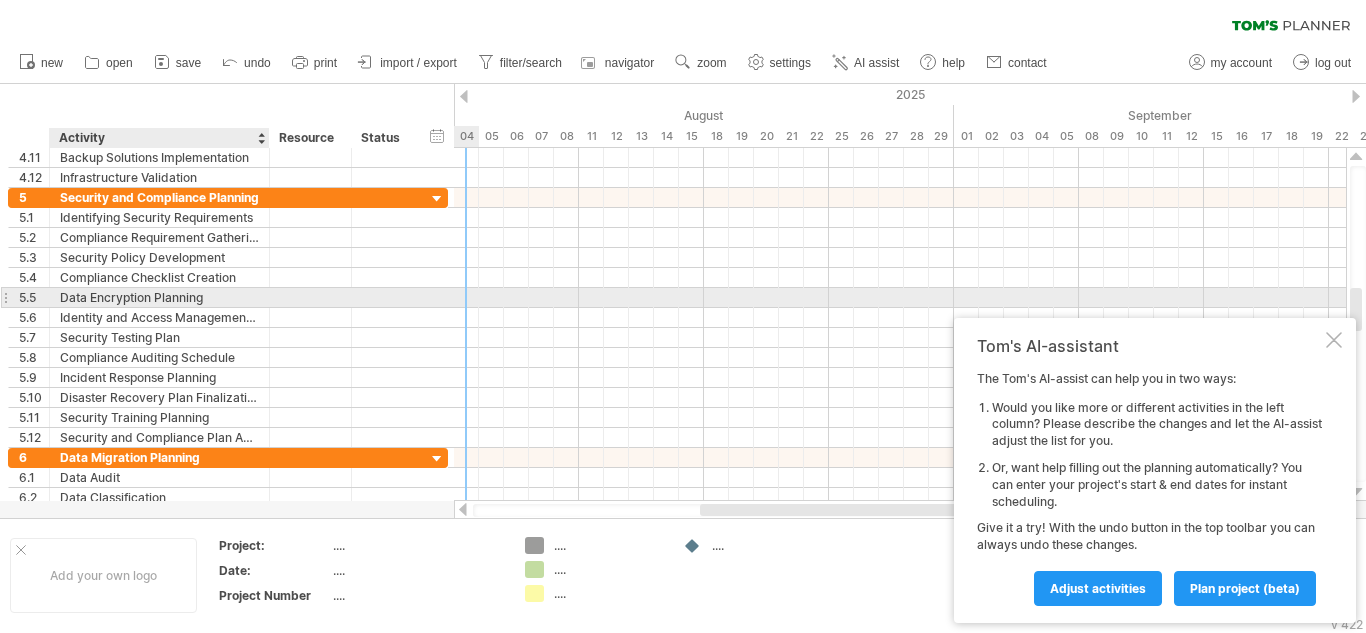 click on "Data Encryption Planning" at bounding box center (159, 297) 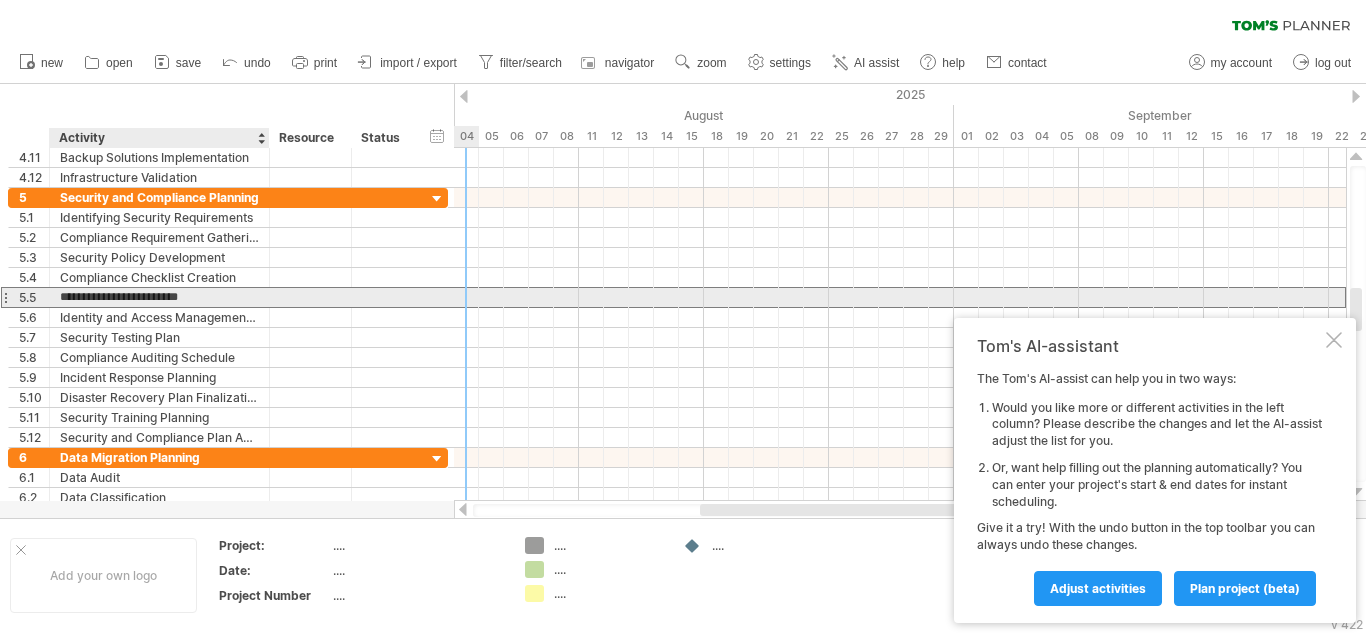 click on "**********" at bounding box center [159, 297] 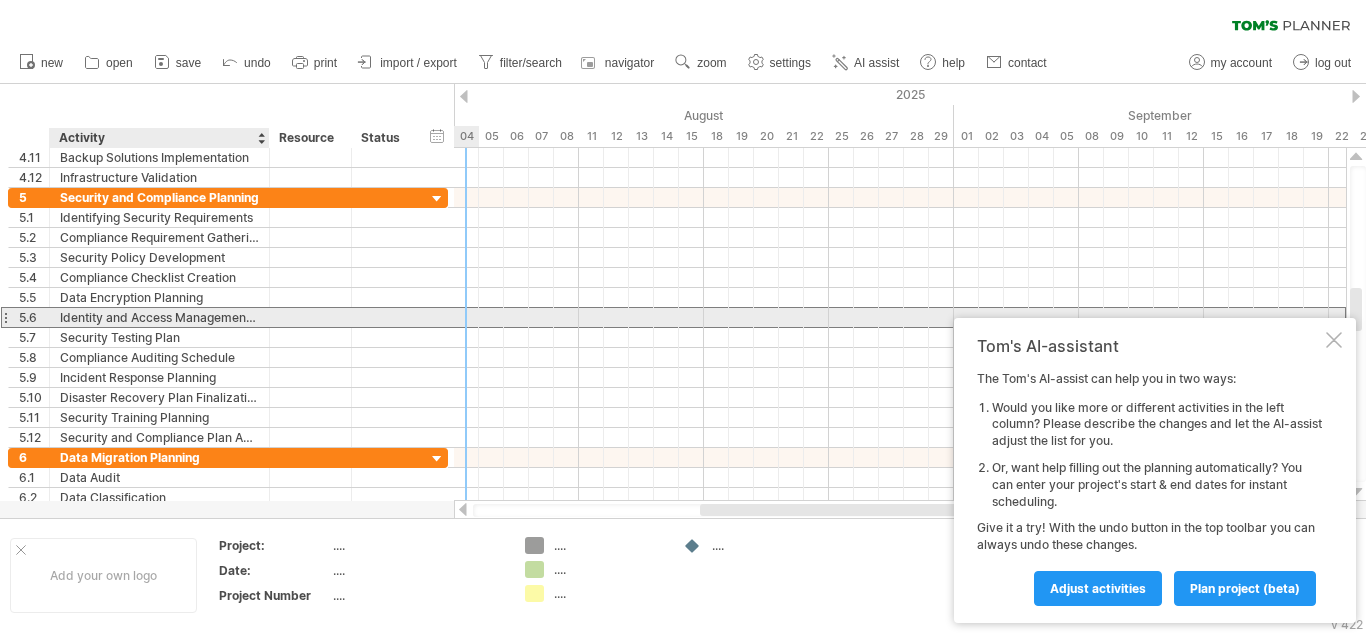 click on "Identity and Access Management Setup" at bounding box center [159, 317] 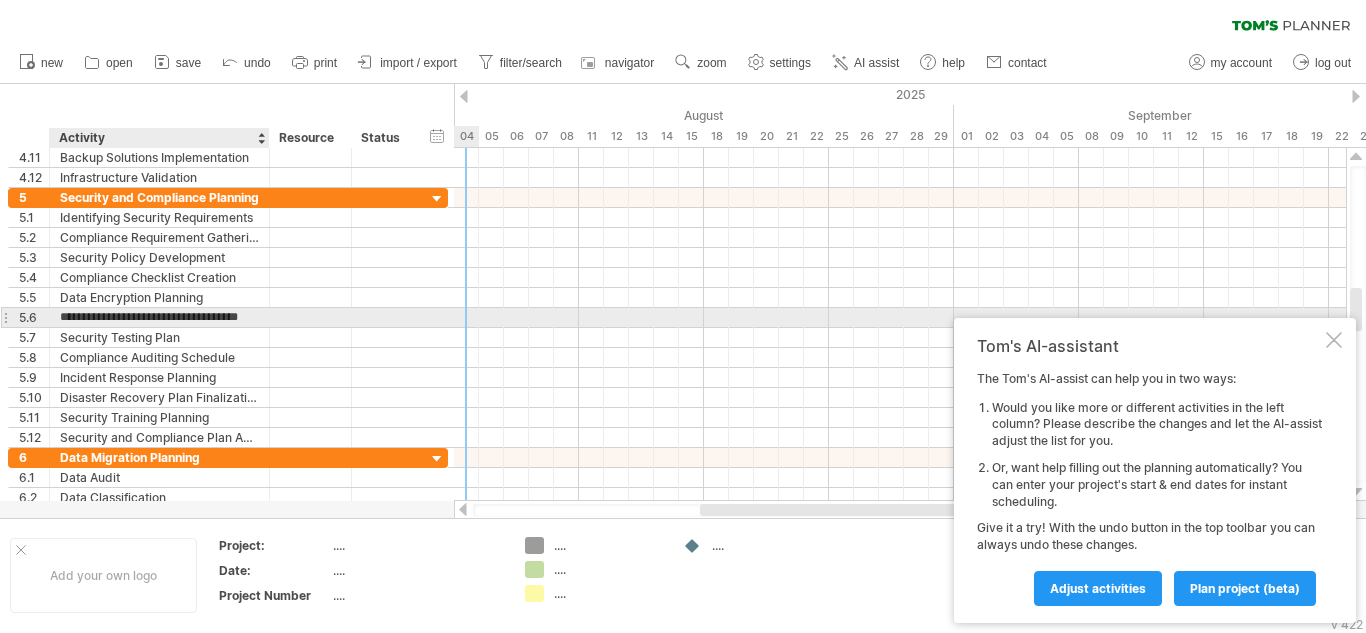click on "**********" at bounding box center [159, 317] 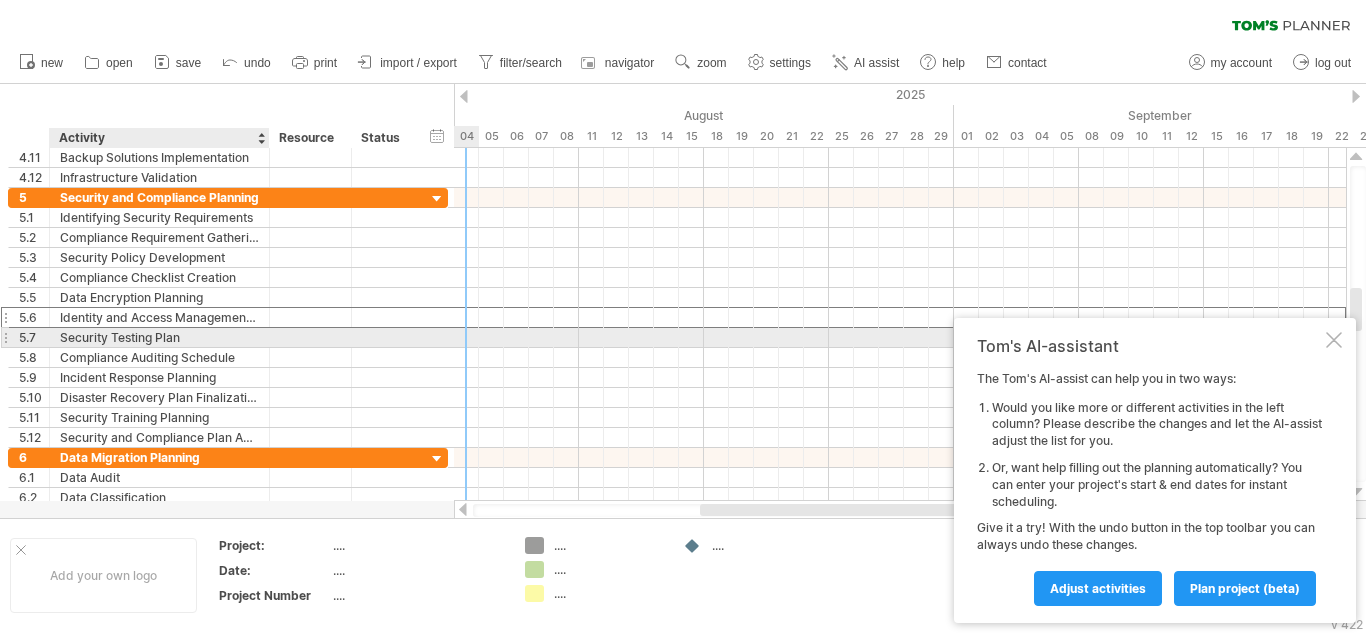 click on "Security Testing Plan" at bounding box center [159, 337] 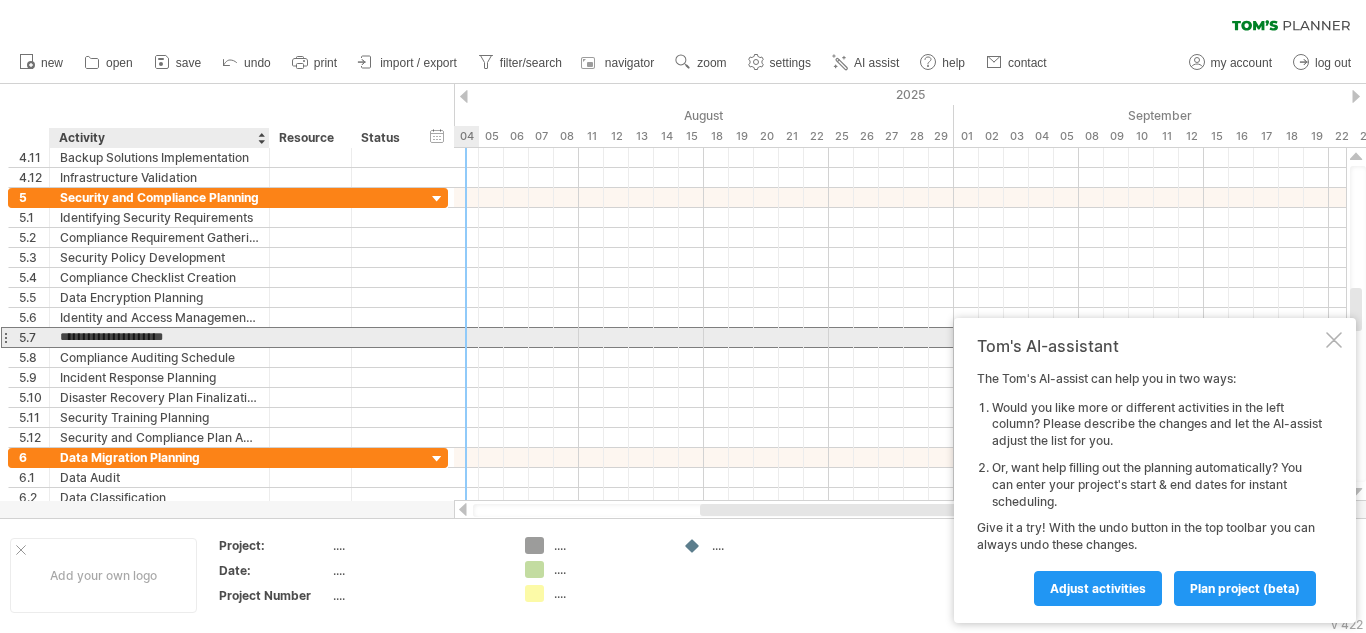 click on "**********" at bounding box center [159, 337] 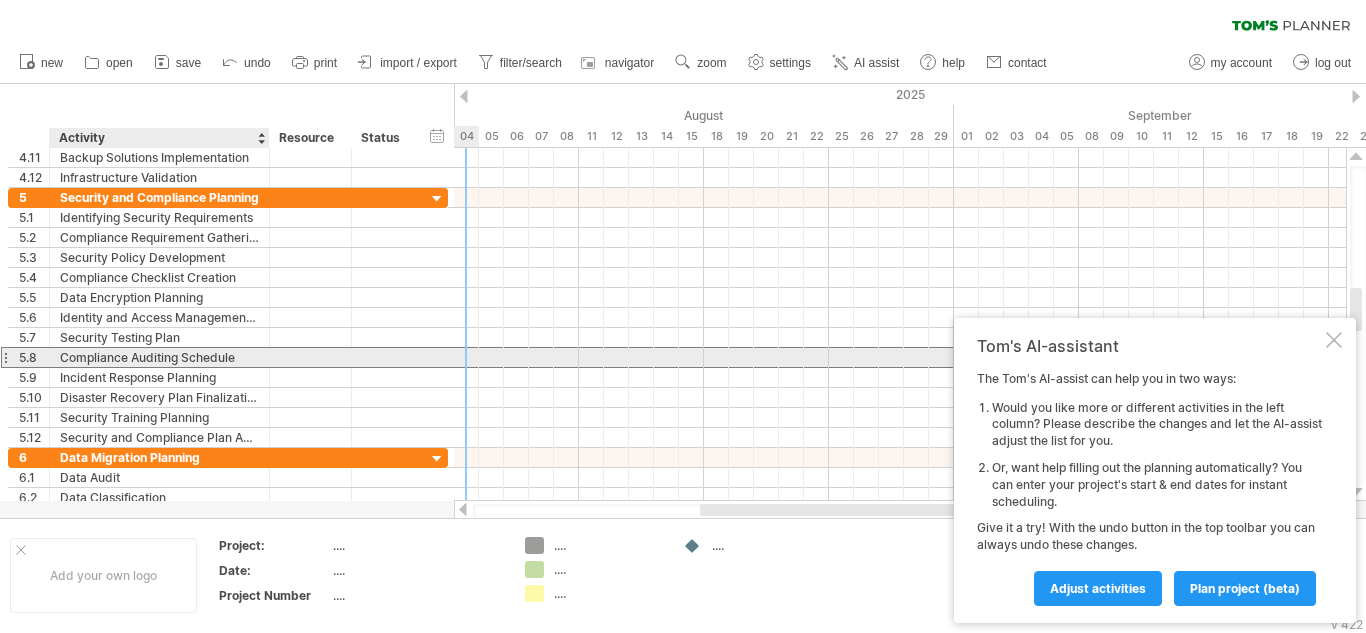 click on "Compliance Auditing Schedule" at bounding box center [159, 357] 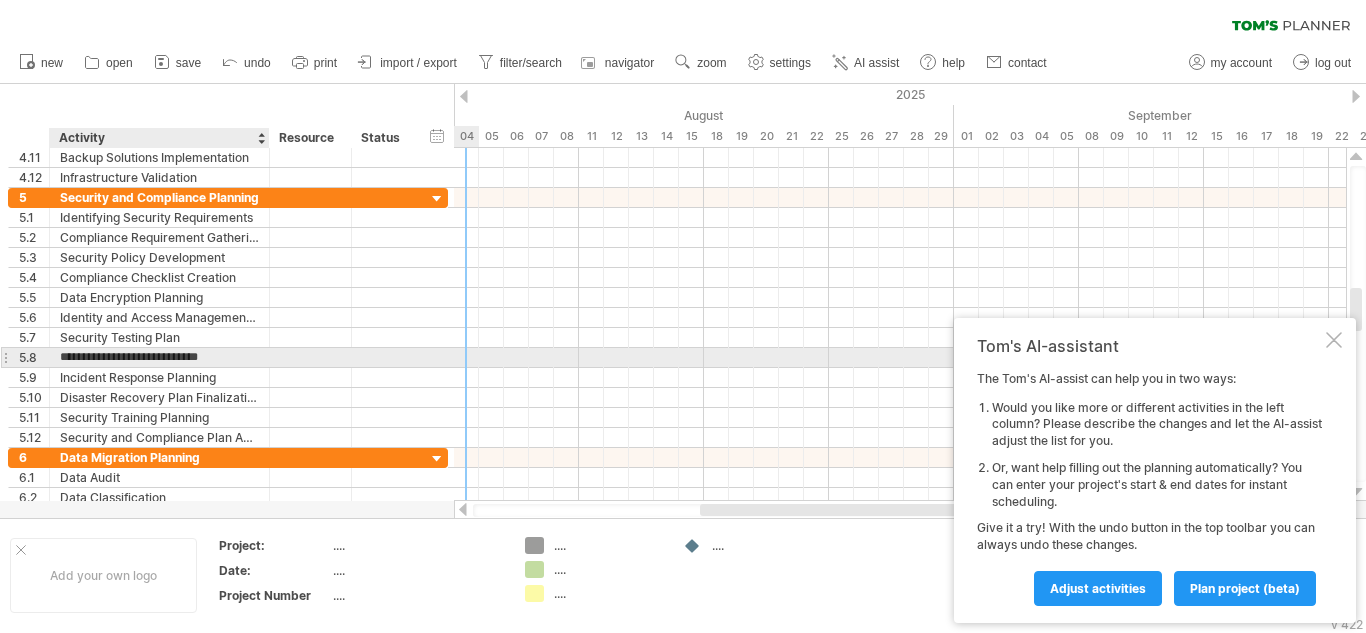 click on "**********" at bounding box center [159, 357] 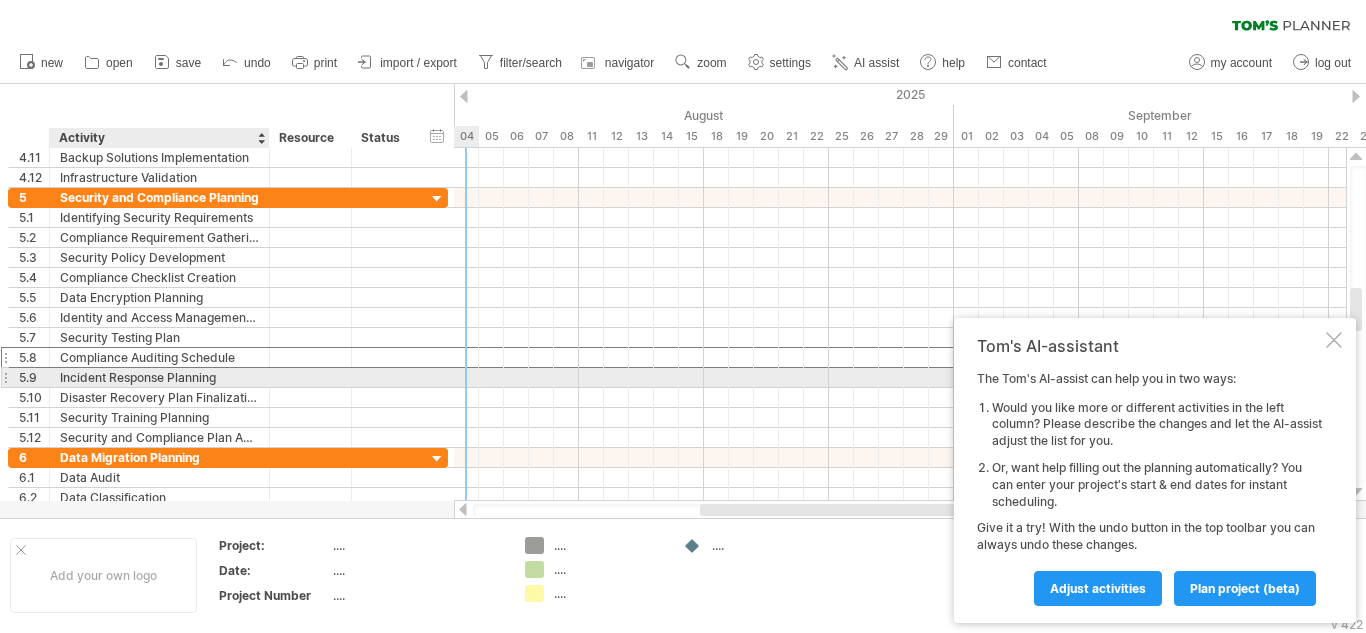 click on "Incident Response Planning" at bounding box center [159, 377] 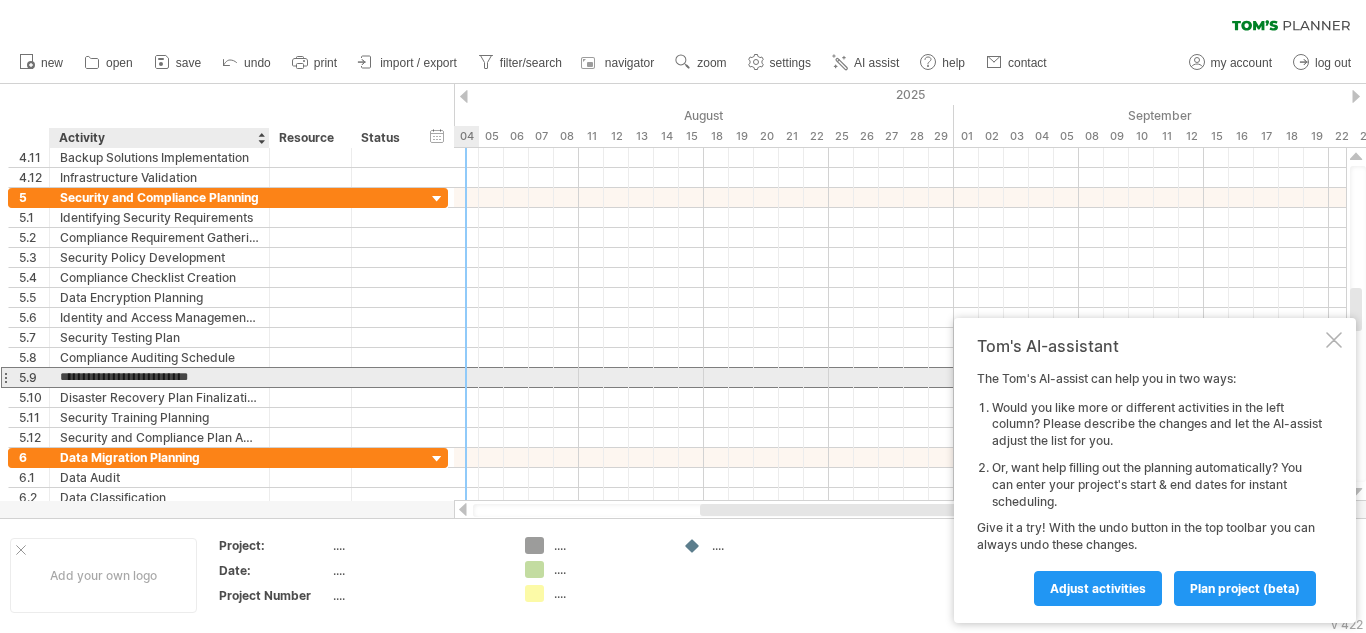 click on "**********" at bounding box center [159, 377] 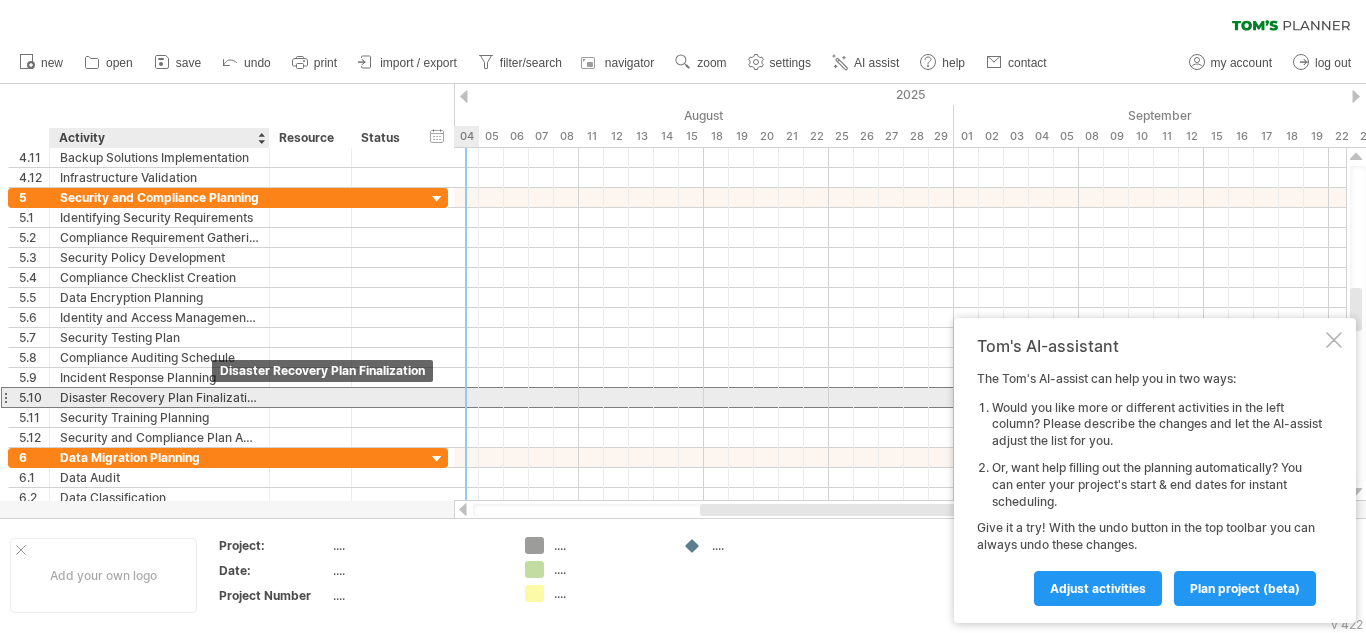click on "Disaster Recovery Plan Finalization" at bounding box center (159, 397) 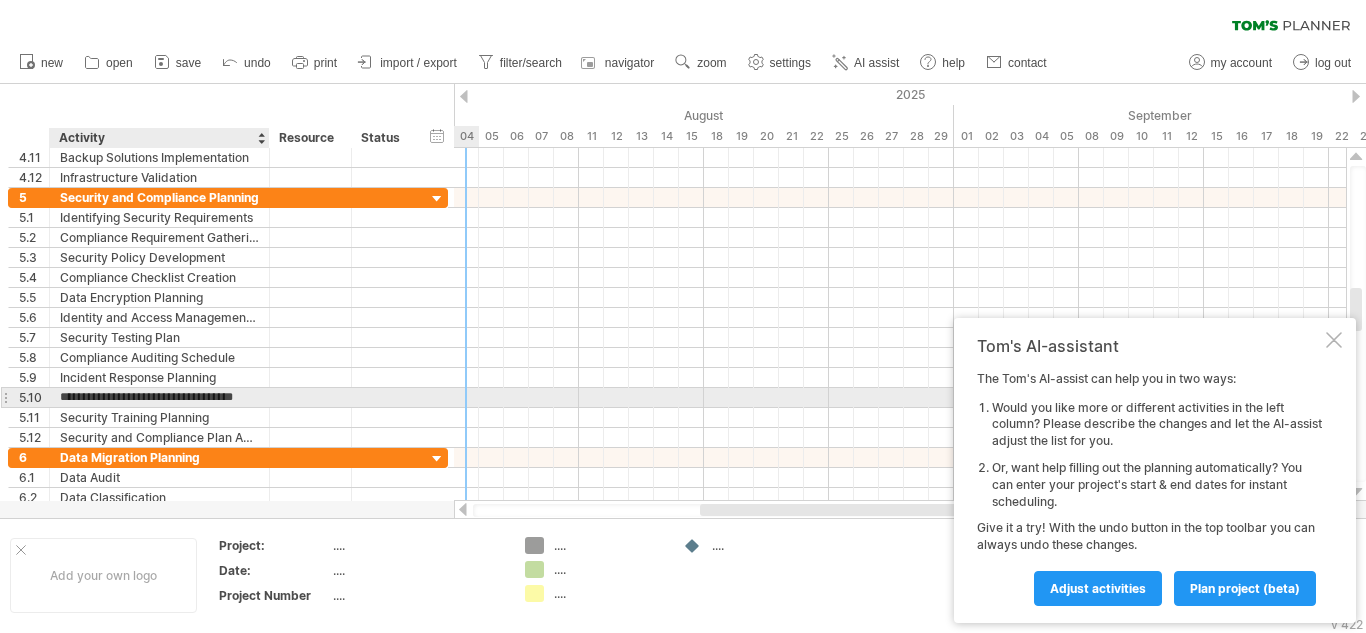 click on "**********" at bounding box center [159, 397] 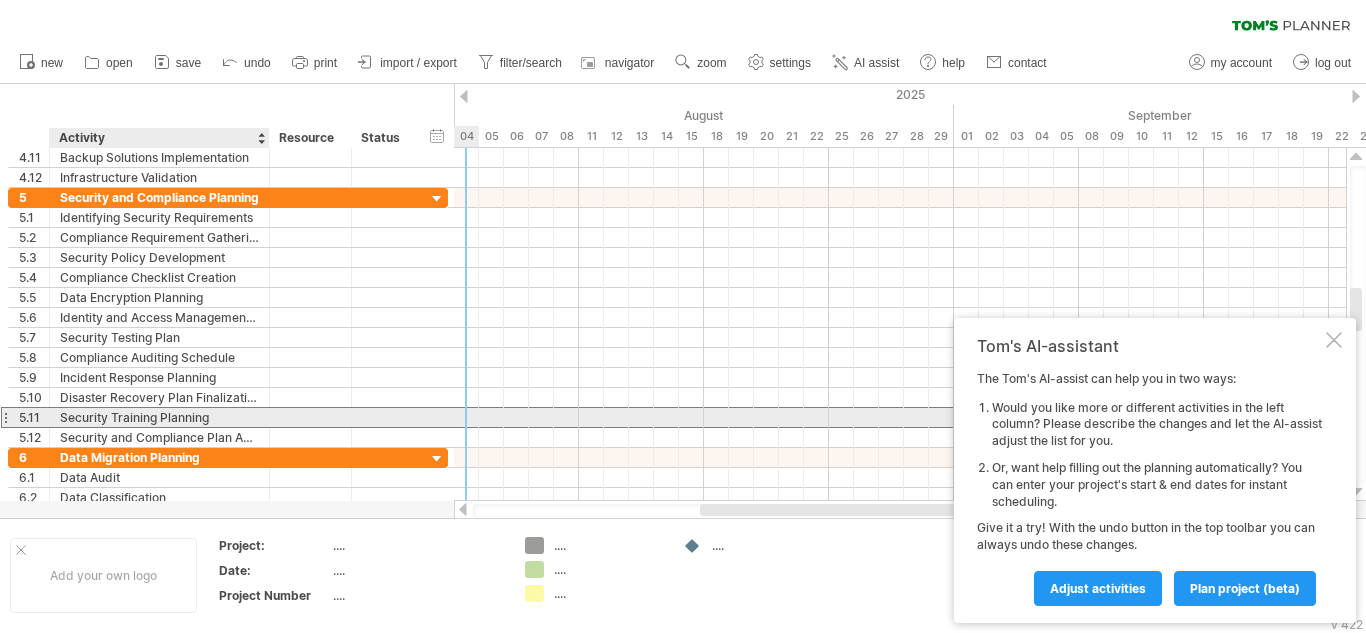 click on "Security Training Planning" at bounding box center [159, 417] 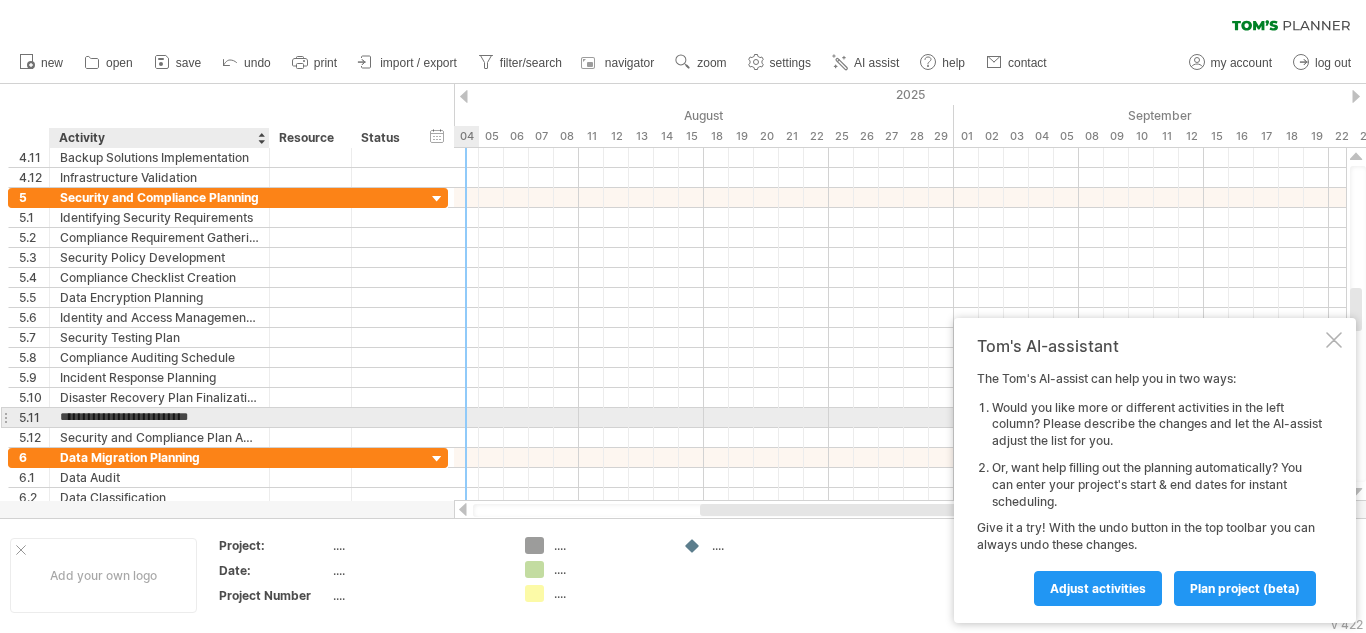 click on "**********" at bounding box center (159, 417) 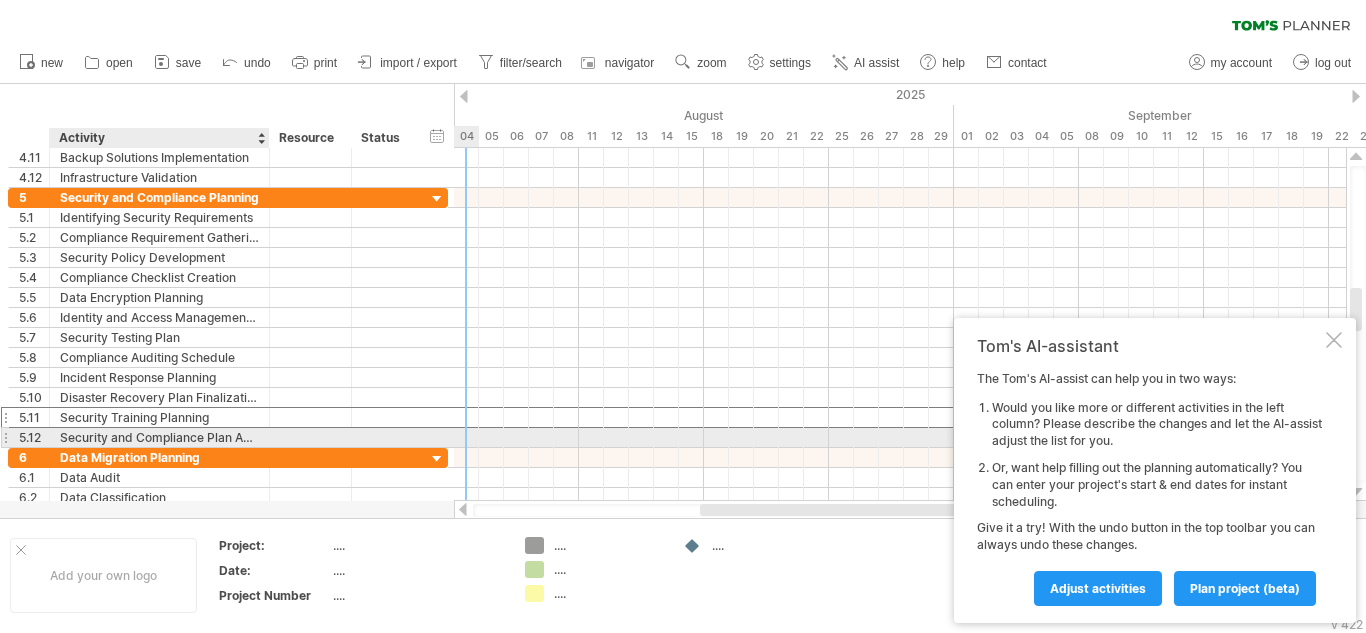 click on "Security and Compliance Plan Approval" at bounding box center [159, 437] 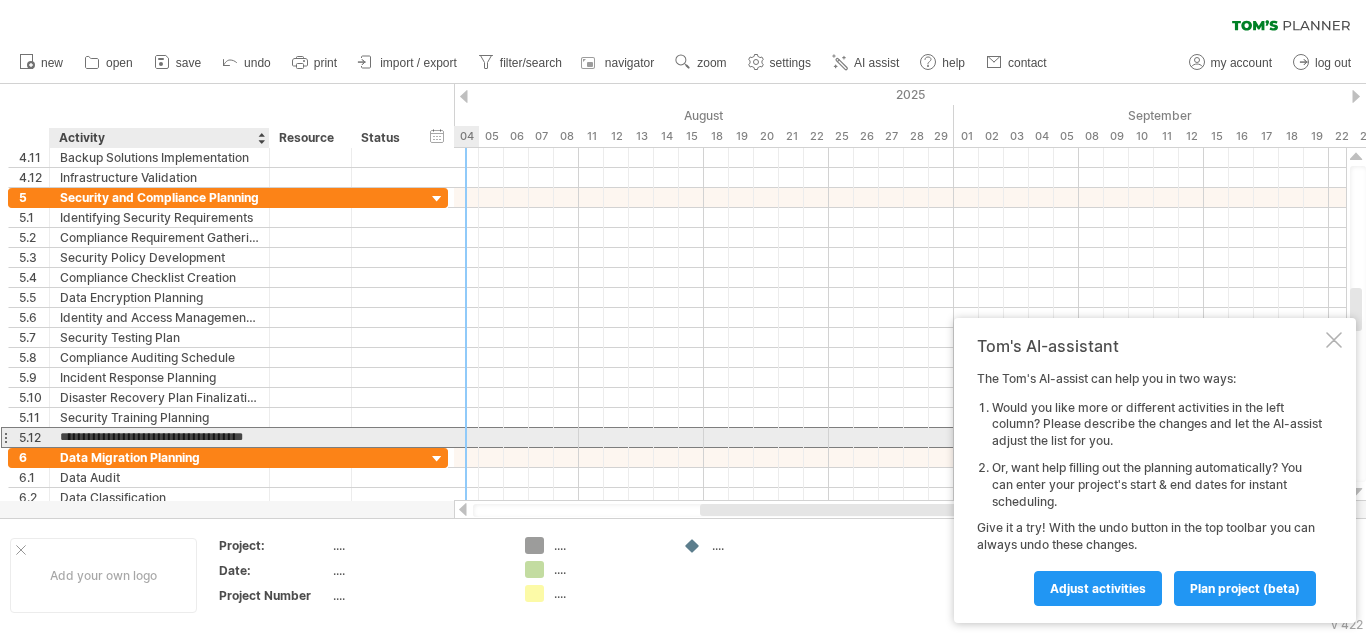scroll, scrollTop: 0, scrollLeft: 0, axis: both 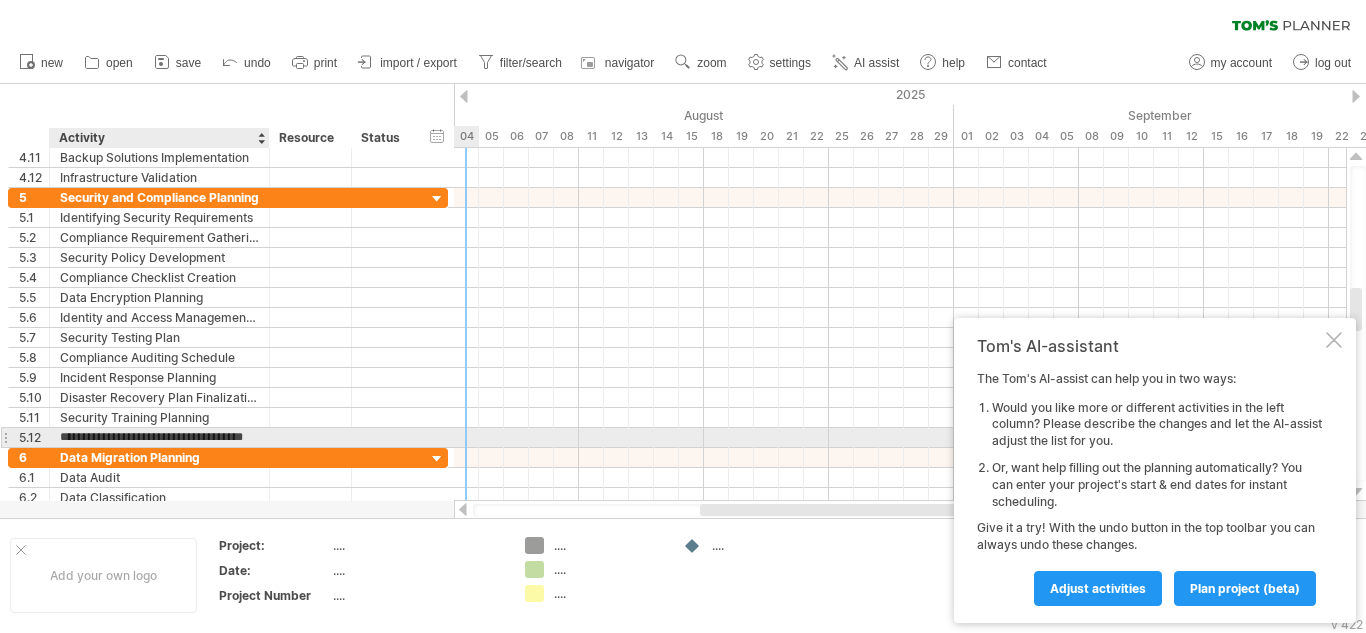 click on "**********" at bounding box center [159, 437] 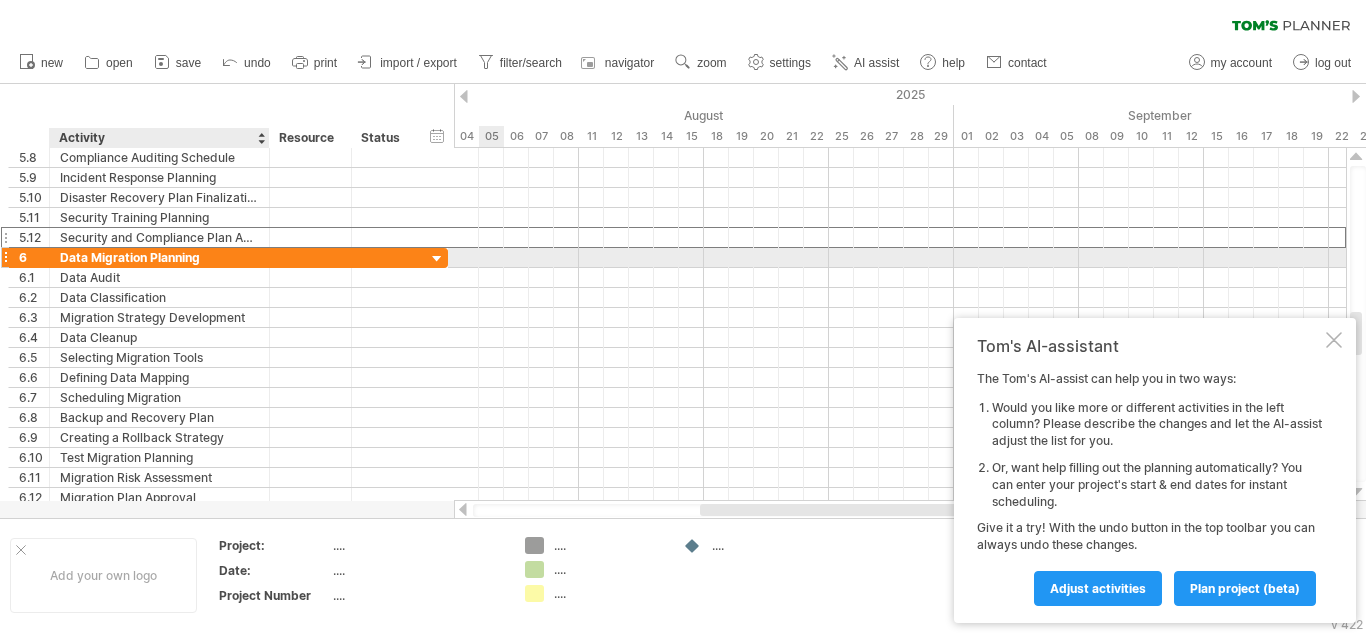 click on "Data Migration Planning" at bounding box center (159, 257) 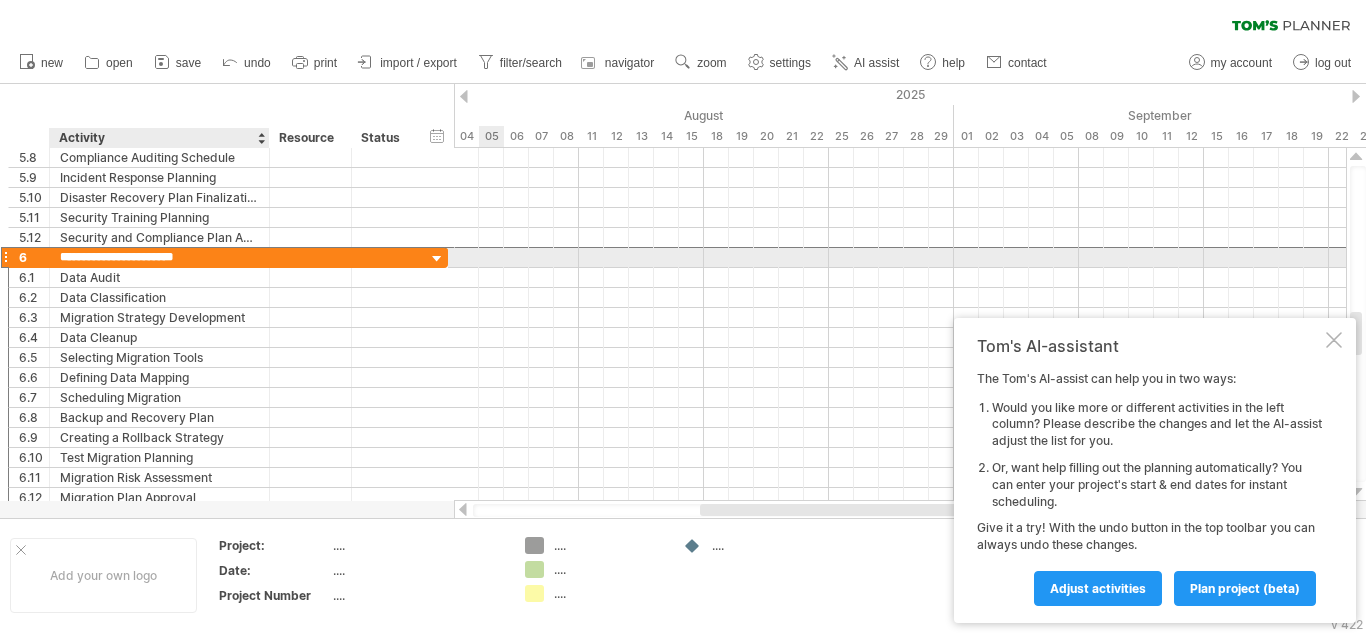 click on "**********" at bounding box center (159, 257) 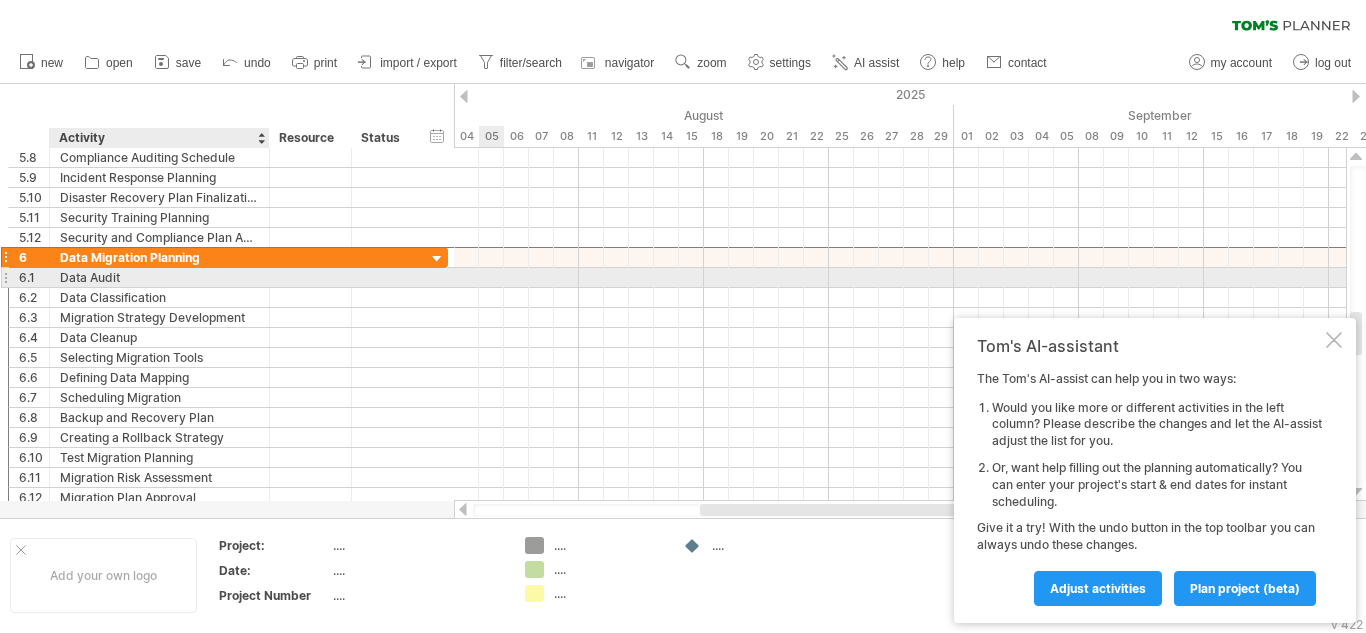 click on "Data Audit" at bounding box center [159, 277] 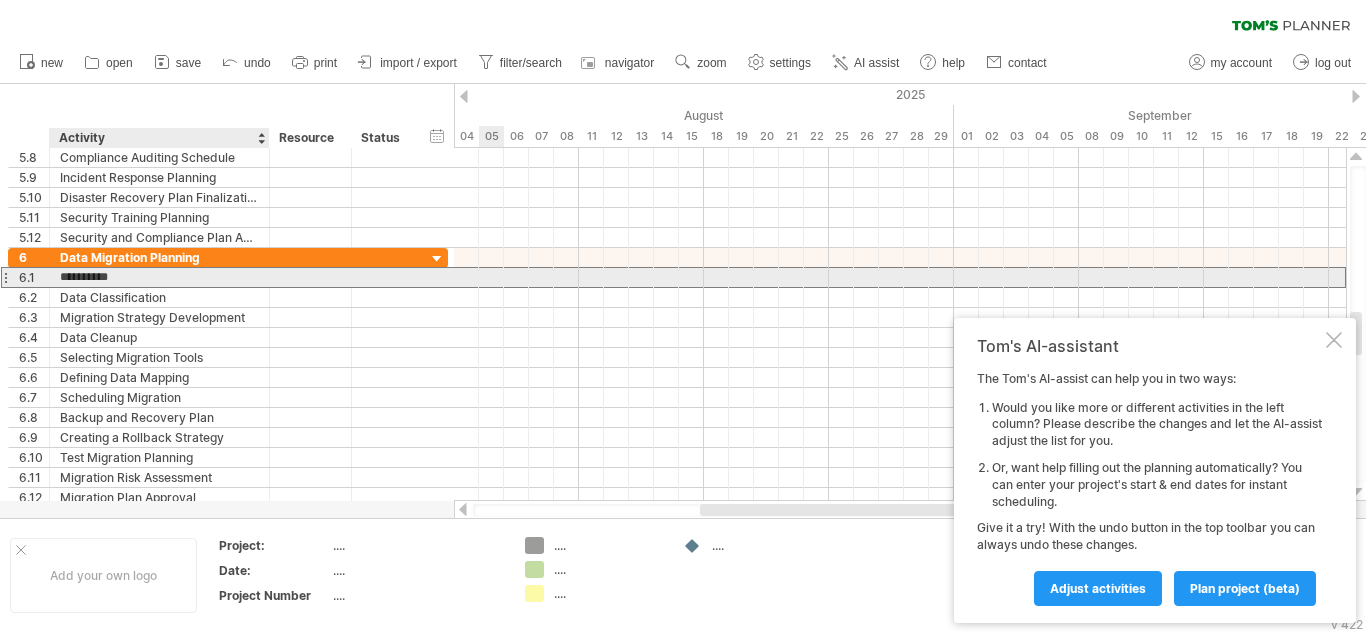 click on "**********" at bounding box center (159, 277) 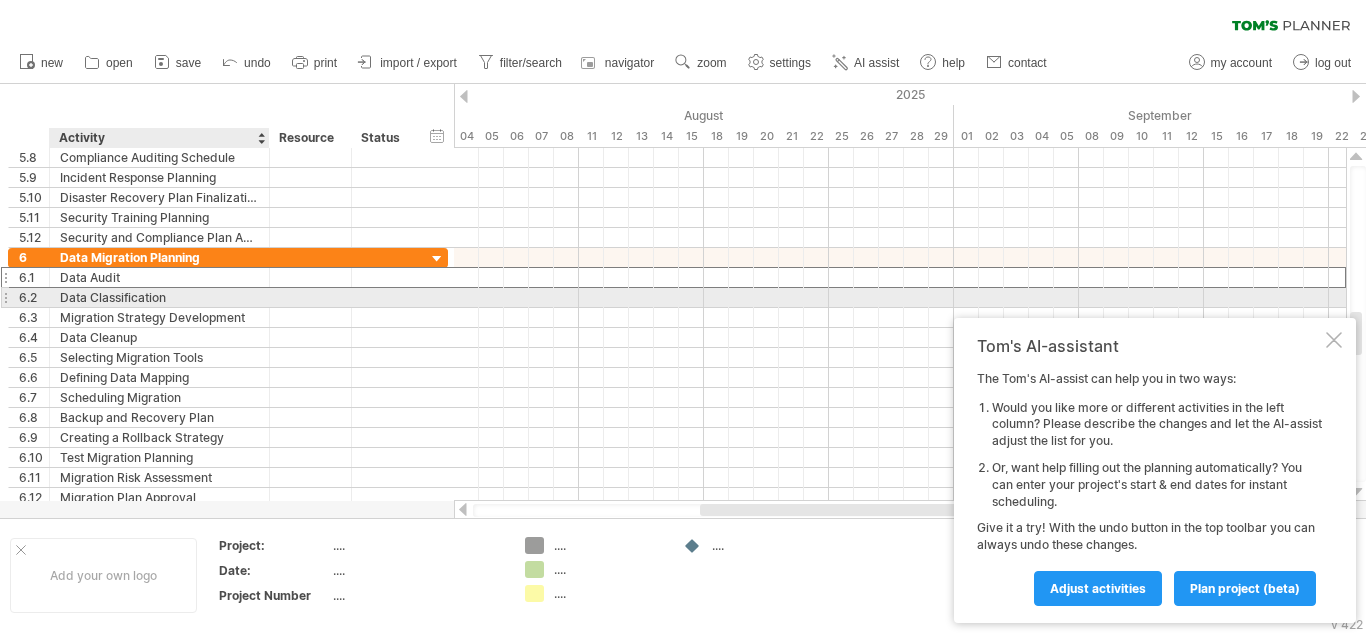 click on "Data Classification" at bounding box center [159, 297] 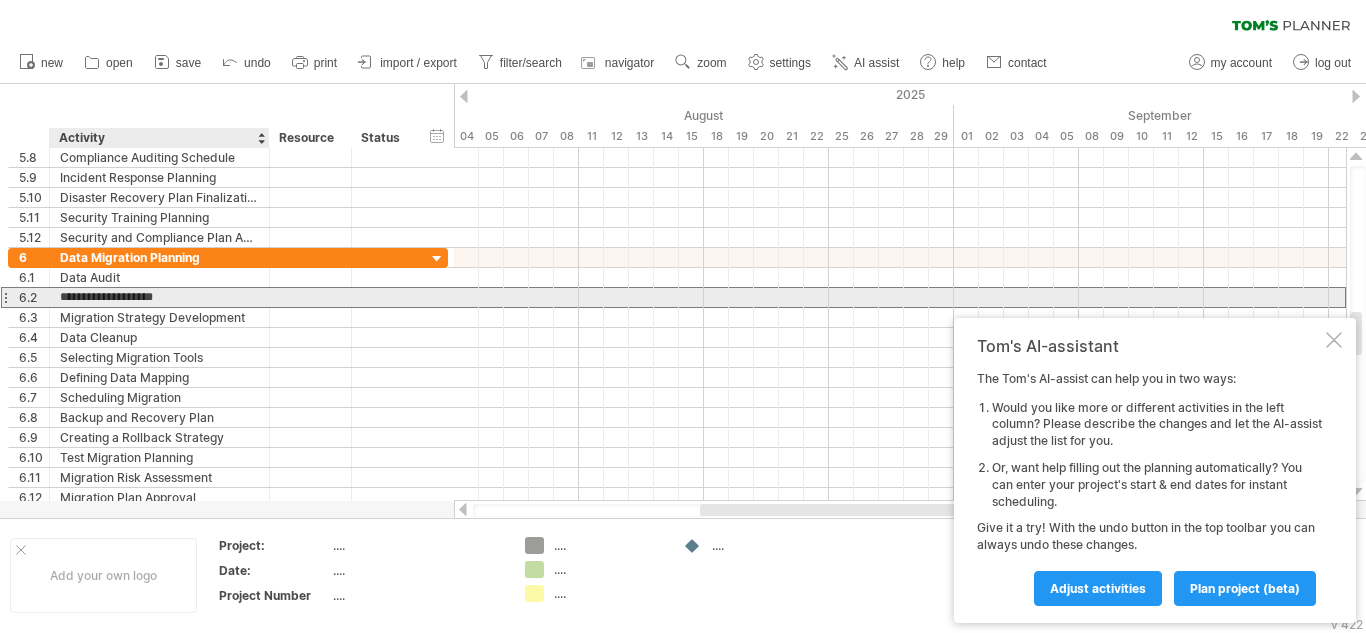 click on "**********" at bounding box center [159, 297] 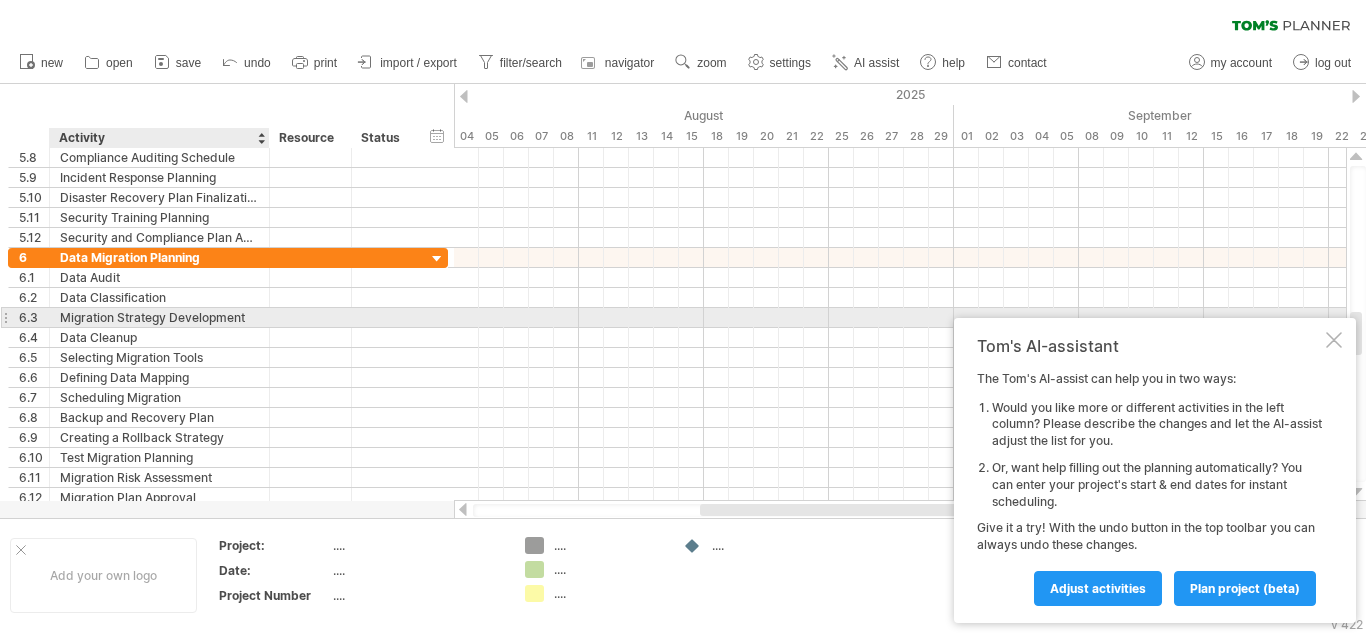 click on "Migration Strategy Development" at bounding box center [159, 317] 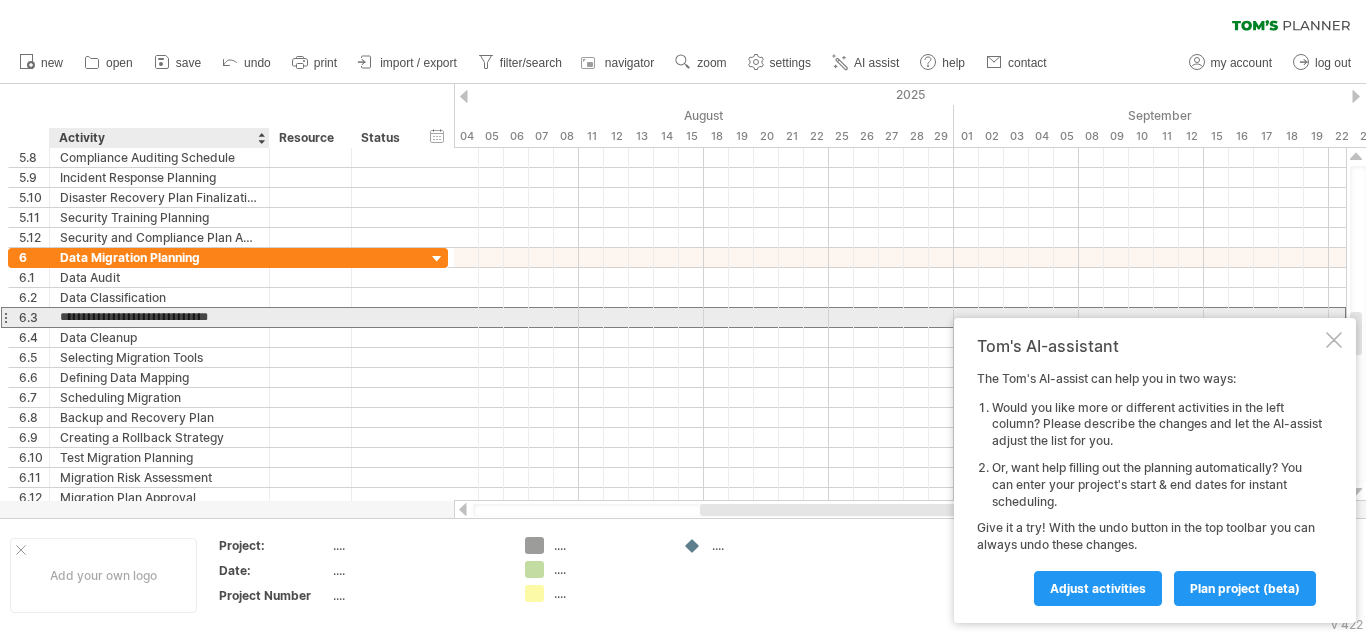 click on "**********" at bounding box center (159, 317) 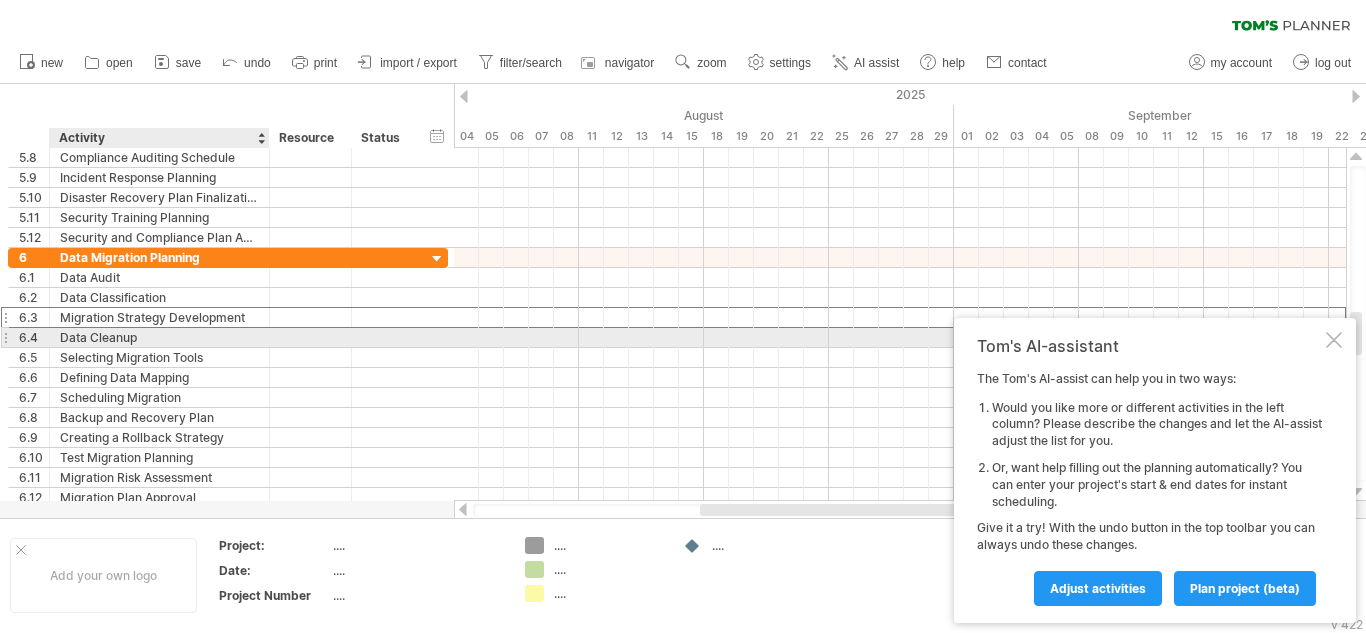 click on "Data Cleanup" at bounding box center (159, 337) 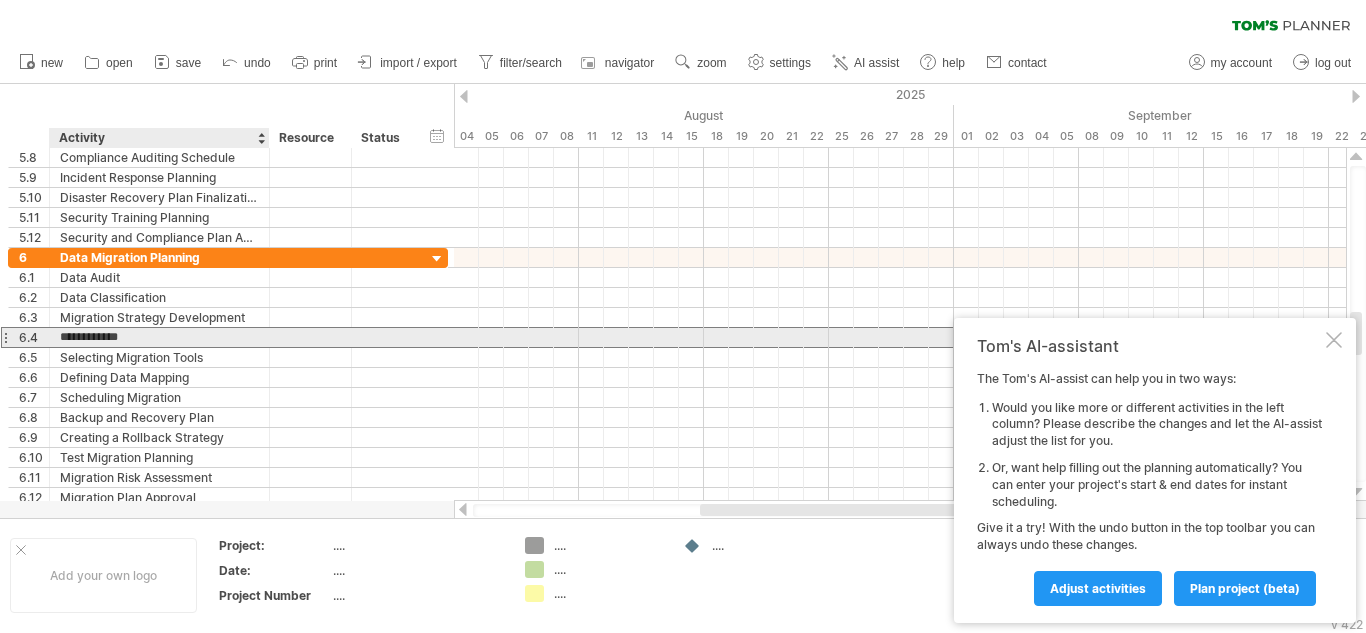 click on "**********" at bounding box center [159, 337] 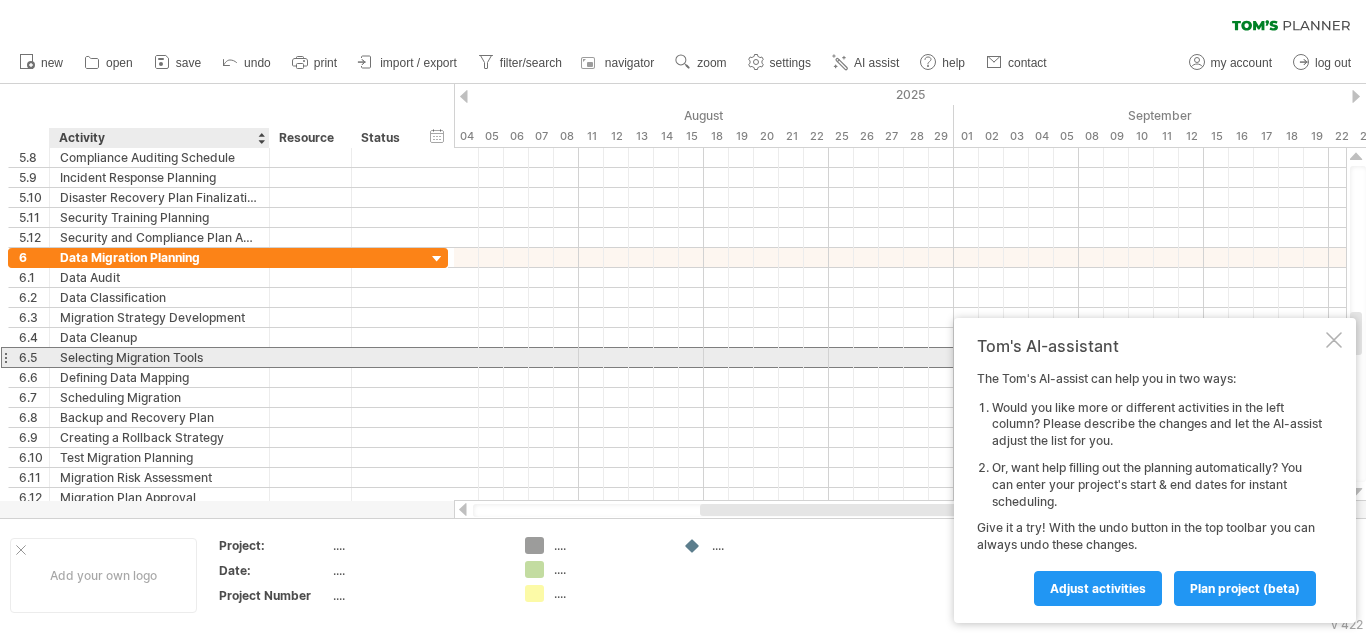 click on "Selecting Migration Tools" at bounding box center (159, 357) 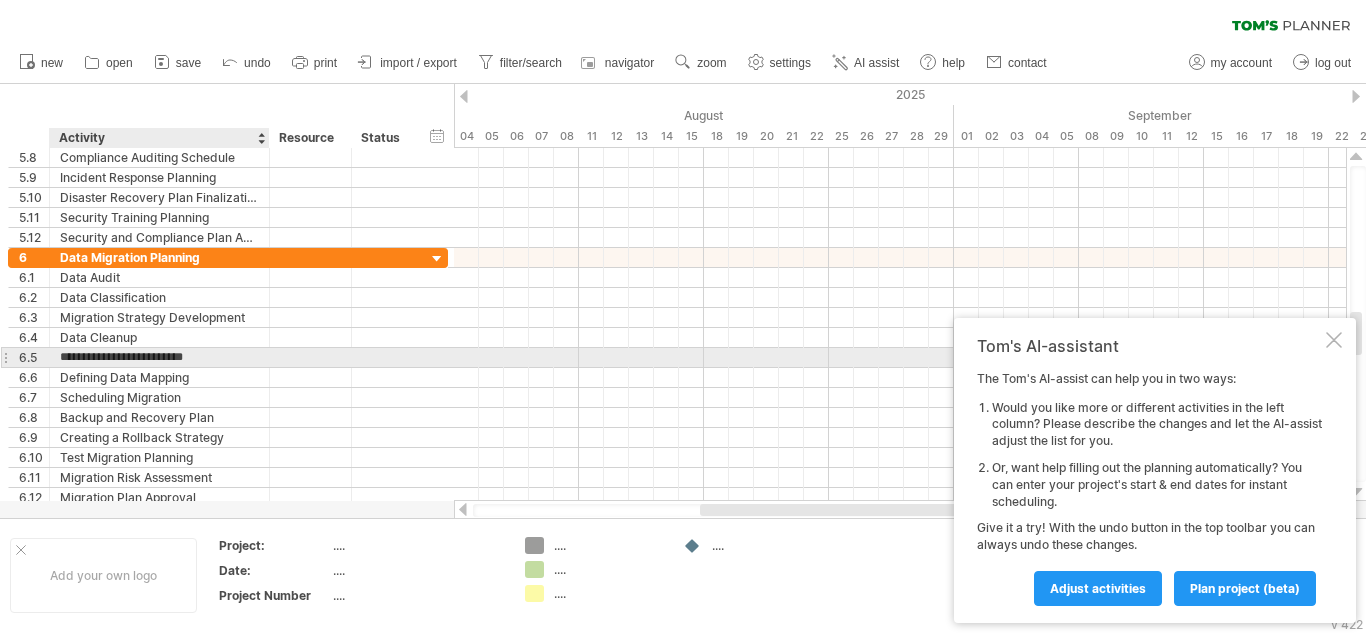 click on "**********" at bounding box center [159, 357] 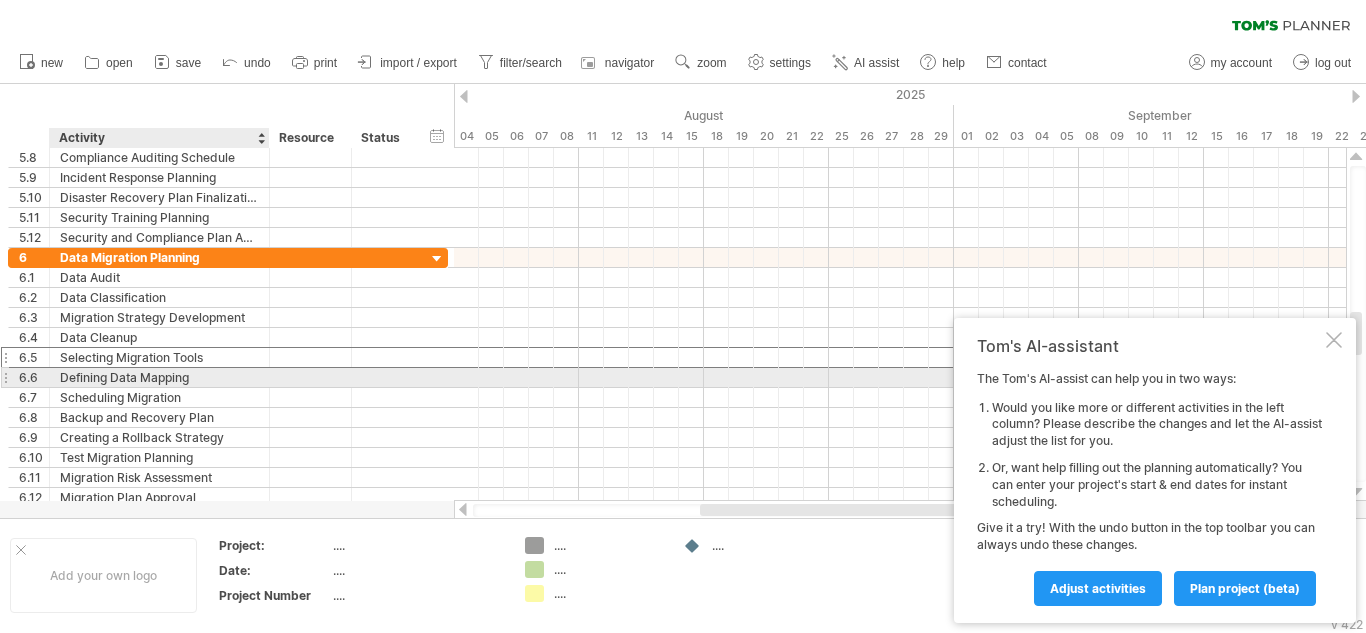 click on "Defining Data Mapping" at bounding box center (159, 377) 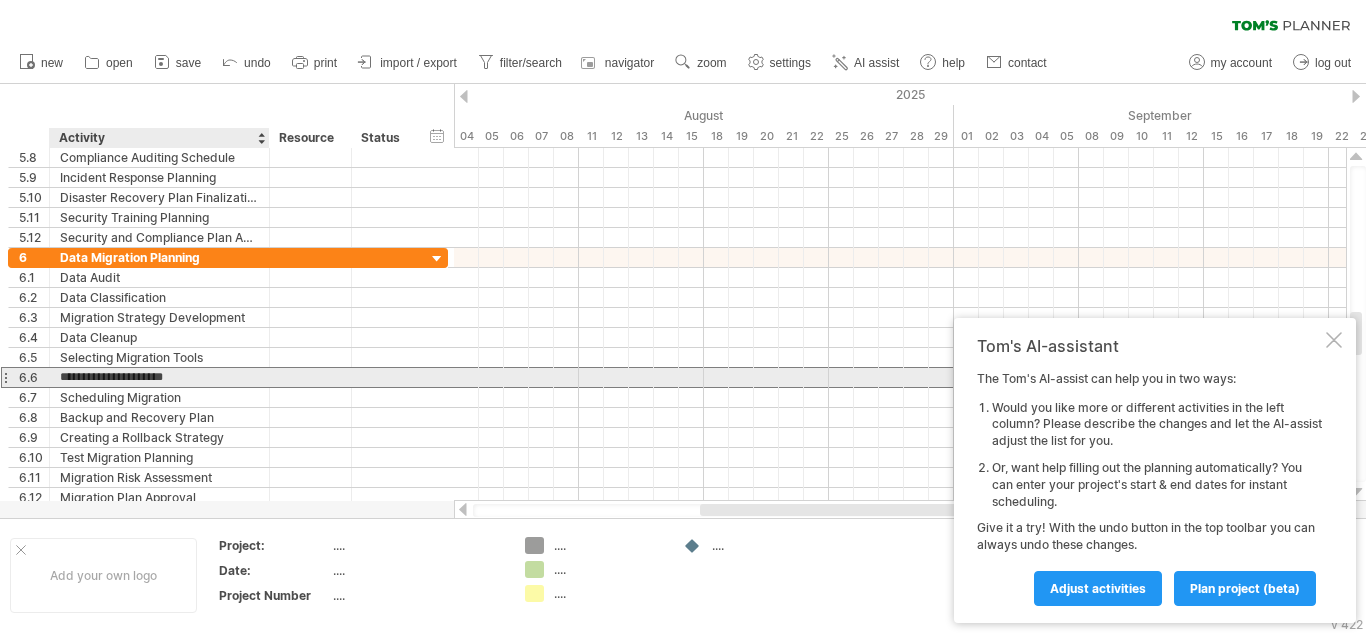 click on "**********" at bounding box center [159, 377] 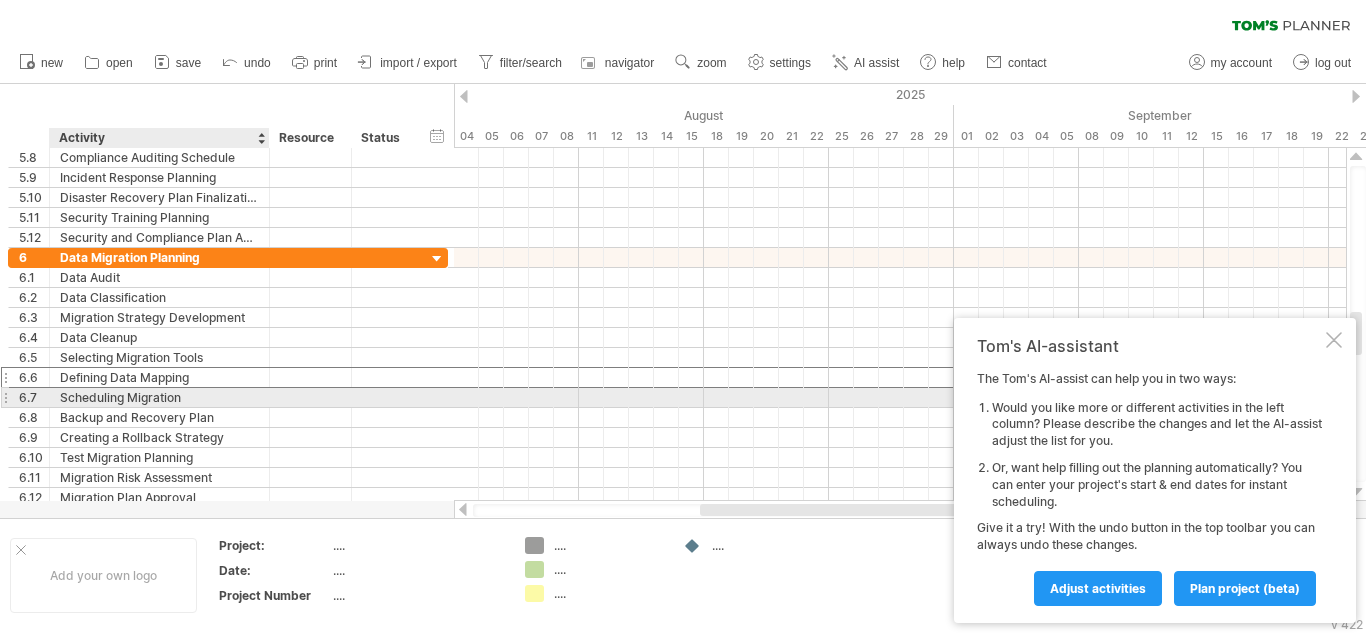 click on "Scheduling Migration" at bounding box center [159, 397] 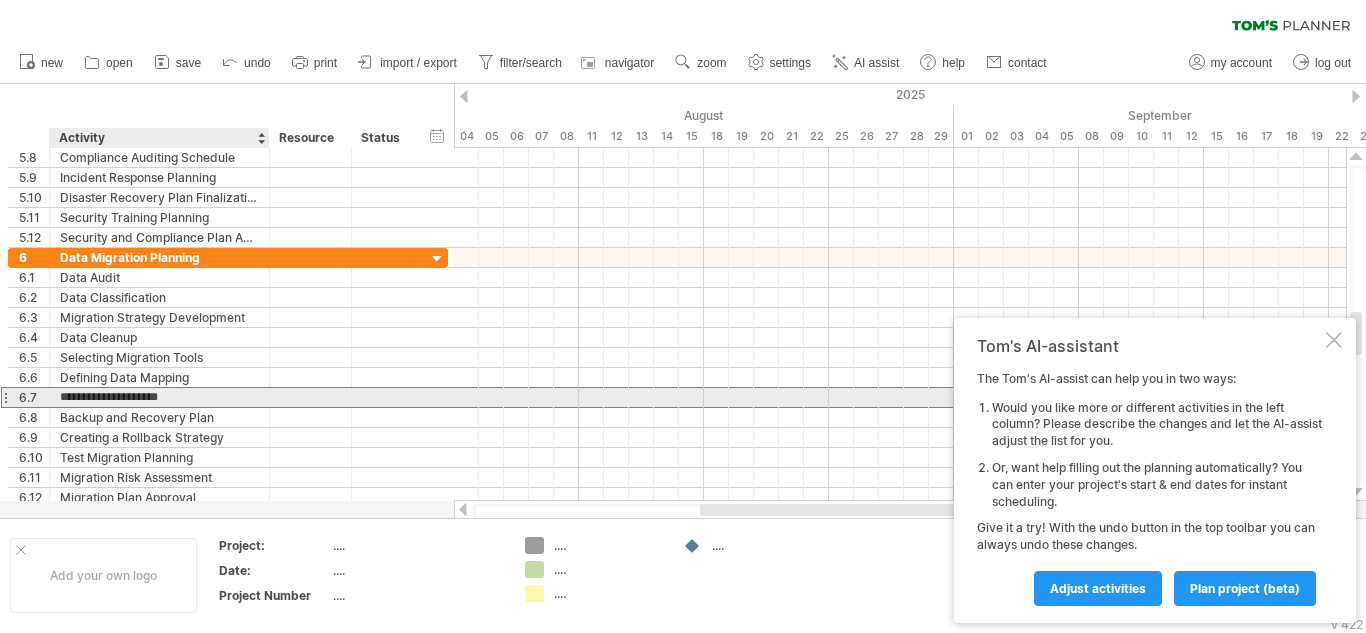 click on "**********" at bounding box center [159, 397] 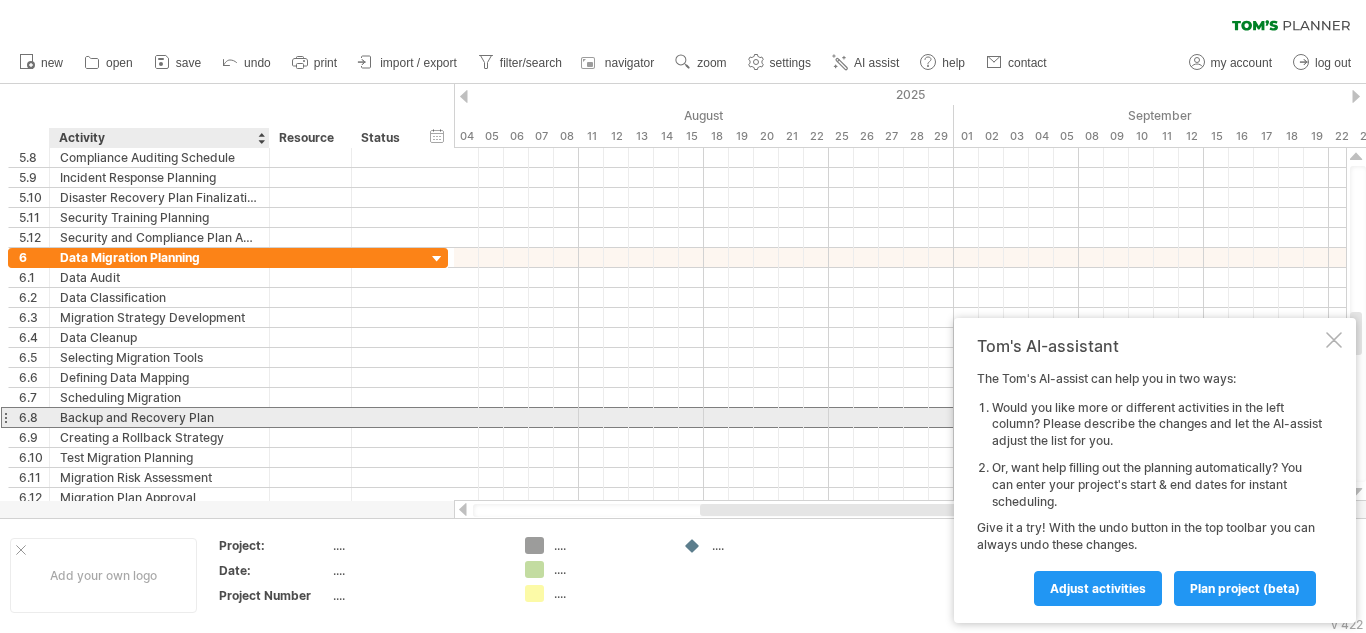 click on "Backup and Recovery Plan" at bounding box center (159, 417) 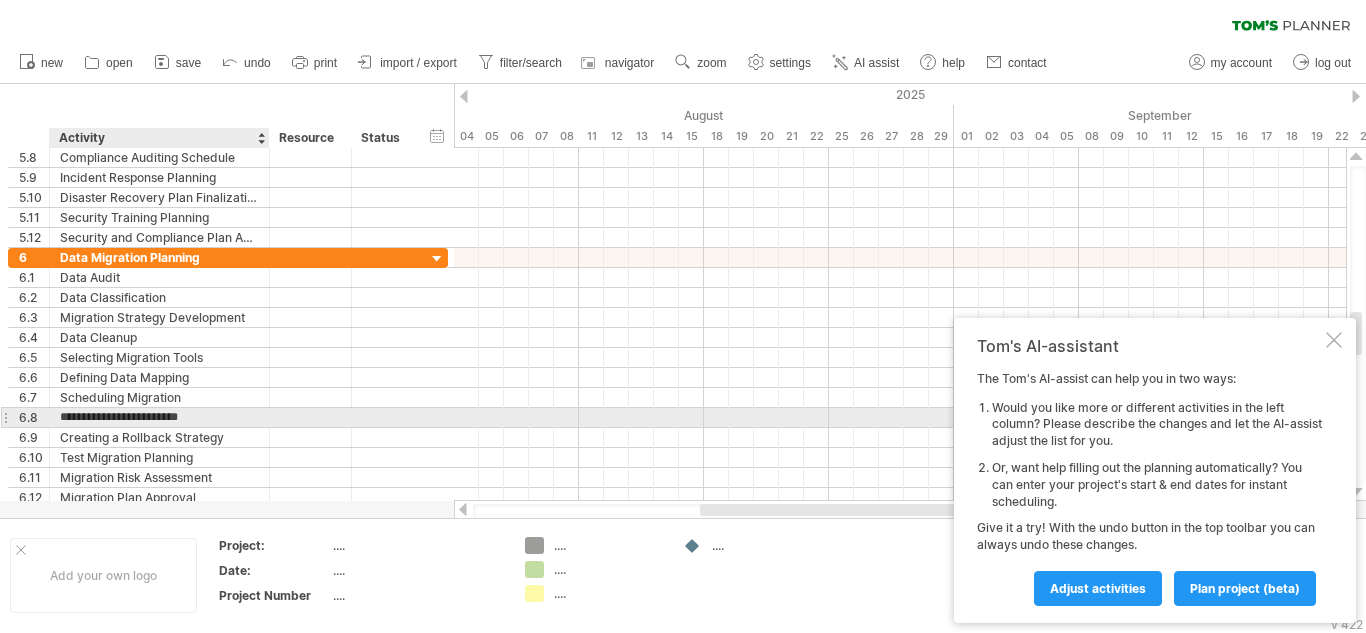 click on "**********" at bounding box center (159, 417) 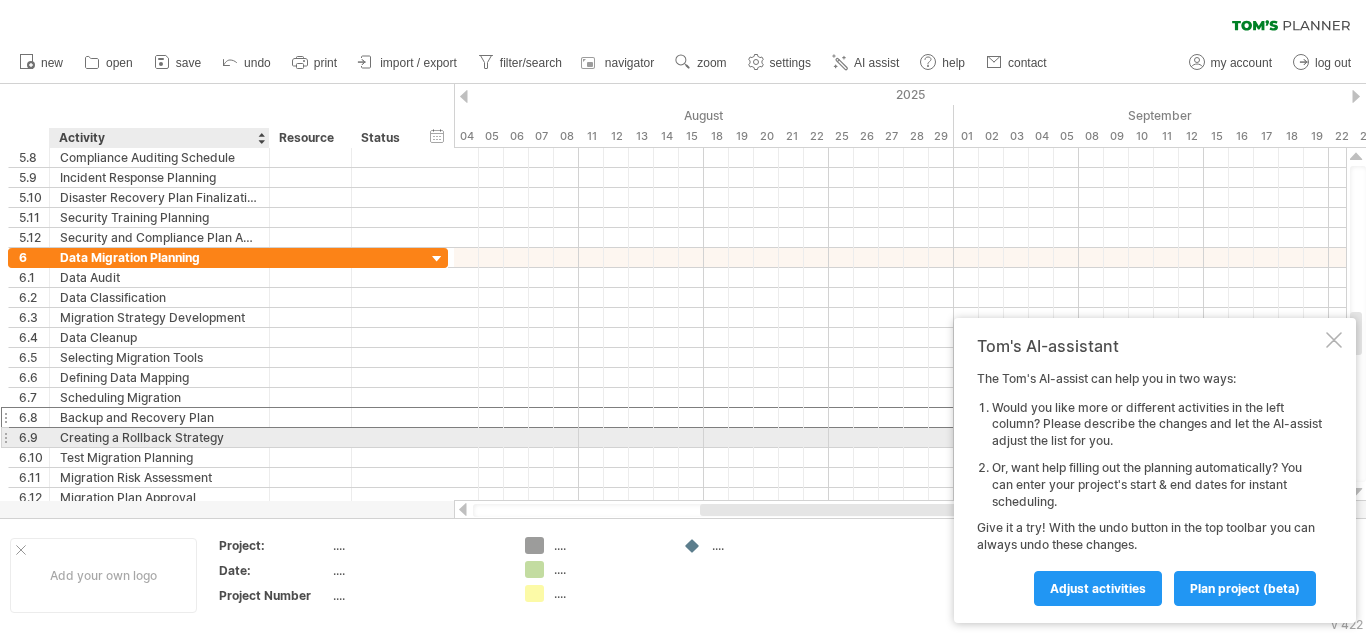 click on "Creating a Rollback Strategy" at bounding box center (159, 437) 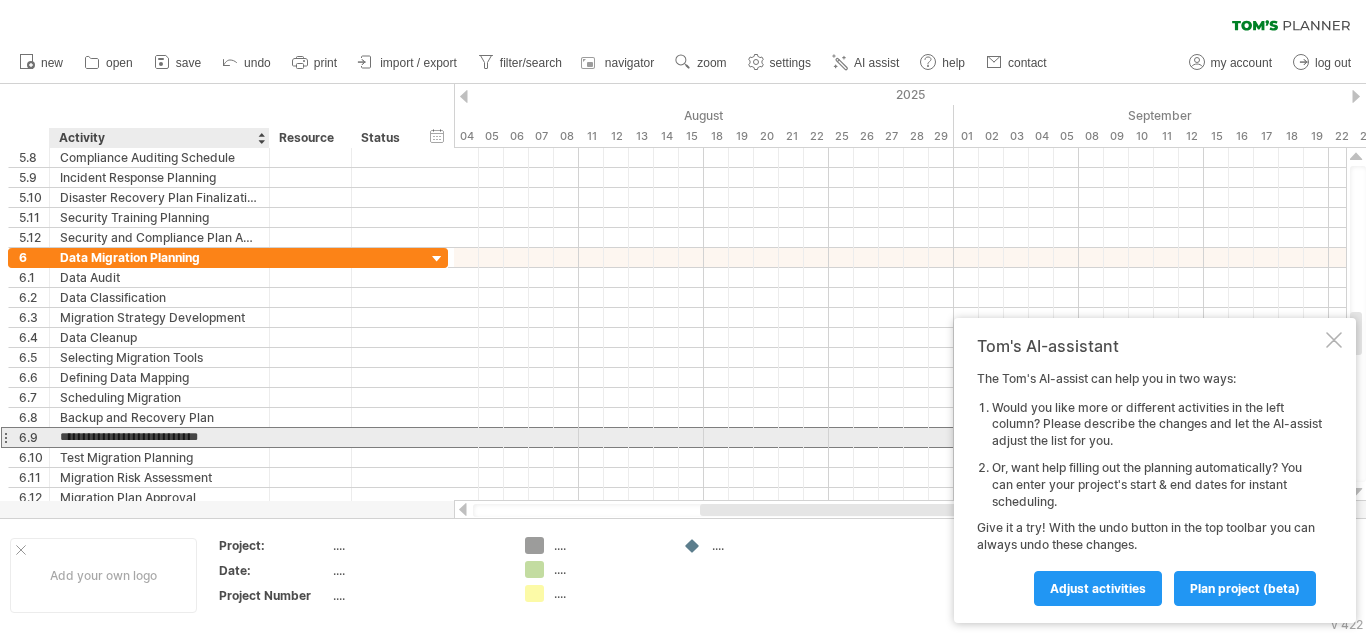 click on "**********" at bounding box center (159, 437) 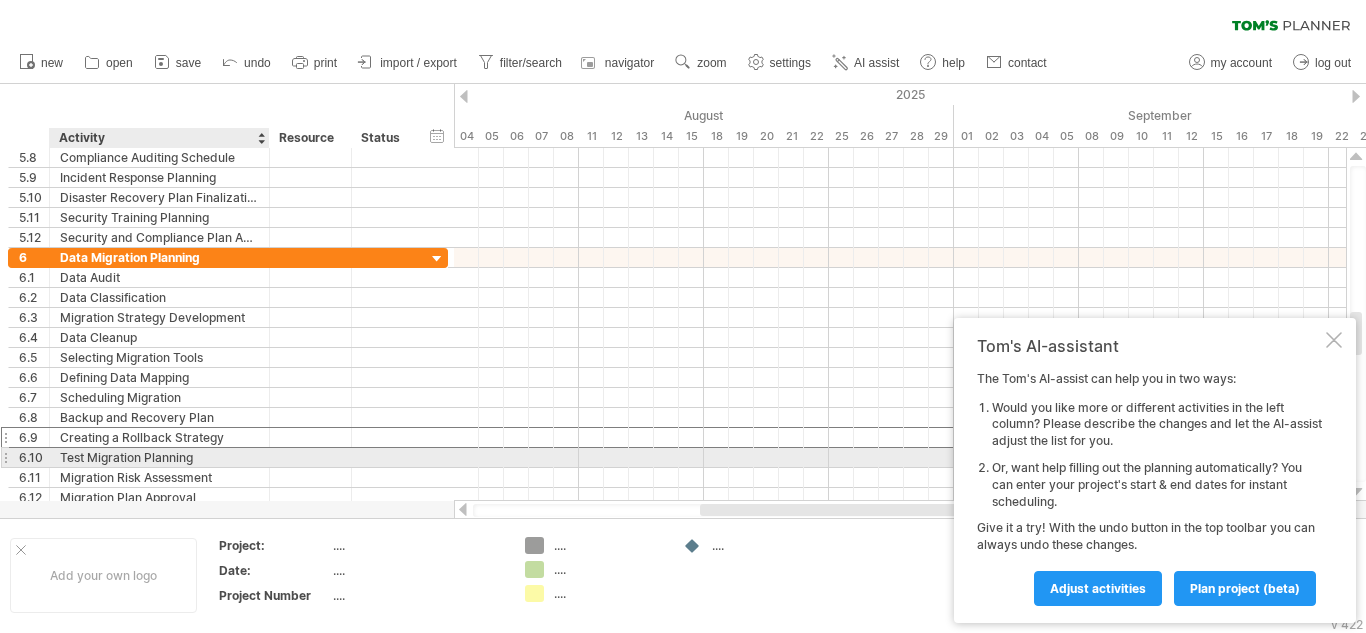 click on "Test Migration Planning" at bounding box center (159, 457) 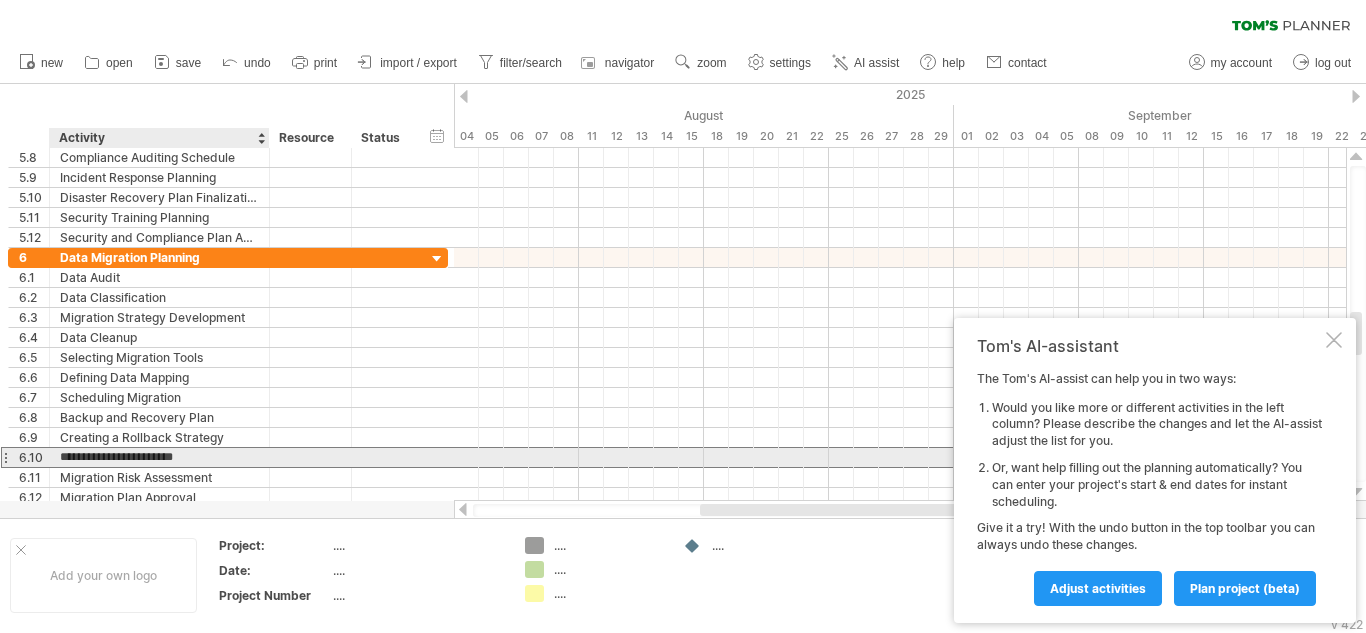 click on "**********" at bounding box center (159, 457) 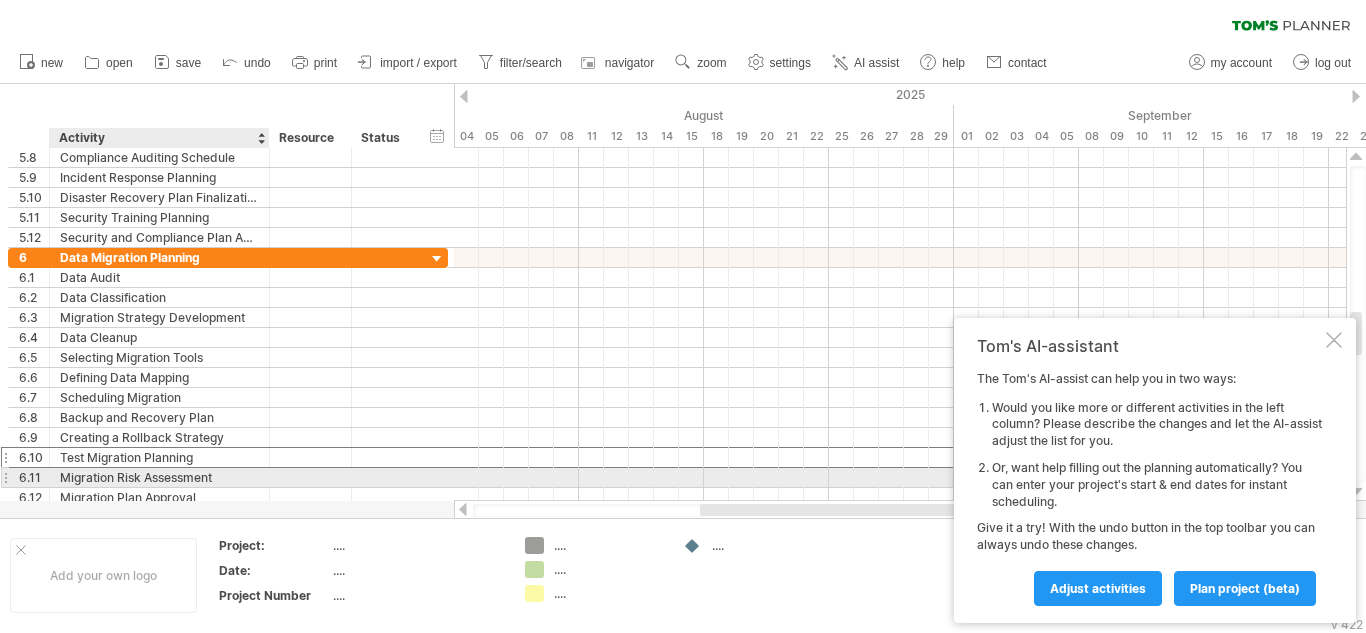 click on "Migration Risk Assessment" at bounding box center [159, 477] 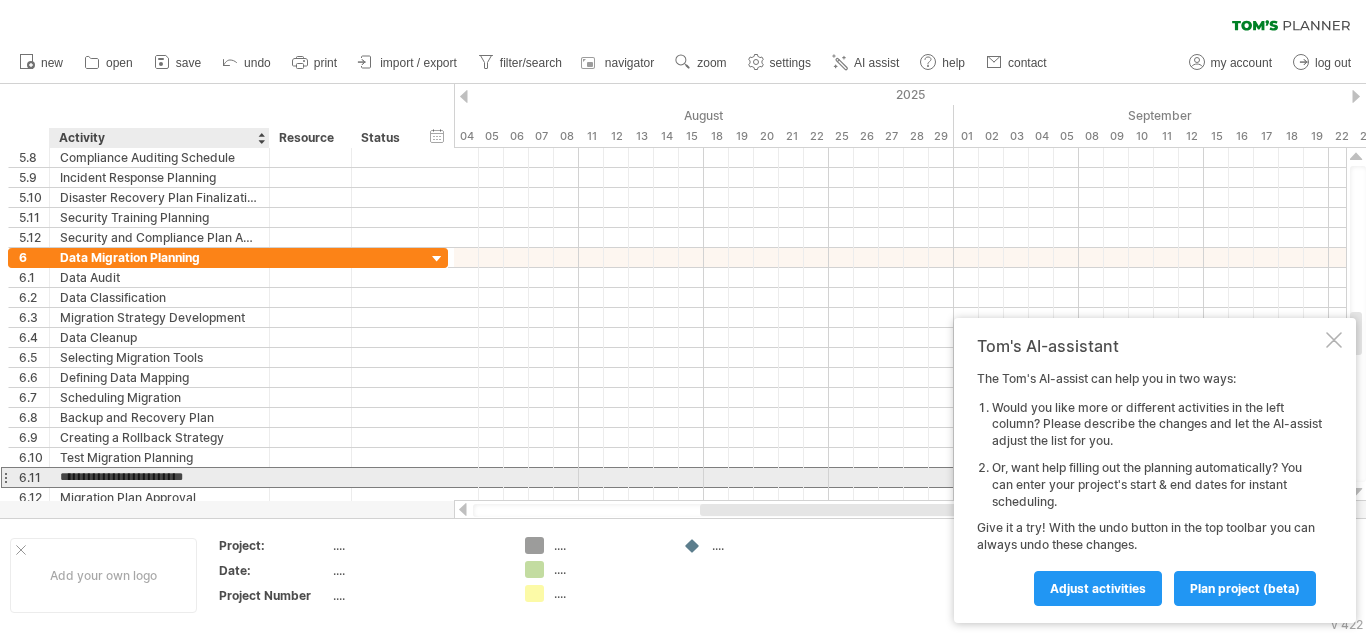 click on "**********" at bounding box center (159, 477) 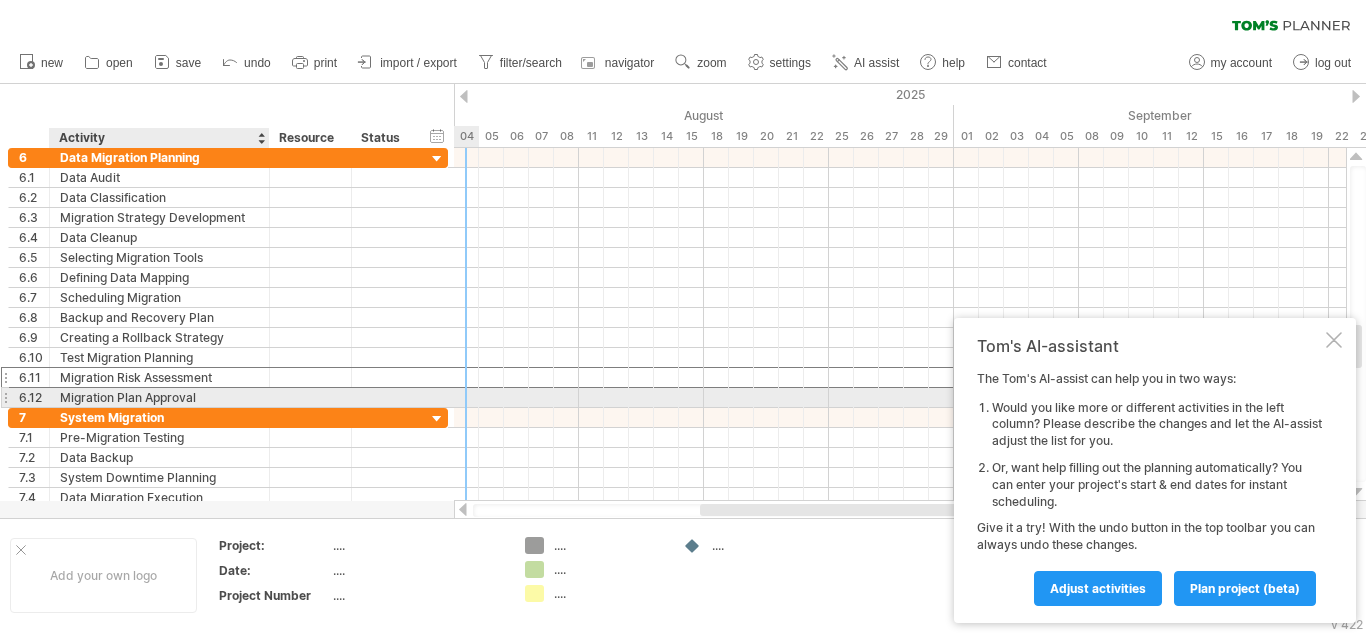 click on "Migration Plan Approval" at bounding box center [159, 397] 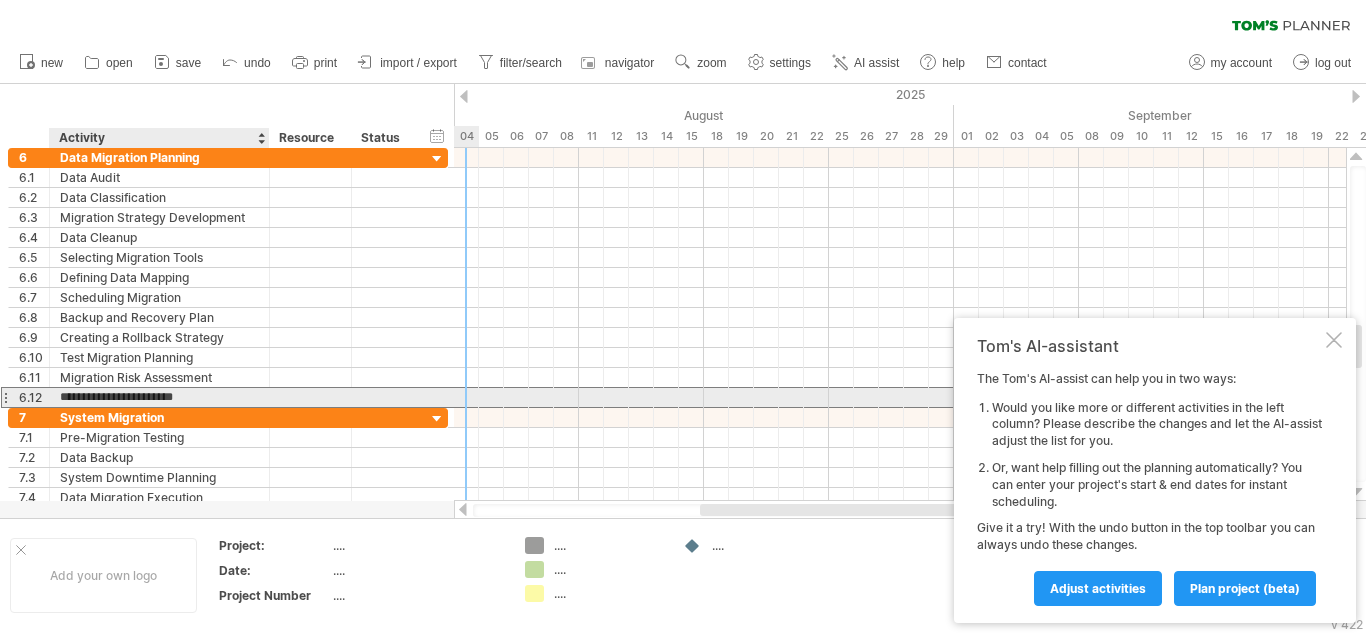 click on "**********" at bounding box center (159, 397) 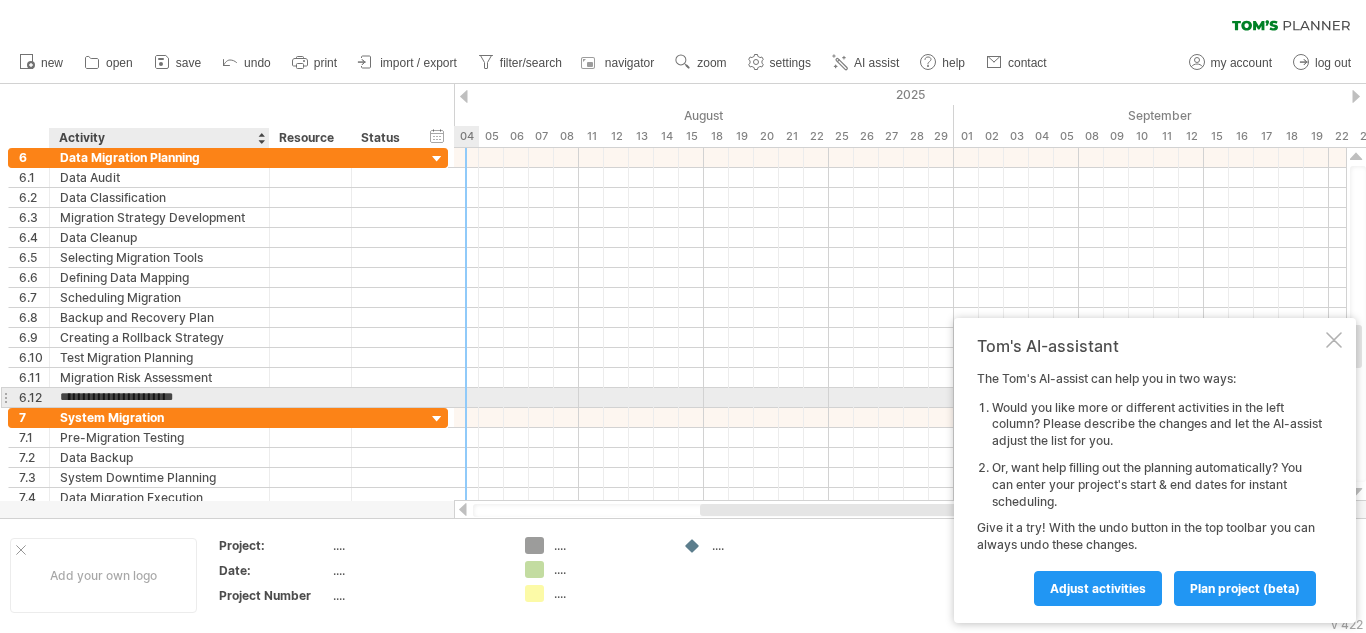 click on "**********" at bounding box center (159, 397) 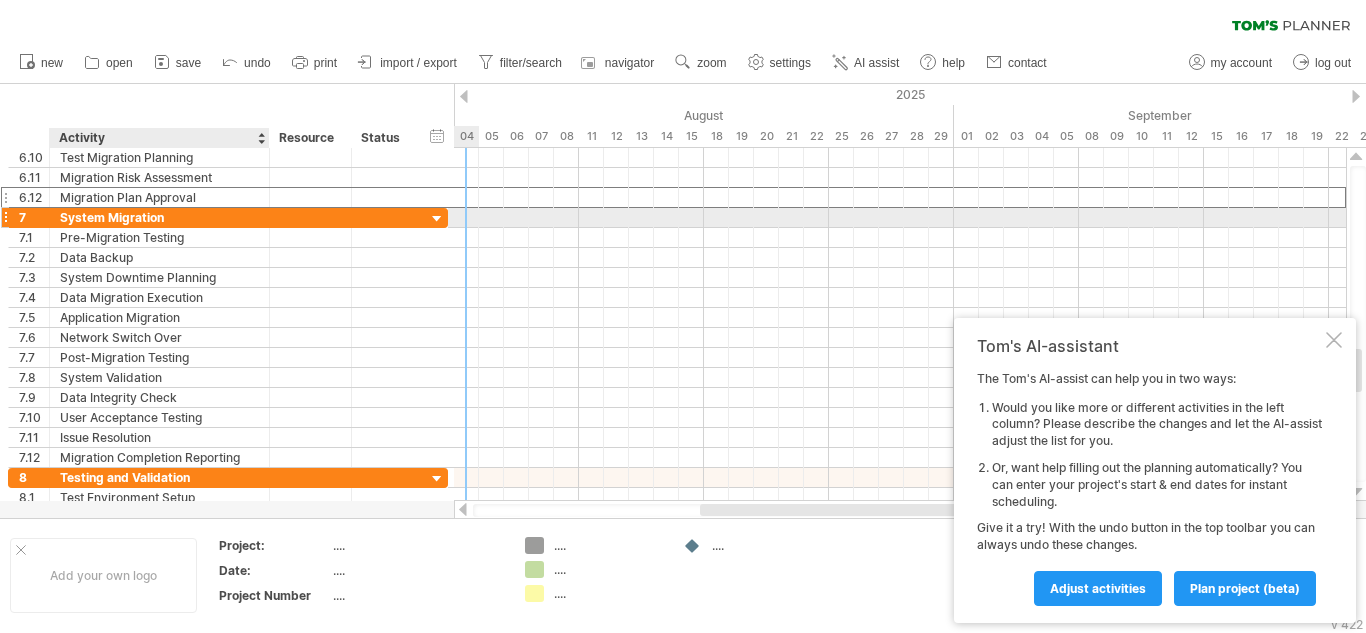click on "System Migration" at bounding box center [159, 217] 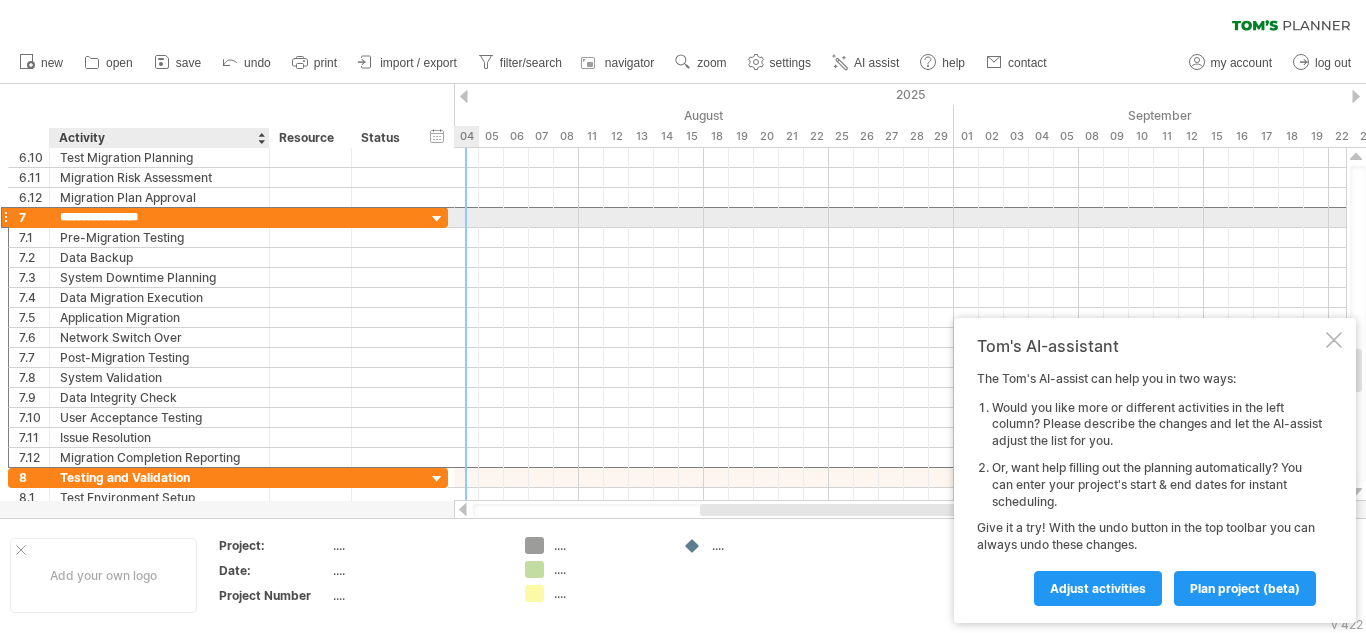 click on "**********" at bounding box center (159, 217) 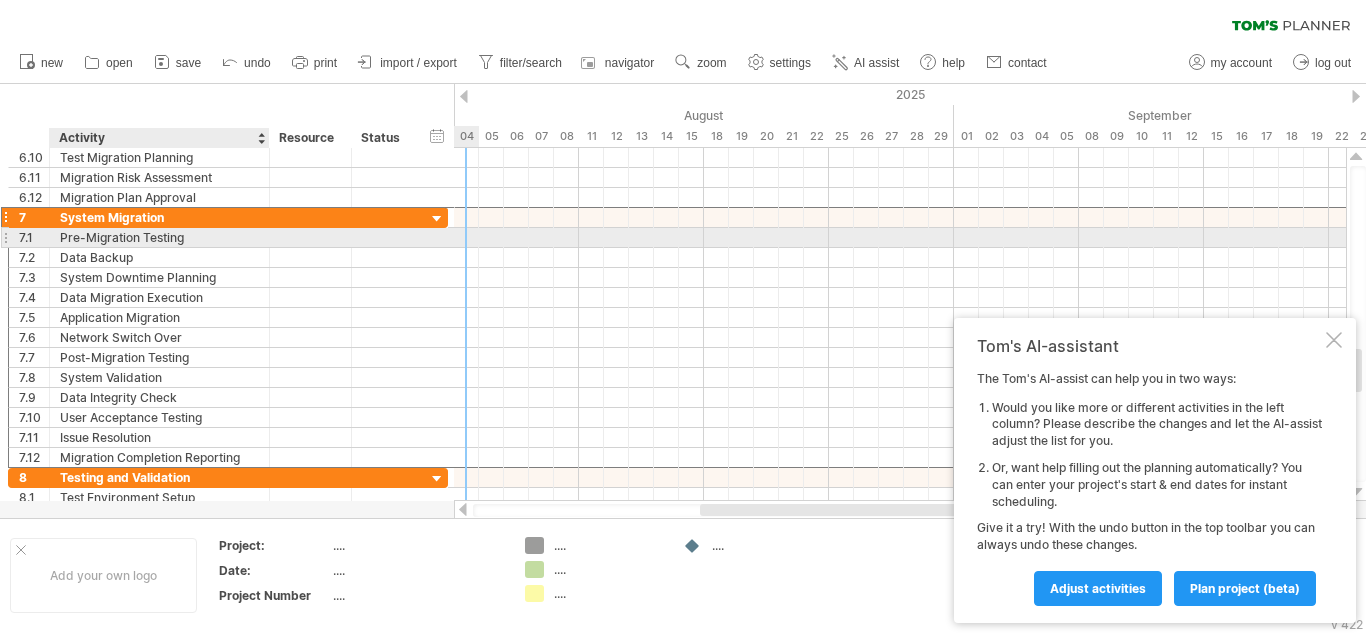 click on "Pre-Migration Testing" at bounding box center [159, 237] 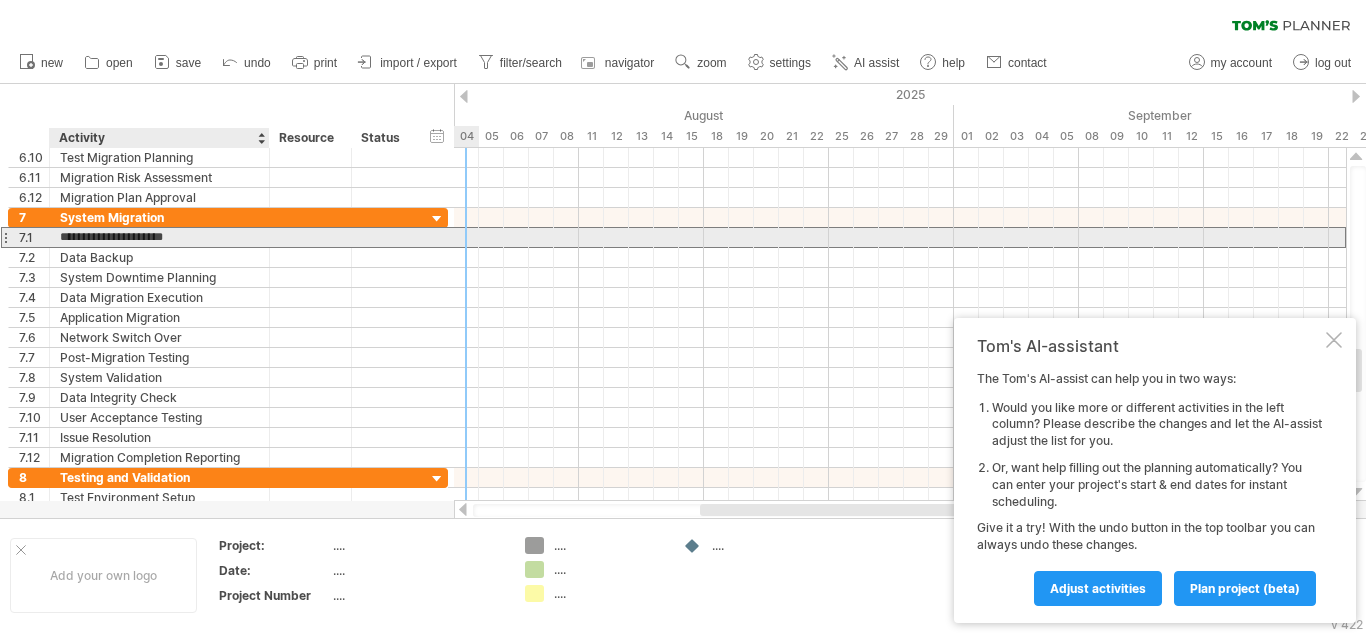 click on "**********" at bounding box center [159, 237] 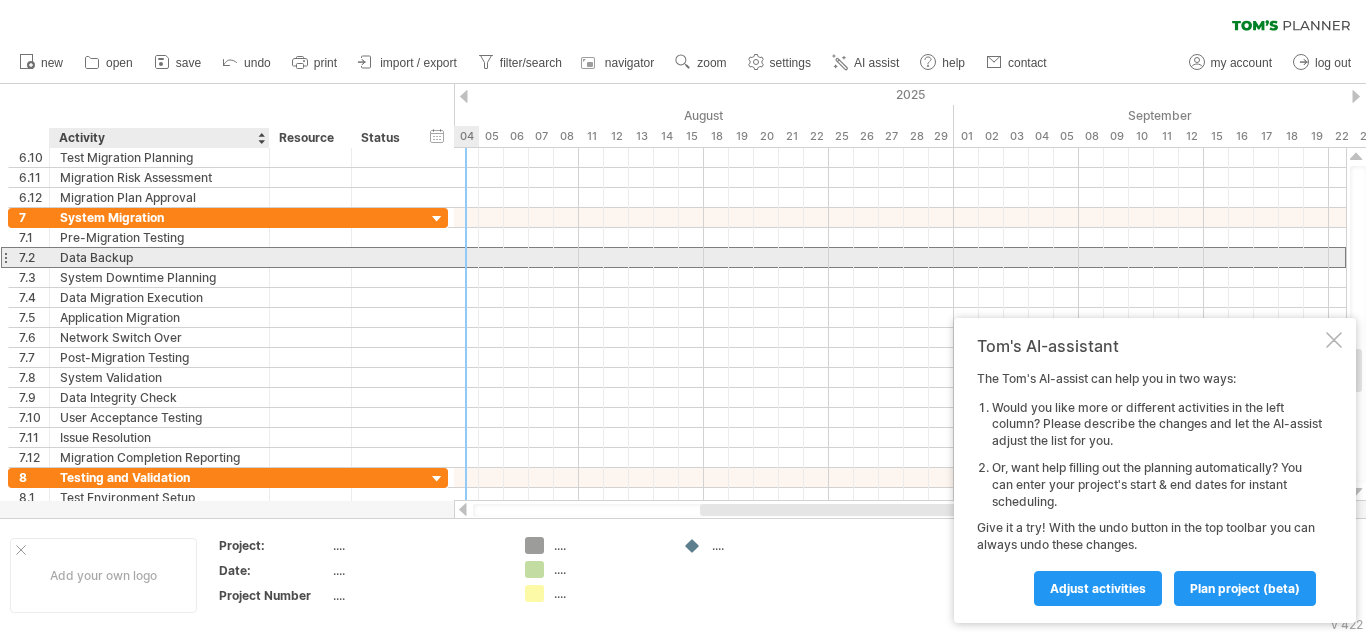 click on "Data Backup" at bounding box center (159, 257) 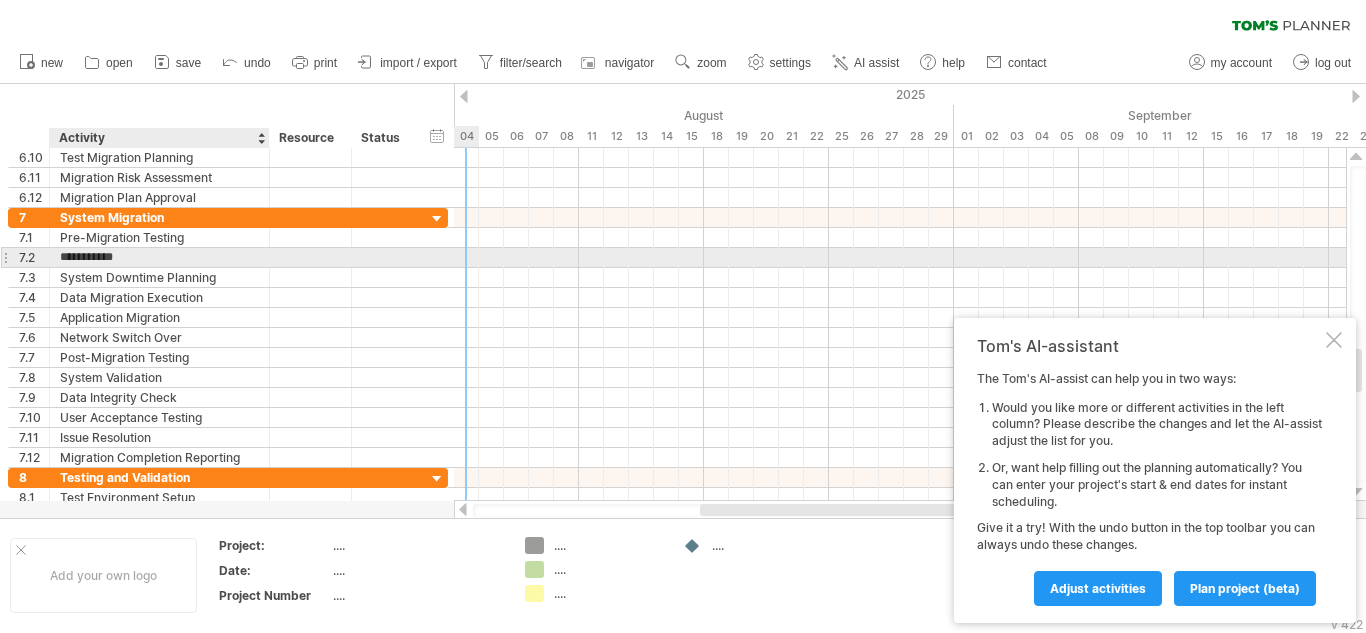 click on "**********" at bounding box center (159, 257) 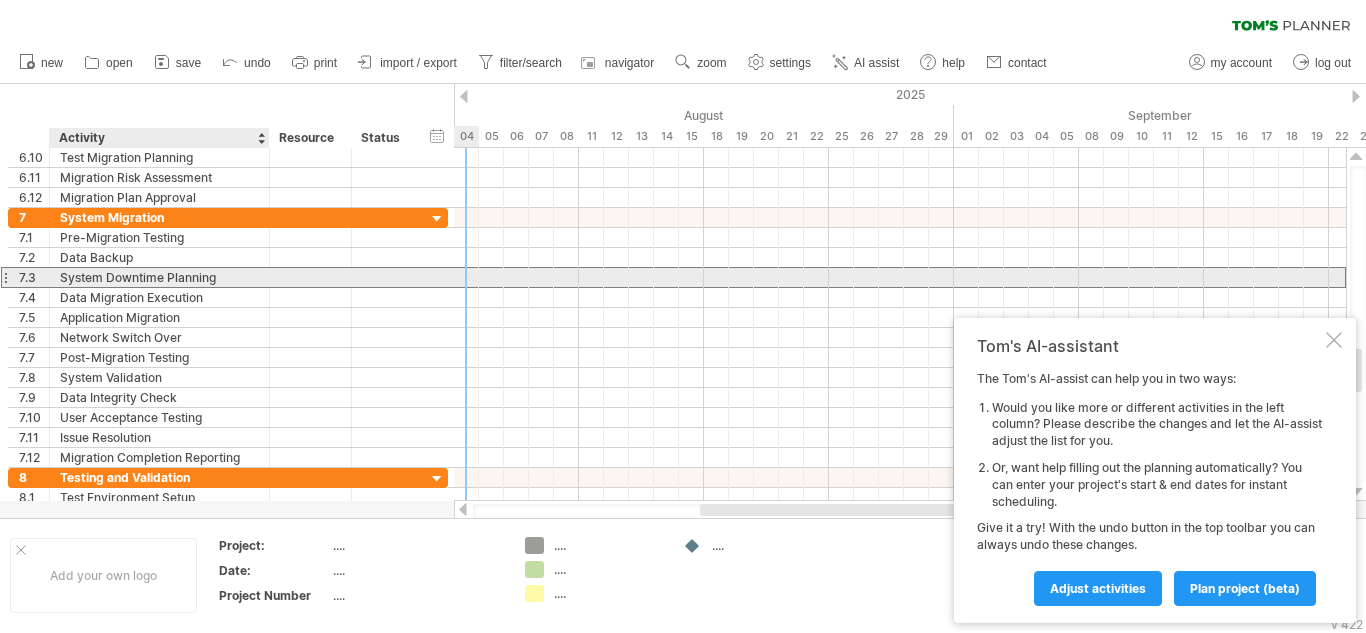 click on "System Downtime Planning" at bounding box center (159, 277) 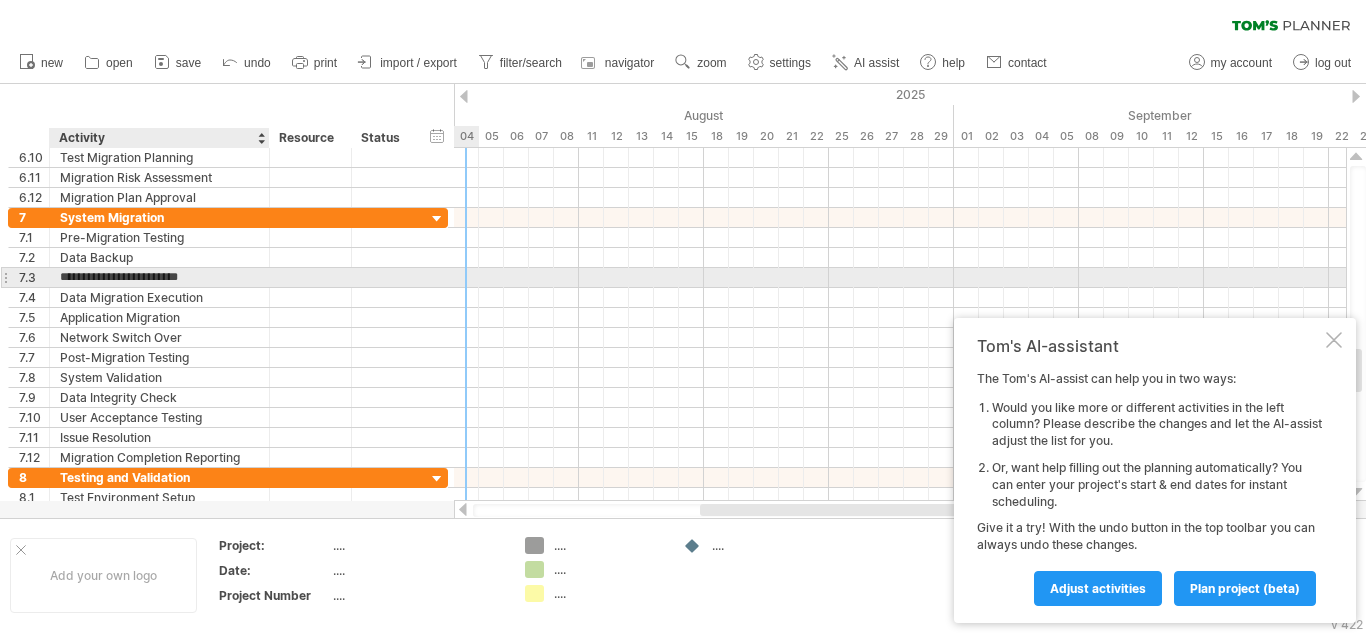 click on "**********" at bounding box center [159, 277] 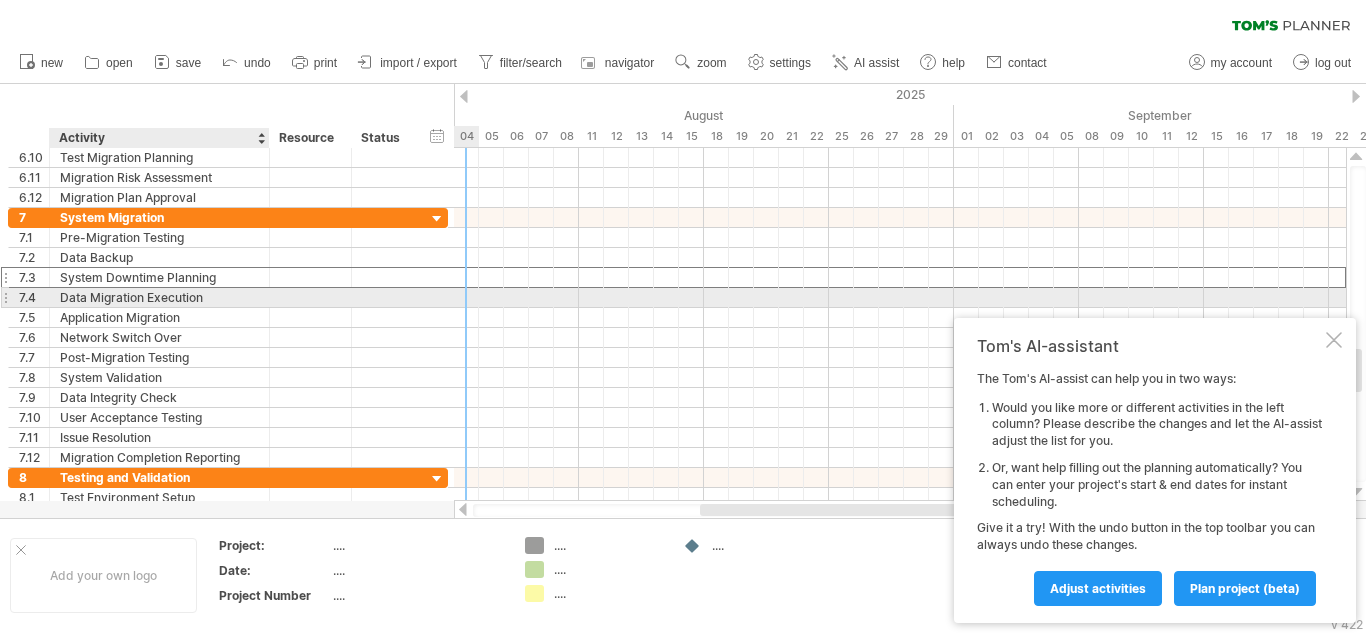 click on "Data Migration Execution" at bounding box center (159, 297) 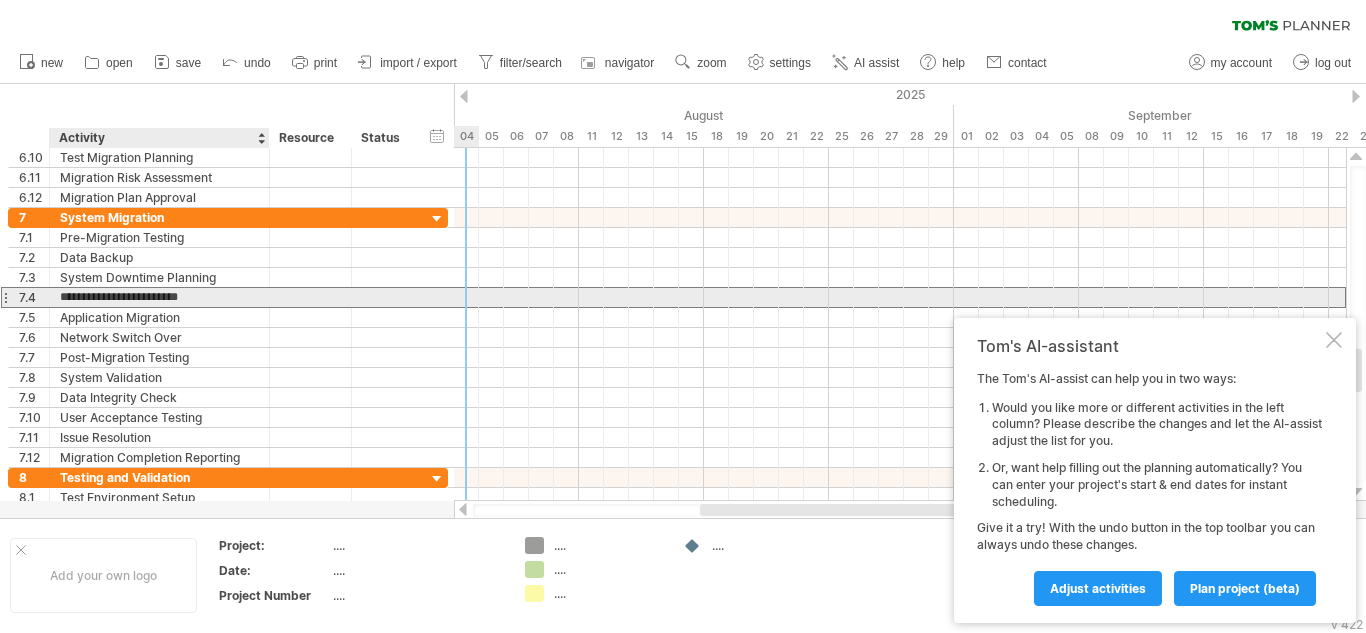 click on "**********" at bounding box center (159, 297) 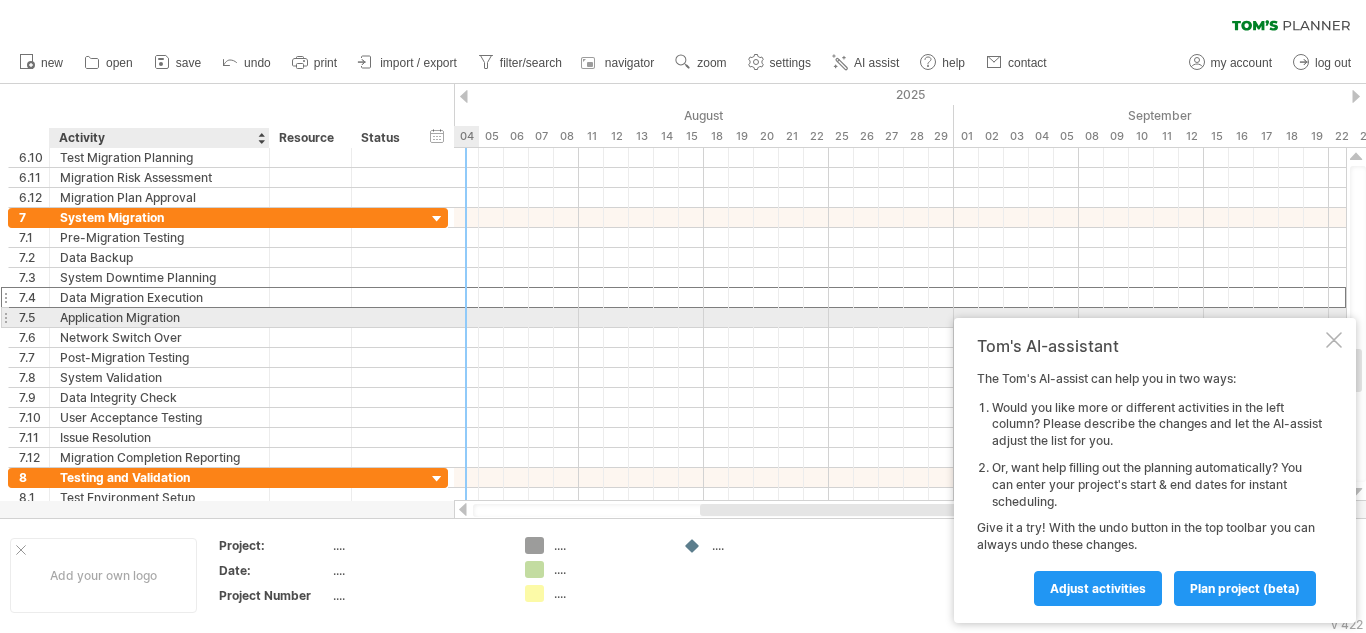 click on "Application Migration" at bounding box center (159, 317) 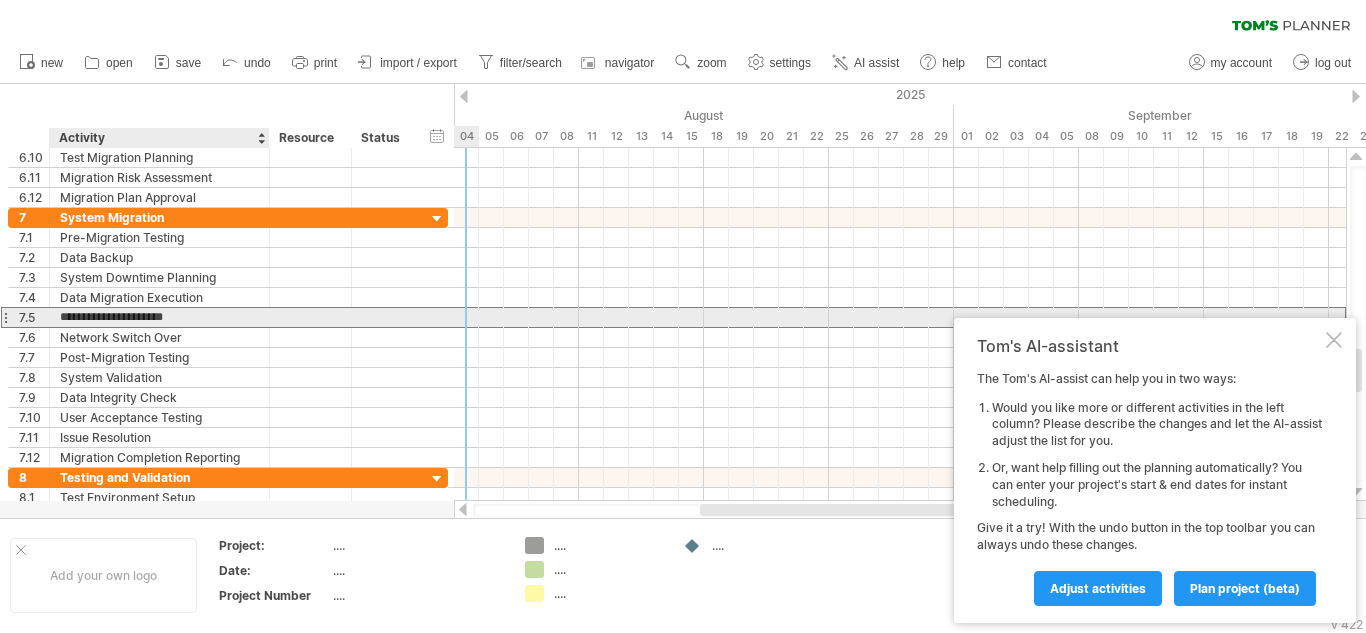 click on "**********" at bounding box center [159, 317] 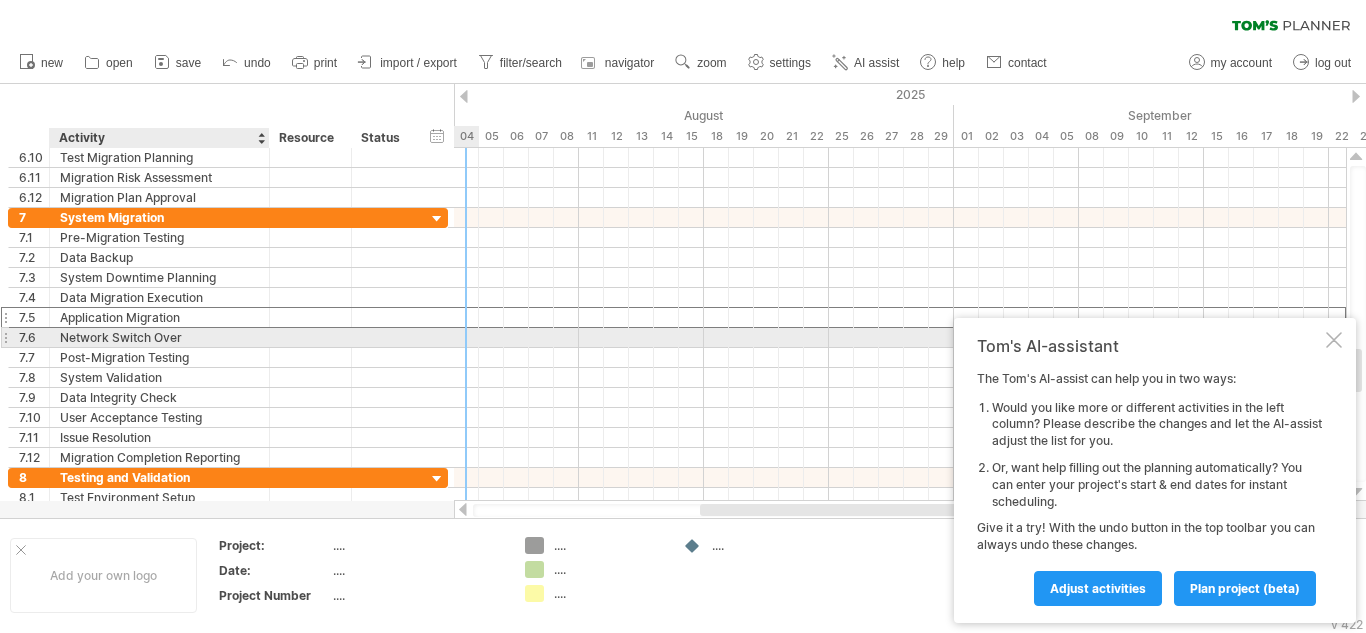 click on "Network Switch Over" at bounding box center [159, 337] 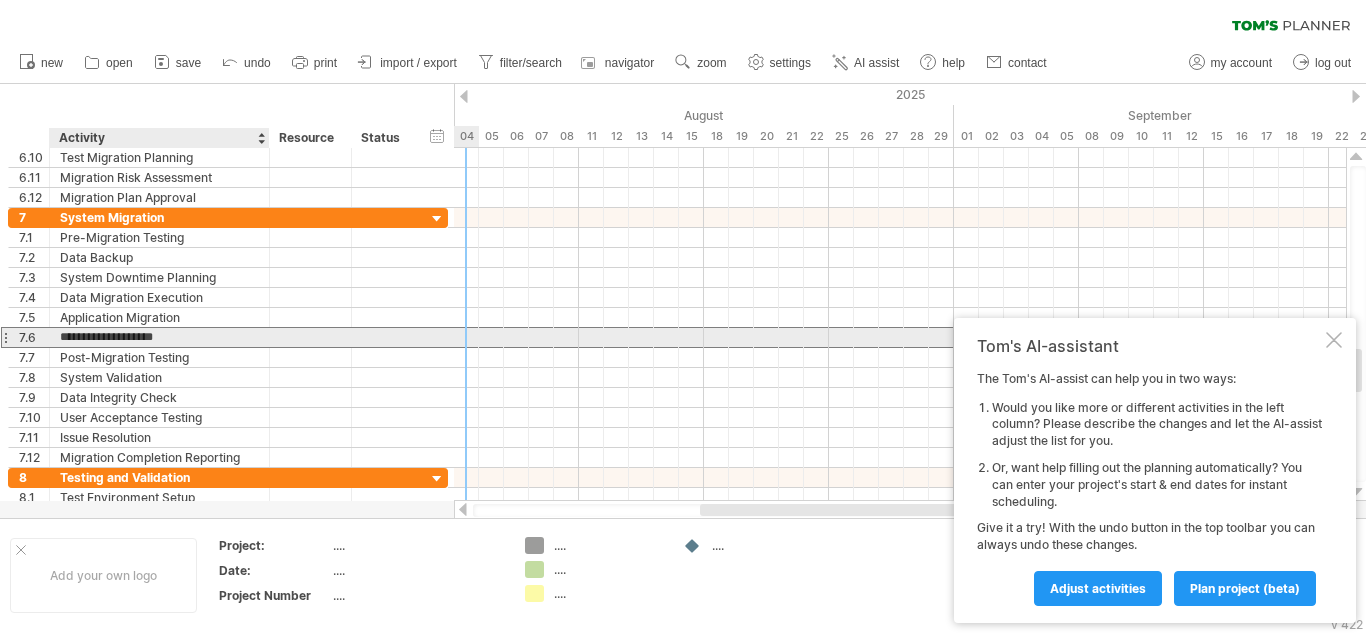 click on "**********" at bounding box center (159, 337) 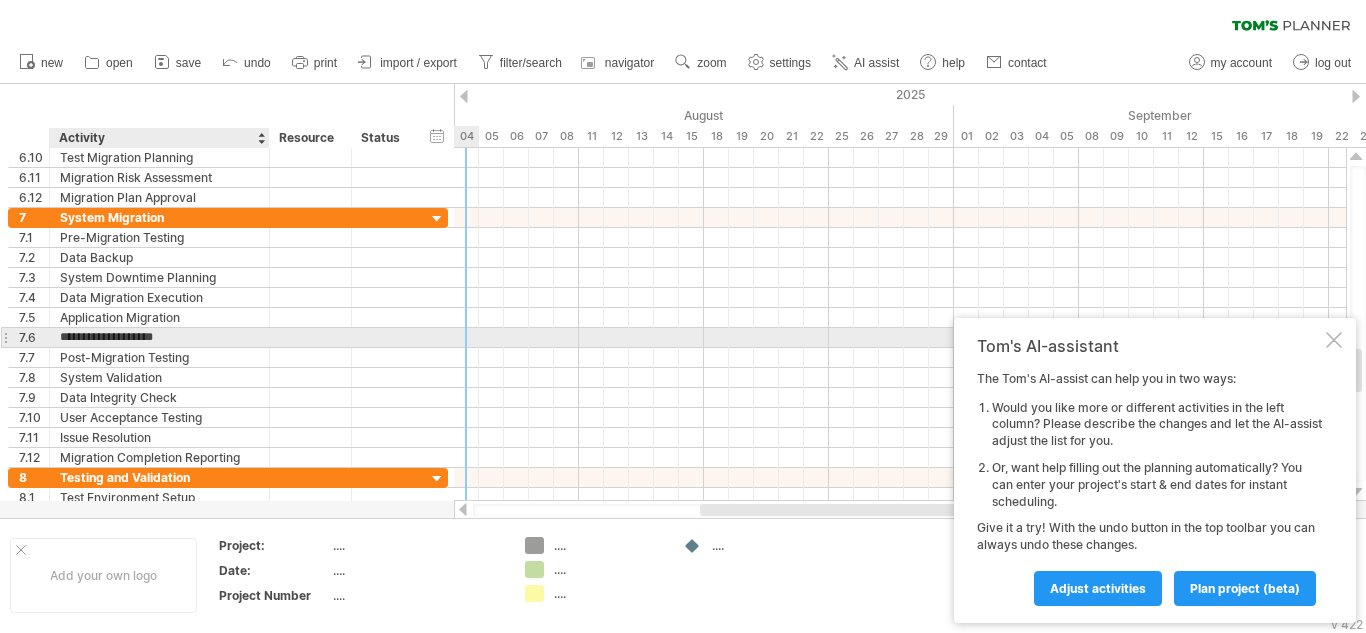 click on "**********" at bounding box center (159, 337) 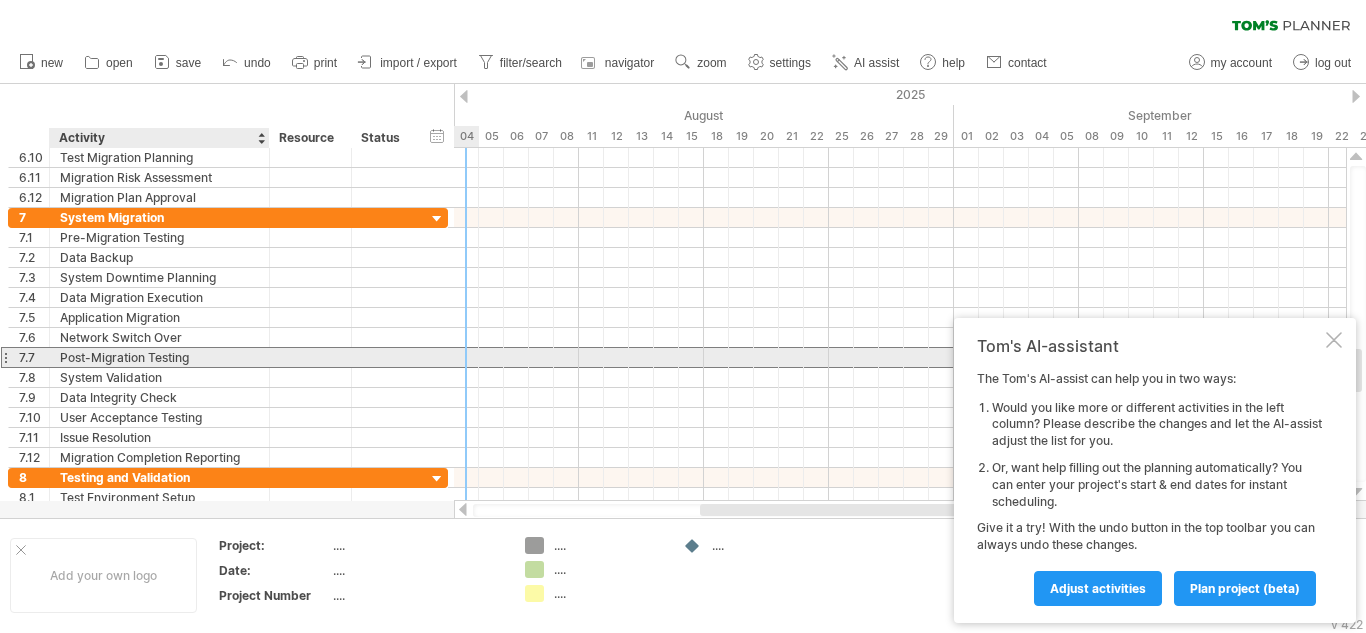 click on "Post-Migration Testing" at bounding box center (159, 357) 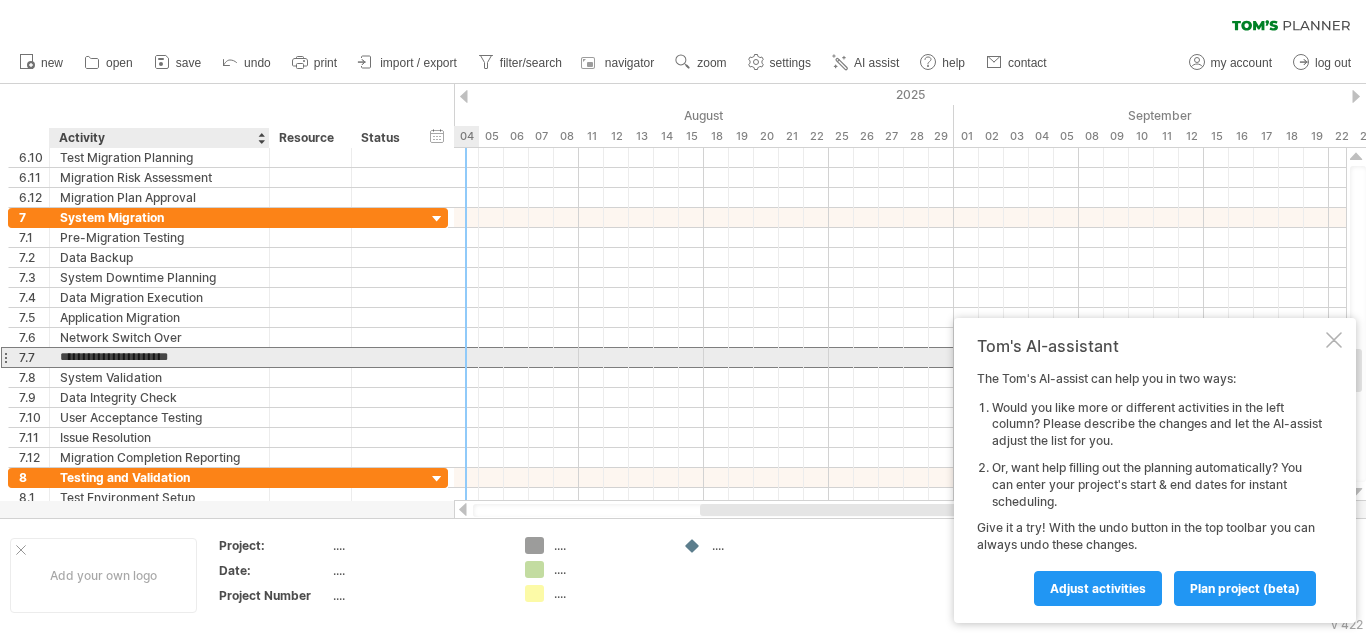 click on "**********" at bounding box center (159, 357) 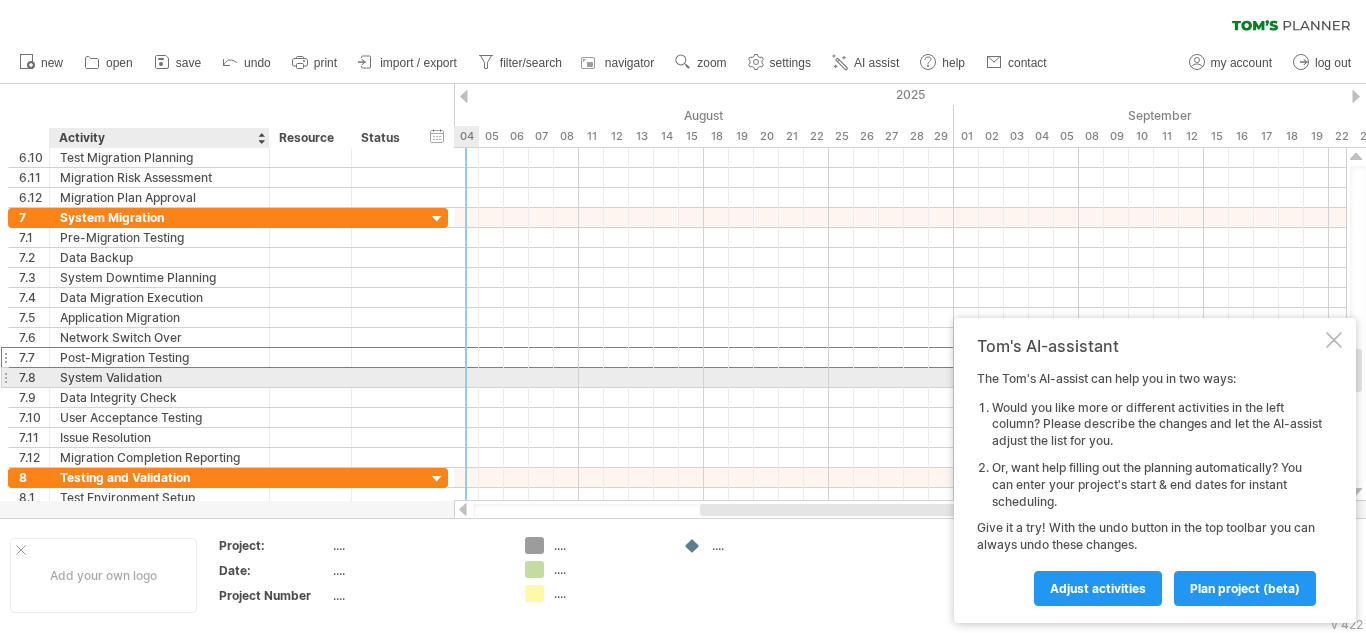 click on "System Validation" at bounding box center (159, 377) 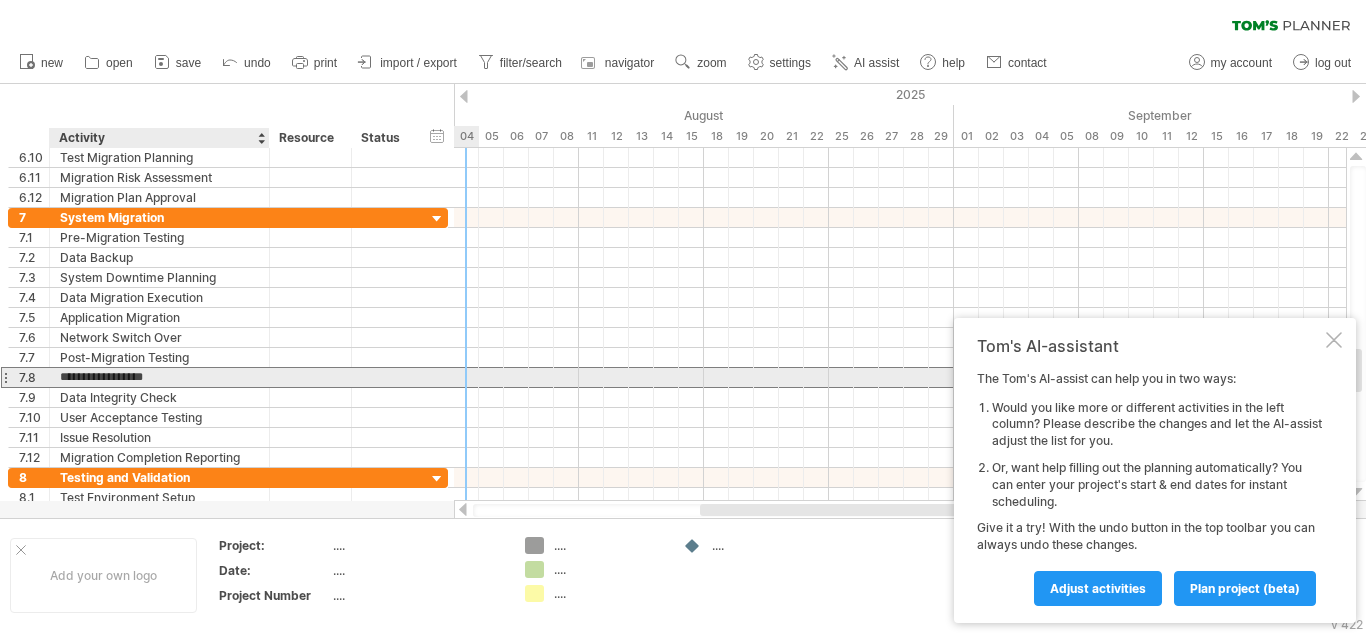 click on "**********" at bounding box center (159, 377) 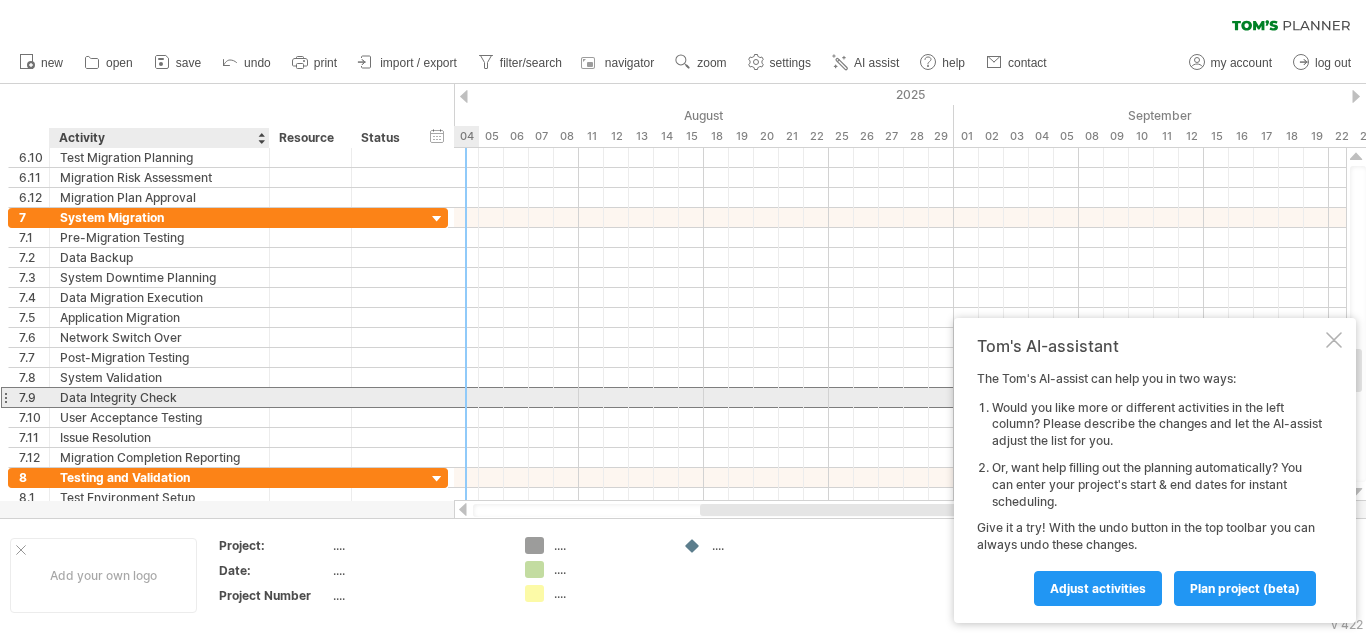 click on "Data Integrity Check" at bounding box center (159, 397) 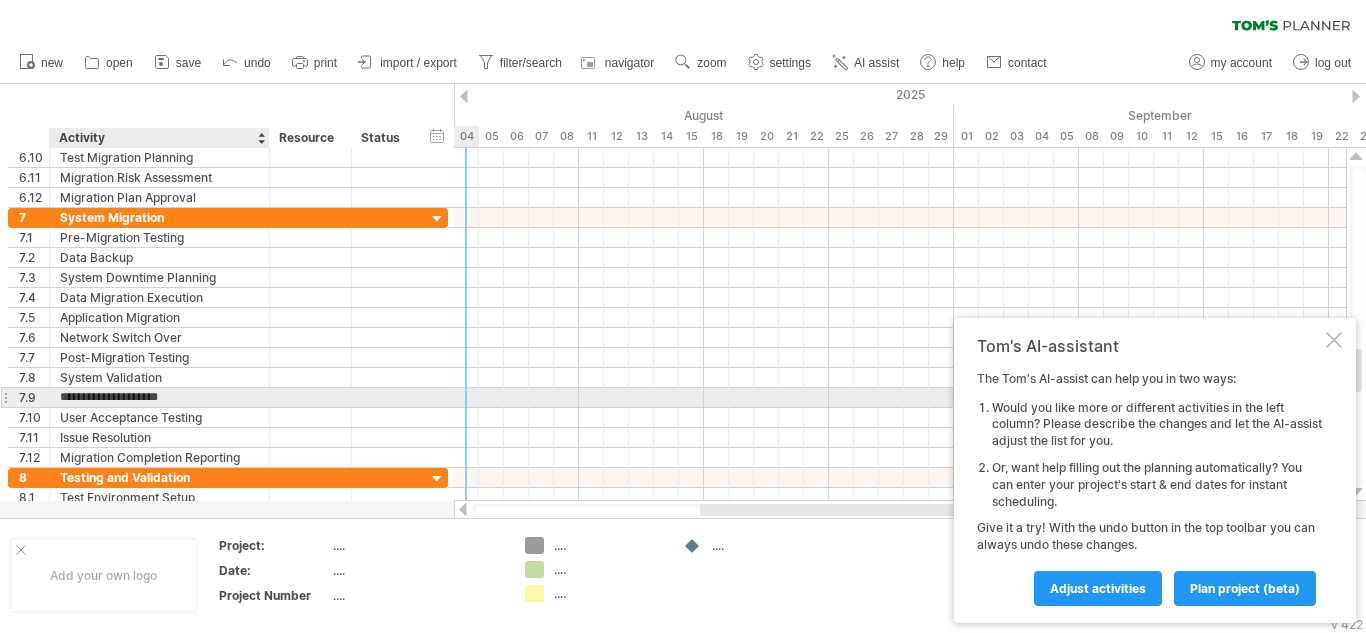 click on "**********" at bounding box center [159, 397] 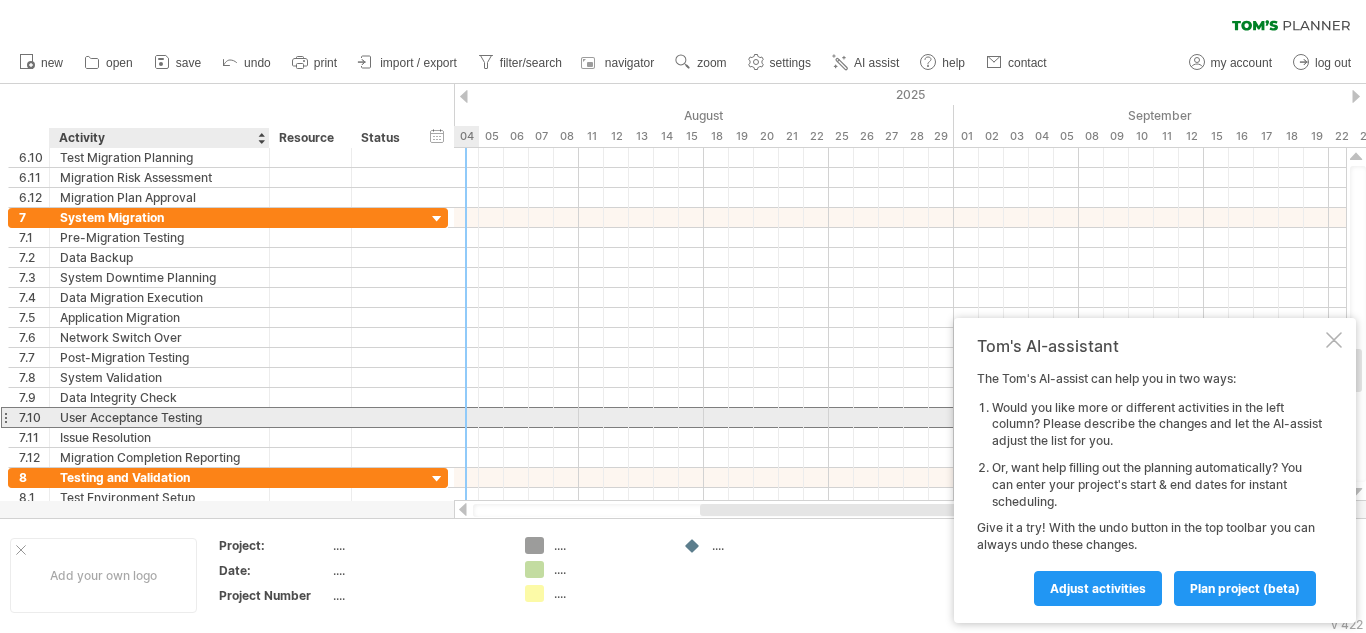 click on "User Acceptance Testing" at bounding box center [159, 417] 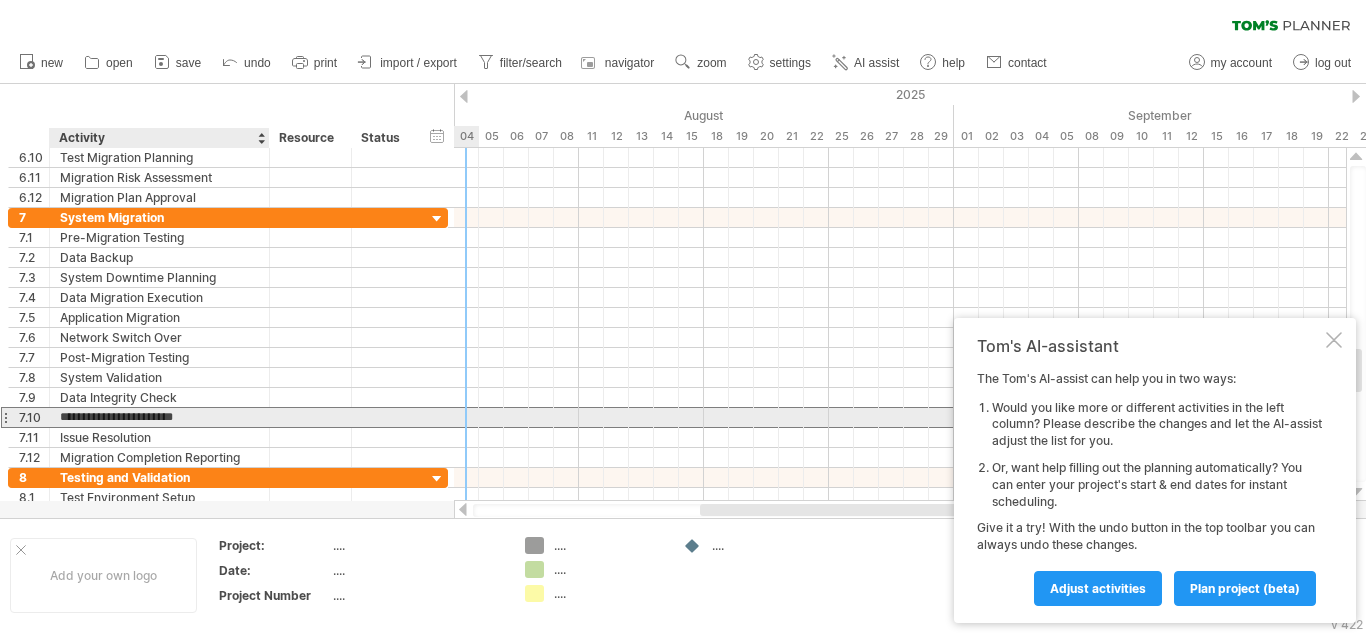click on "**********" at bounding box center [159, 417] 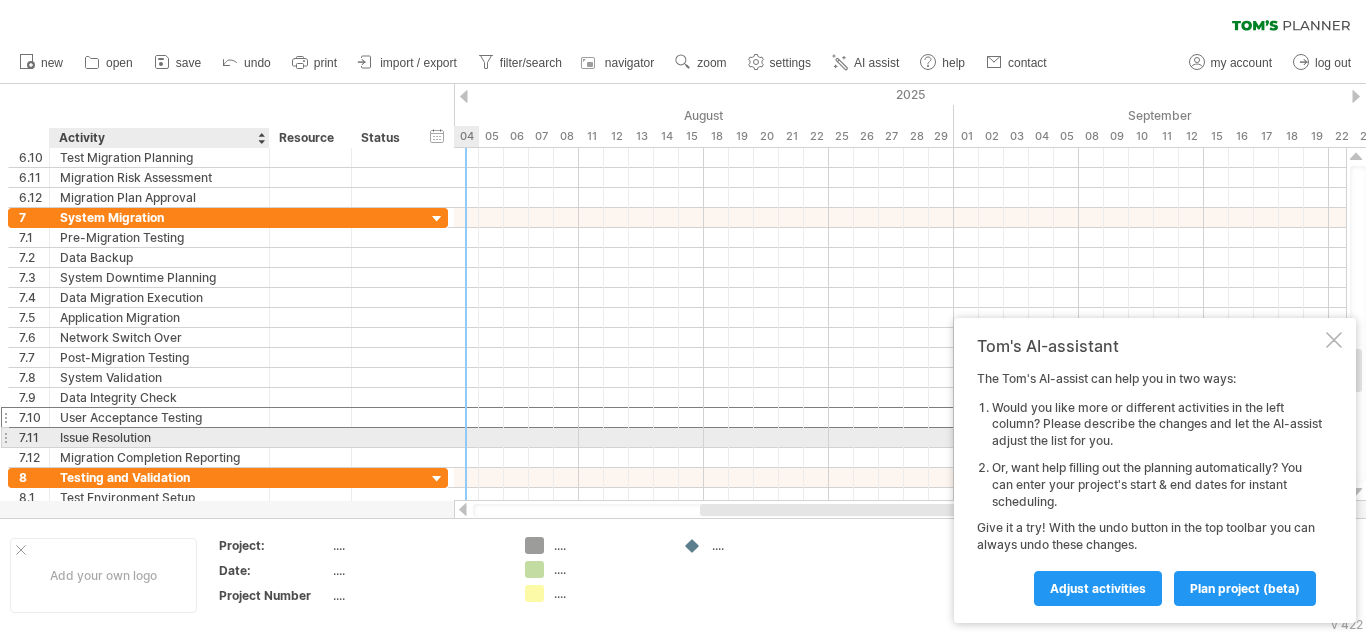 click on "Issue Resolution" at bounding box center [159, 437] 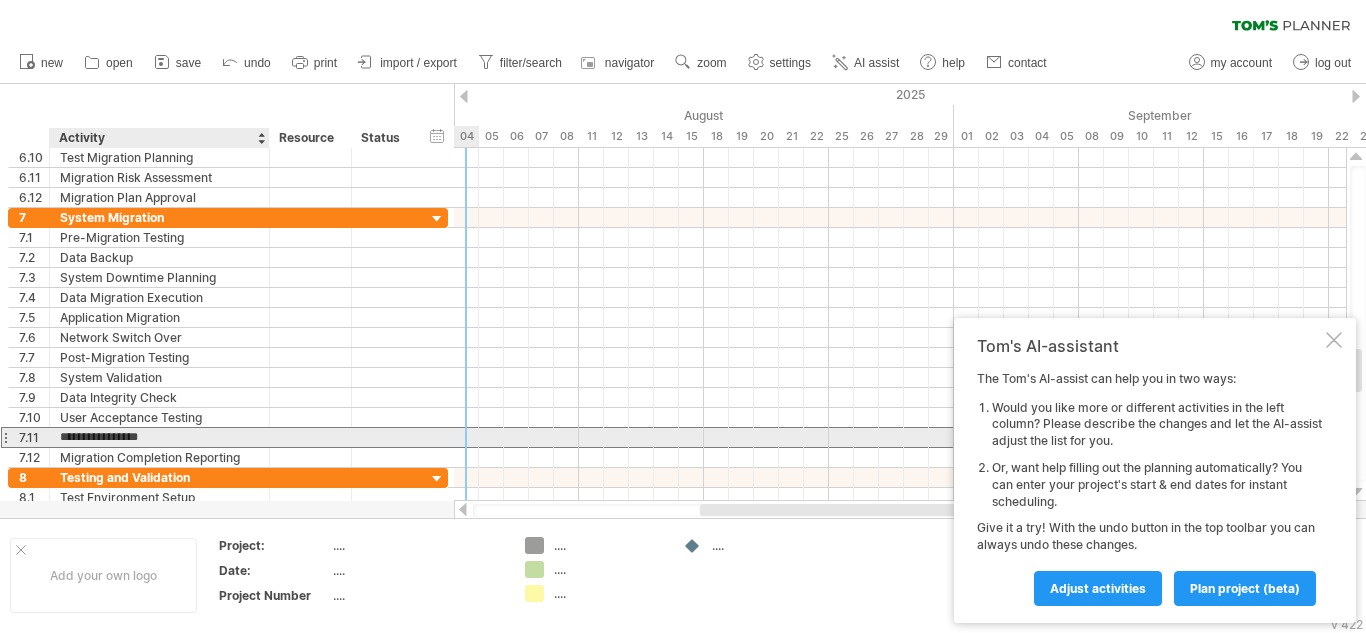click on "**********" at bounding box center (159, 437) 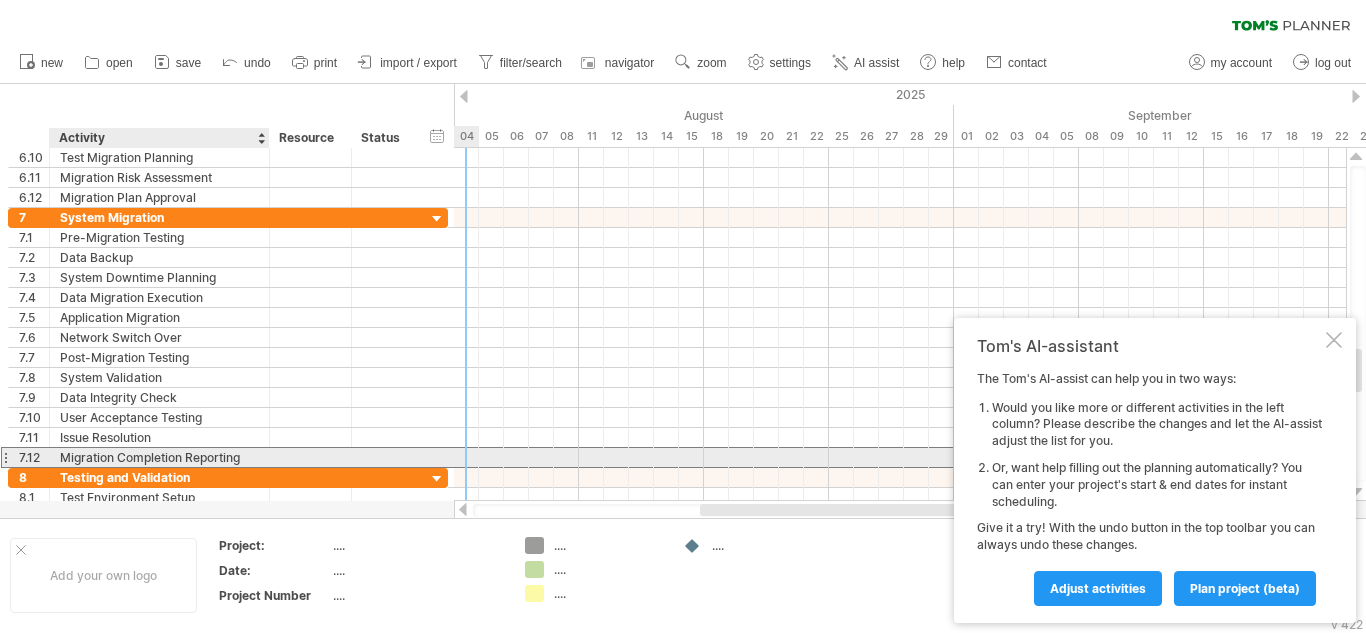 click on "Migration Completion Reporting" at bounding box center (159, 457) 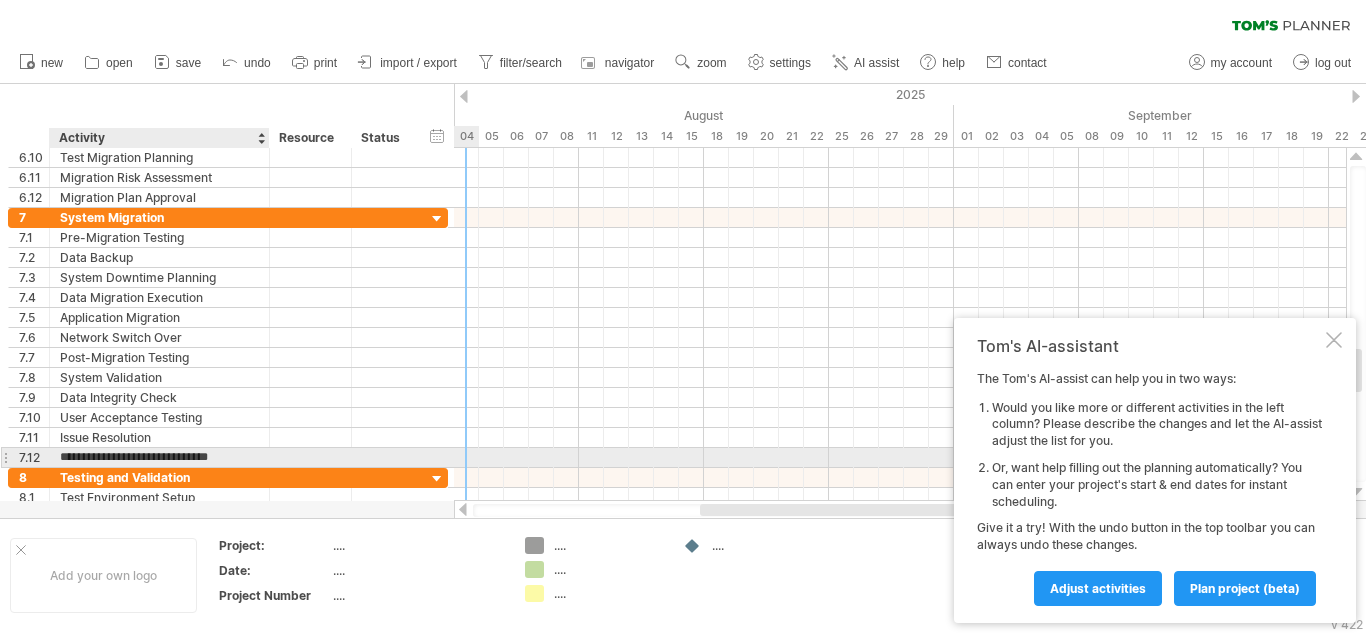 click on "**********" at bounding box center (159, 457) 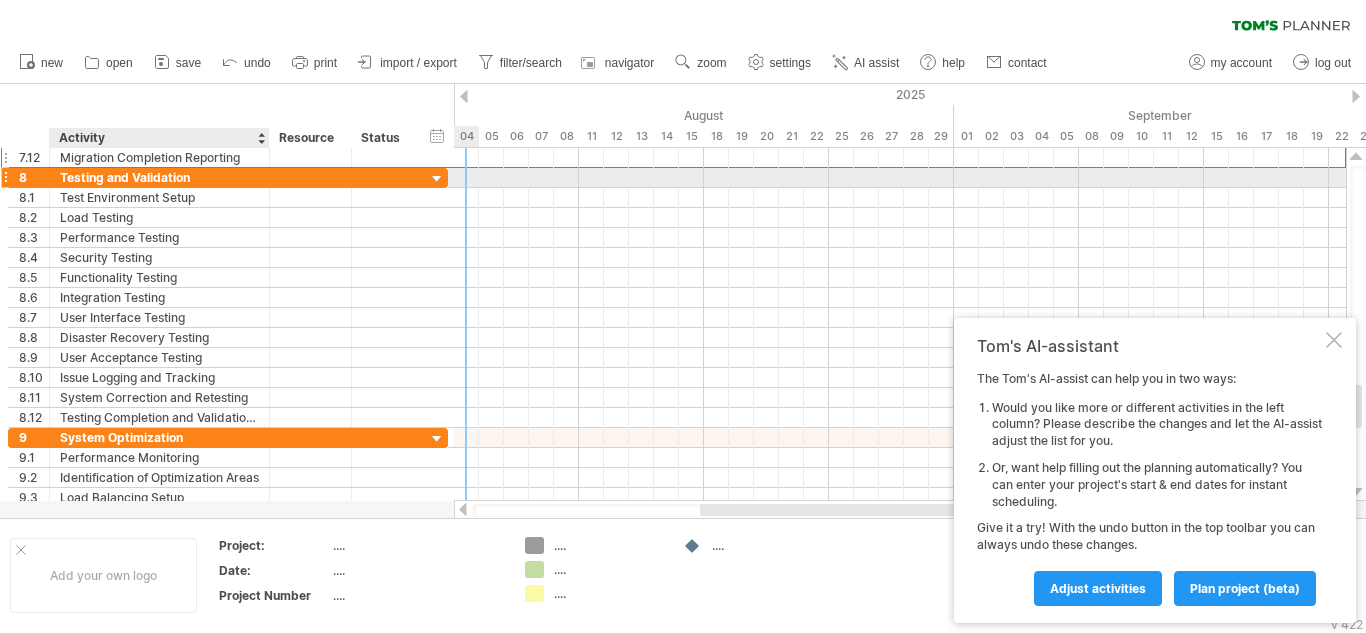 click on "Testing and Validation" at bounding box center (159, 177) 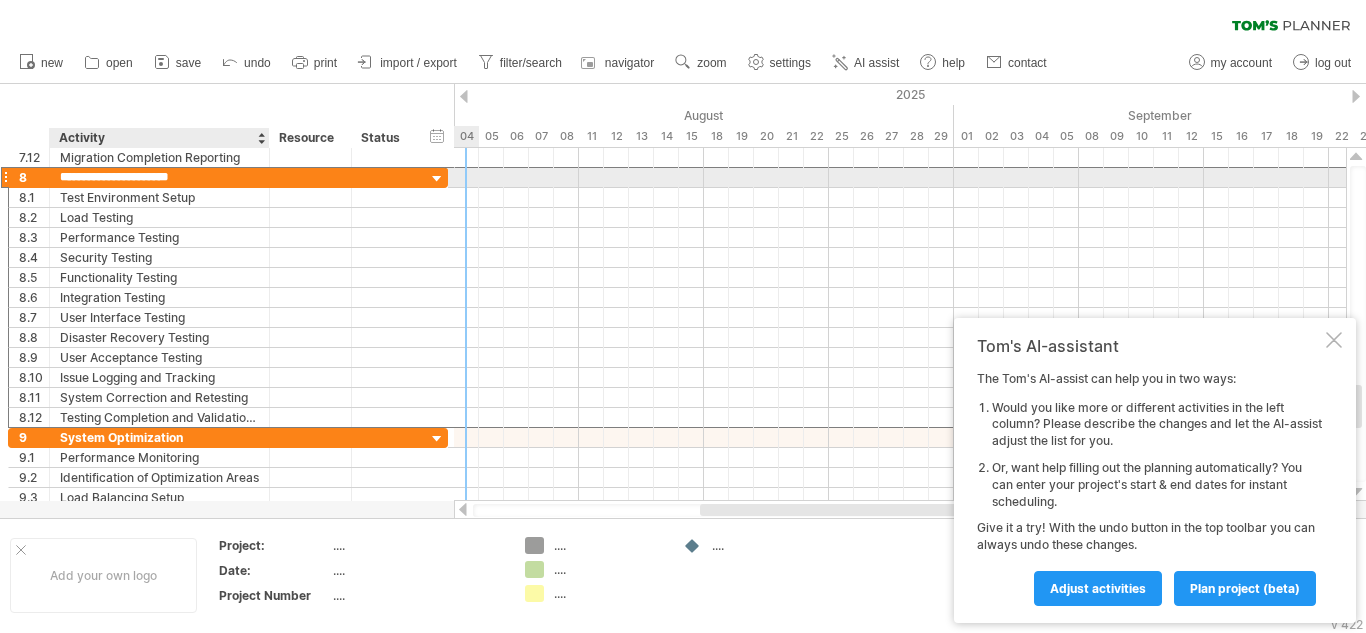 click on "**********" at bounding box center [159, 177] 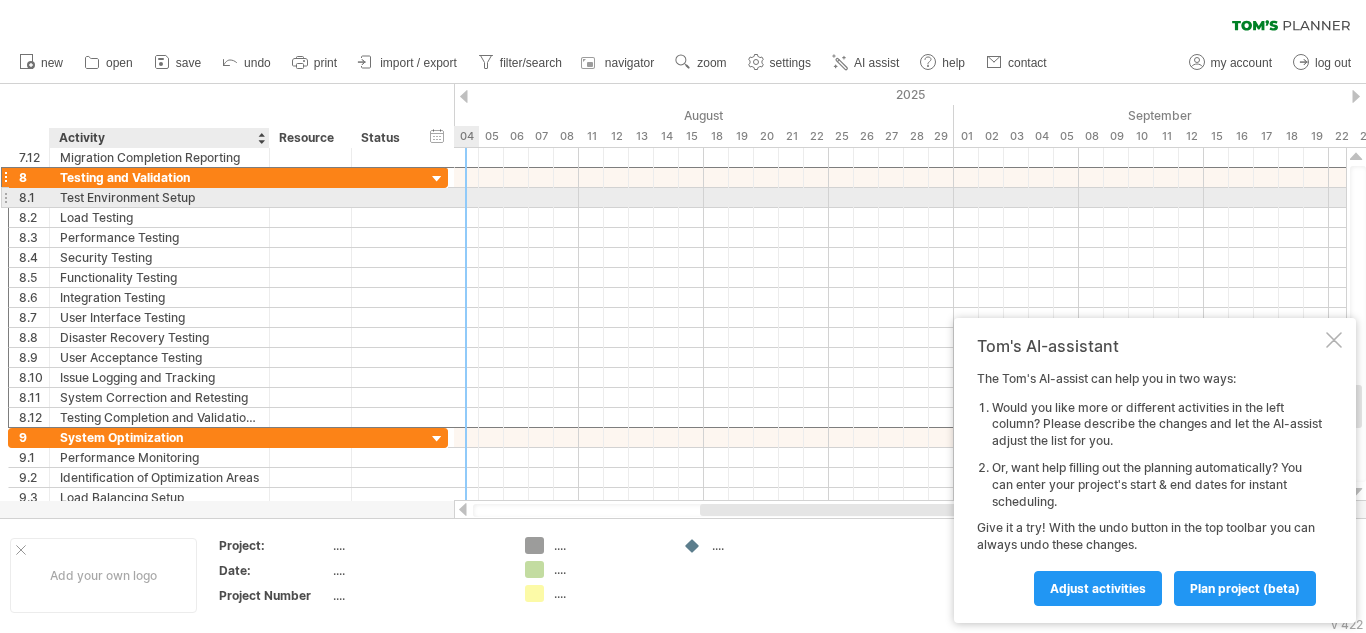 click on "Test Environment Setup" at bounding box center (159, 197) 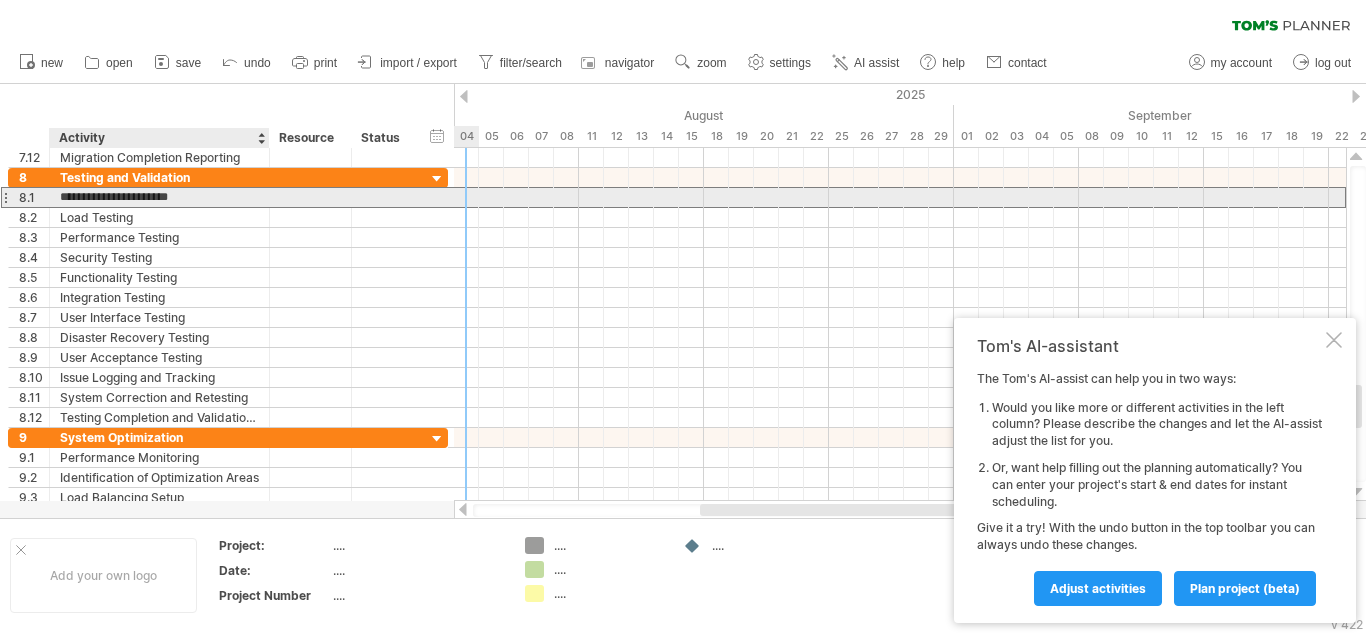 click on "**********" at bounding box center (159, 197) 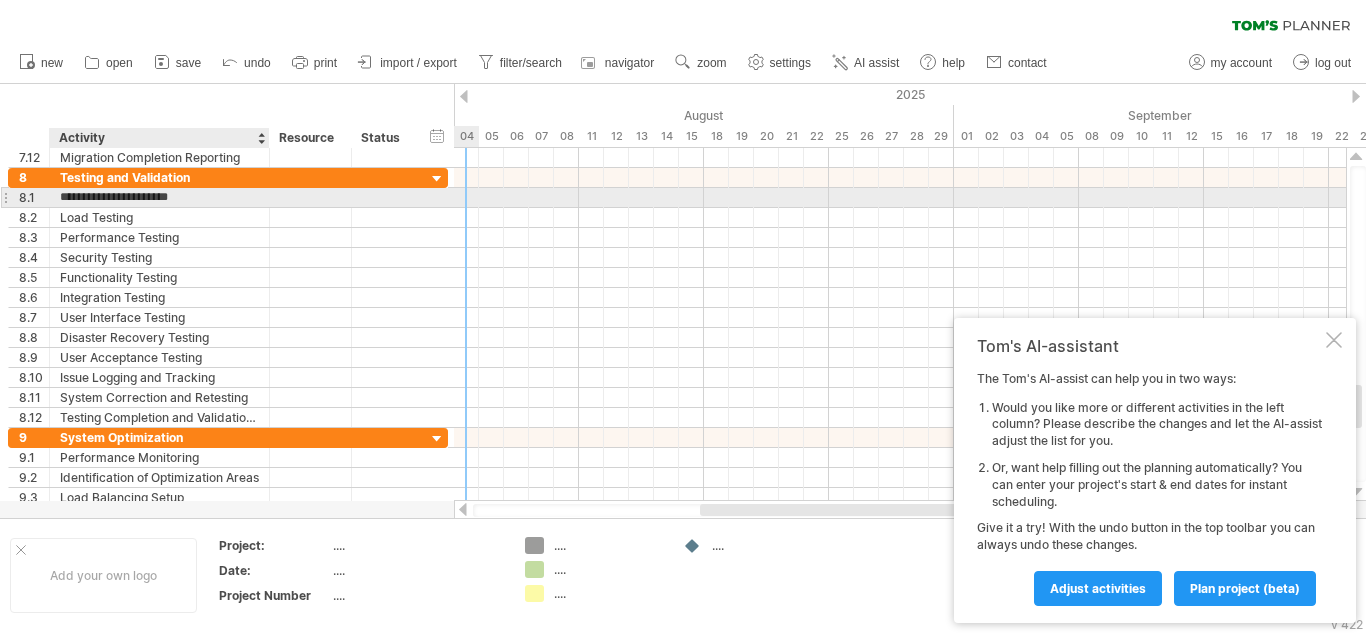 click on "**********" at bounding box center (159, 197) 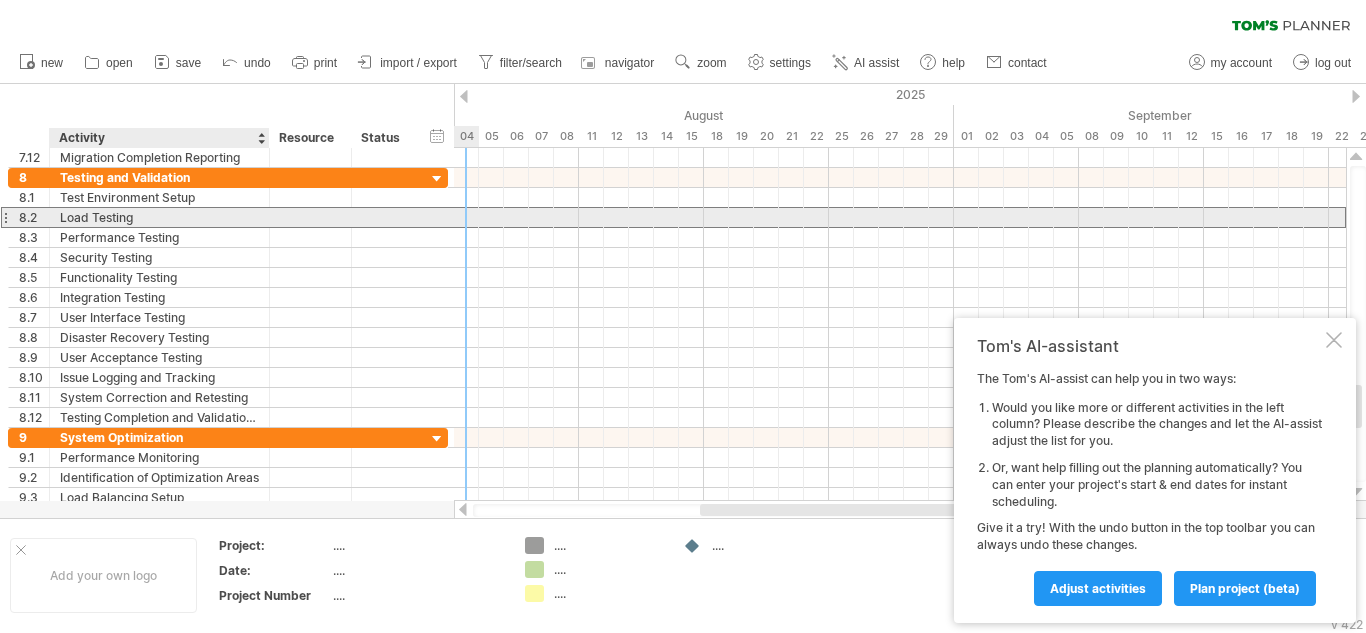 click on "Load Testing" at bounding box center [159, 217] 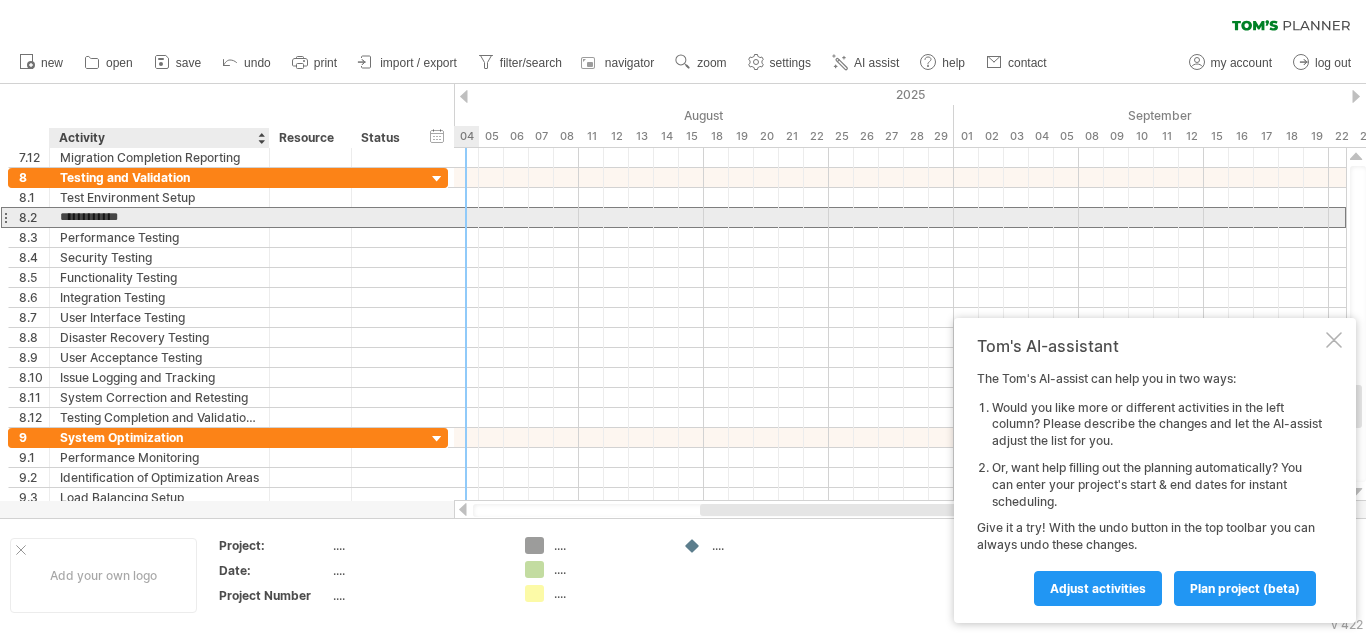 click on "**********" at bounding box center [159, 217] 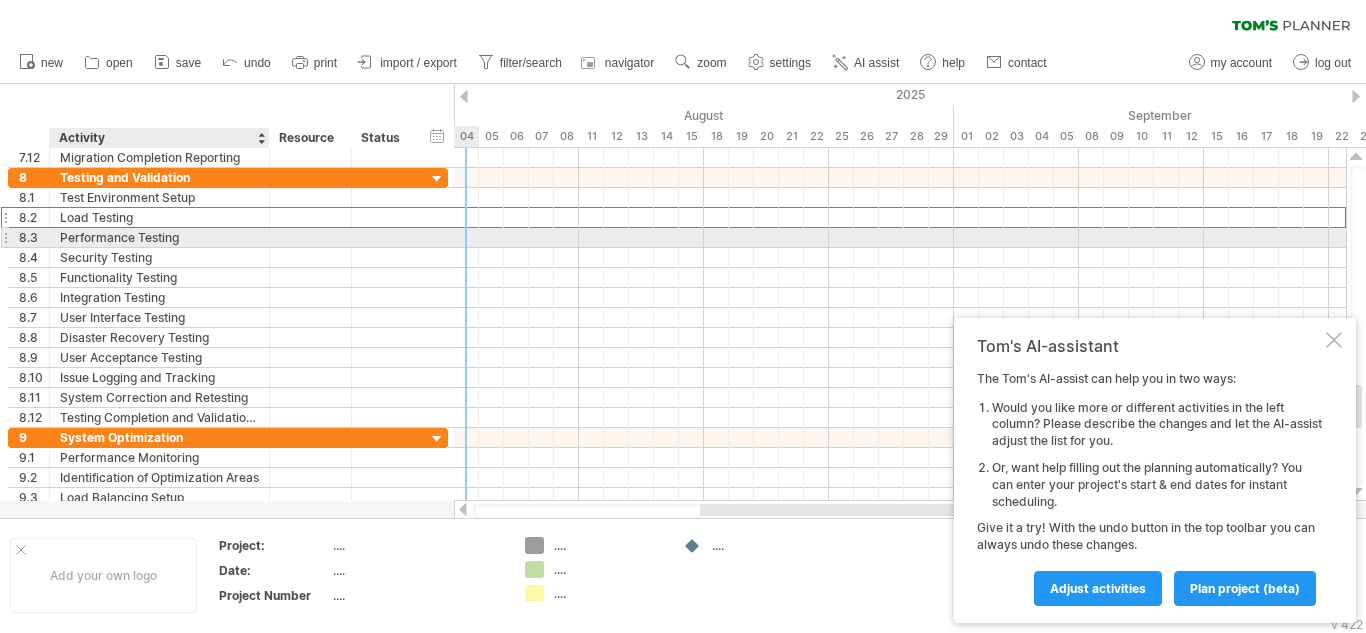 click on "Performance Testing" at bounding box center (159, 237) 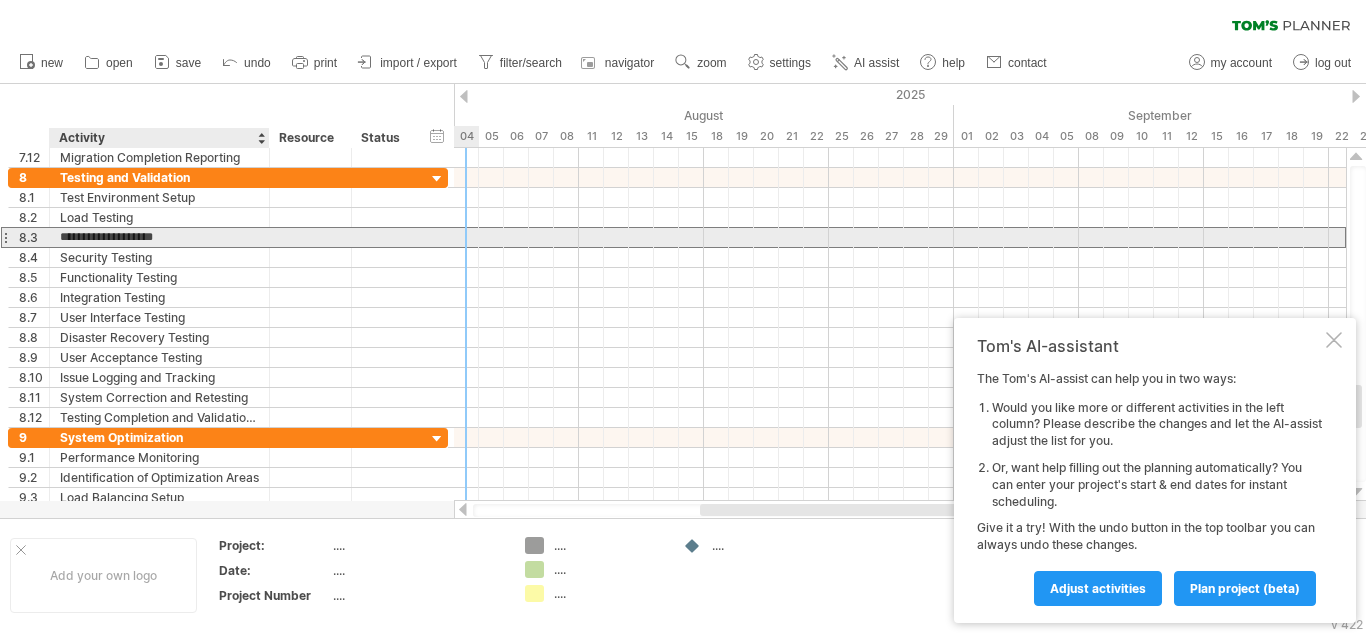 click on "**********" at bounding box center (159, 237) 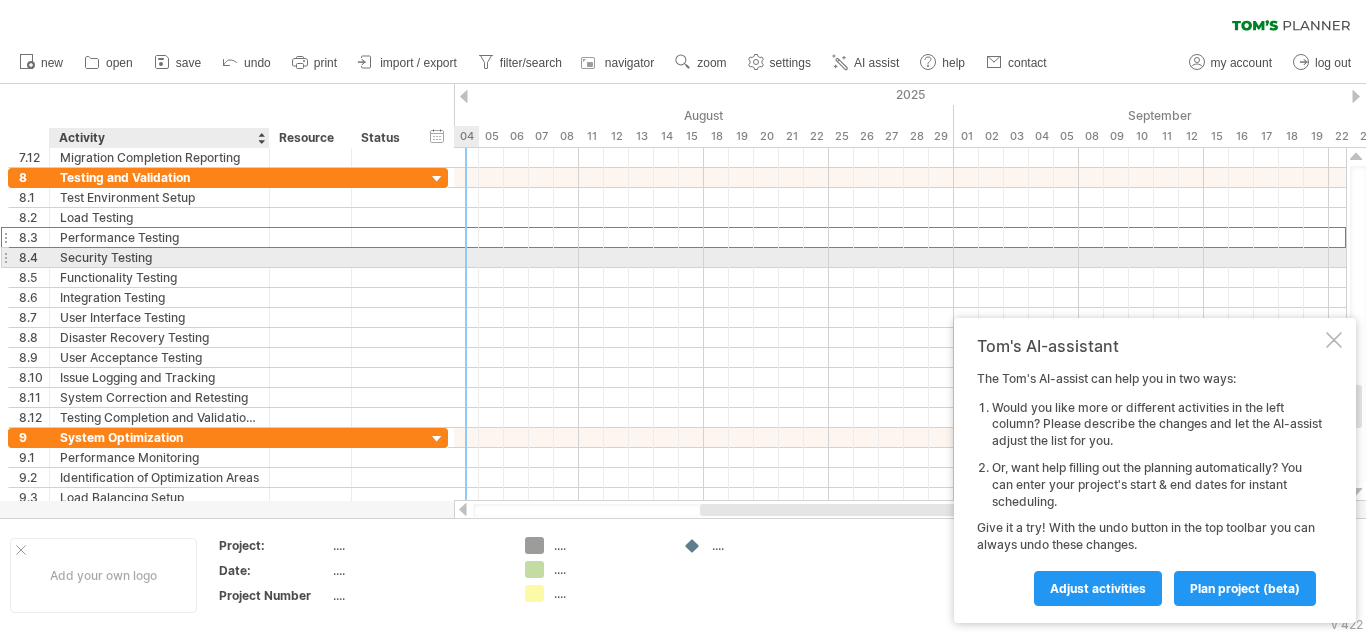 click on "Security Testing" at bounding box center [159, 257] 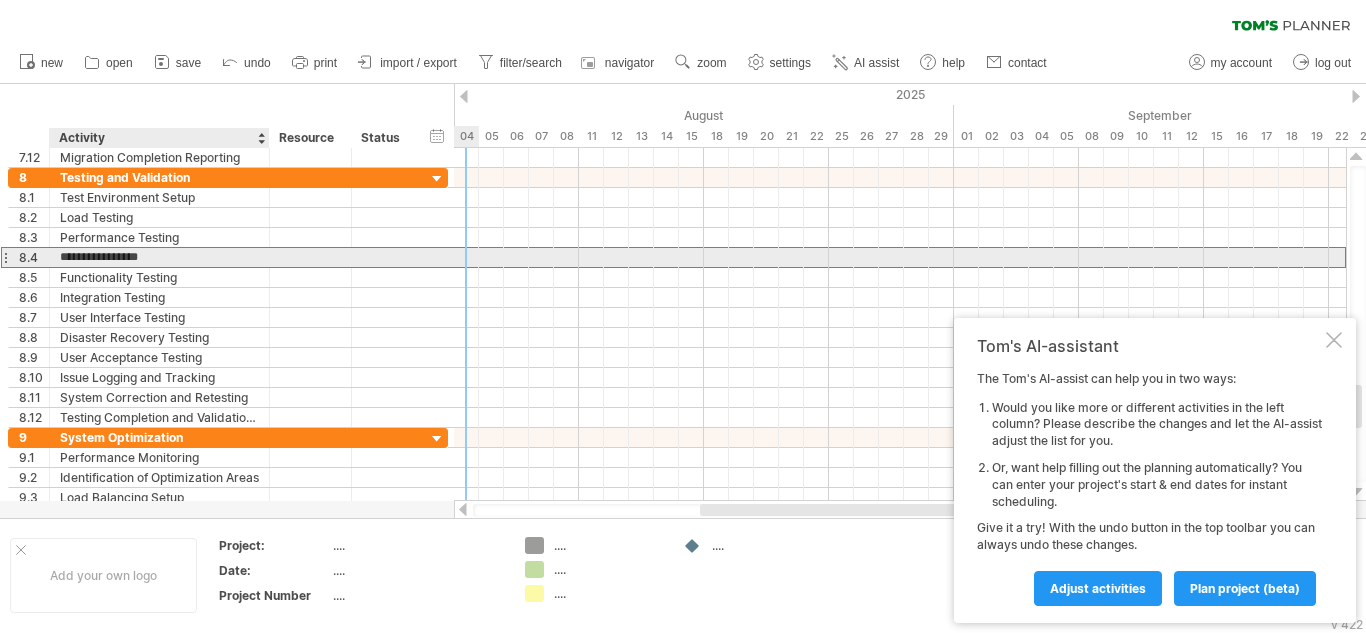 click on "**********" at bounding box center (159, 257) 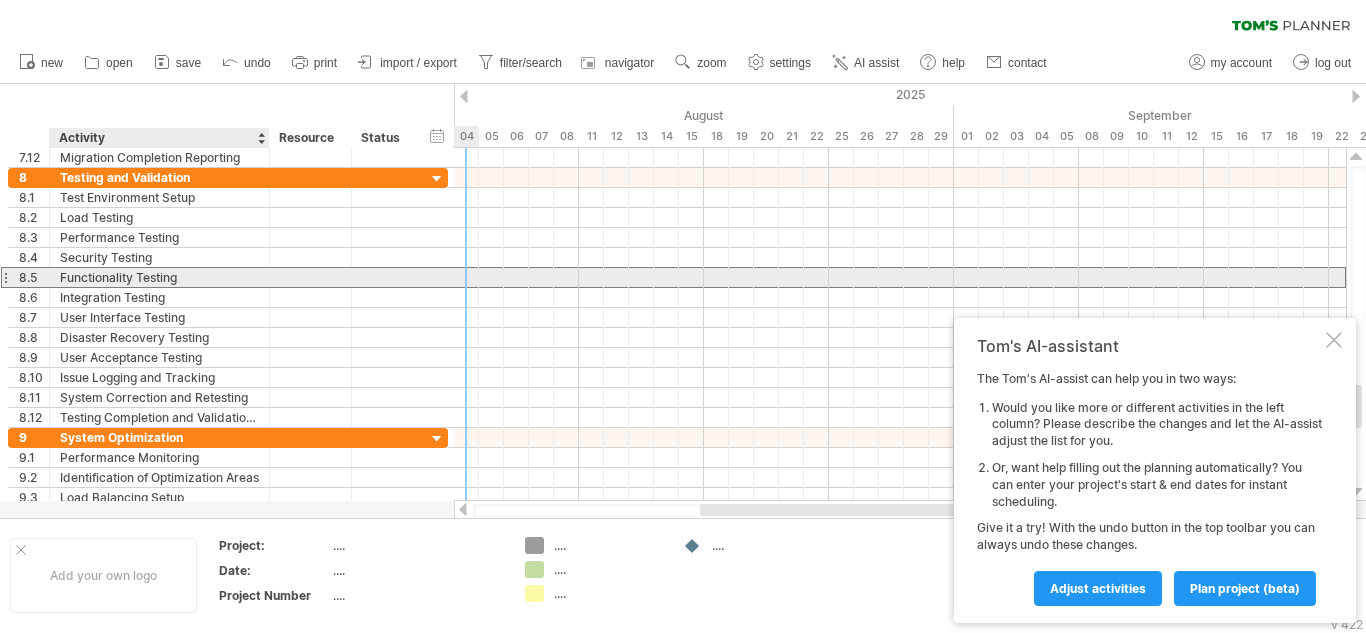 click on "Functionality Testing" at bounding box center (159, 277) 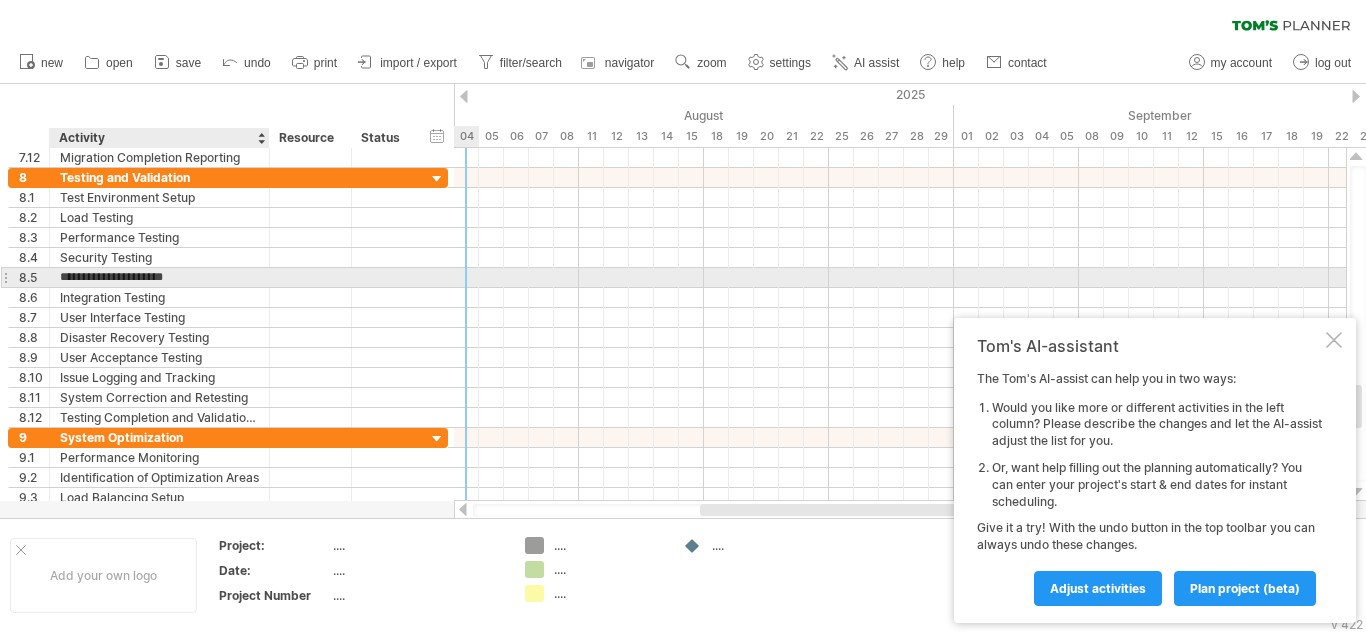 click on "**********" at bounding box center (159, 277) 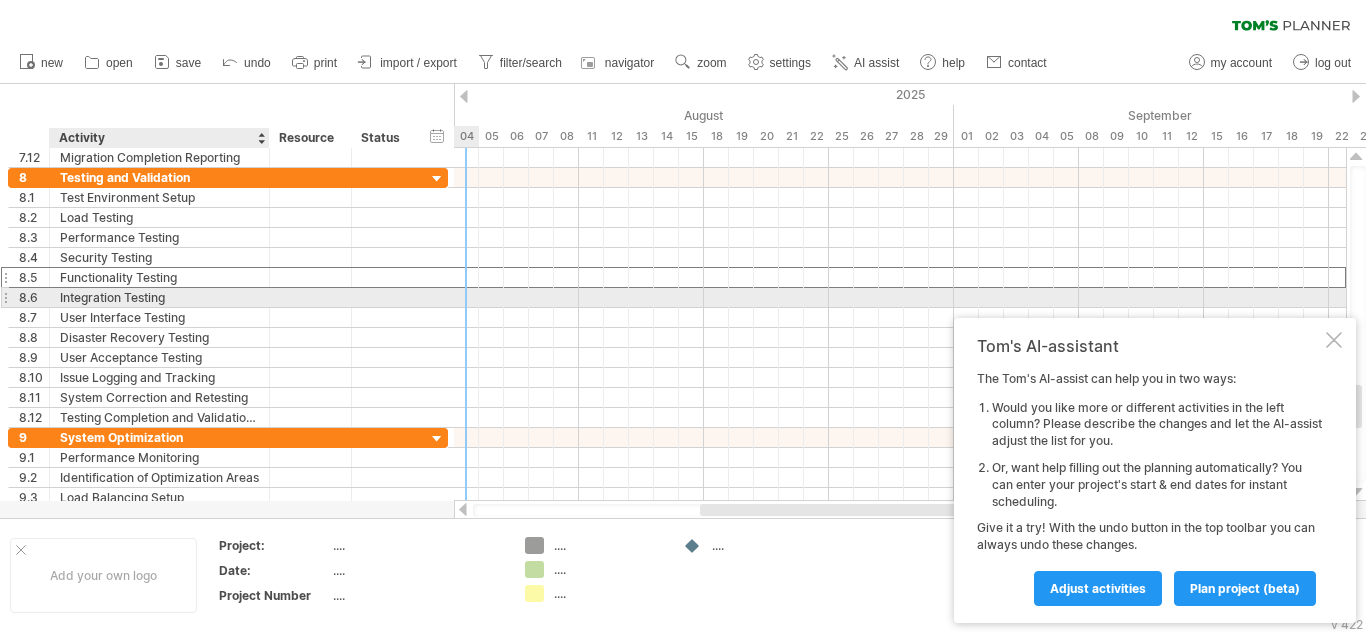 click on "Integration Testing" at bounding box center [159, 297] 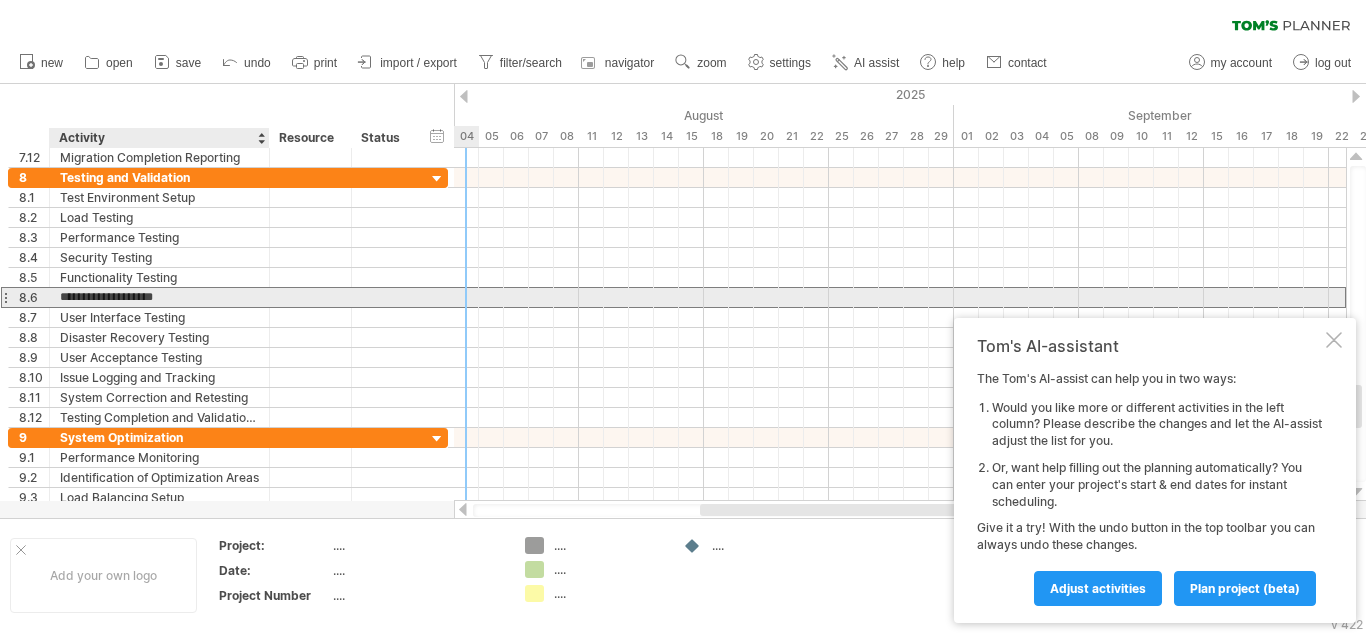 click on "**********" at bounding box center [159, 297] 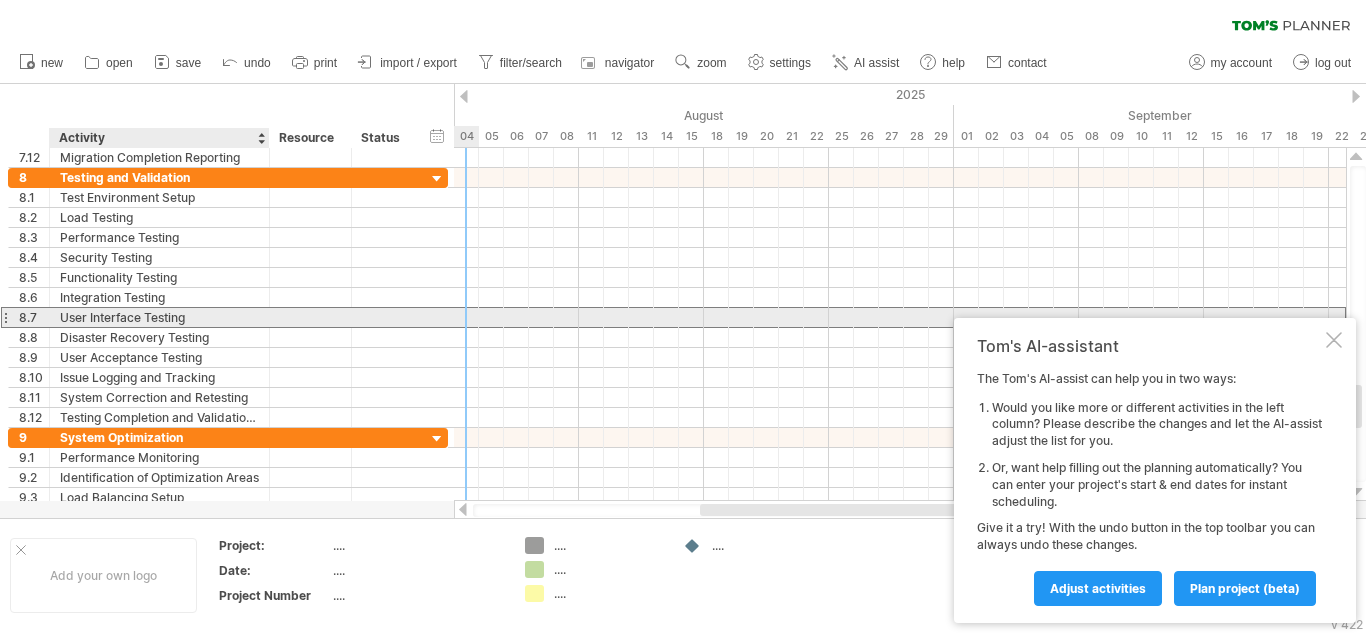 click on "User Interface Testing" at bounding box center [159, 317] 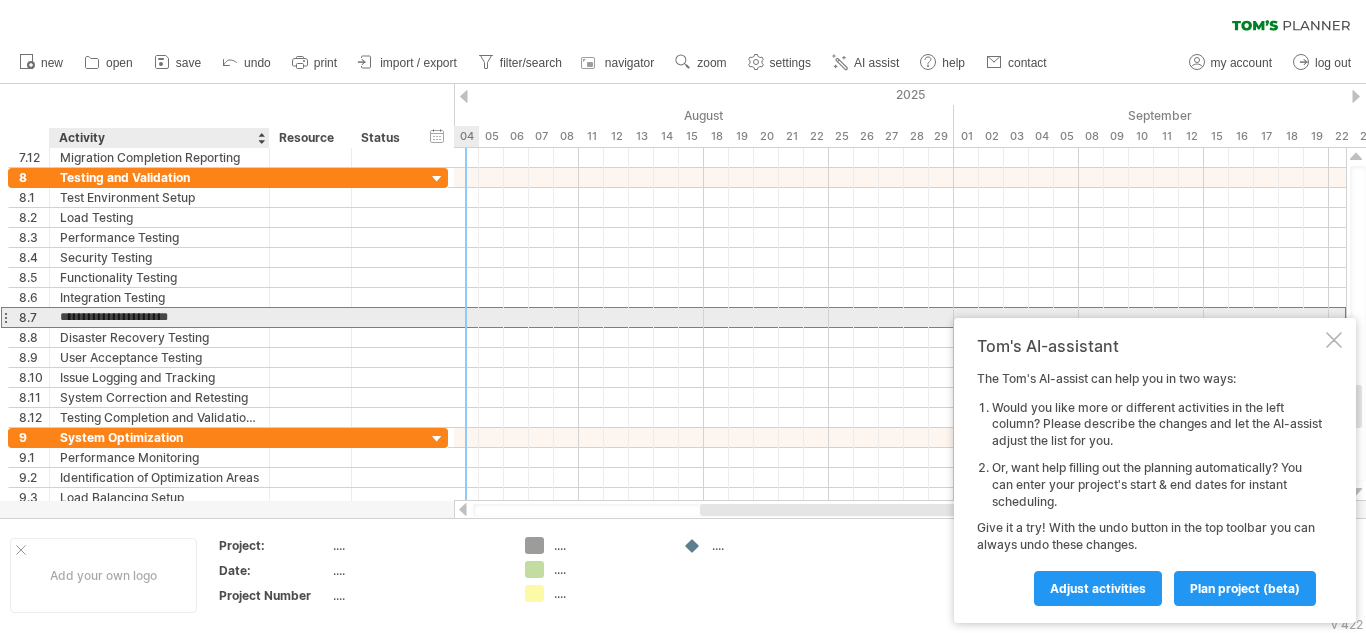 click on "**********" at bounding box center [159, 317] 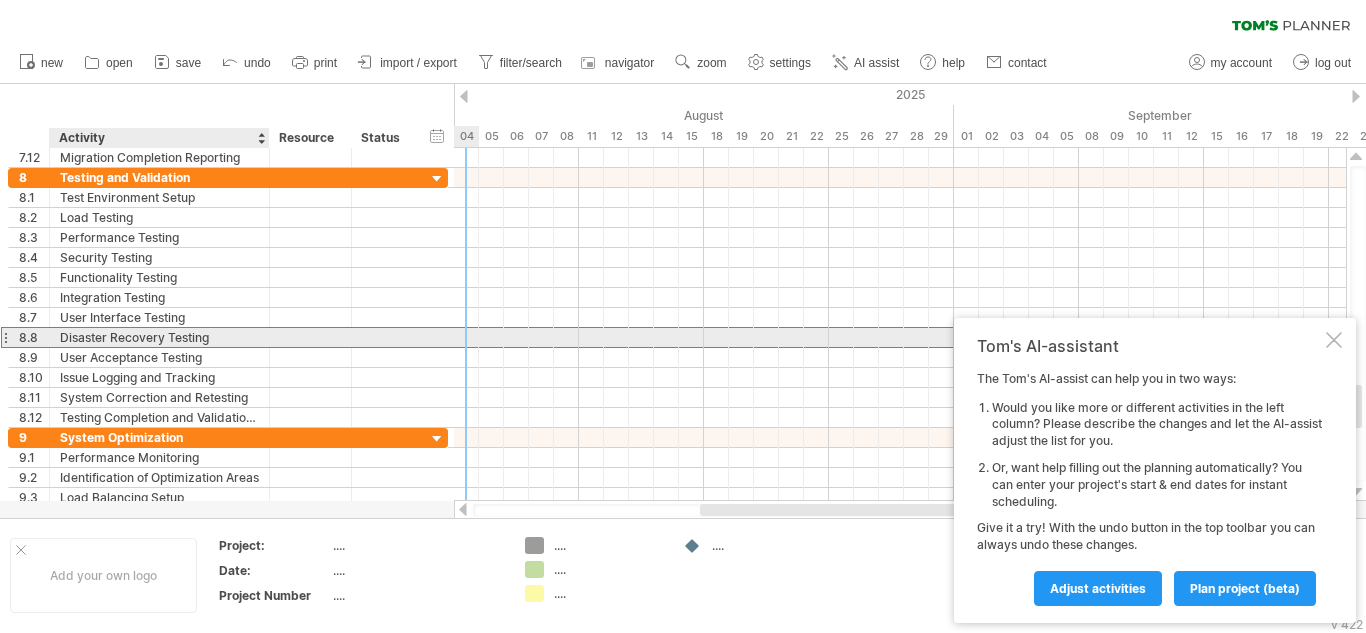 click on "Disaster Recovery Testing" at bounding box center (159, 337) 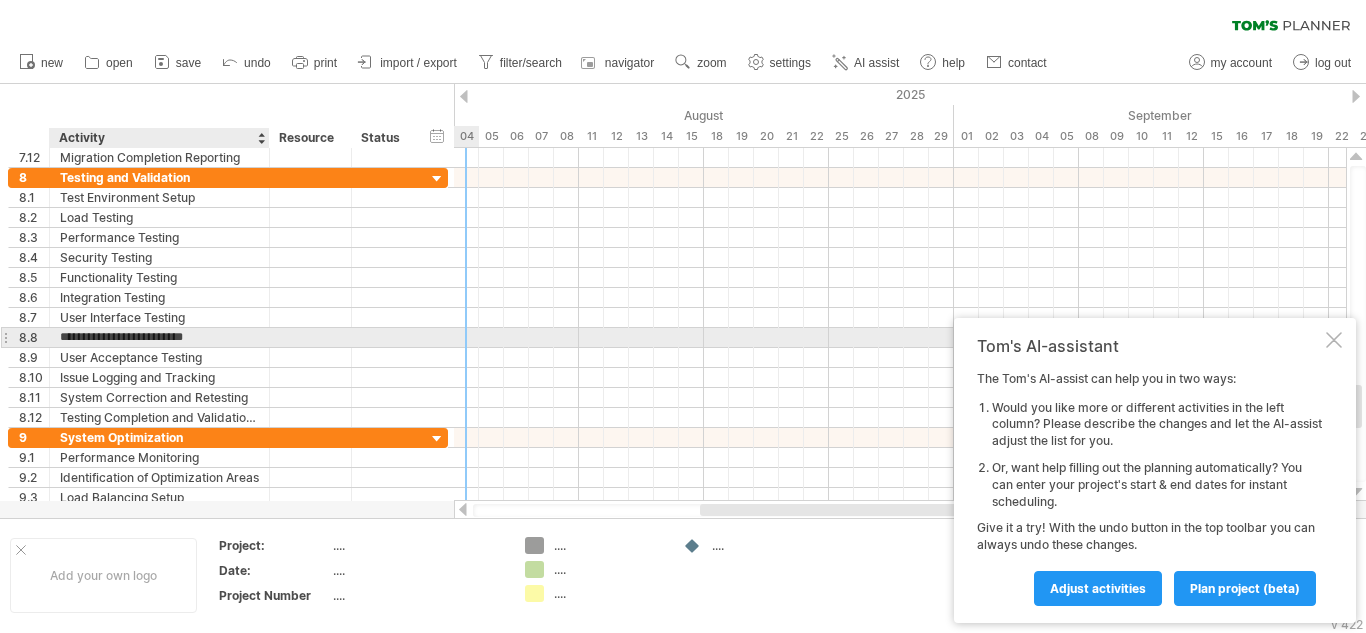 click on "**********" at bounding box center (159, 337) 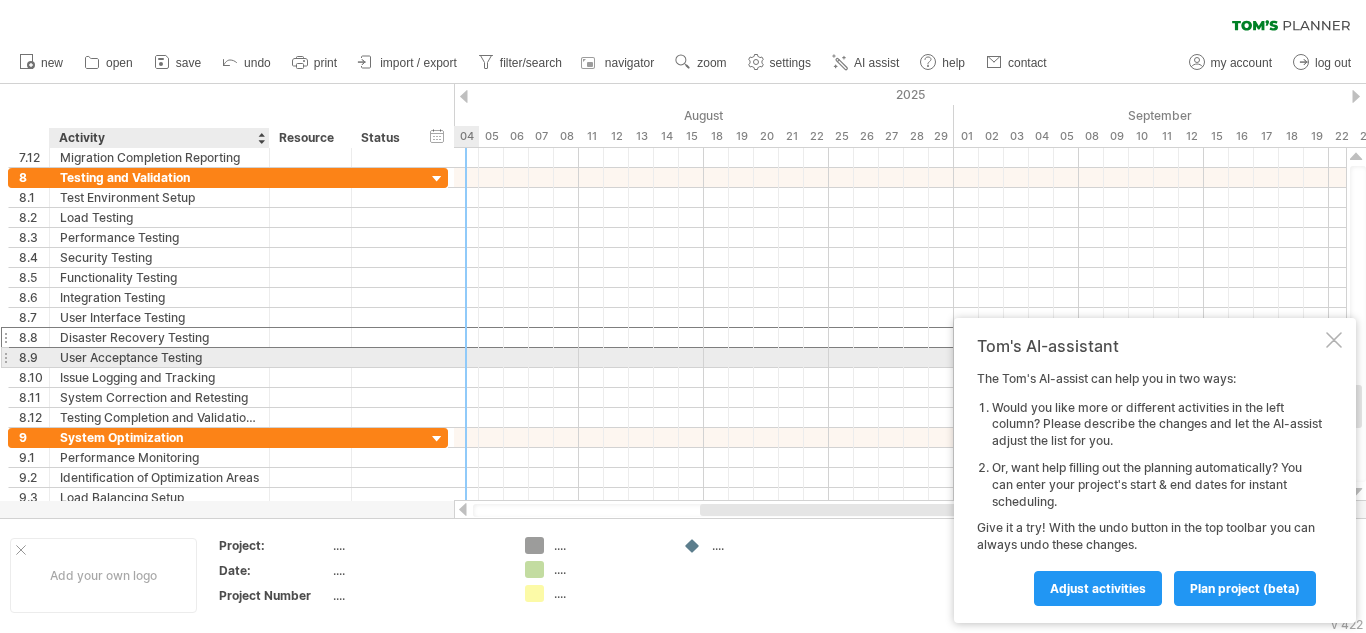 click on "User Acceptance Testing" at bounding box center [159, 357] 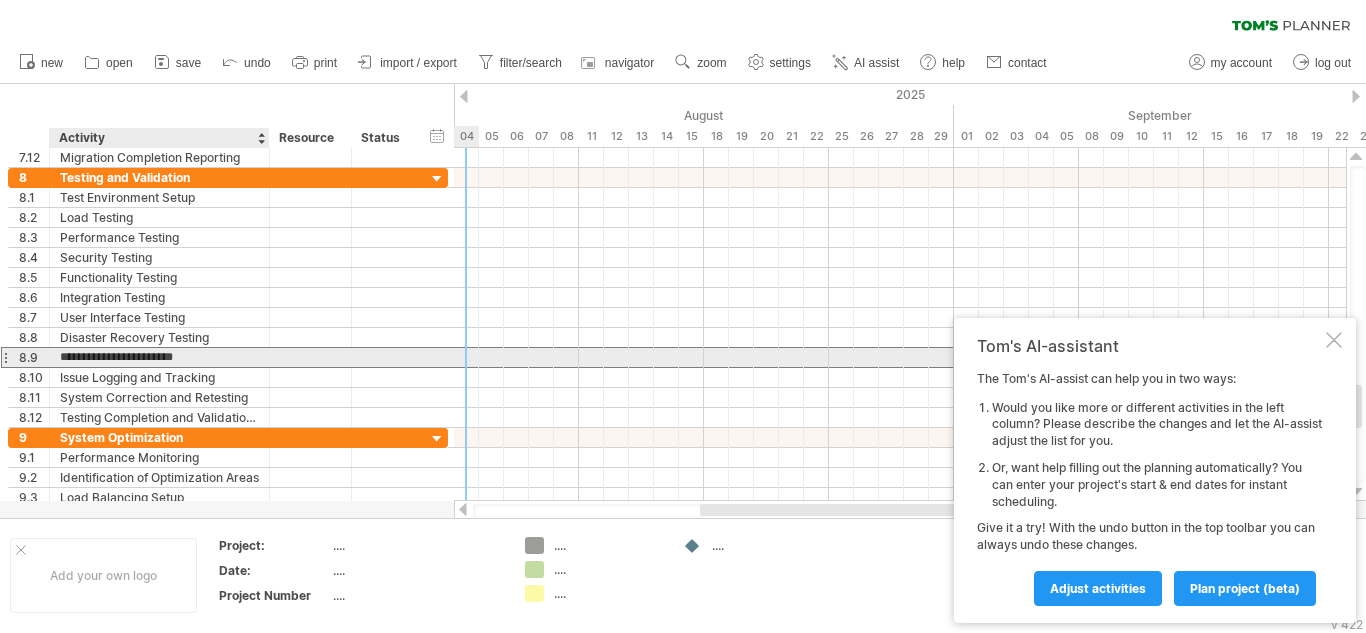 click on "**********" at bounding box center (159, 357) 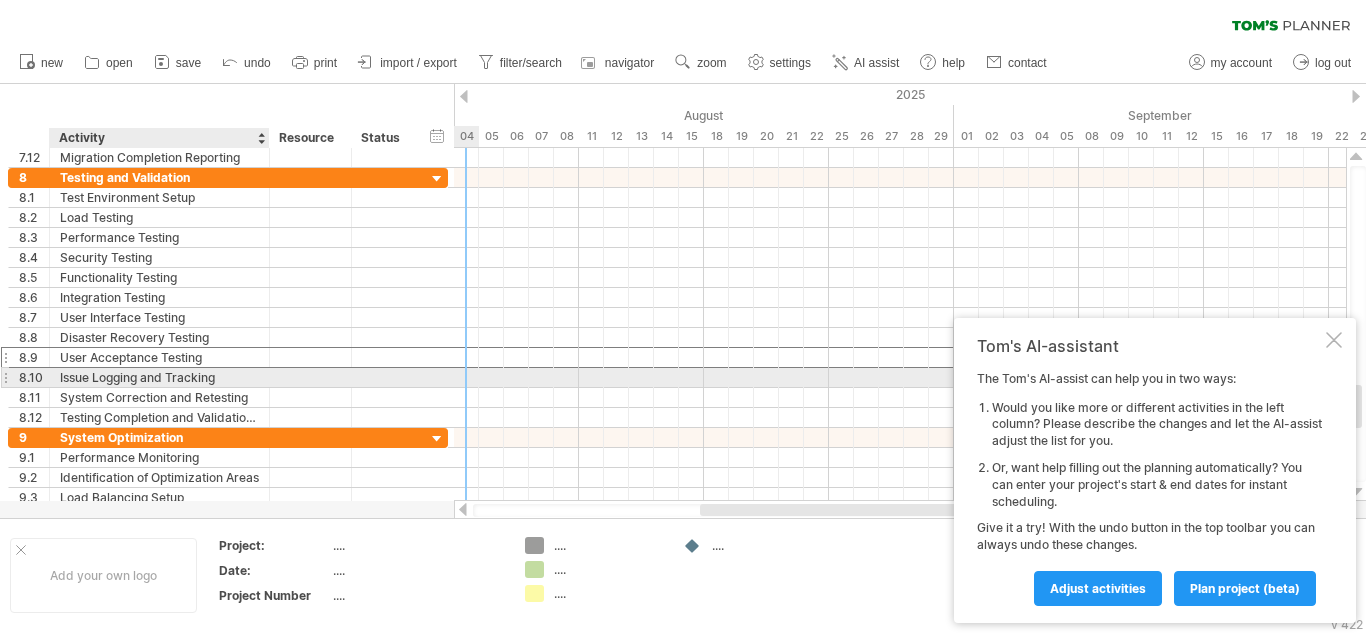 click on "Issue Logging and Tracking" at bounding box center (159, 377) 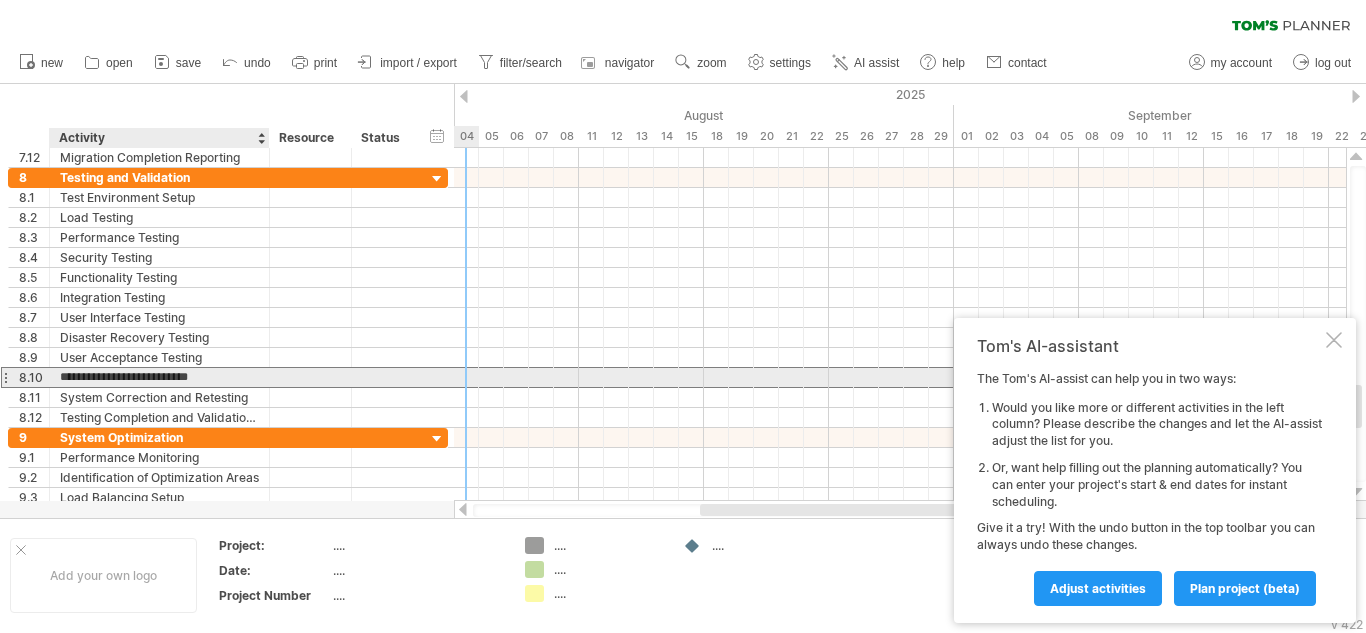 click on "**********" at bounding box center (159, 377) 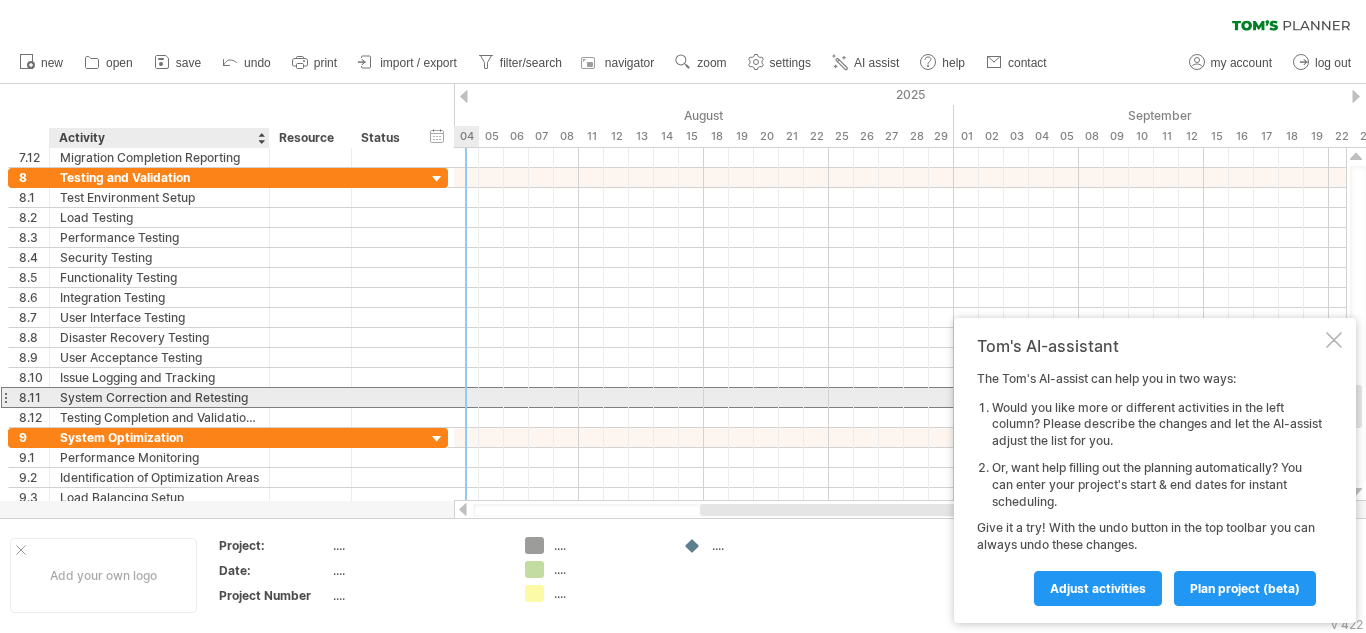 click on "System Correction and Retesting" at bounding box center [159, 397] 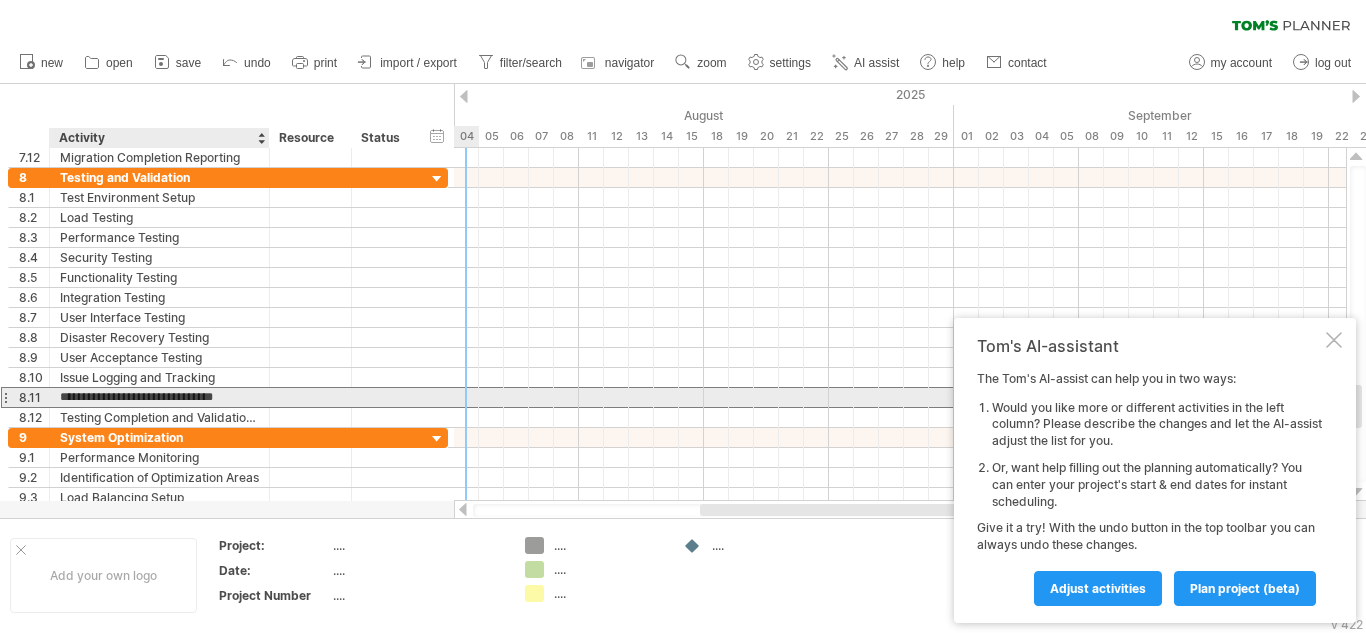click on "**********" at bounding box center (159, 397) 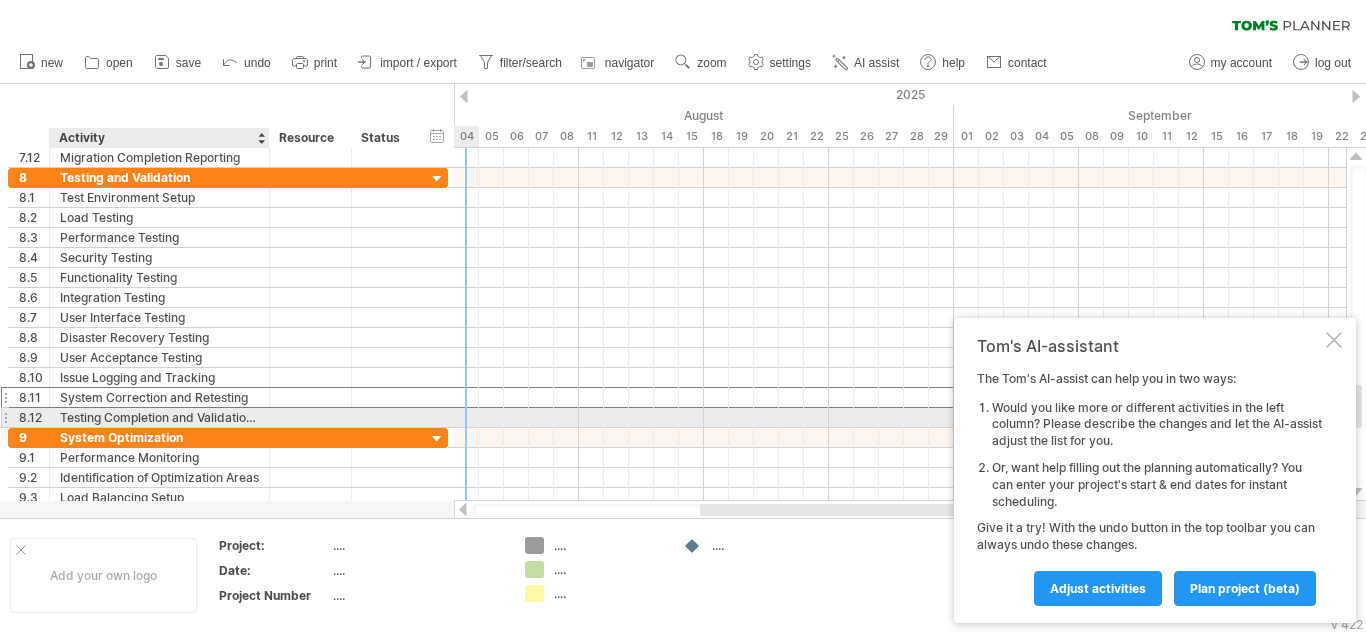 click on "Testing Completion and Validation Report" at bounding box center (159, 417) 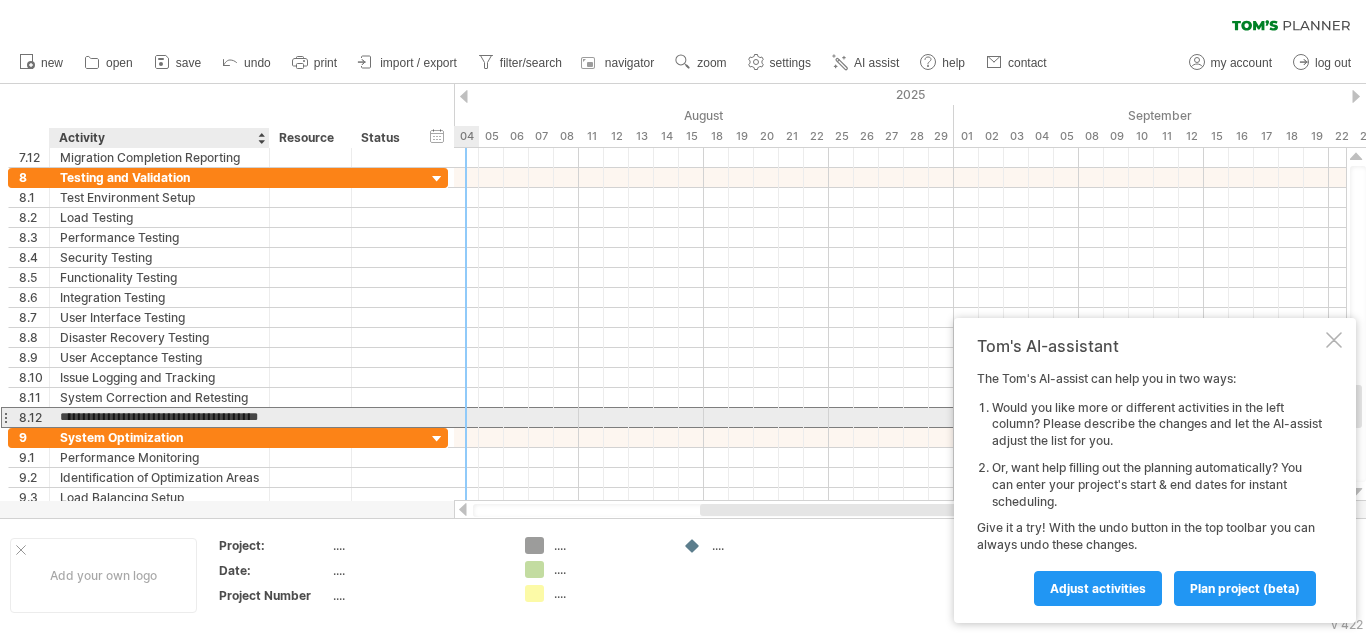 scroll, scrollTop: 0, scrollLeft: 0, axis: both 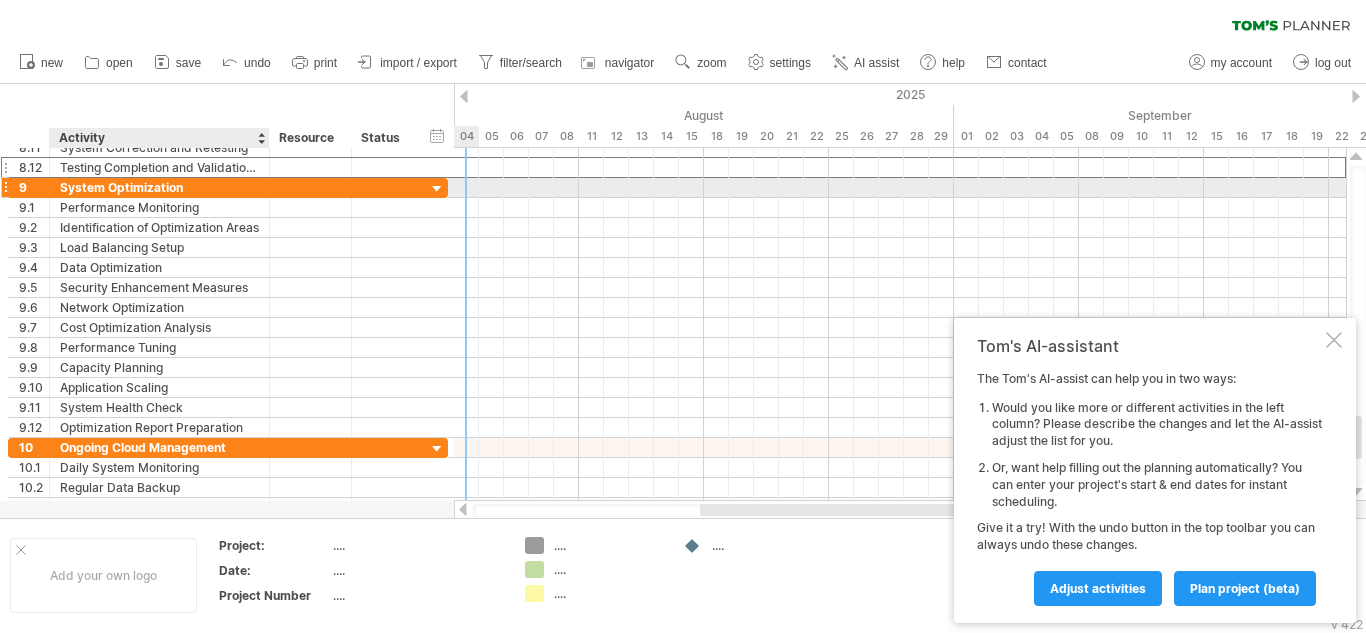 click on "System Optimization" at bounding box center (159, 187) 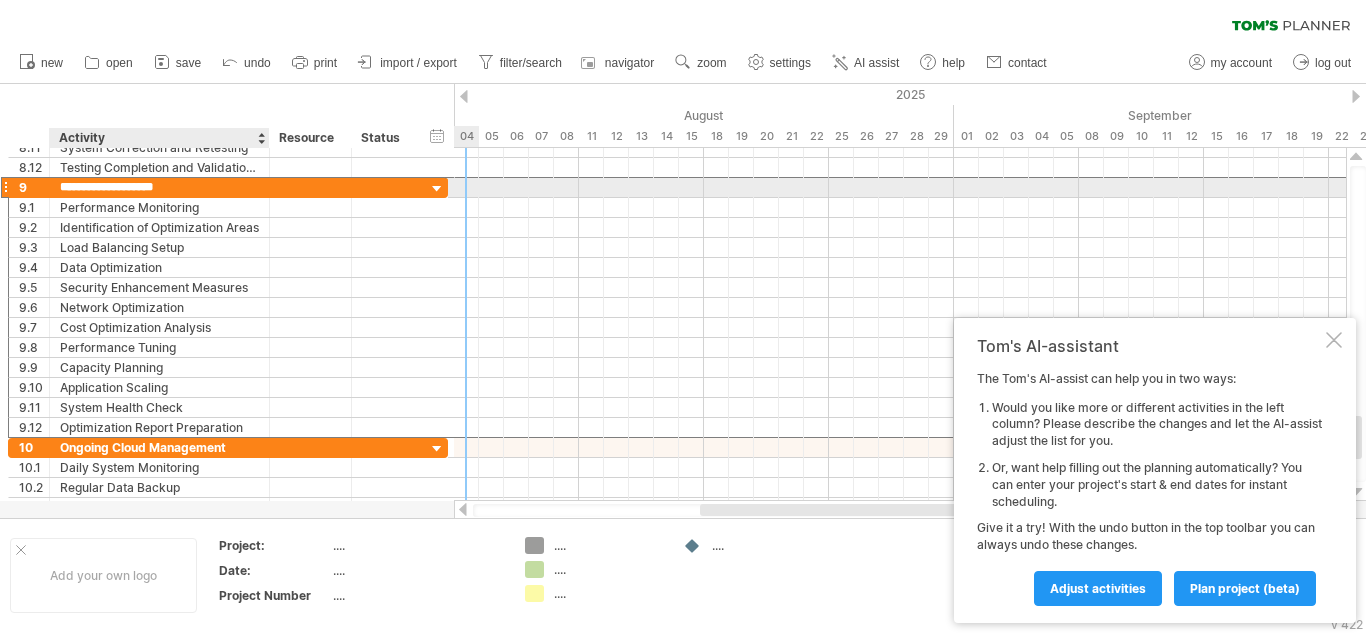 click on "**********" at bounding box center (159, 187) 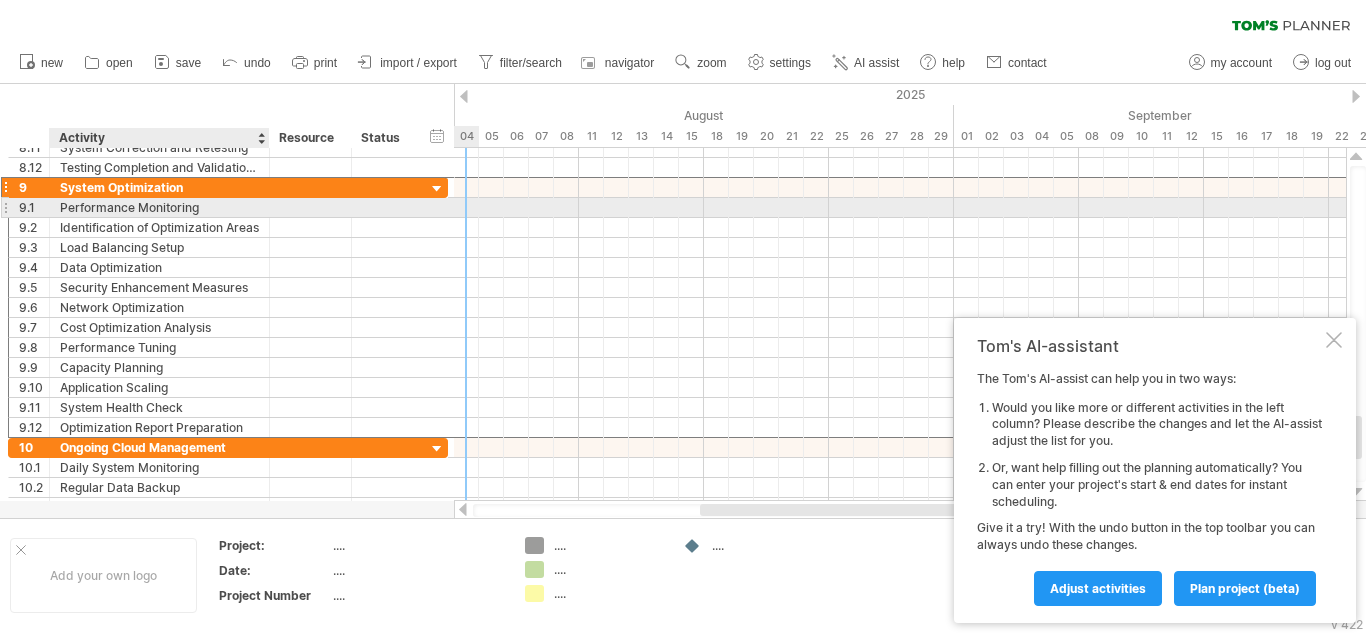 click on "Performance Monitoring" at bounding box center [159, 207] 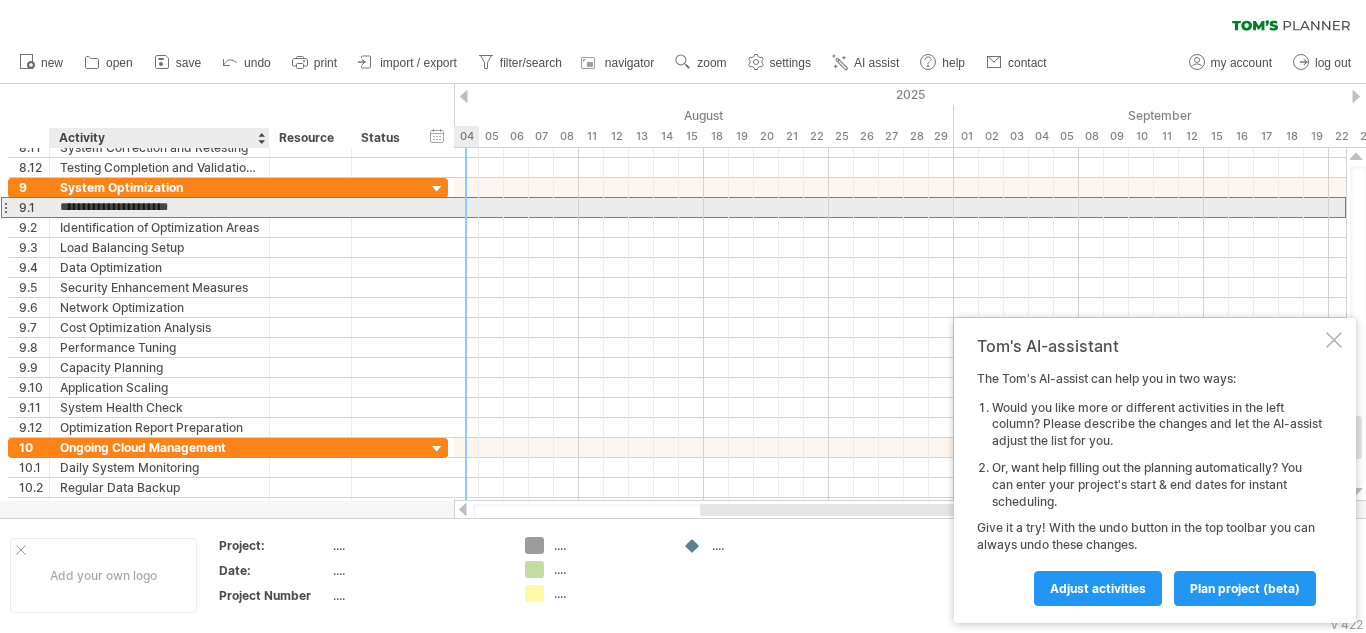 click on "**********" at bounding box center (159, 207) 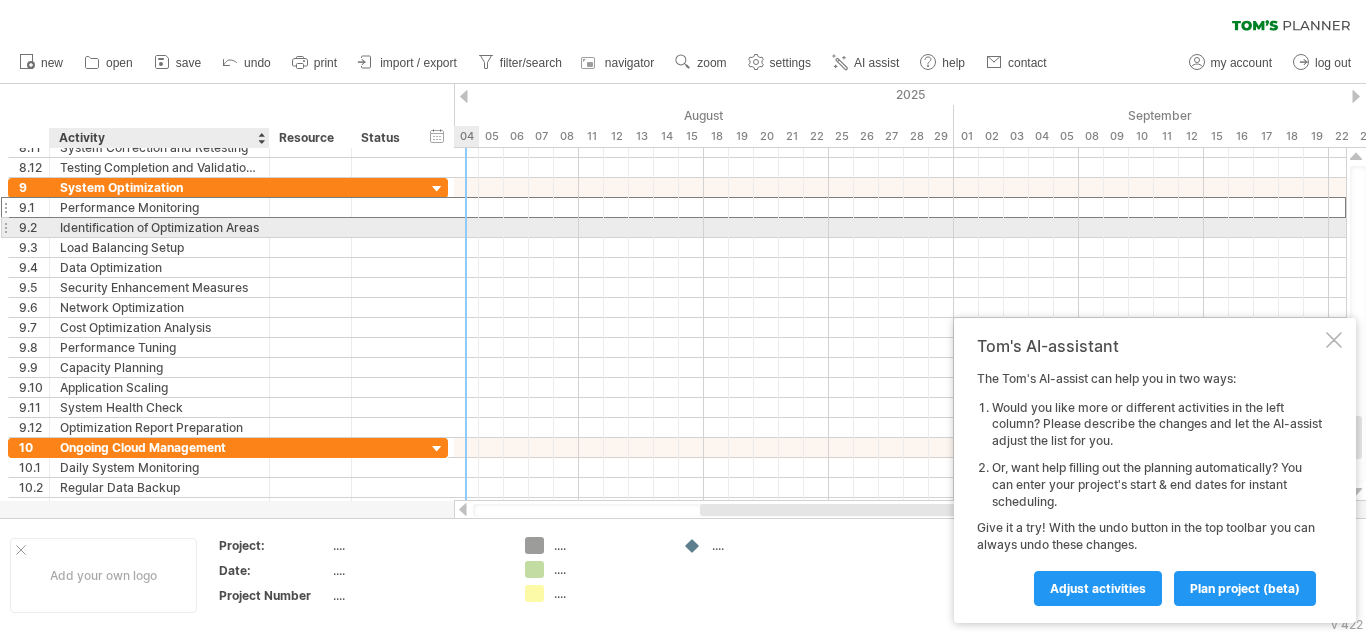 click on "Identification of Optimization Areas" at bounding box center (159, 227) 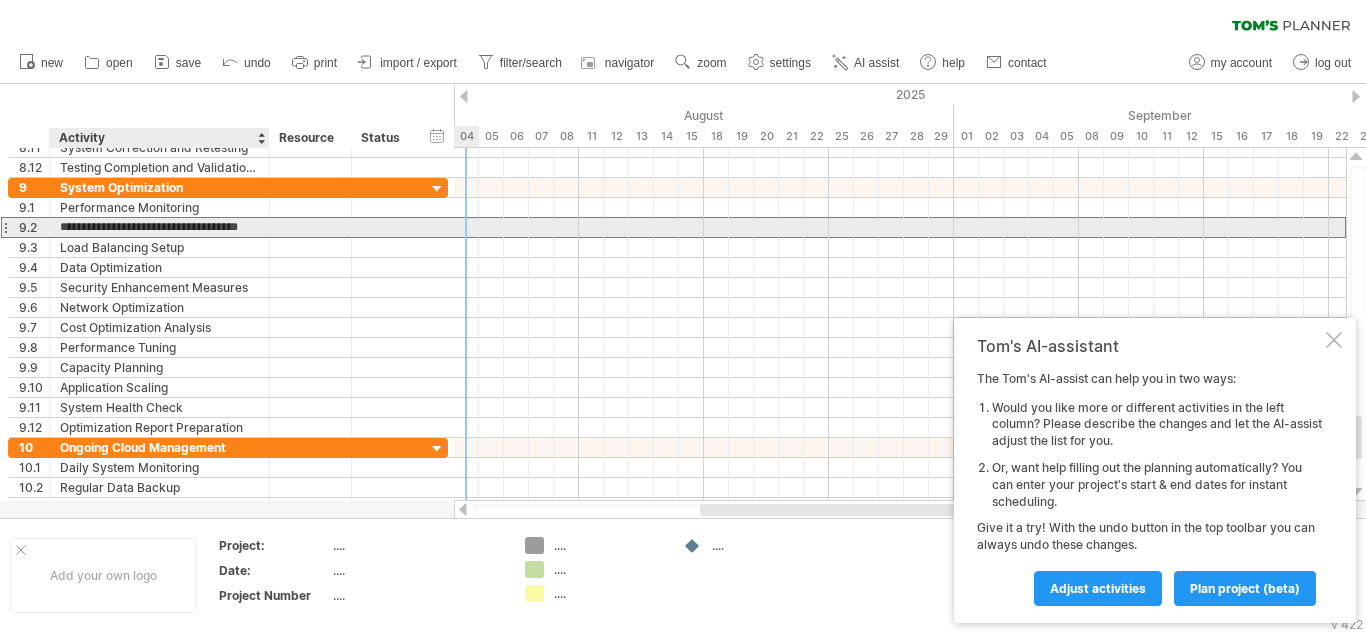 click on "**********" at bounding box center [159, 227] 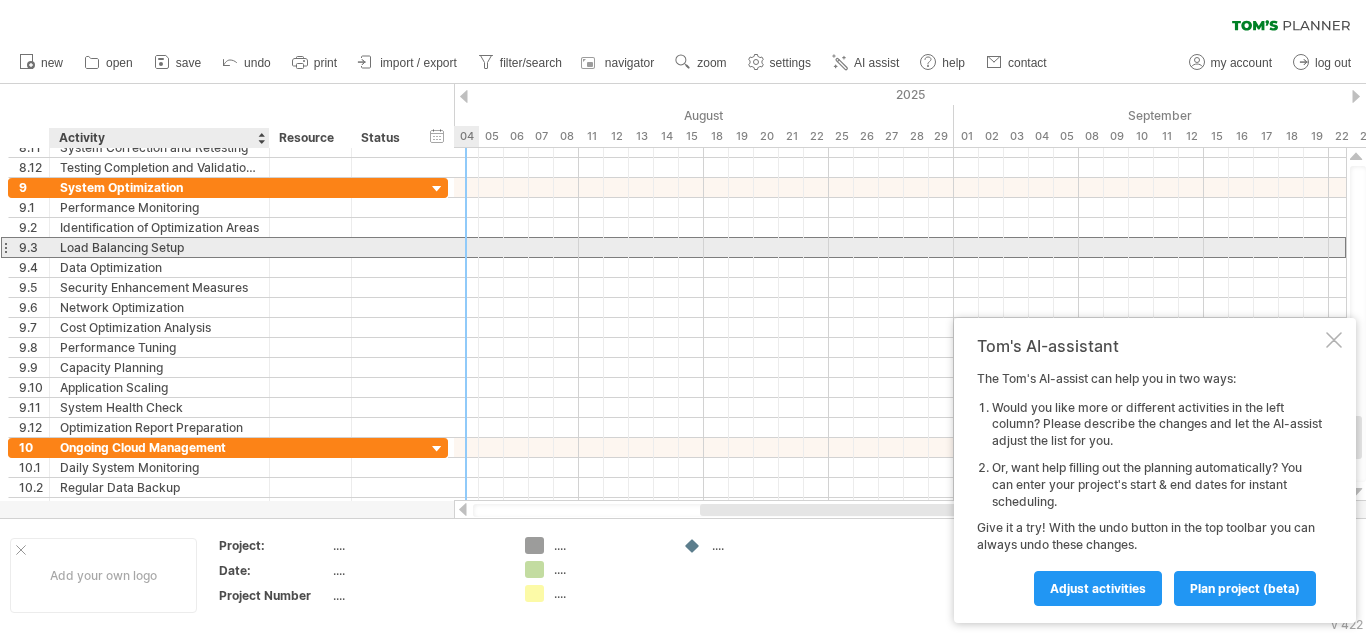 click on "Load Balancing Setup" at bounding box center [159, 247] 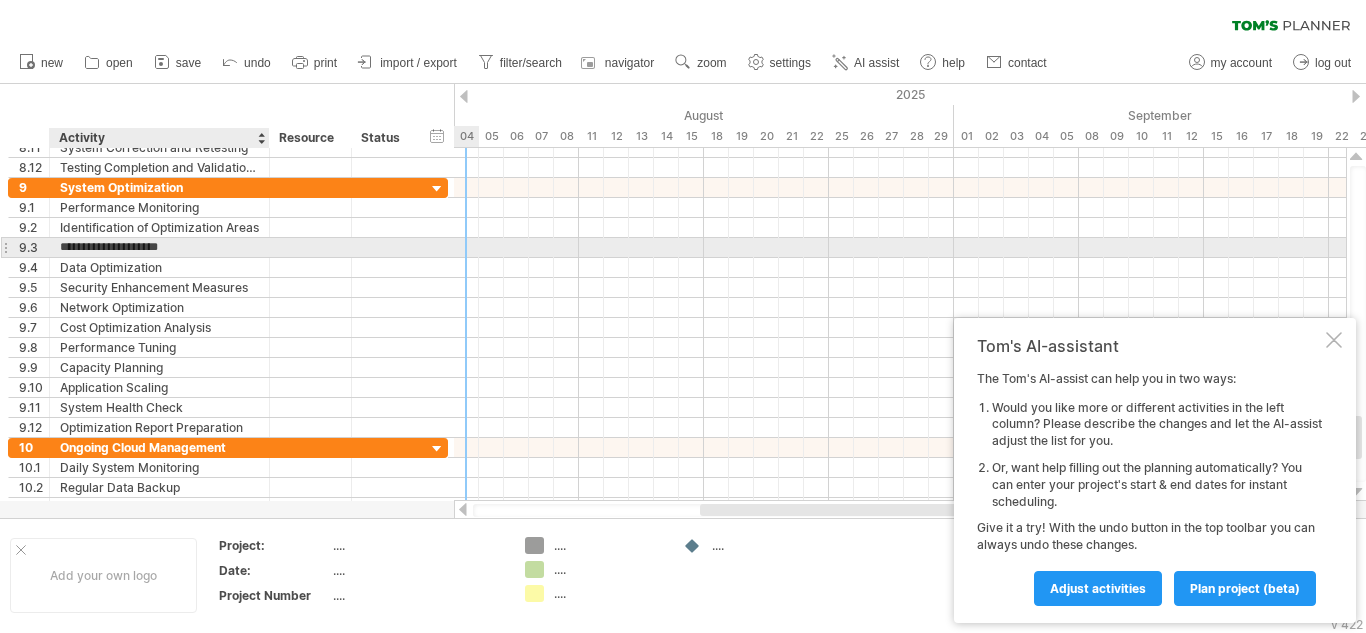 click on "**********" at bounding box center [159, 247] 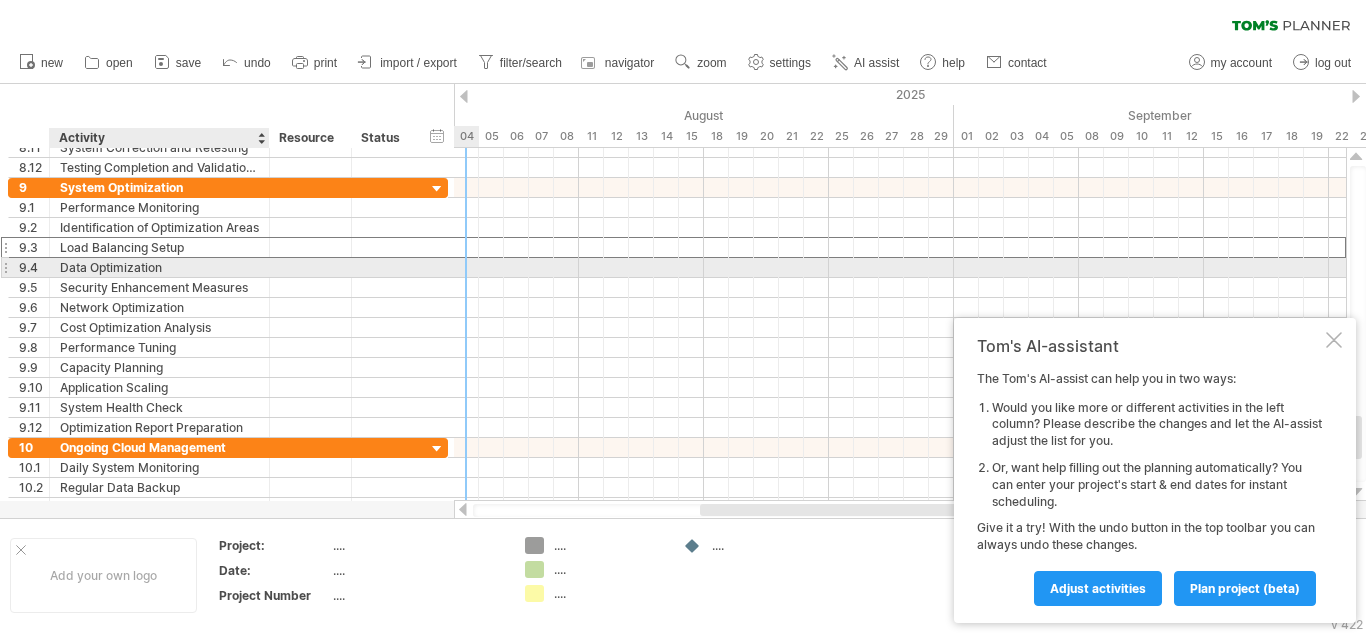 click on "Data Optimization" at bounding box center [159, 267] 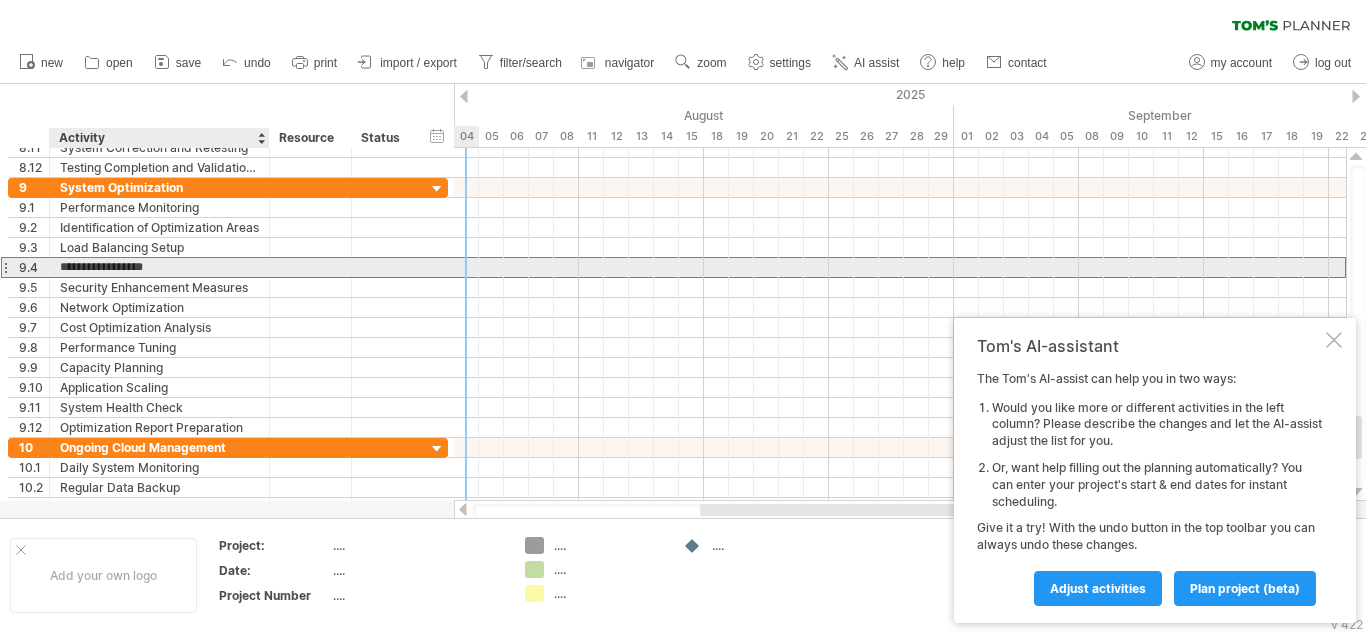 click on "**********" at bounding box center (159, 267) 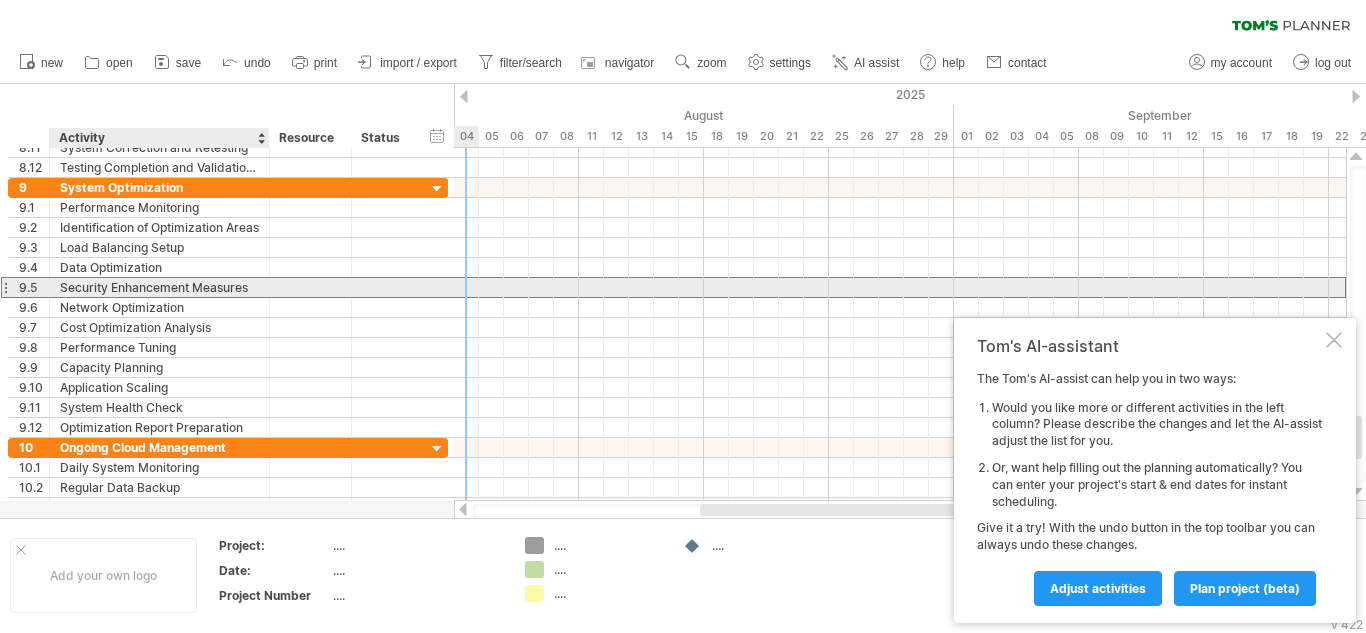 click on "Security Enhancement Measures" at bounding box center (159, 287) 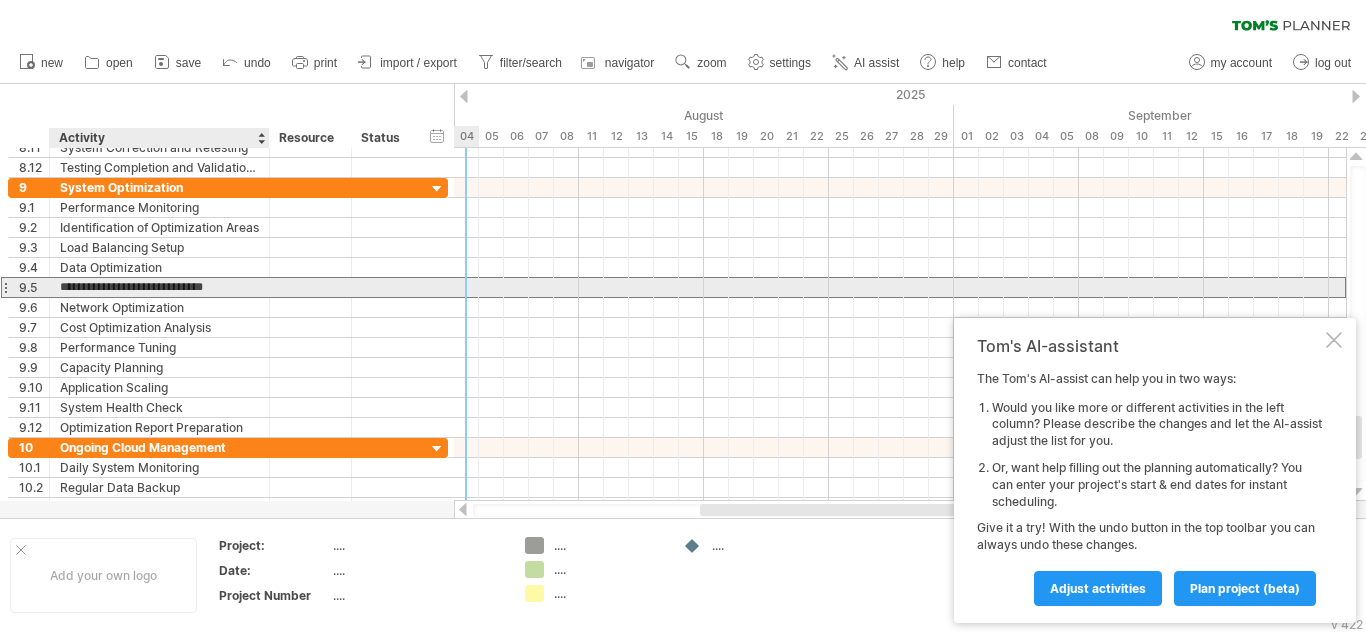 click on "**********" at bounding box center (159, 287) 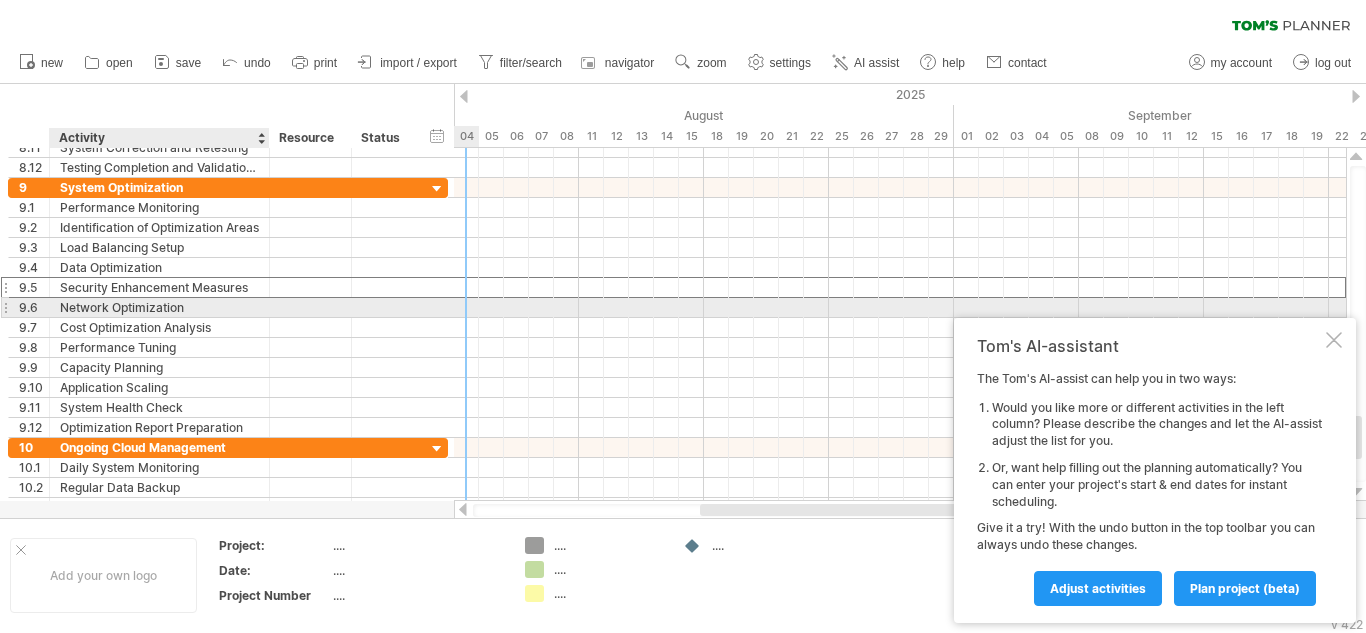 click on "Network Optimization" at bounding box center [159, 307] 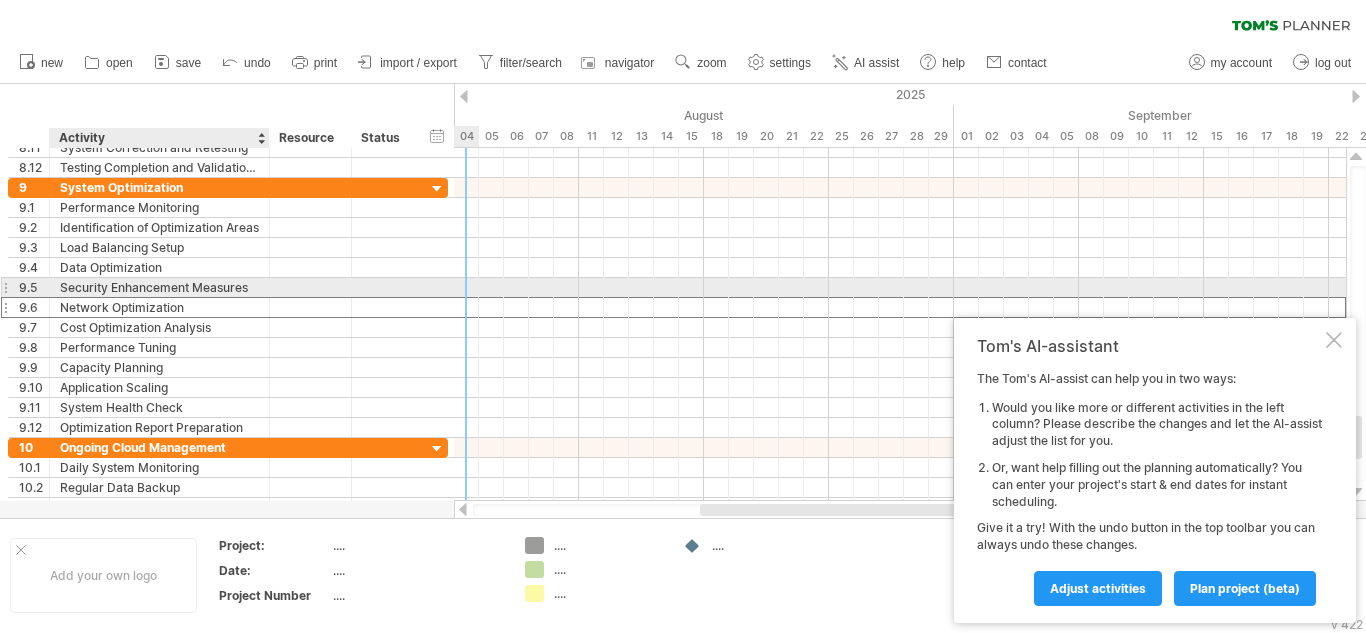 click on "Security Enhancement Measures" at bounding box center (159, 287) 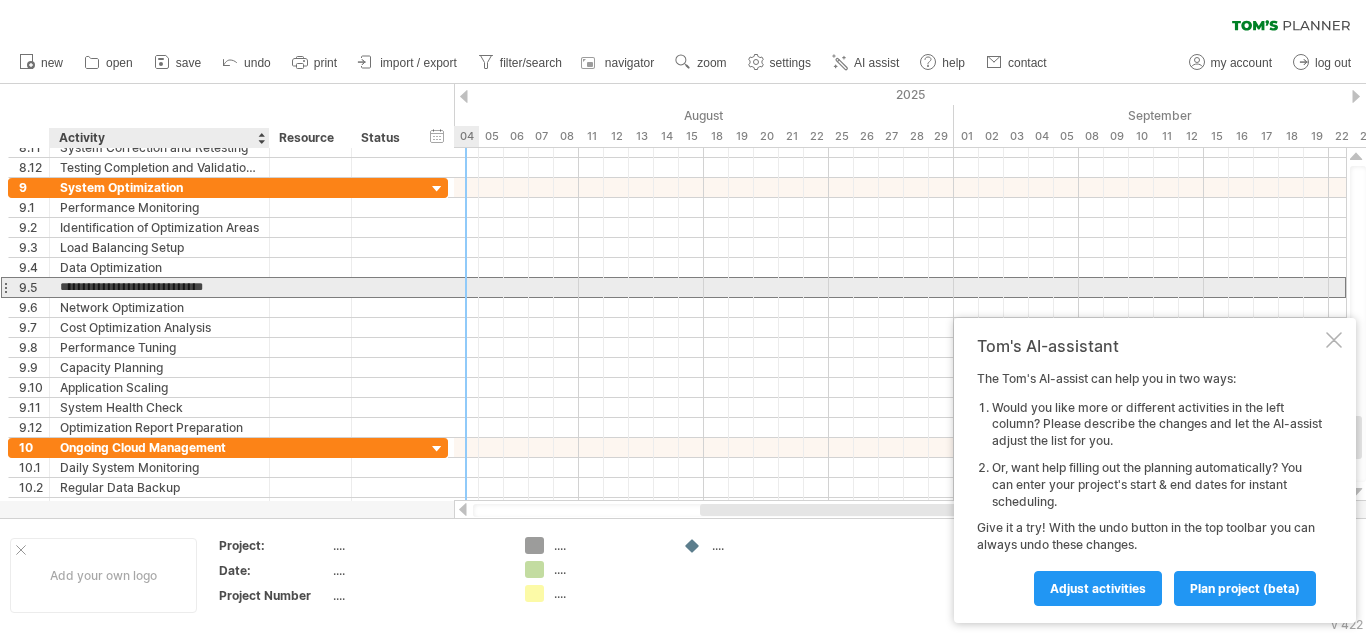 click on "**********" at bounding box center [159, 287] 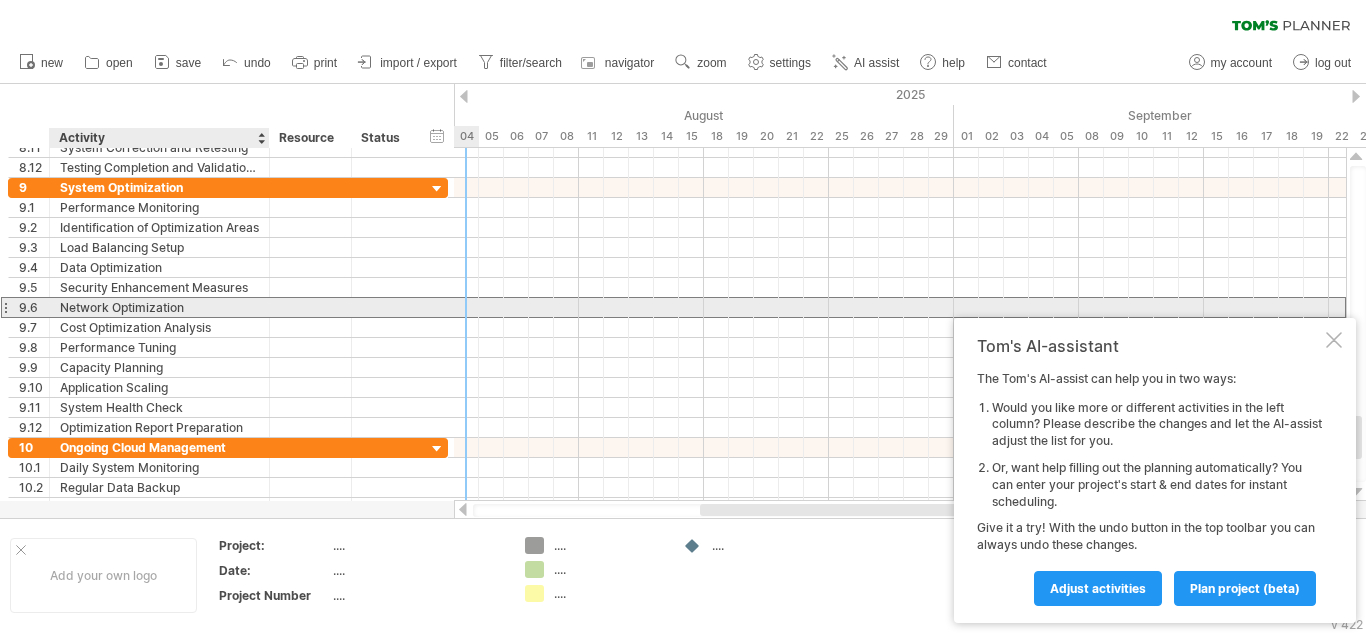 click on "Network Optimization" at bounding box center [159, 307] 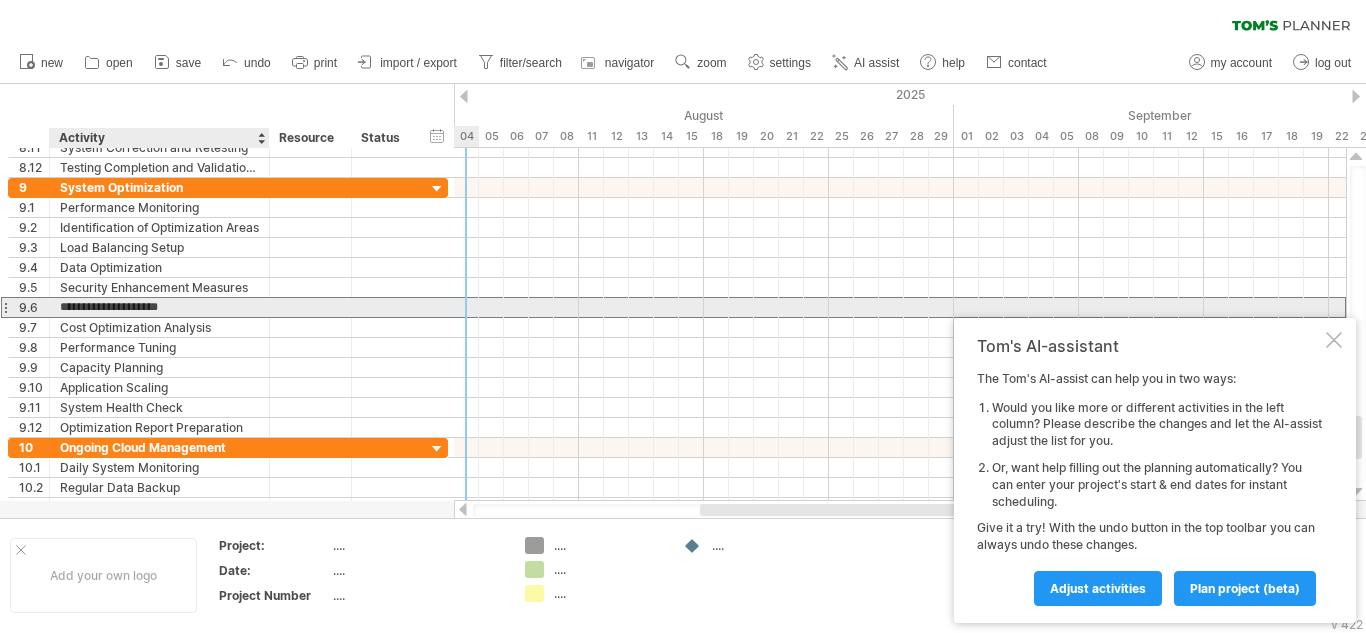 click on "**********" at bounding box center [159, 307] 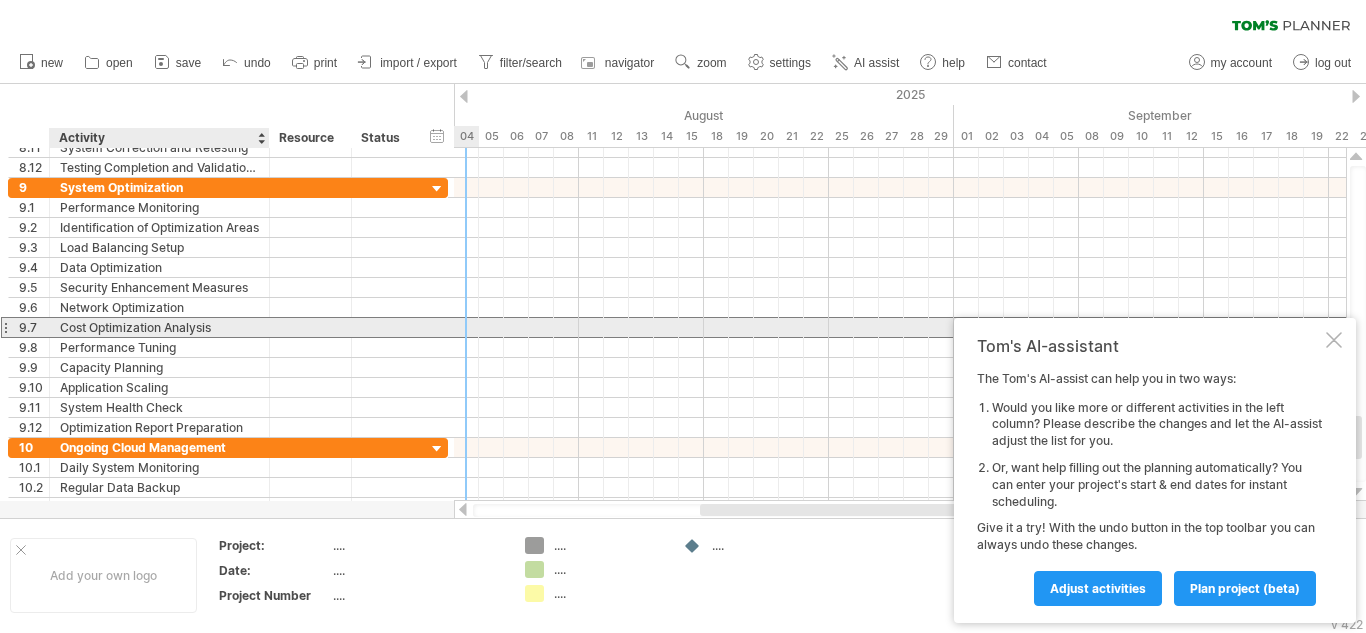 click on "Cost Optimization Analysis" at bounding box center [159, 327] 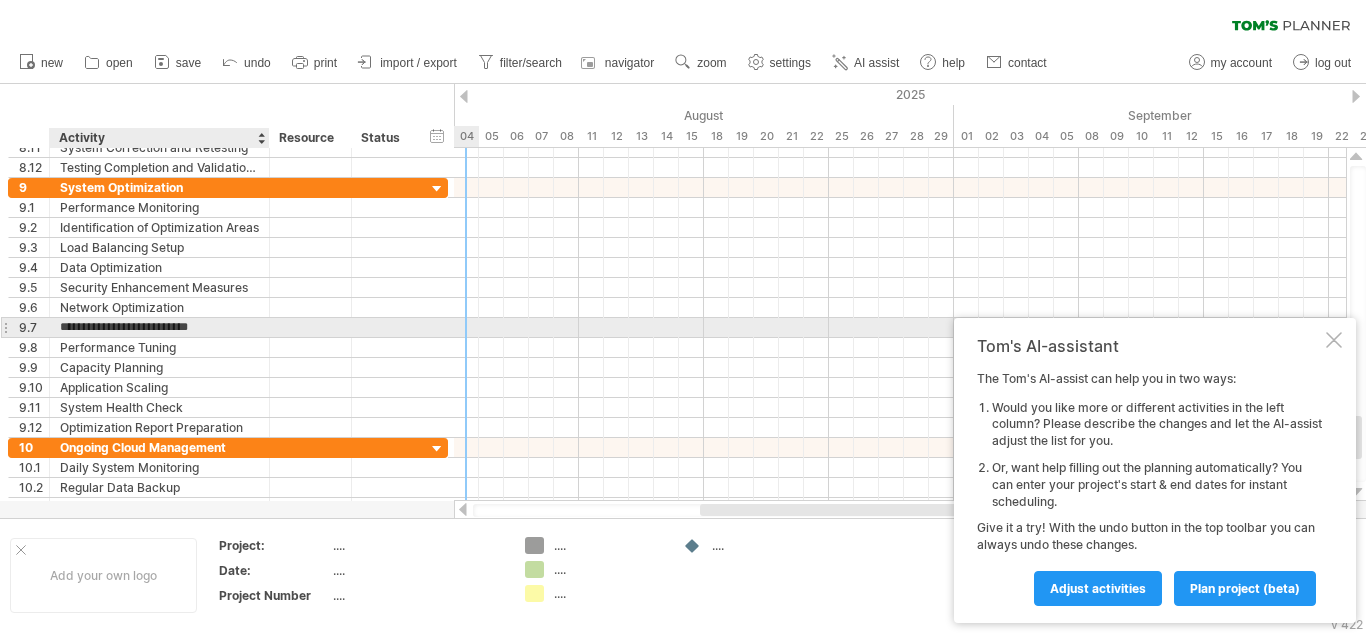 click on "**********" at bounding box center (159, 327) 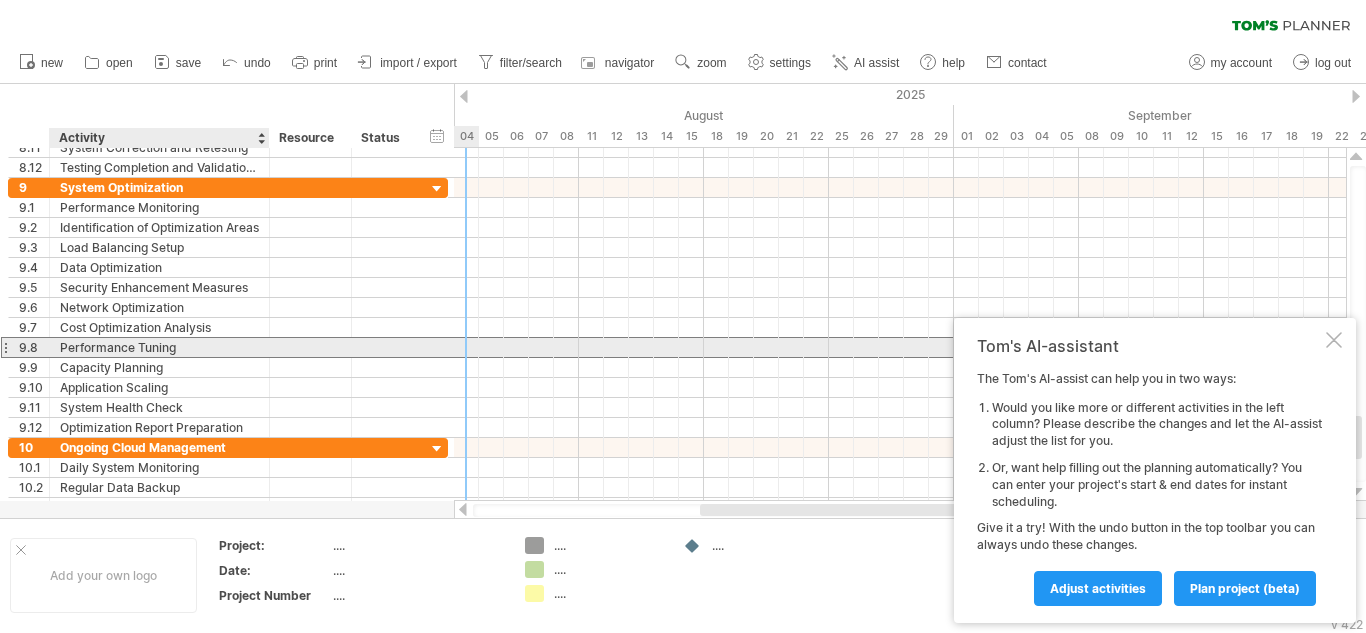 click on "Performance Tuning" at bounding box center (159, 347) 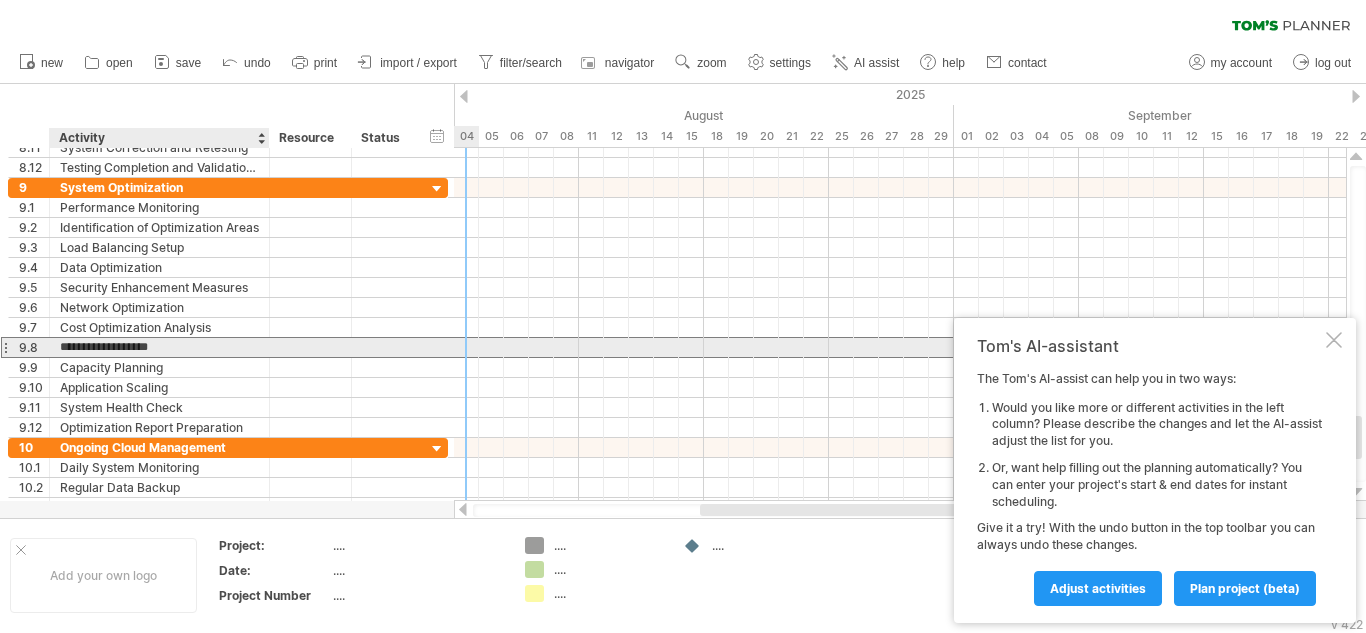 click on "**********" at bounding box center (159, 347) 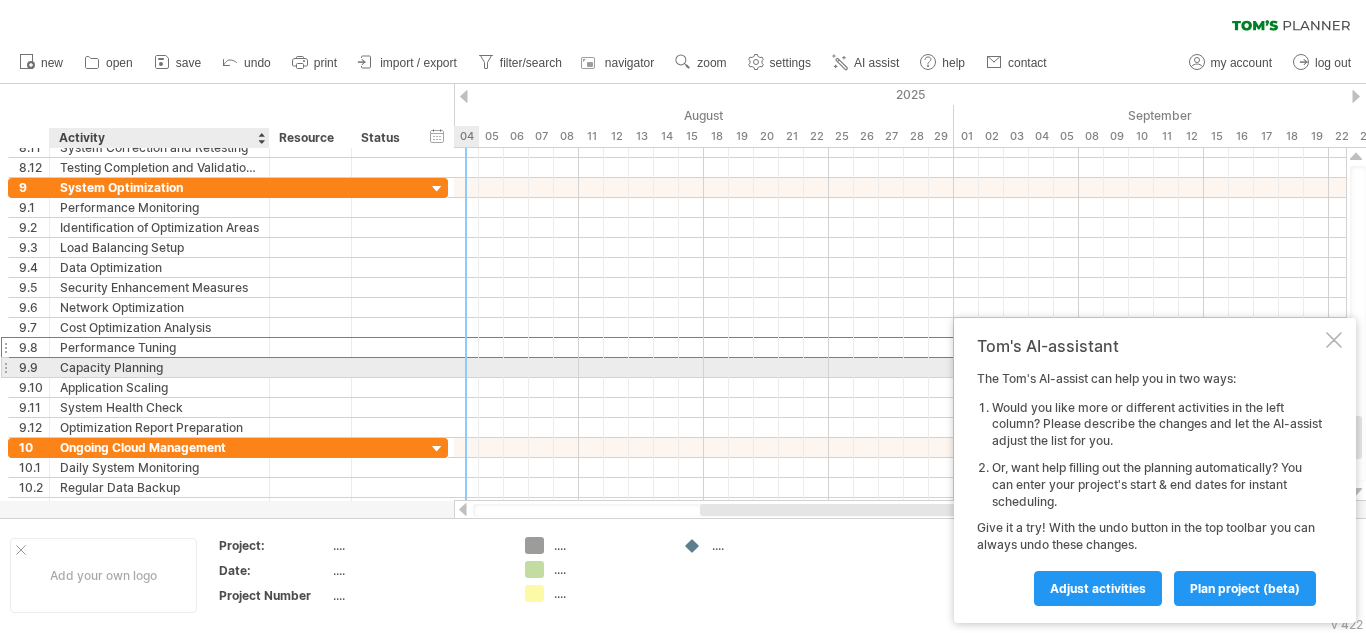 click on "Capacity Planning" at bounding box center [159, 367] 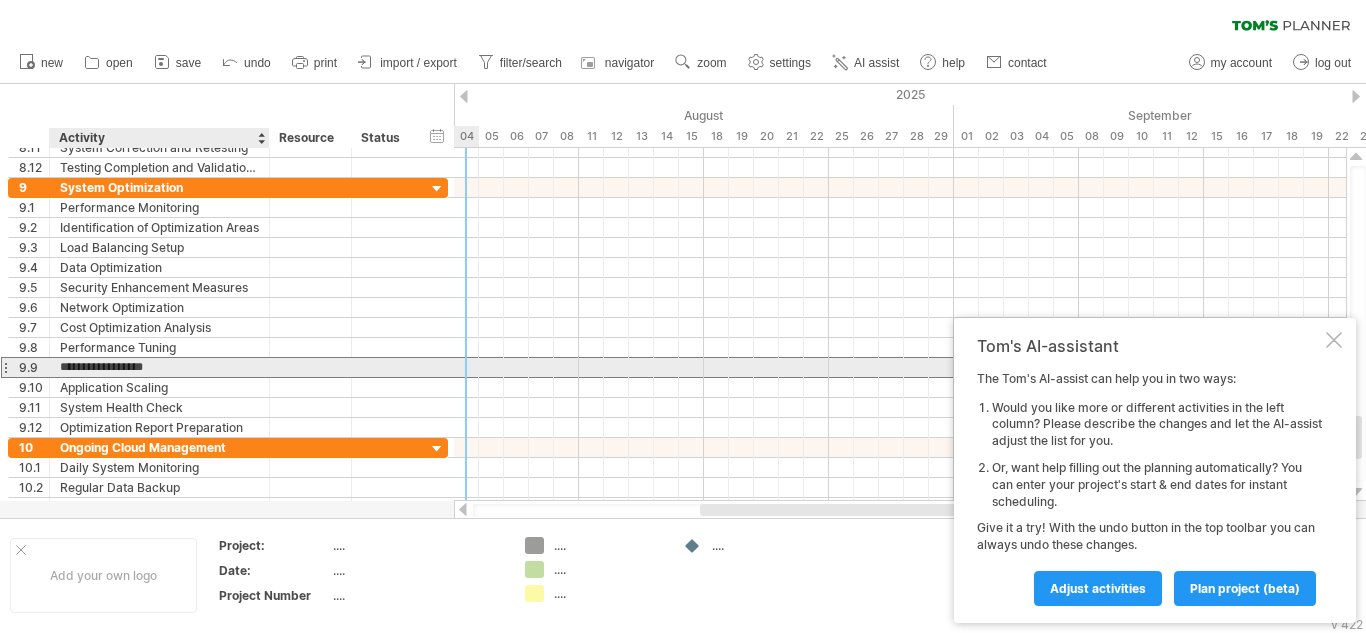 click on "**********" at bounding box center [159, 367] 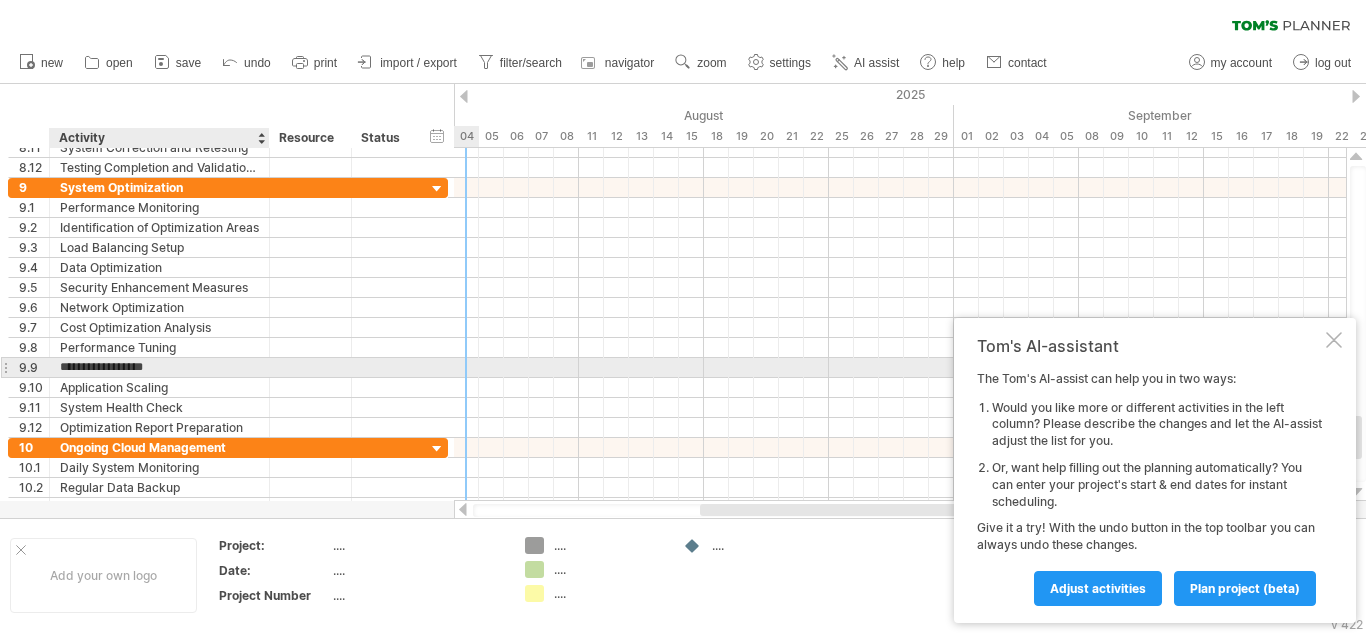 click on "**********" at bounding box center [159, 367] 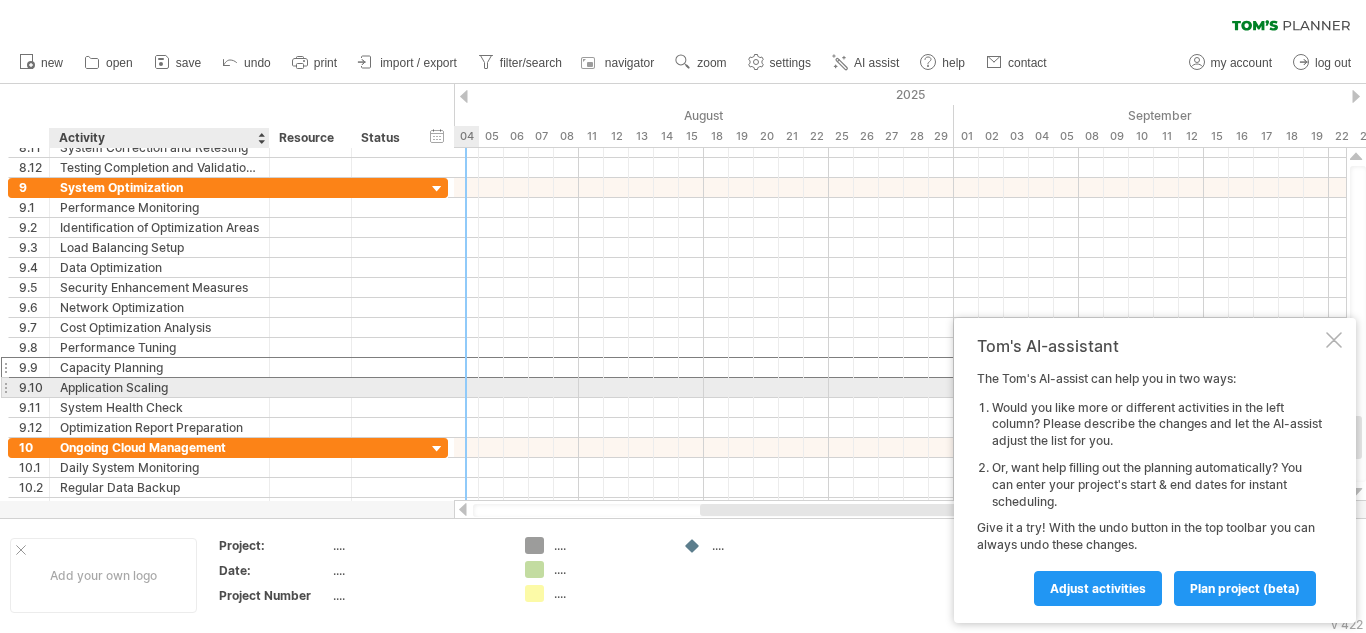click on "Application Scaling" at bounding box center [159, 387] 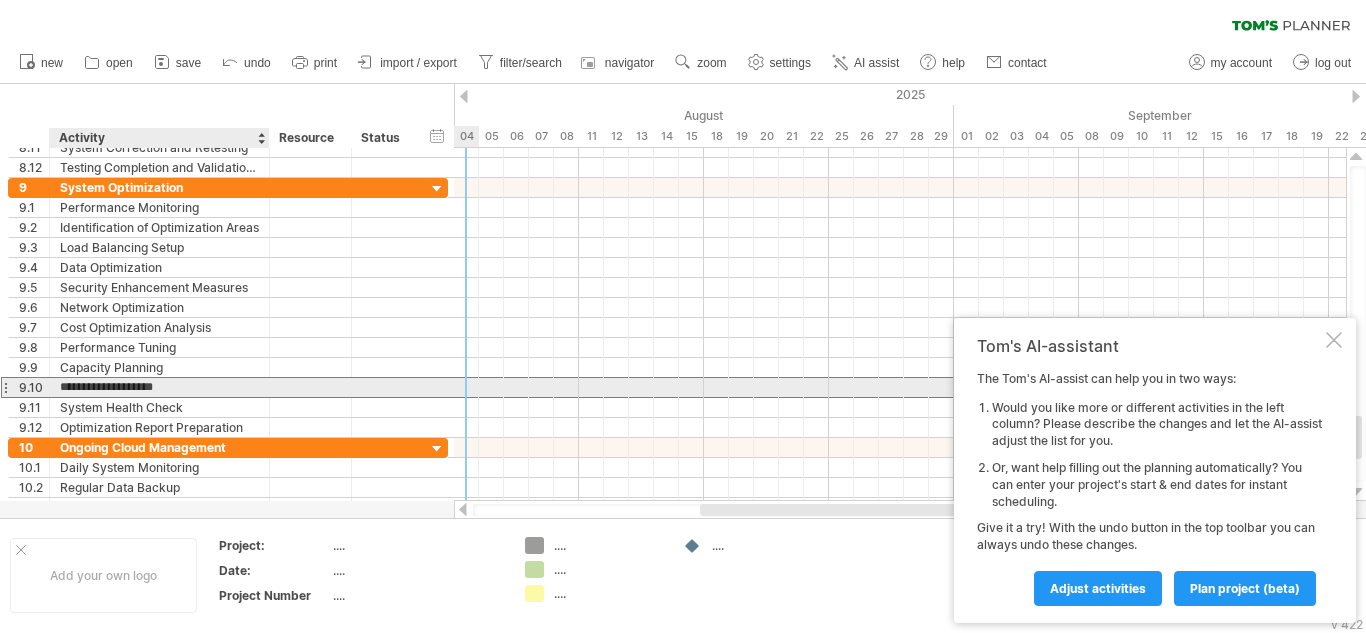click on "**********" at bounding box center (159, 387) 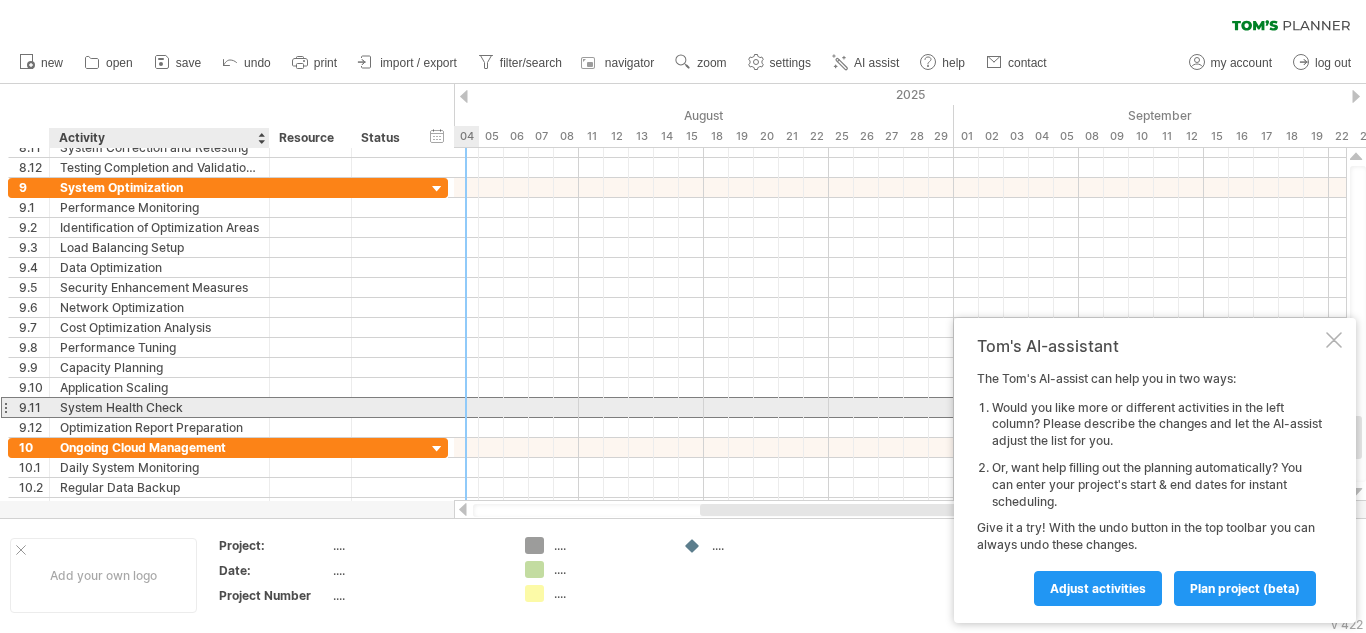 click on "System Health Check" at bounding box center [159, 407] 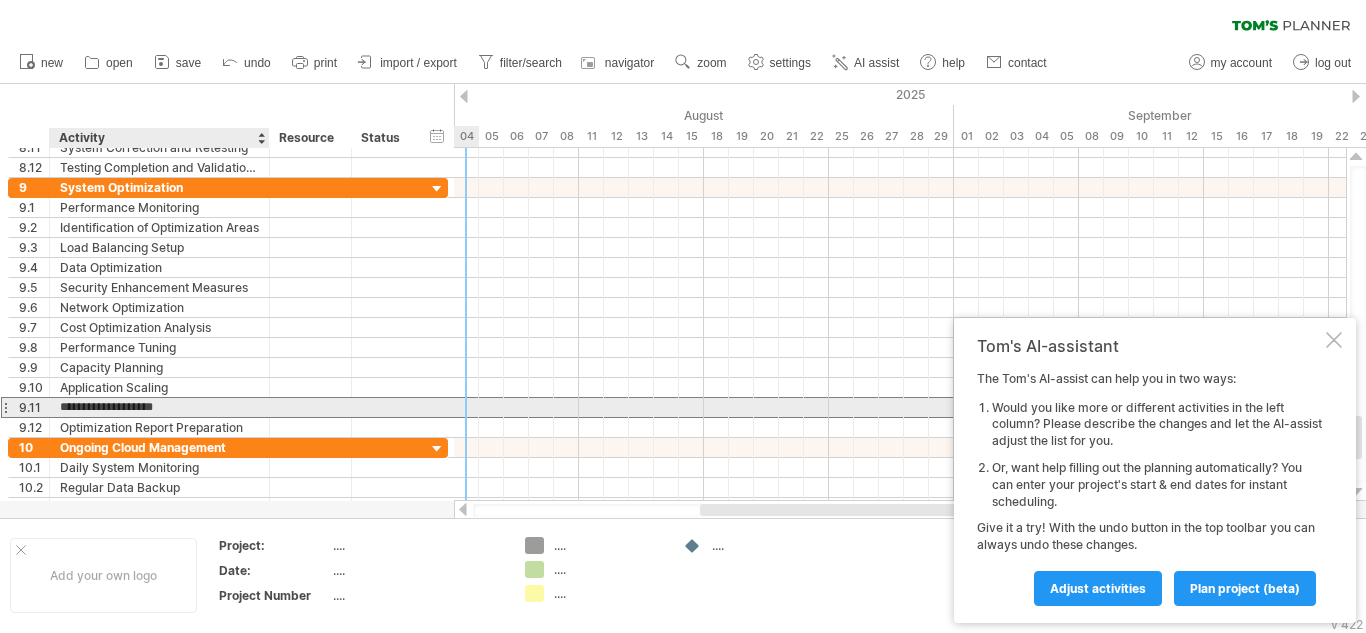 click on "**********" at bounding box center (159, 407) 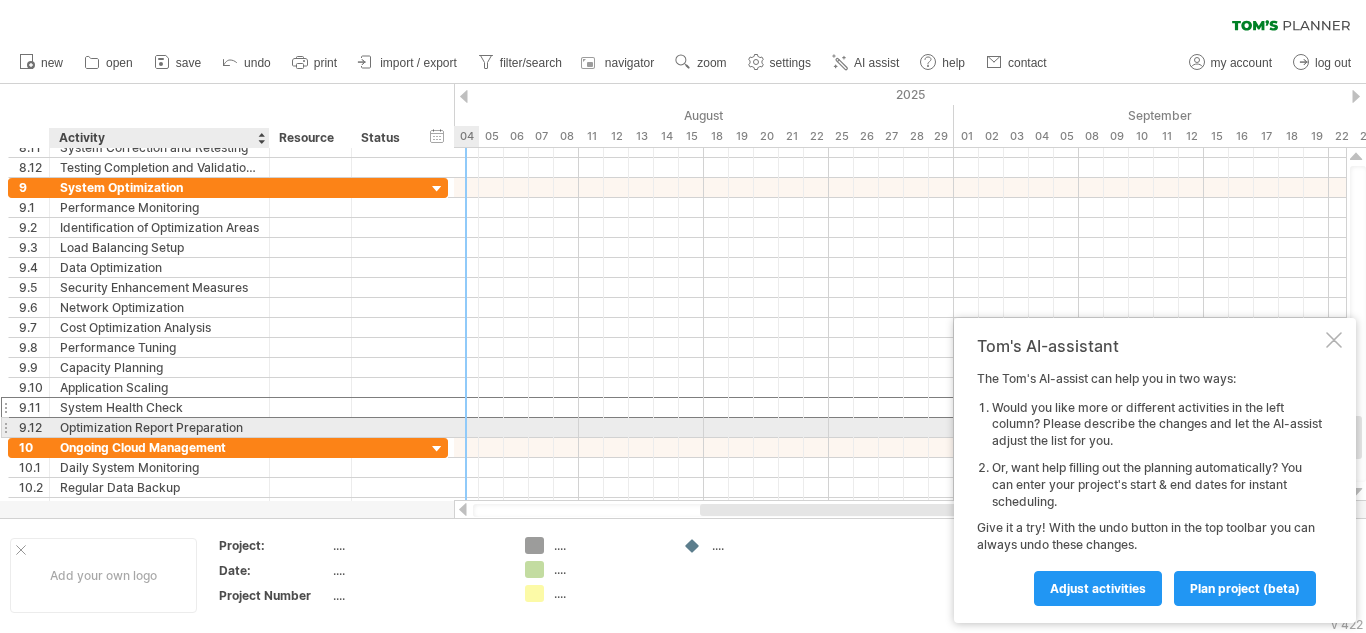click on "Optimization Report Preparation" at bounding box center (159, 427) 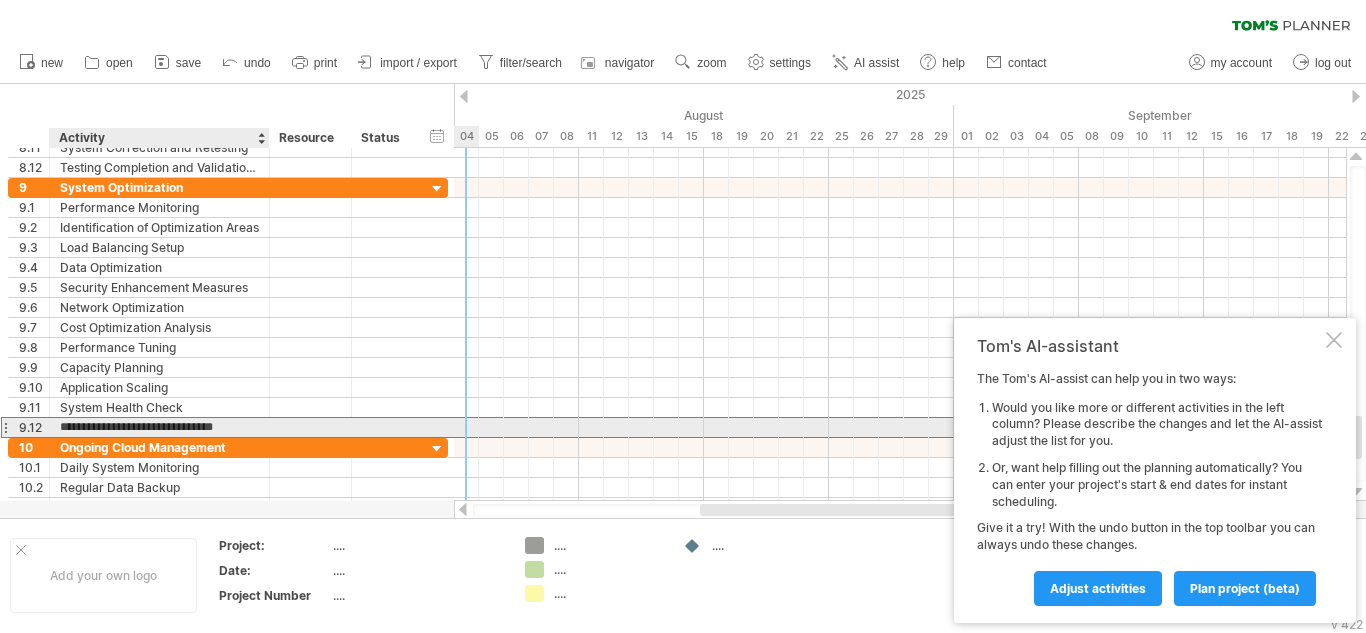 click on "**********" at bounding box center (159, 427) 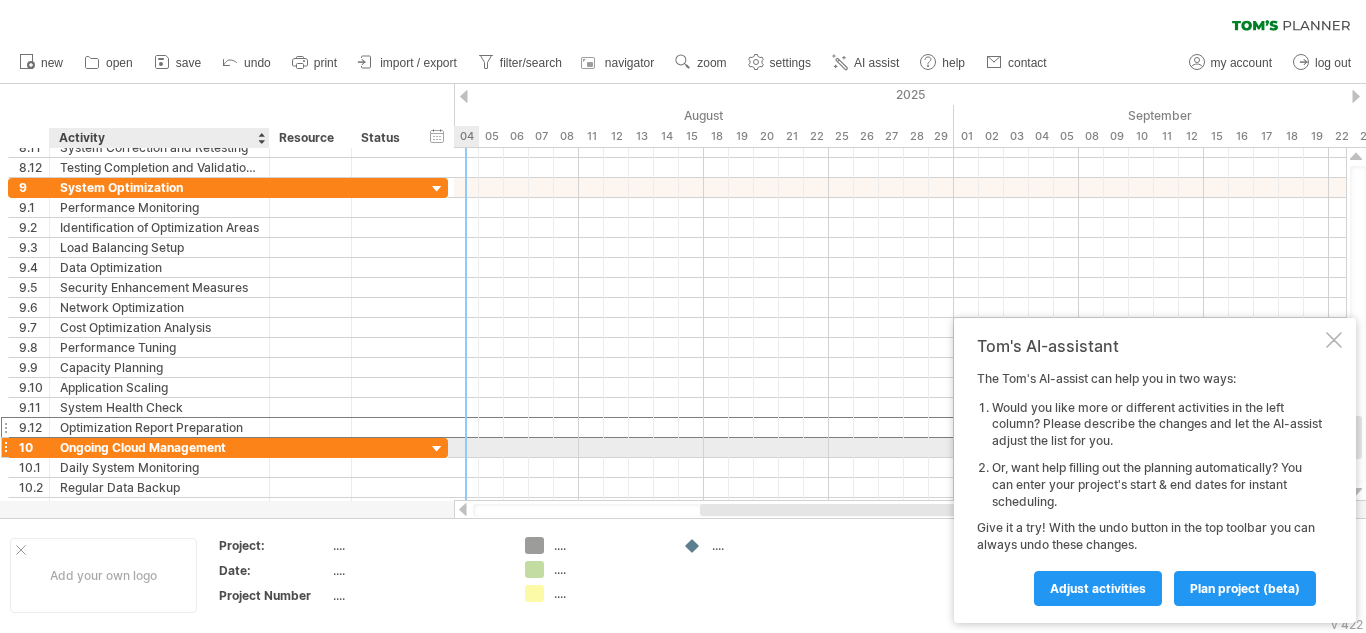 click on "Ongoing Cloud Management" at bounding box center (159, 447) 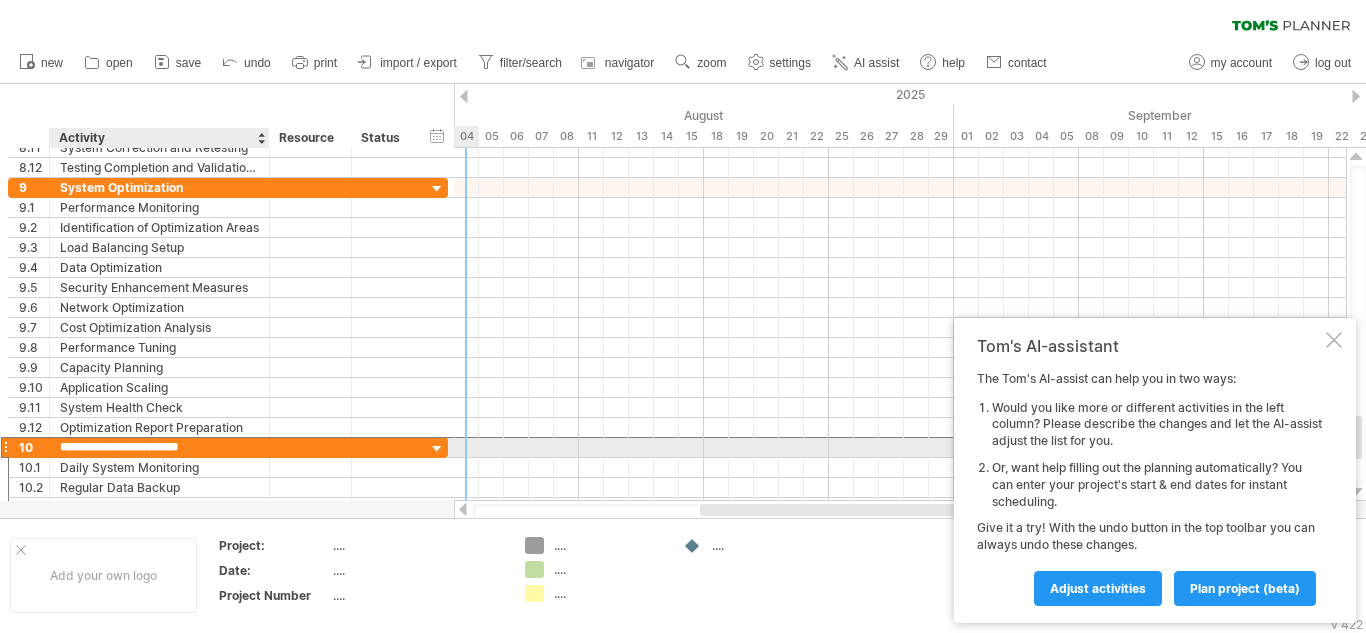 click on "**********" at bounding box center [159, 447] 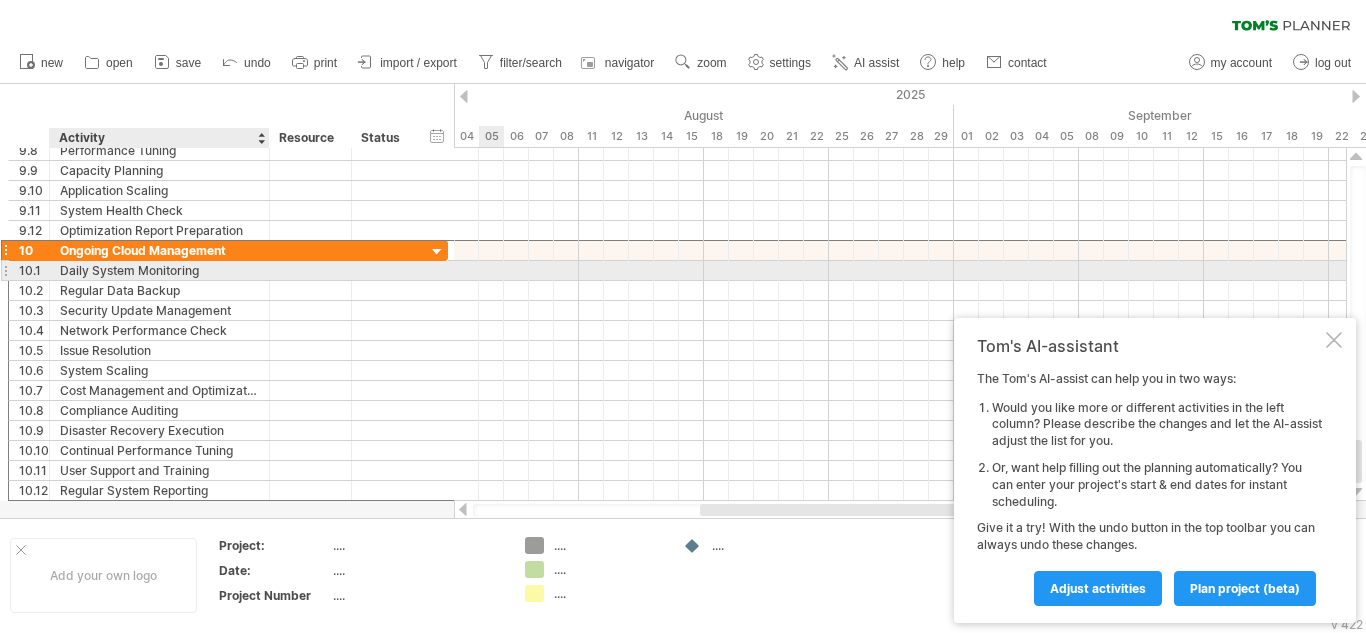 click on "Daily System Monitoring" at bounding box center (159, 270) 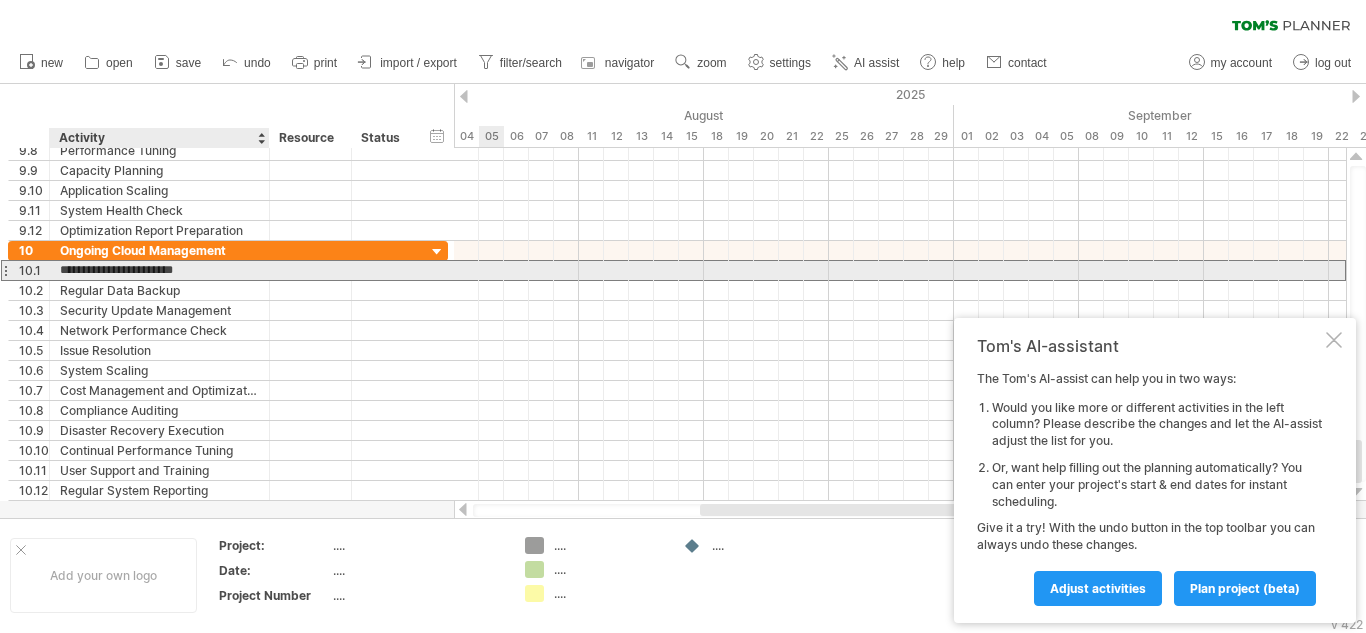 click on "**********" at bounding box center [159, 270] 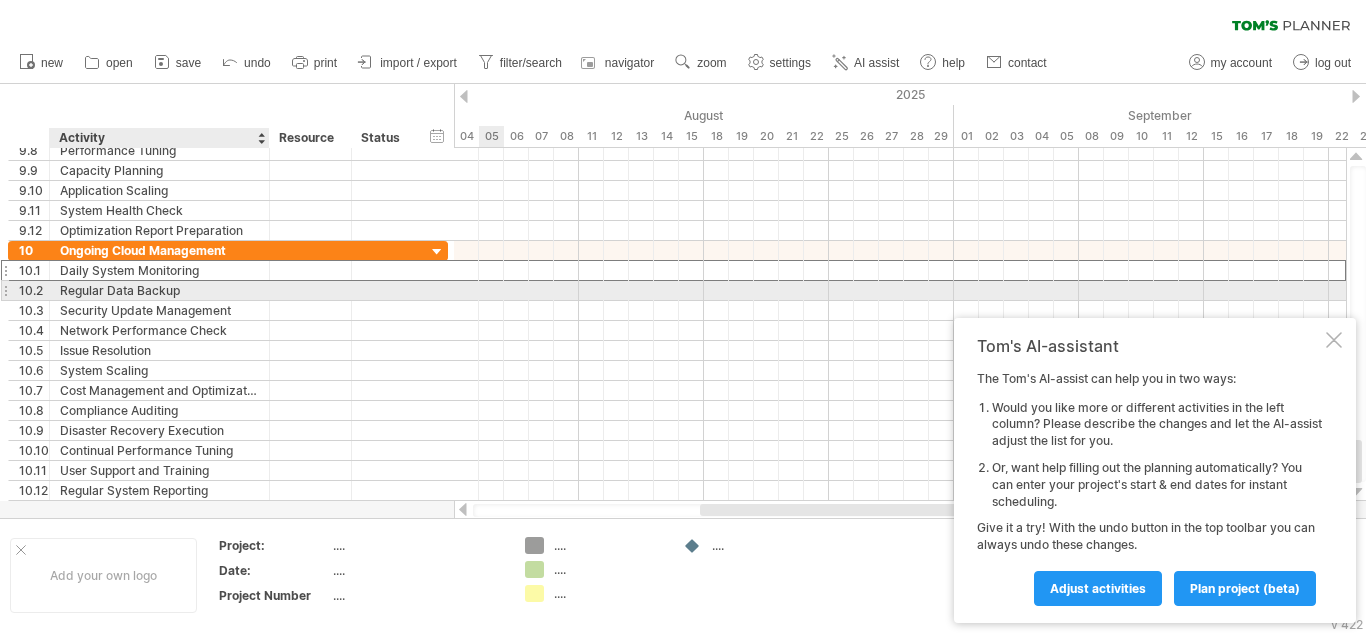 click on "Regular Data Backup" at bounding box center (159, 290) 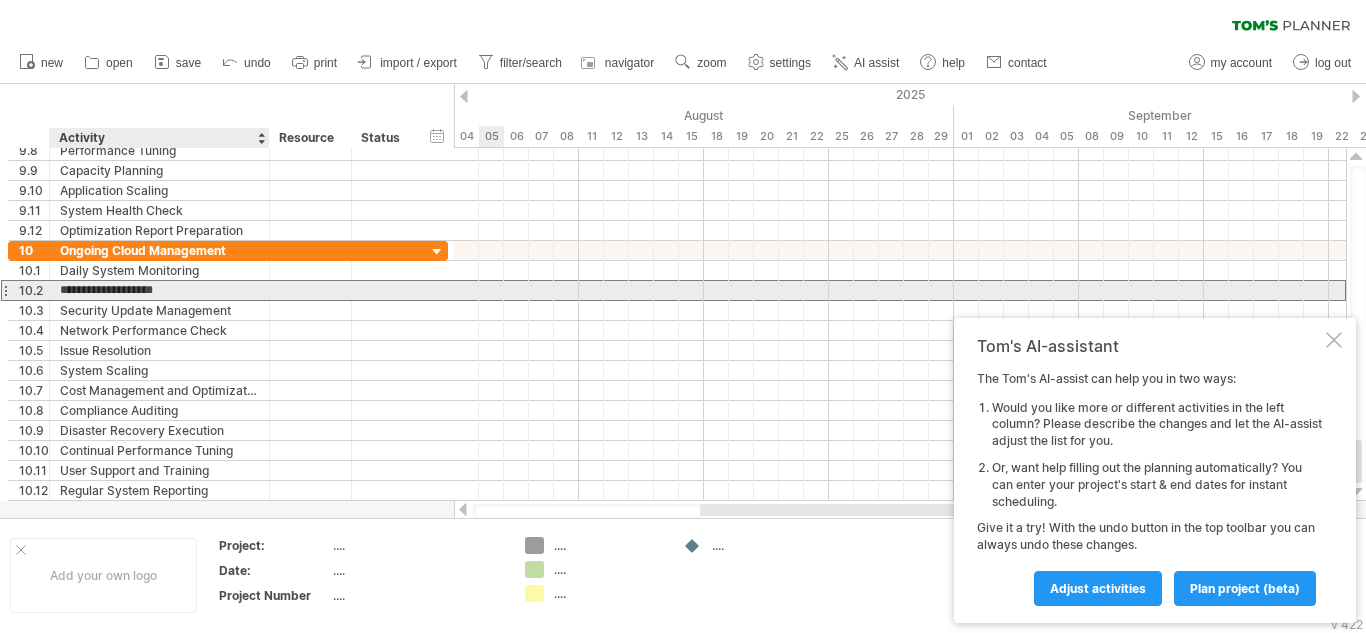 click on "**********" at bounding box center (159, 290) 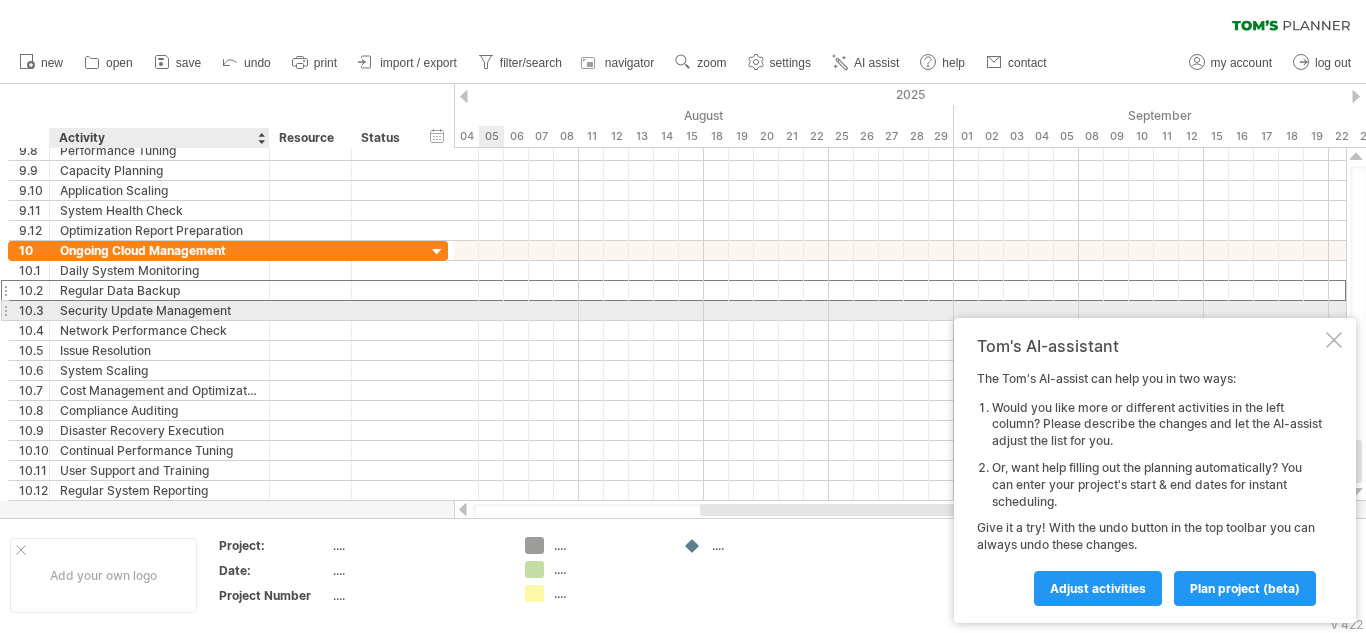 click on "Security Update Management" at bounding box center (159, 310) 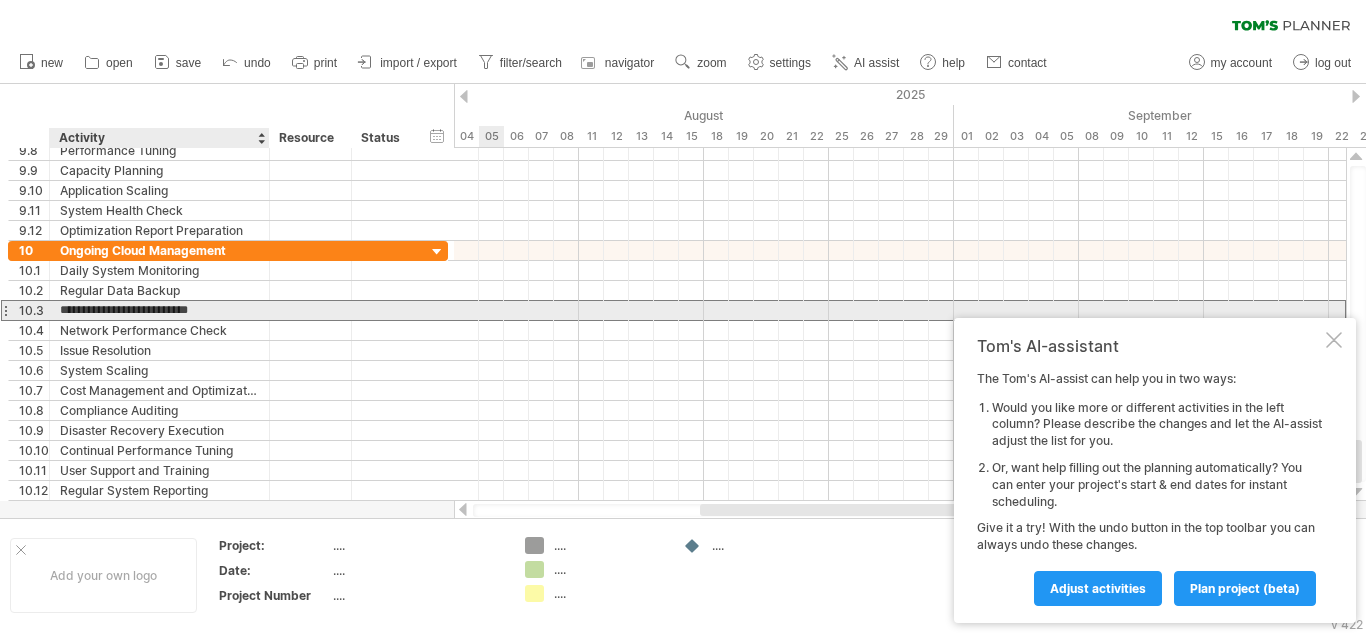 click on "**********" at bounding box center [159, 310] 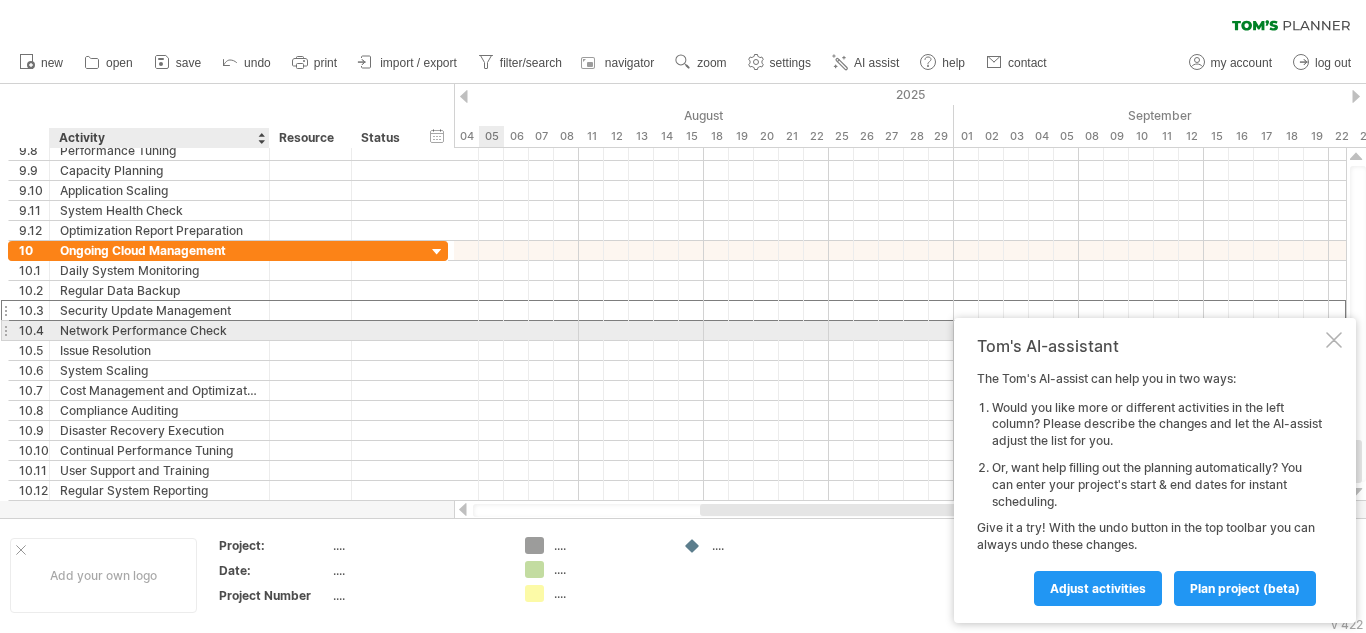 click on "Network Performance Check" at bounding box center [159, 330] 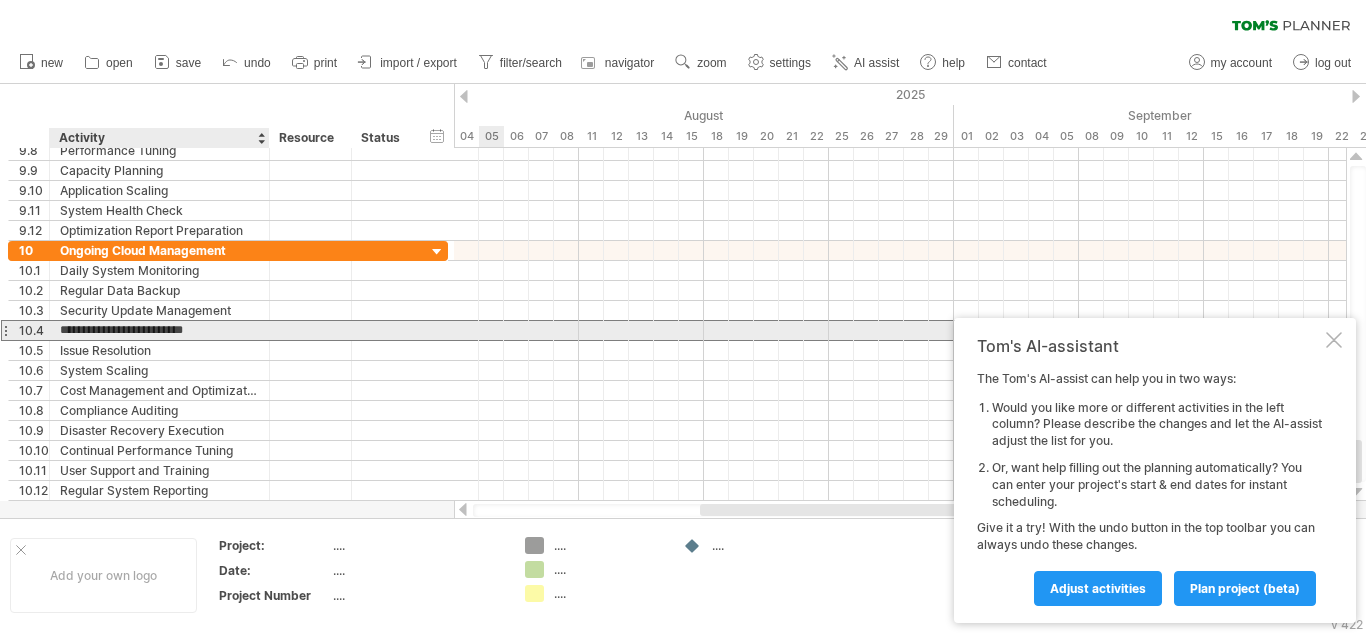 click on "**********" at bounding box center (159, 330) 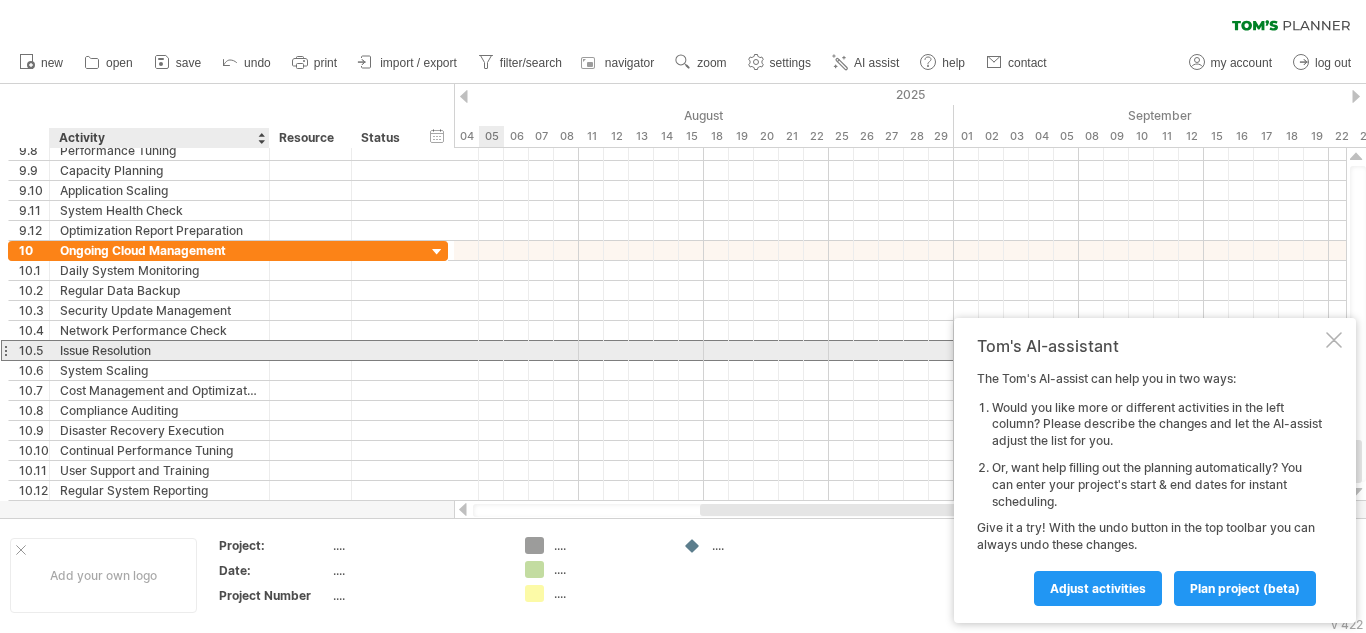 click on "Issue Resolution" at bounding box center [159, 350] 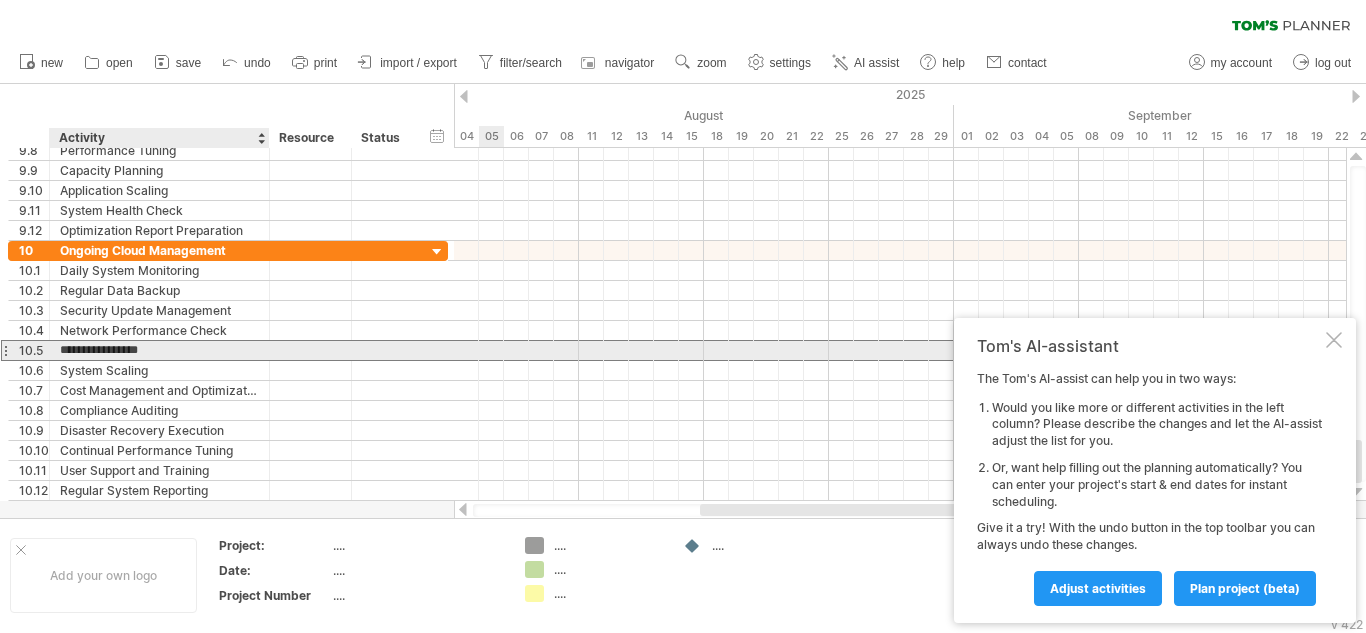 click on "**********" at bounding box center [159, 350] 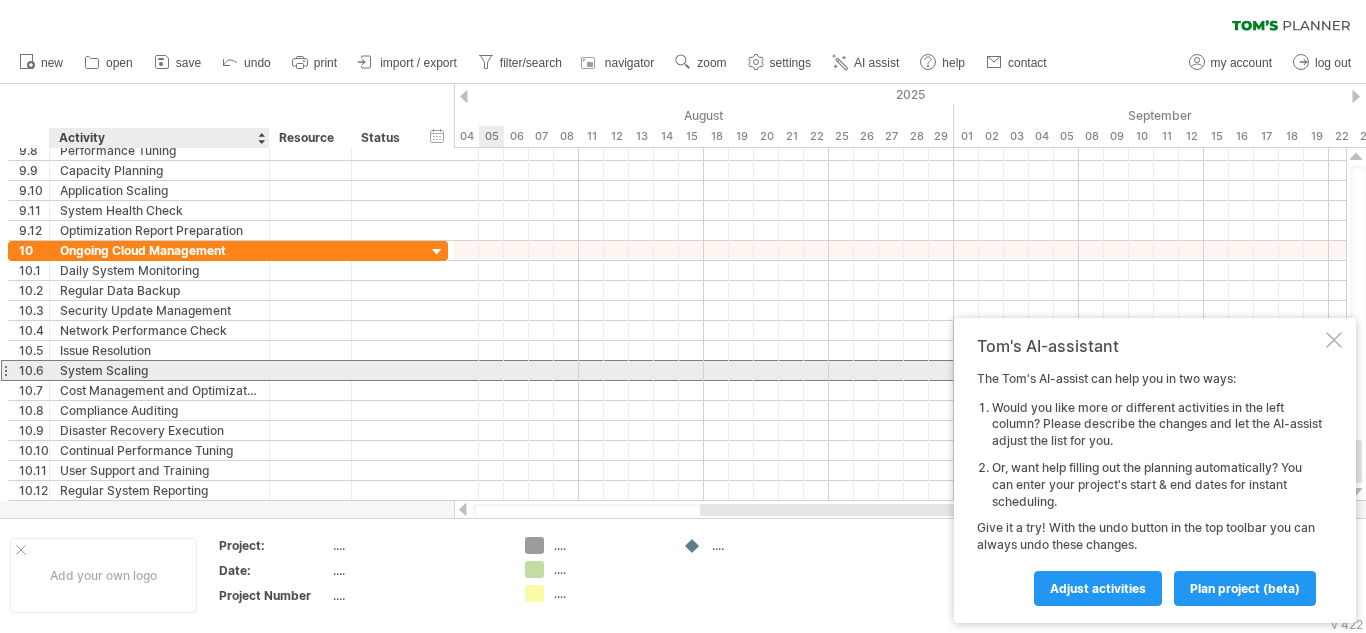 click on "System Scaling" at bounding box center (159, 370) 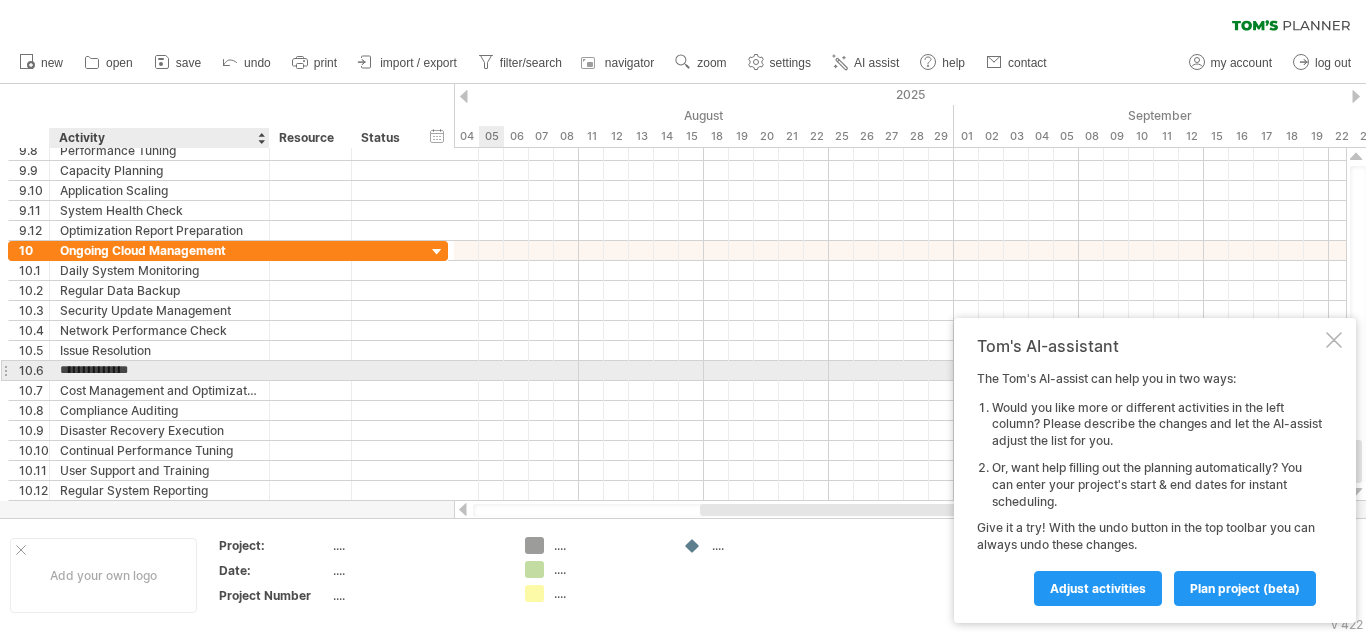 click on "**********" at bounding box center [159, 370] 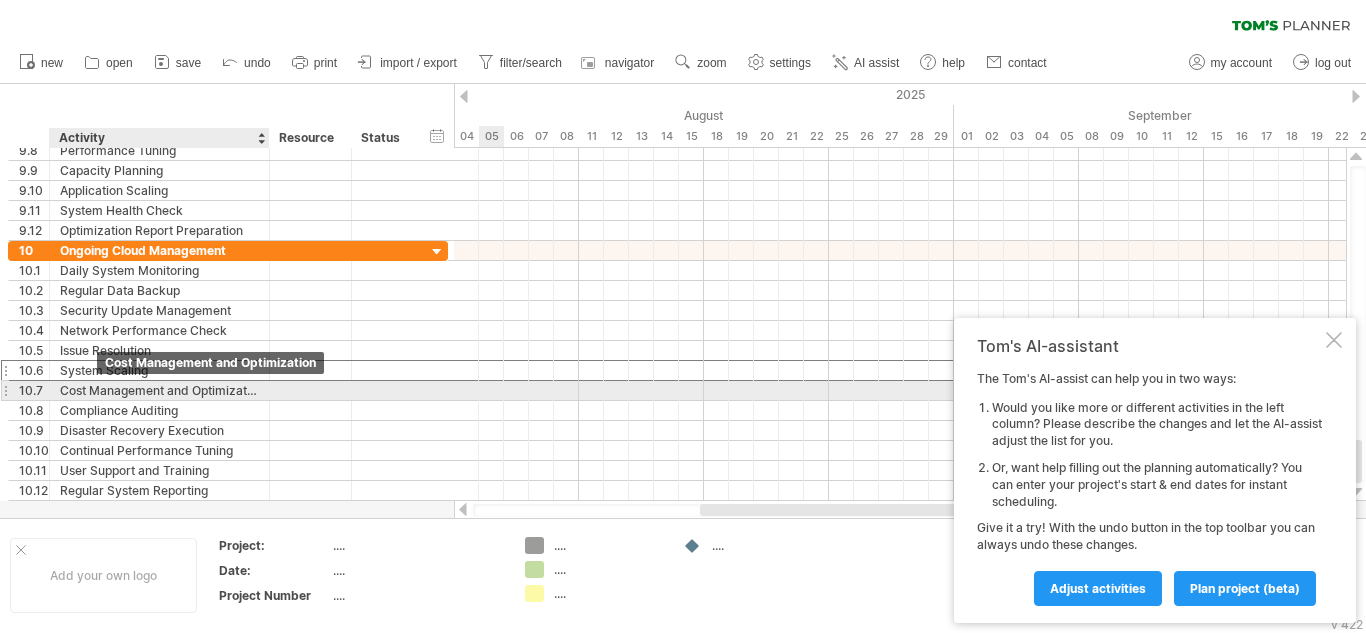 click on "Cost Management and Optimization" at bounding box center [159, 390] 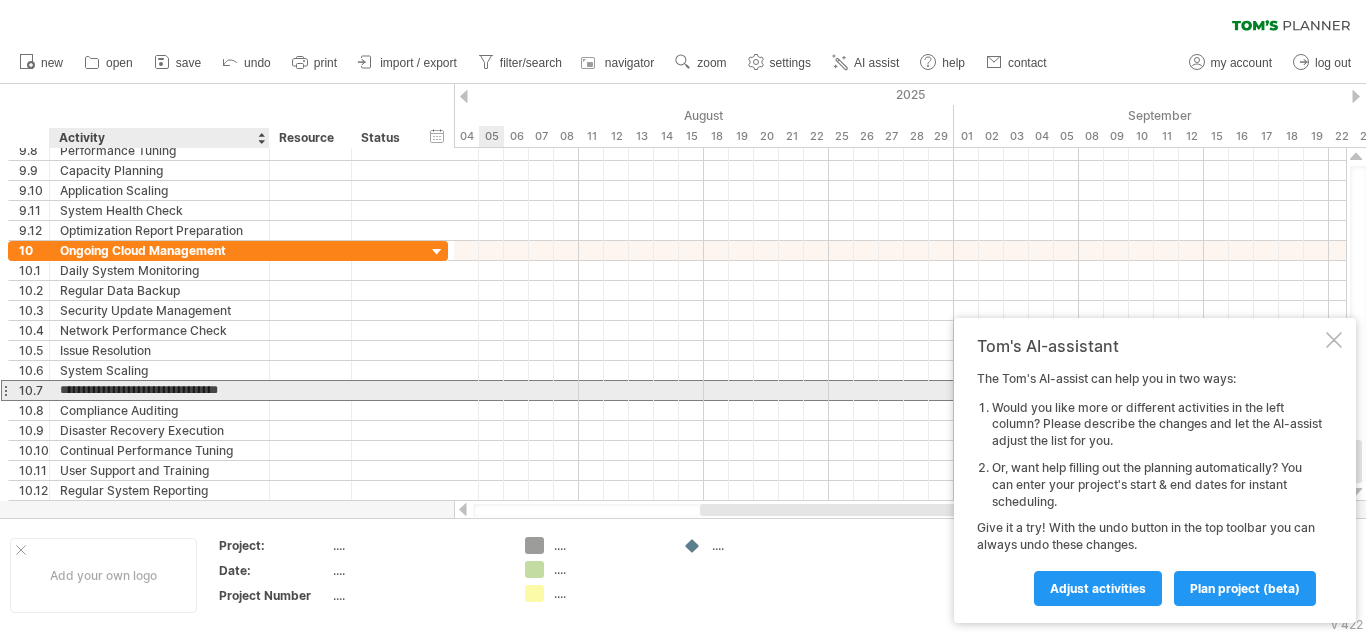 scroll, scrollTop: 0, scrollLeft: 0, axis: both 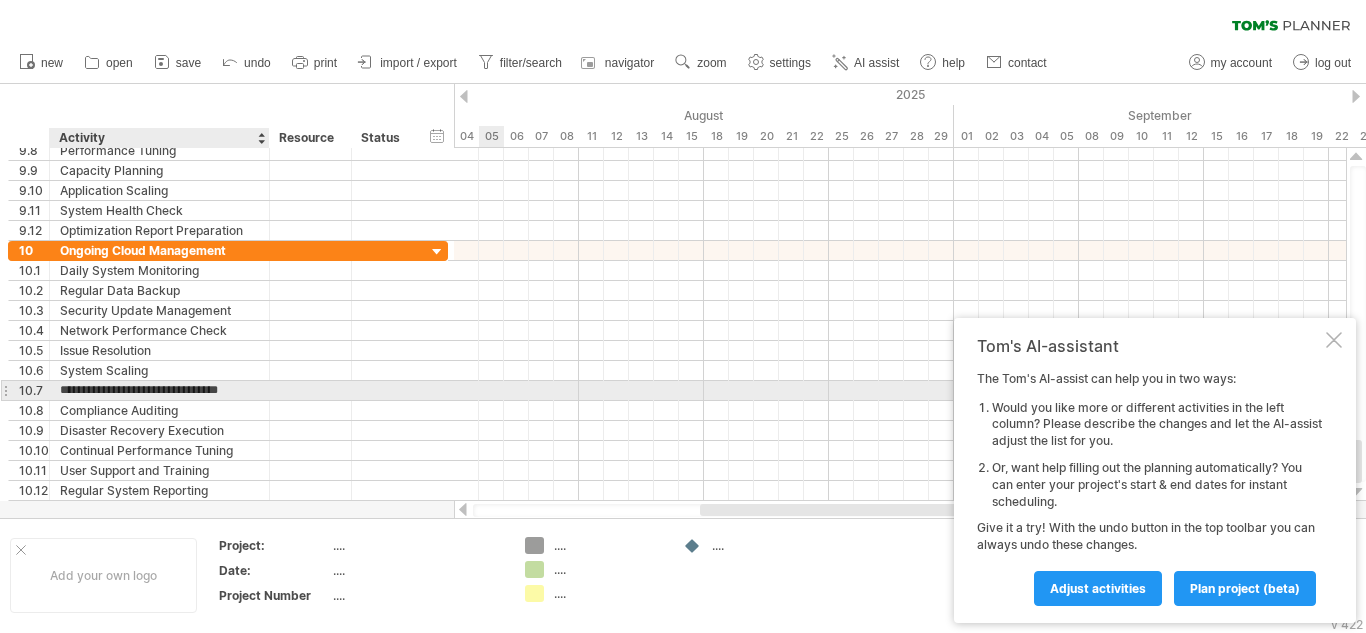 click on "**********" at bounding box center (159, 390) 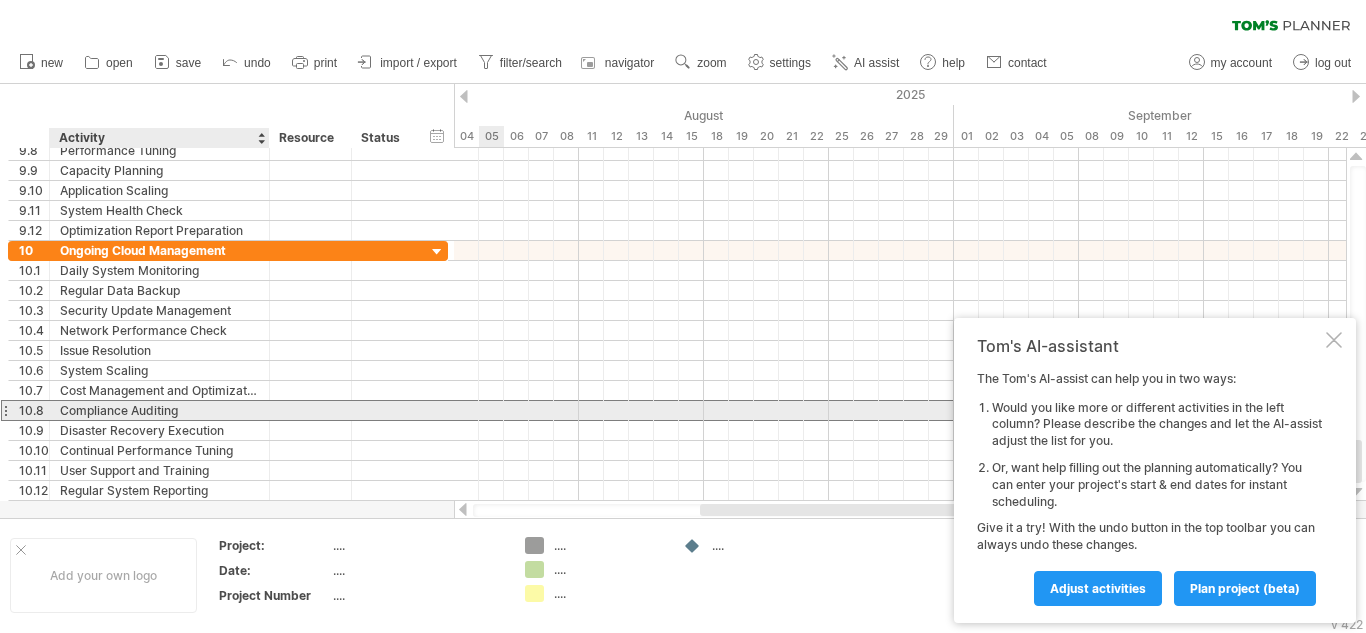 click on "Compliance Auditing" at bounding box center [159, 410] 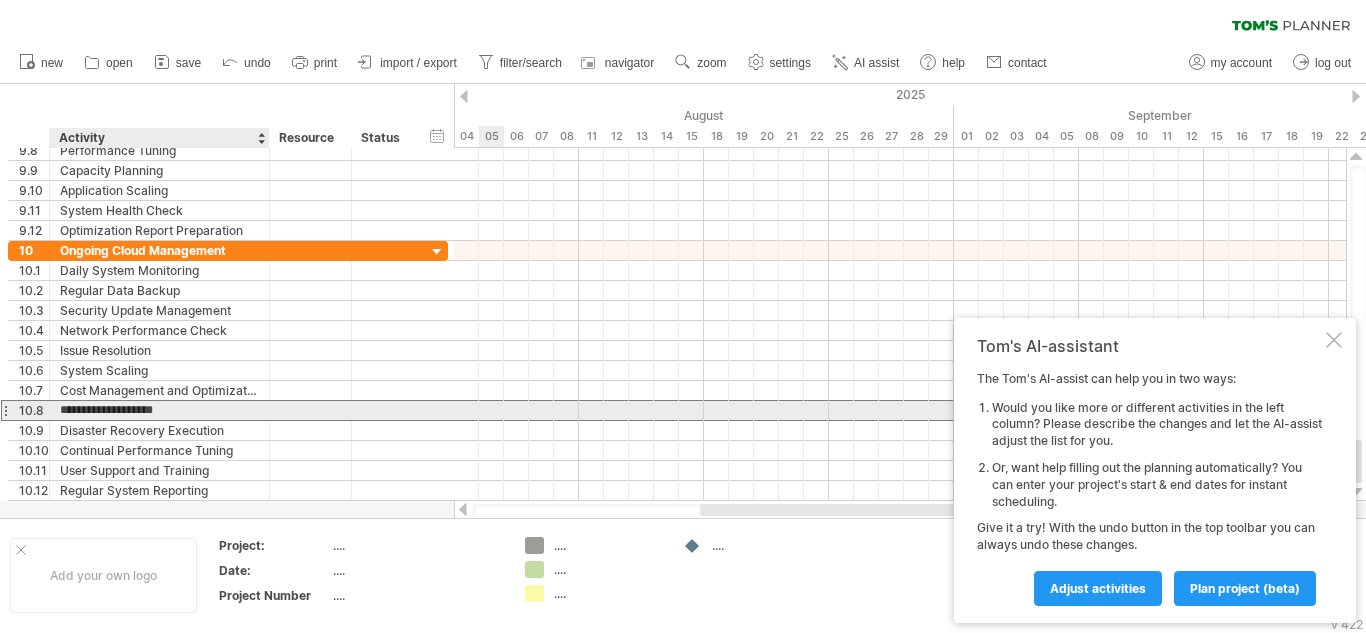 click on "**********" at bounding box center (159, 410) 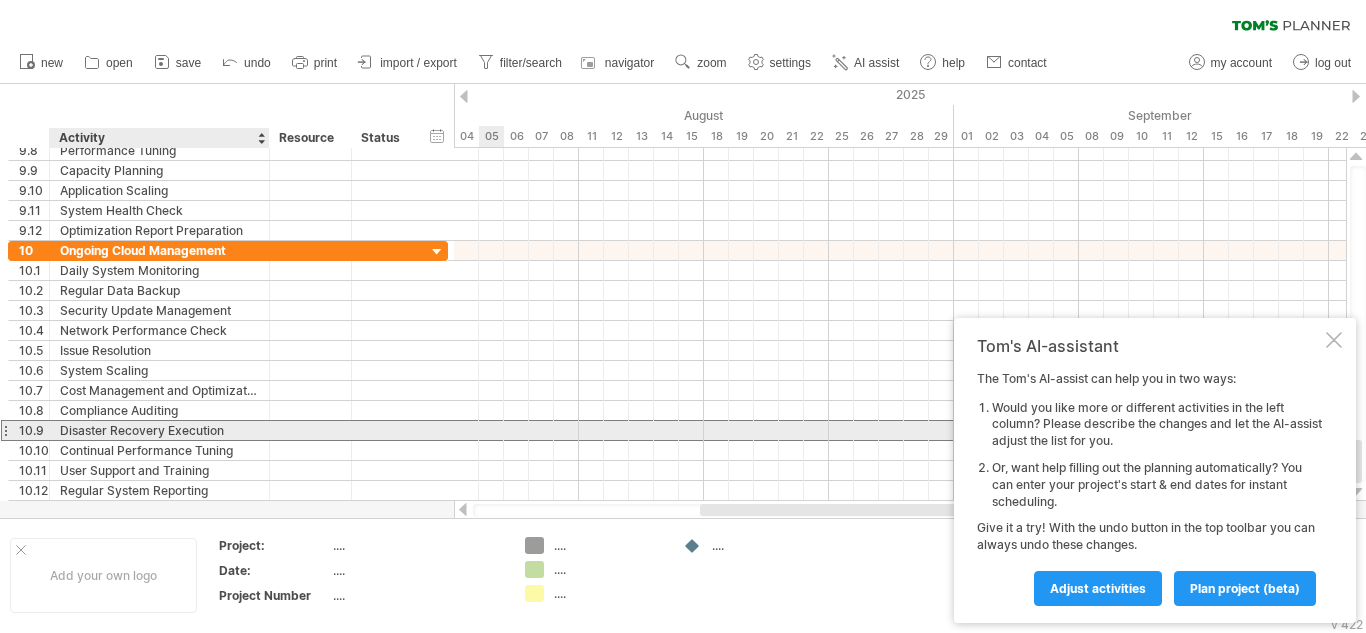 click on "Disaster Recovery Execution" at bounding box center (159, 430) 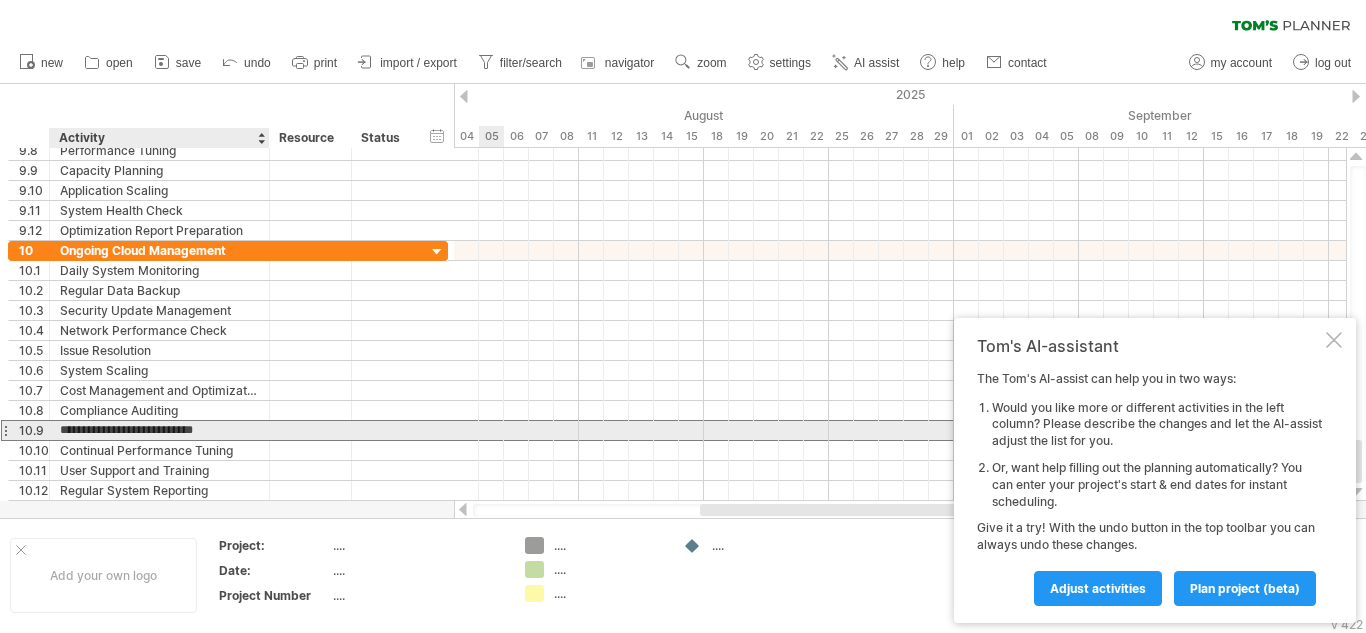 click on "**********" at bounding box center (159, 430) 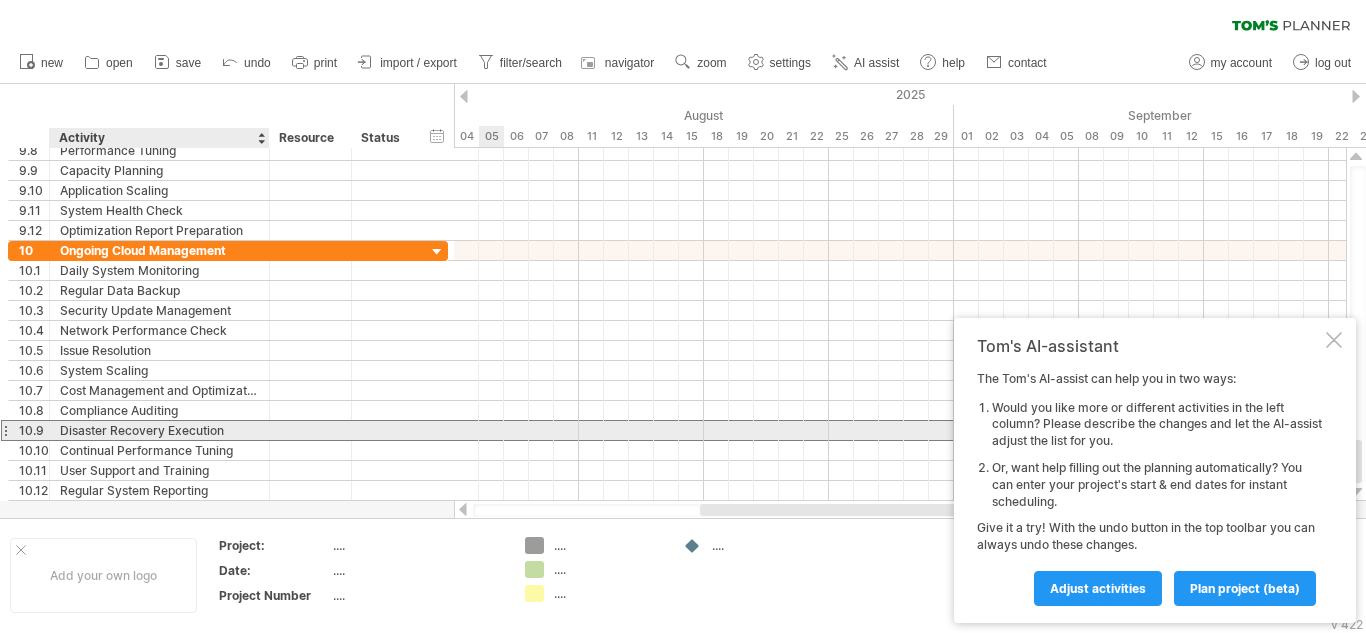 click on "Disaster Recovery Execution" at bounding box center (159, 430) 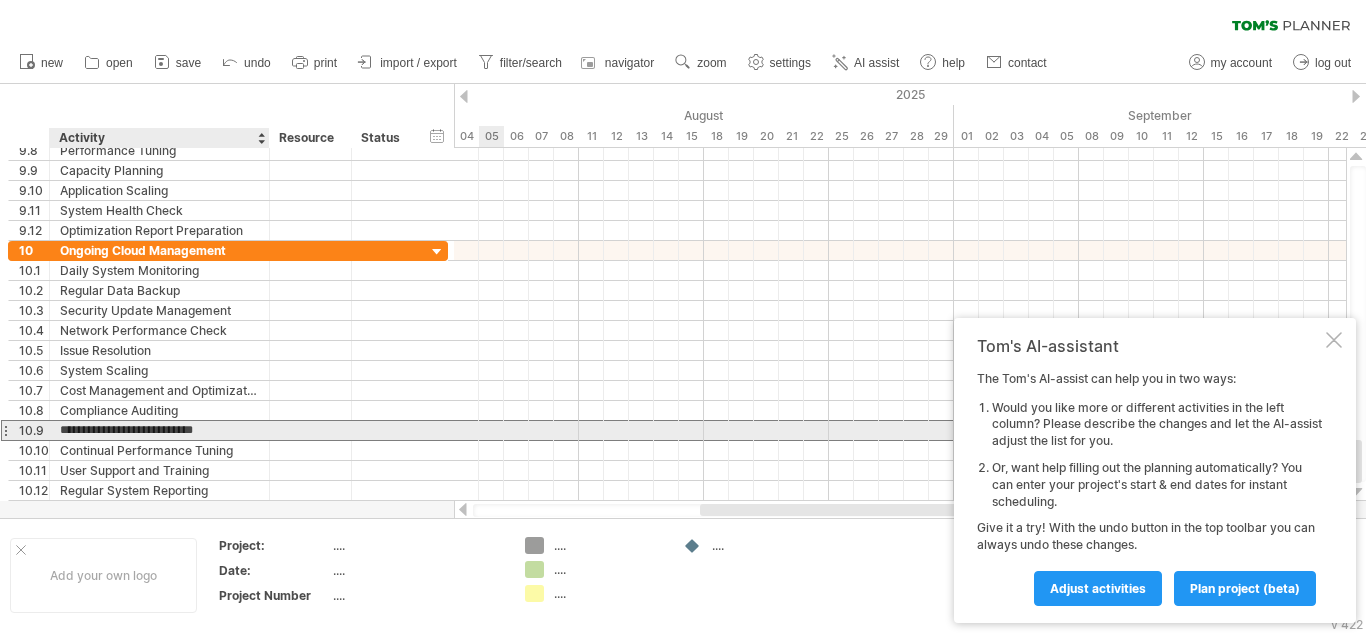 click on "**********" at bounding box center [159, 430] 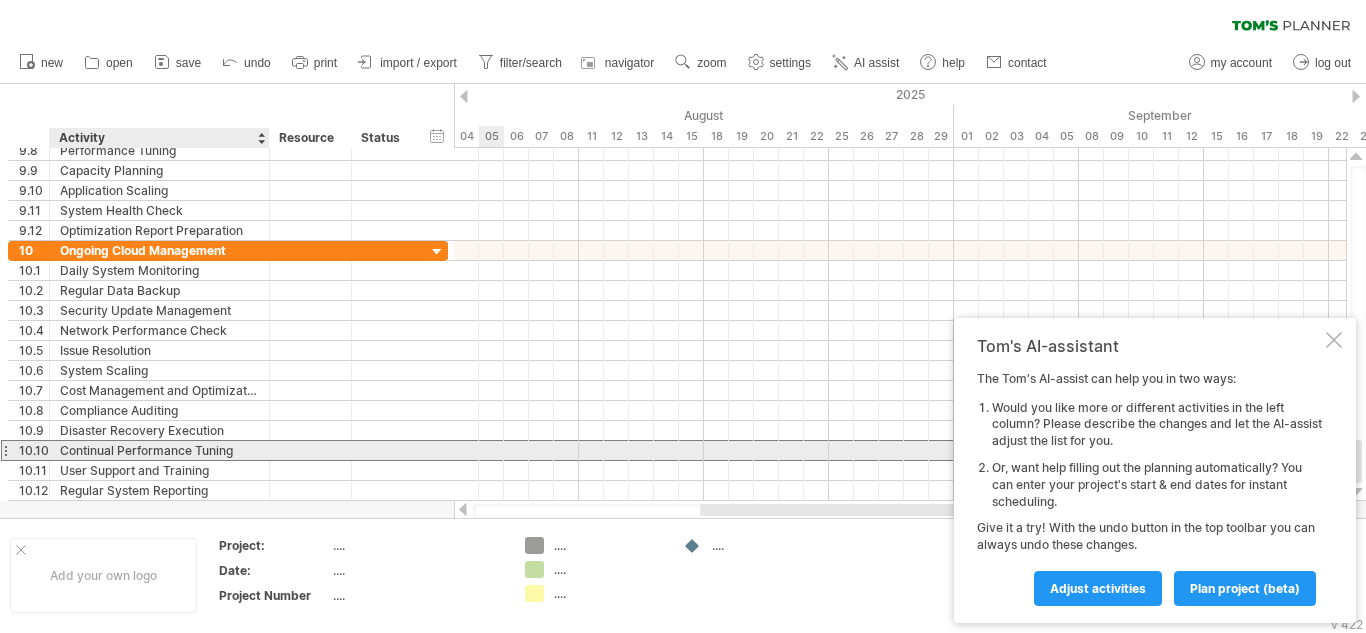 click on "Continual Performance Tuning" at bounding box center (159, 450) 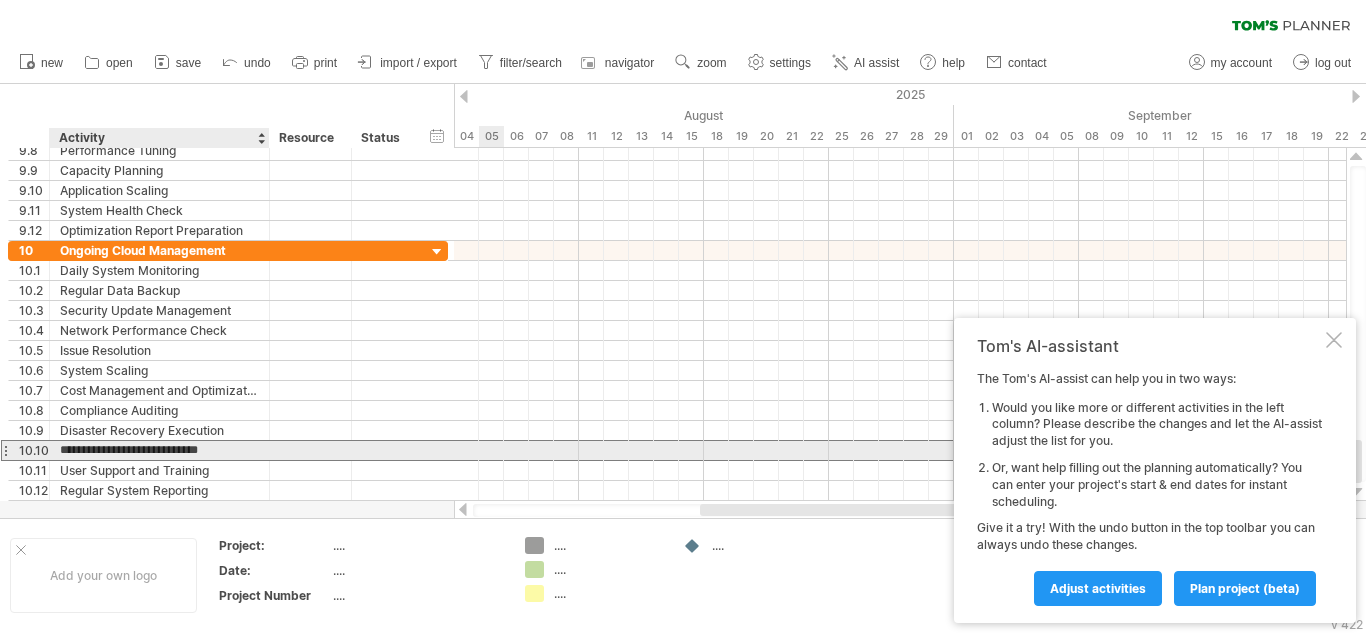 click on "**********" at bounding box center [159, 450] 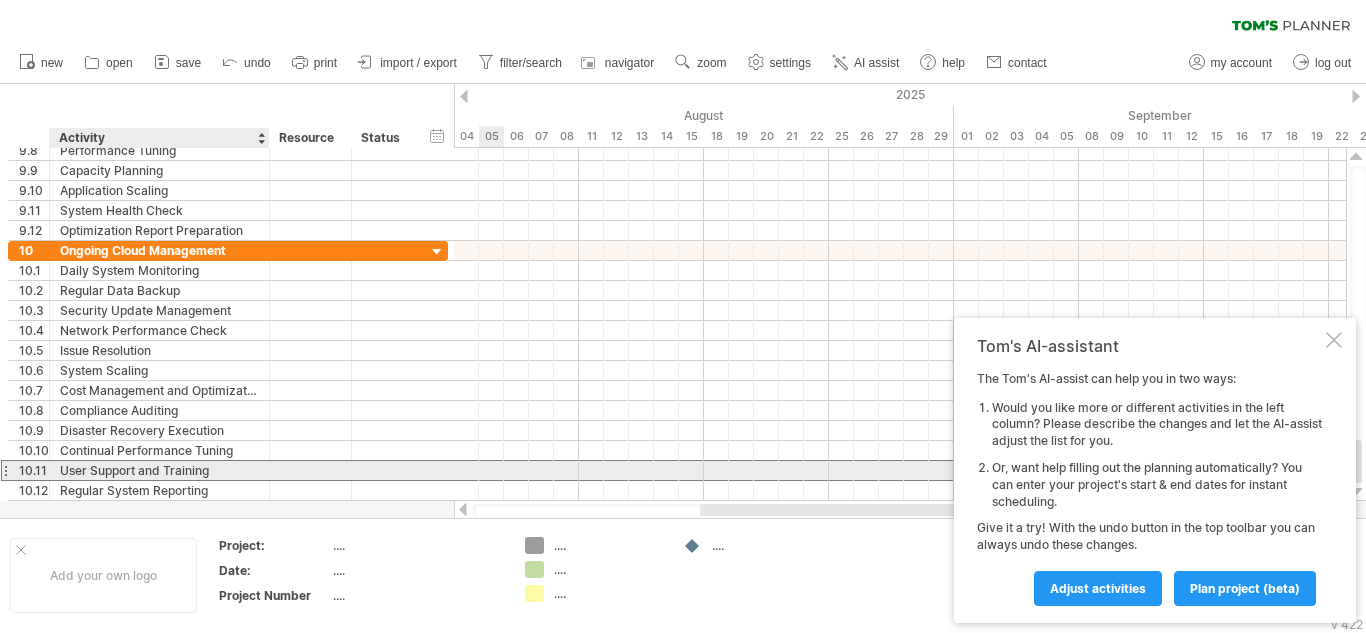 click on "User Support and Training" at bounding box center (159, 470) 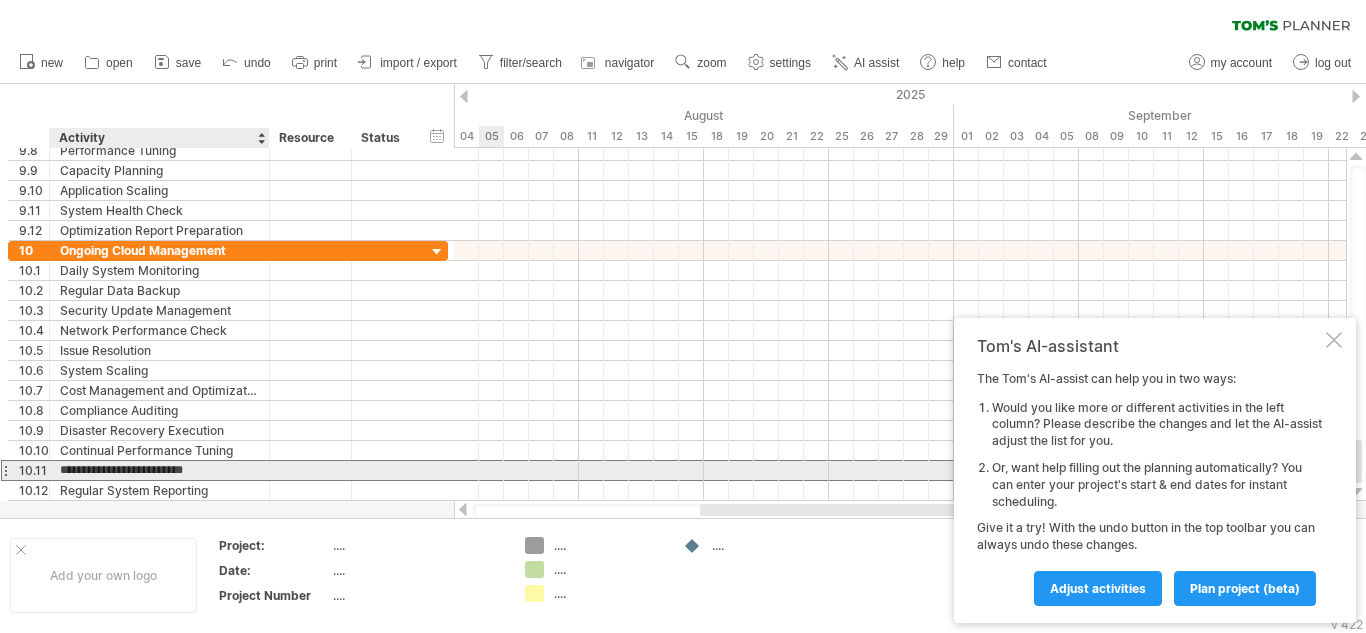 click on "**********" at bounding box center [159, 470] 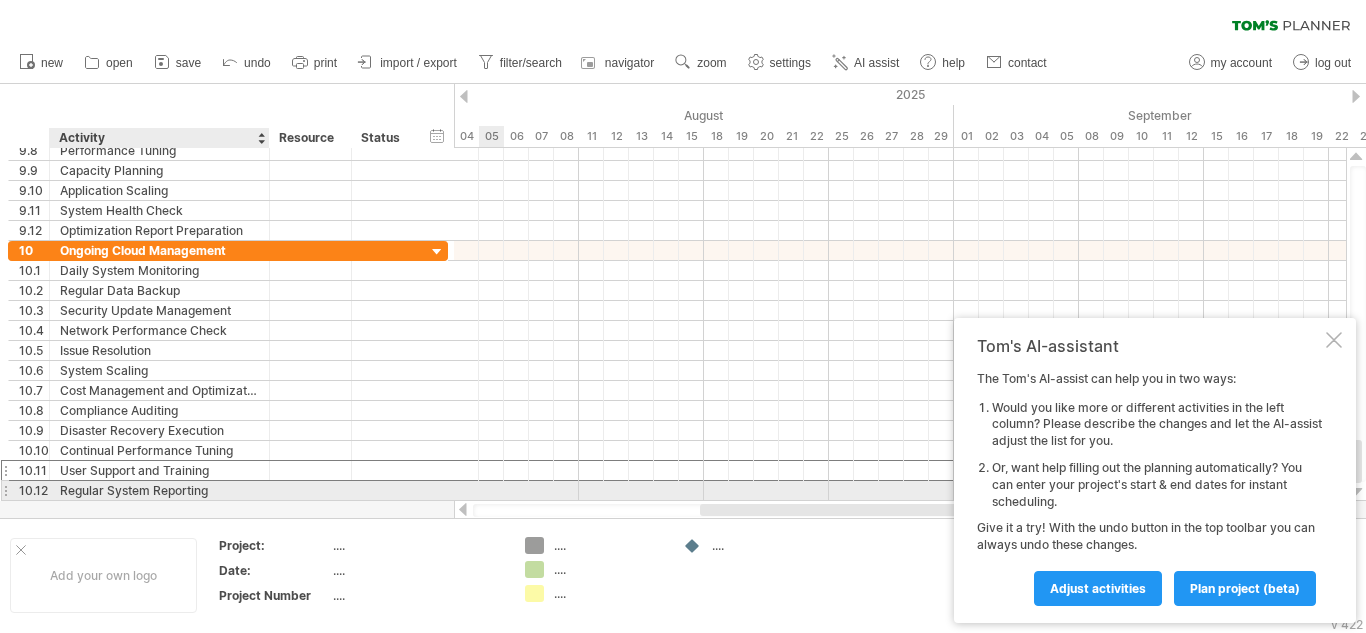 click on "Regular System Reporting" at bounding box center [159, 490] 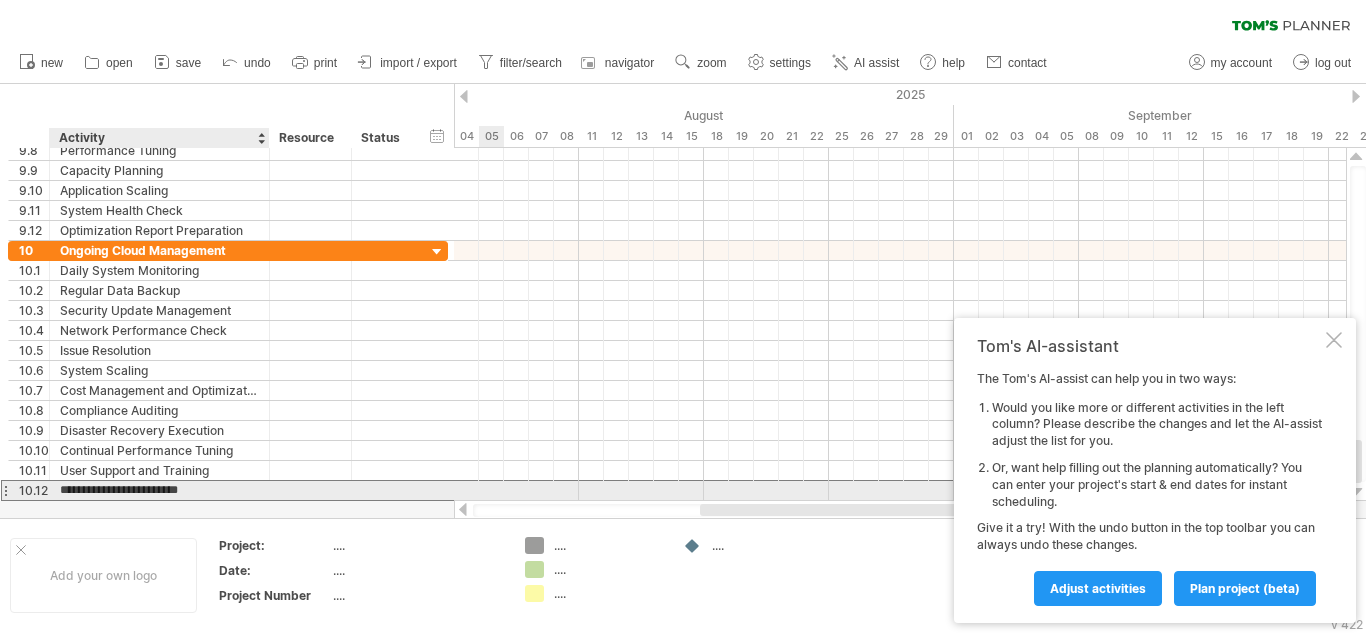 click on "**********" at bounding box center [159, 490] 